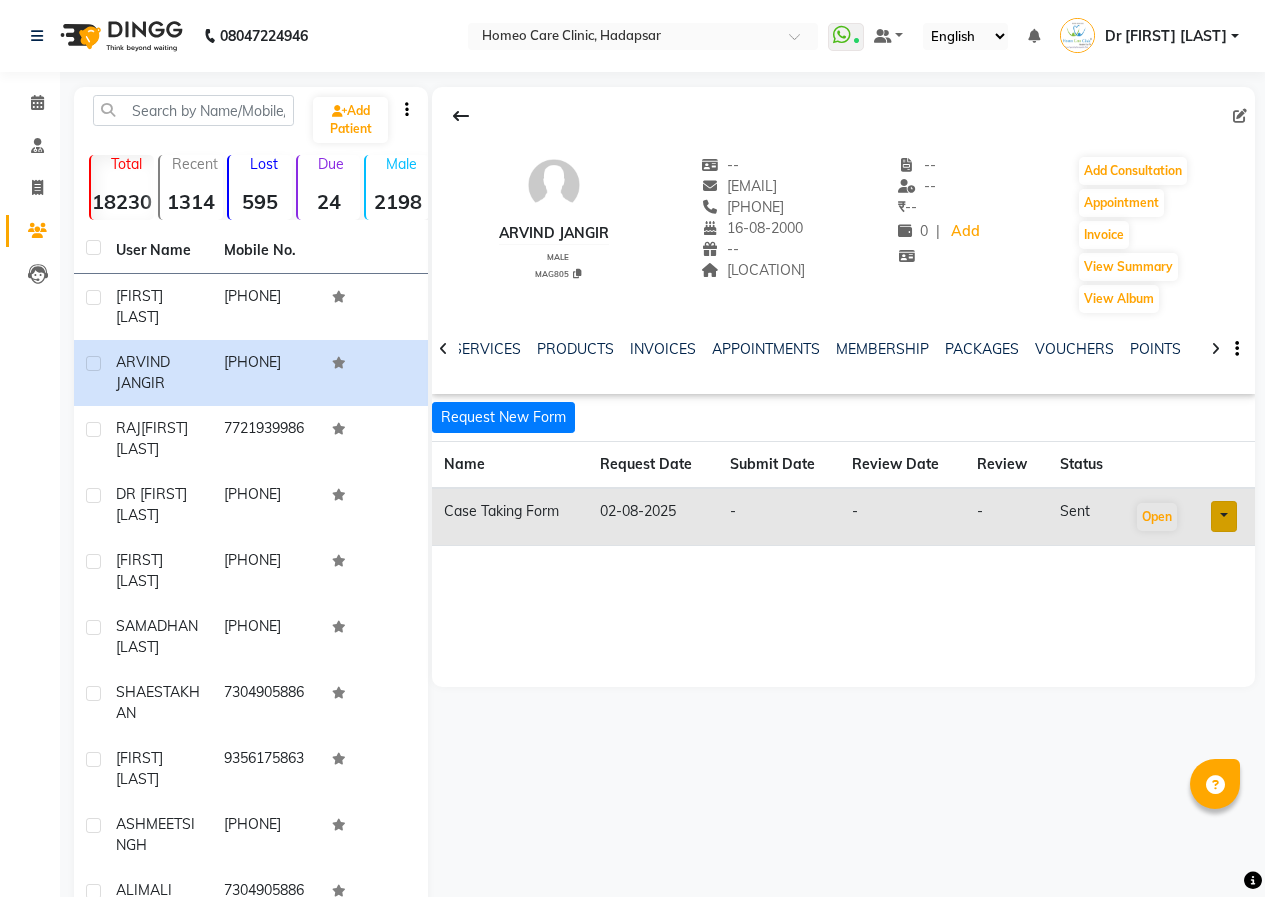 scroll, scrollTop: 0, scrollLeft: 0, axis: both 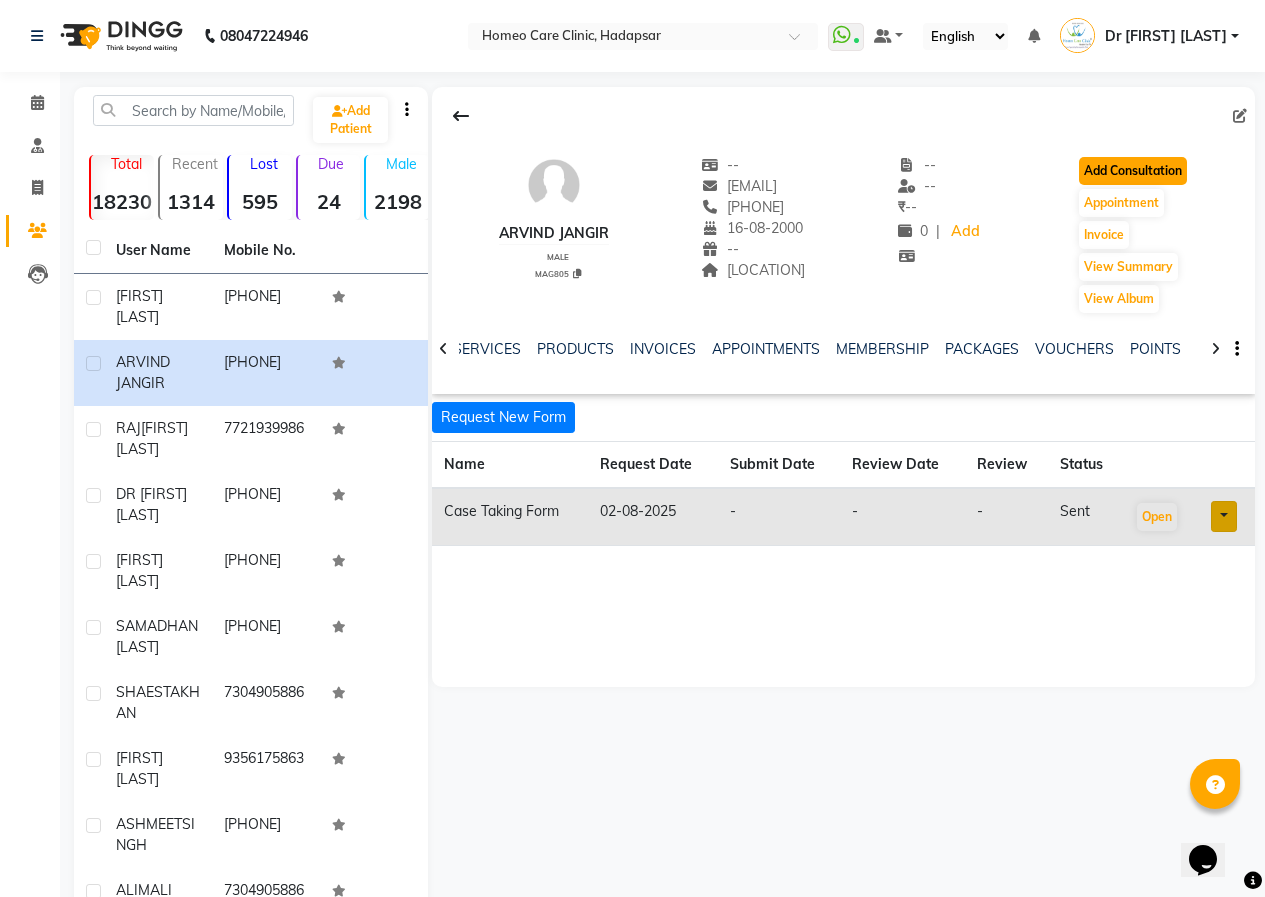 click on "Add Consultation" 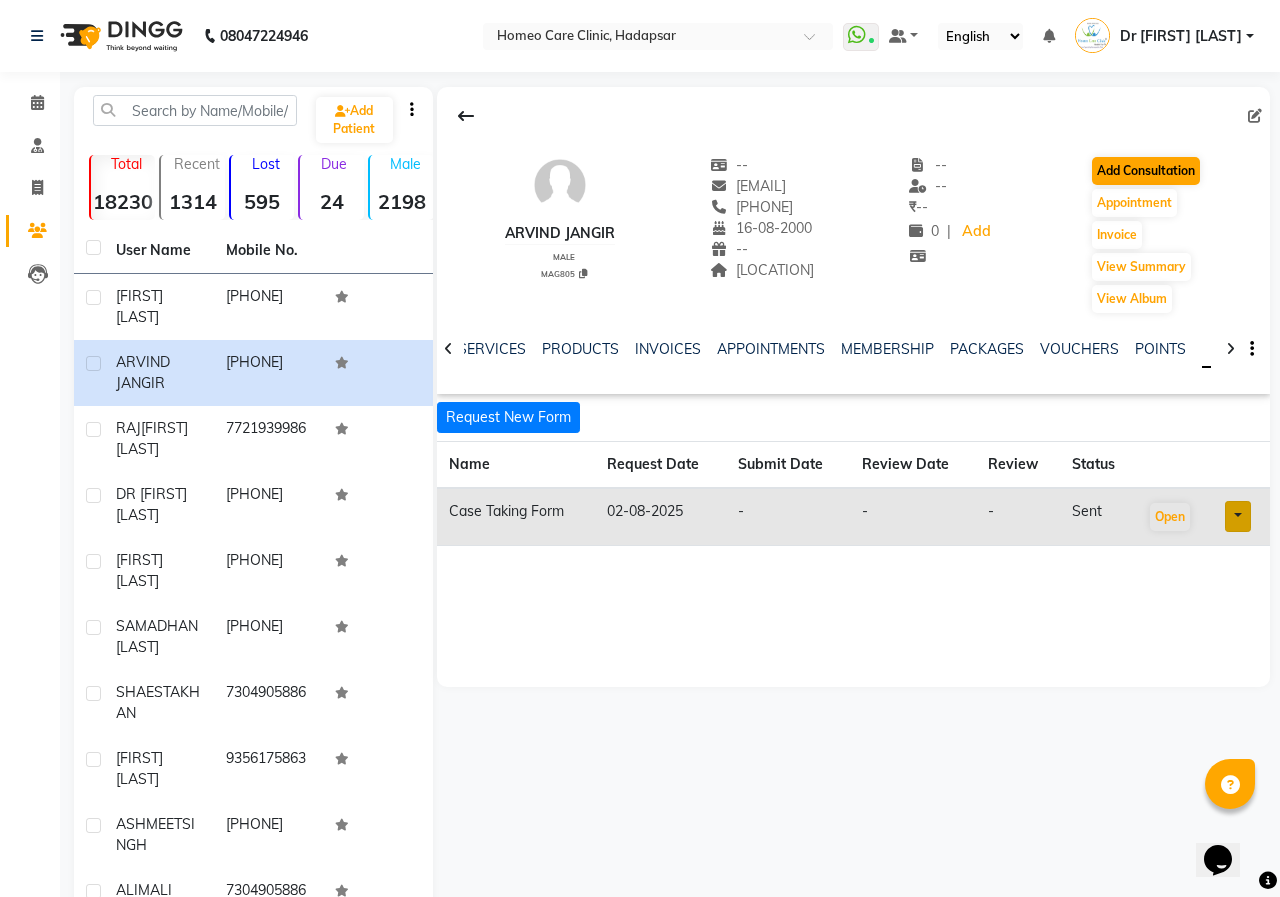 select on "male" 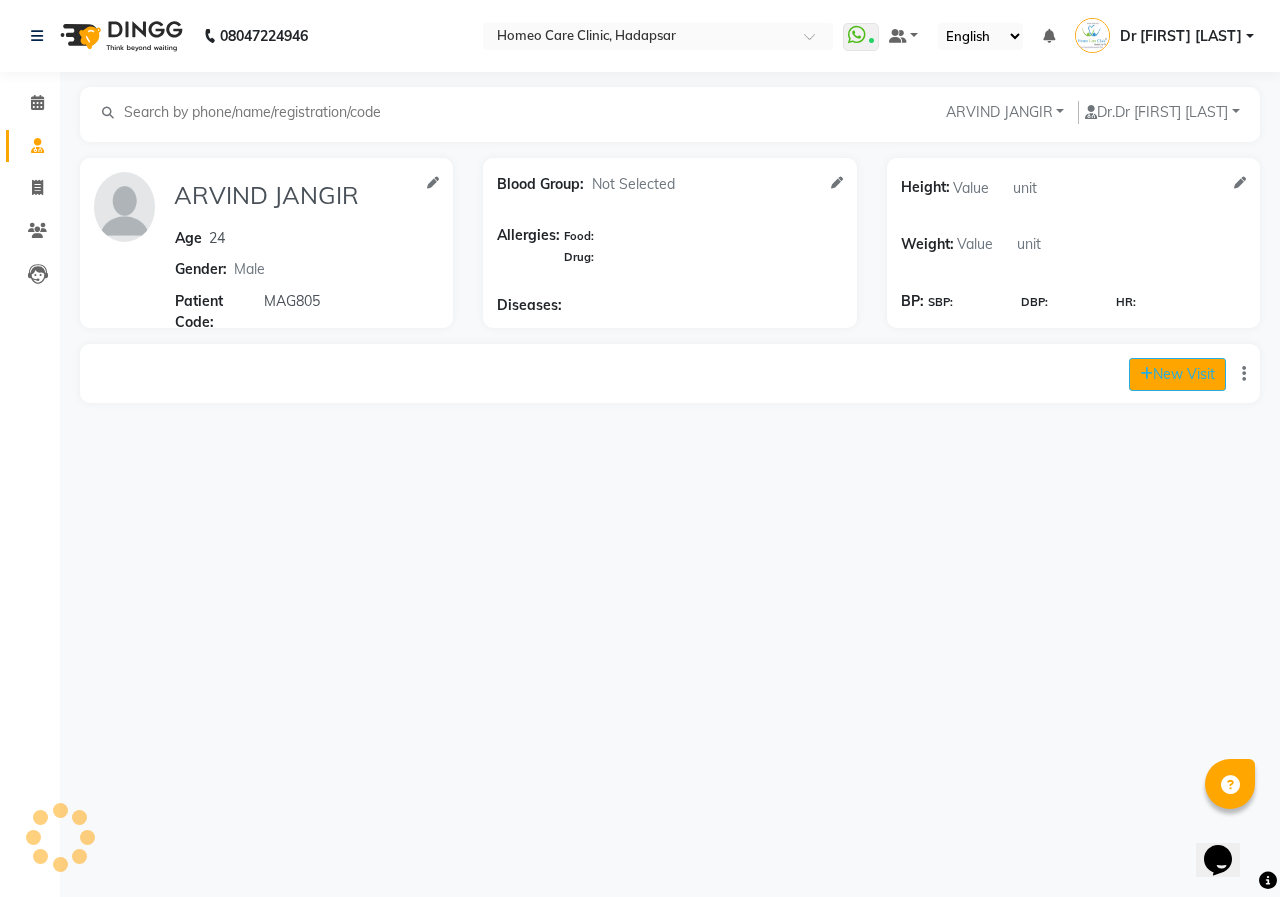 click on "New Visit" 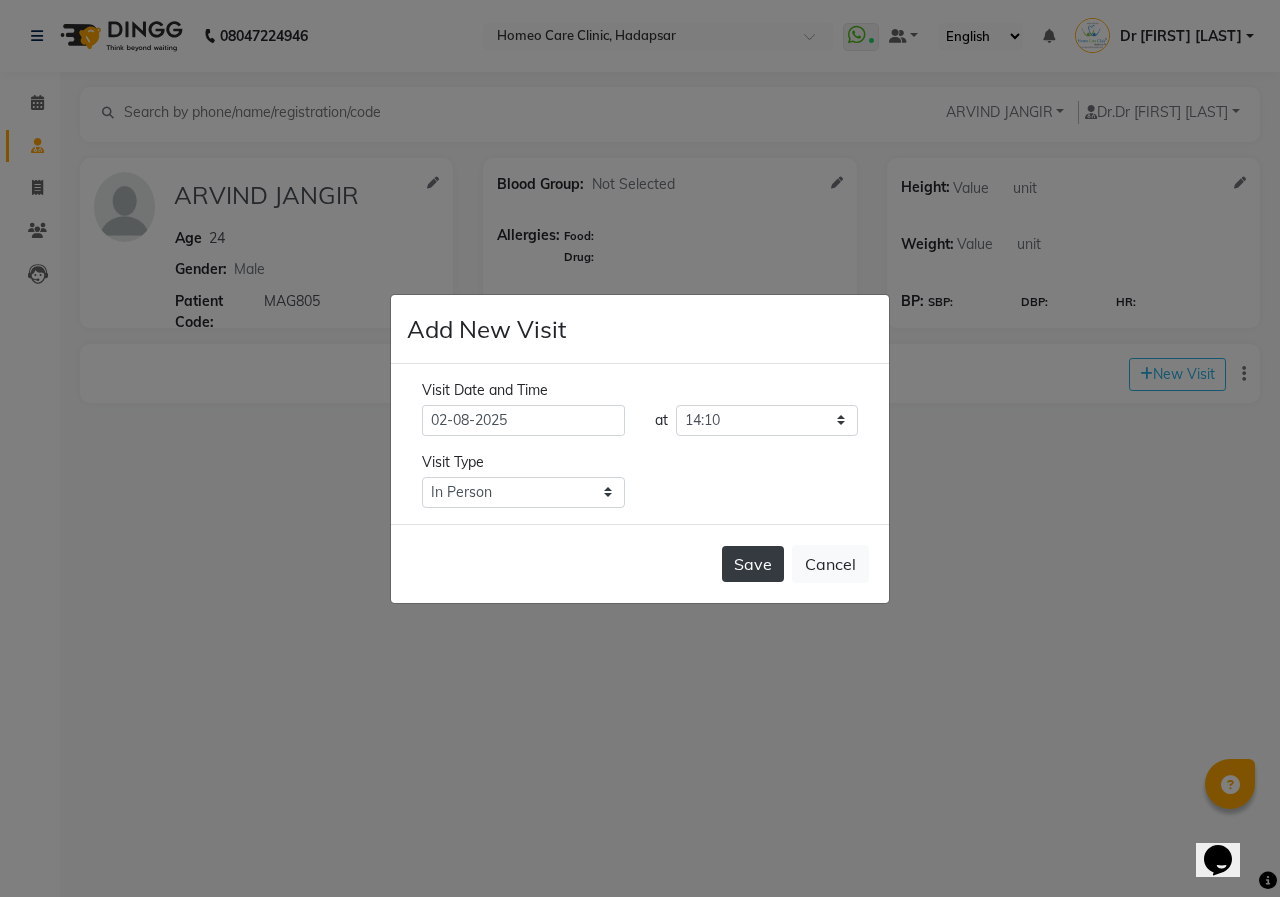 click on "Save" 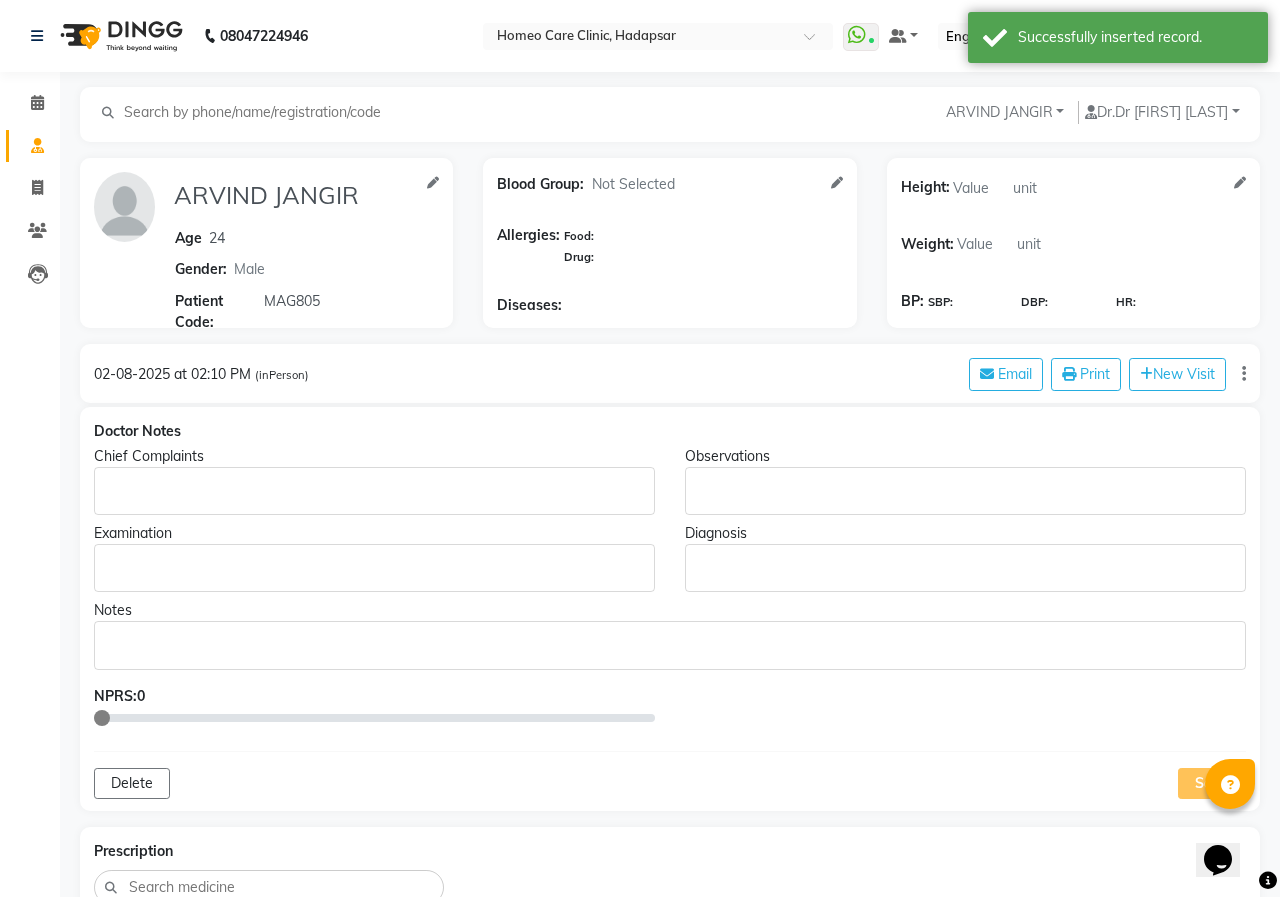 type on "ARVIND JANGIR" 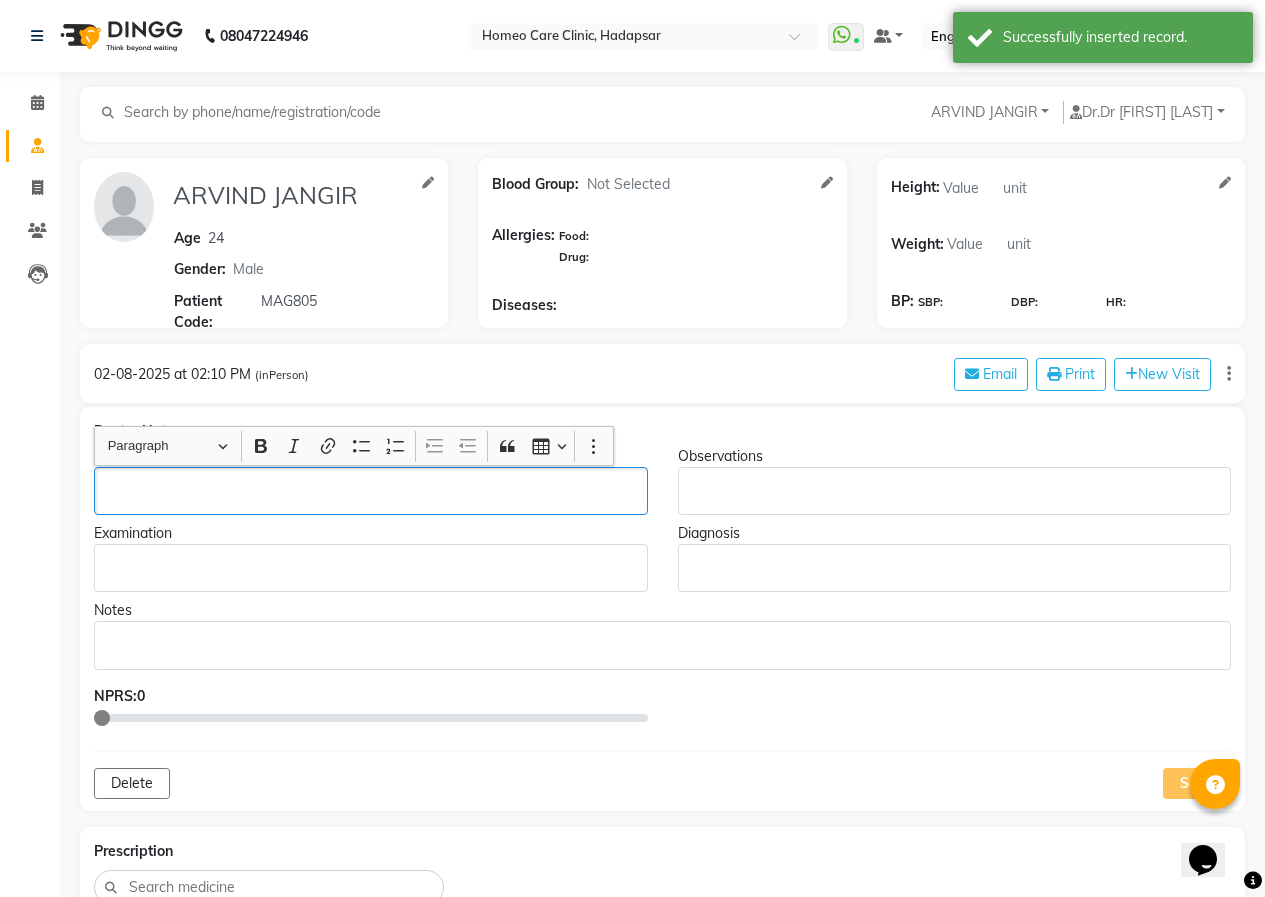 click 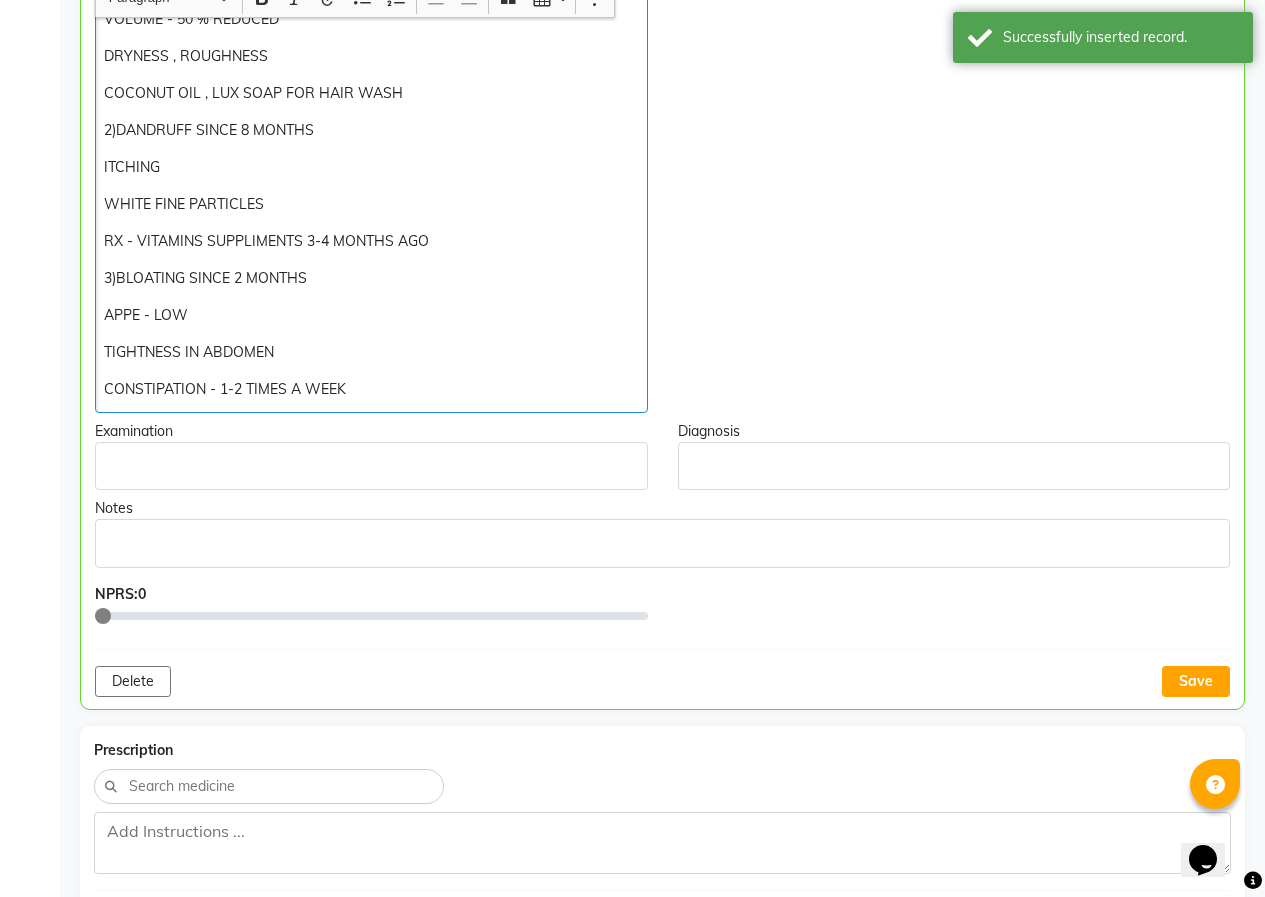 scroll, scrollTop: 742, scrollLeft: 0, axis: vertical 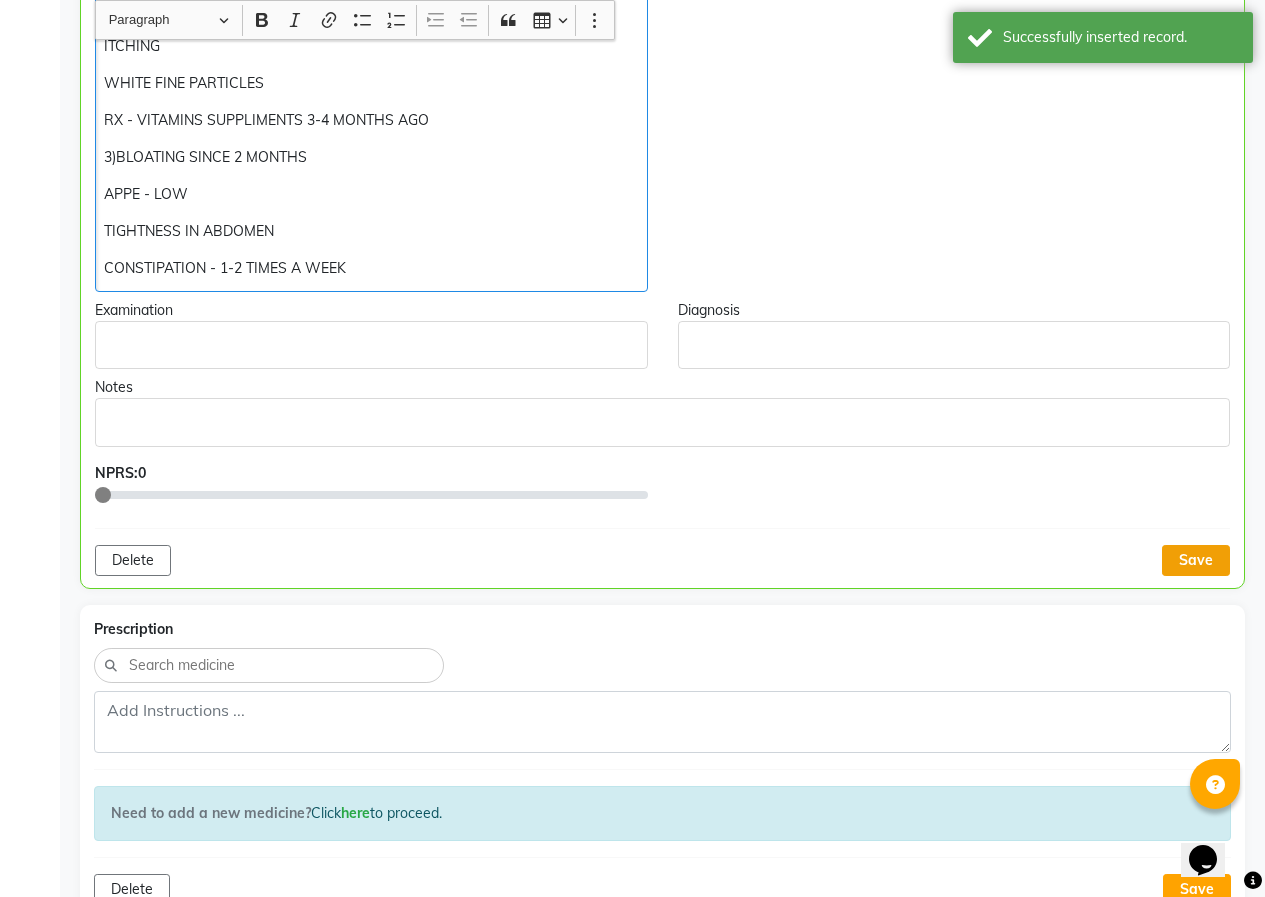 click on "Save" 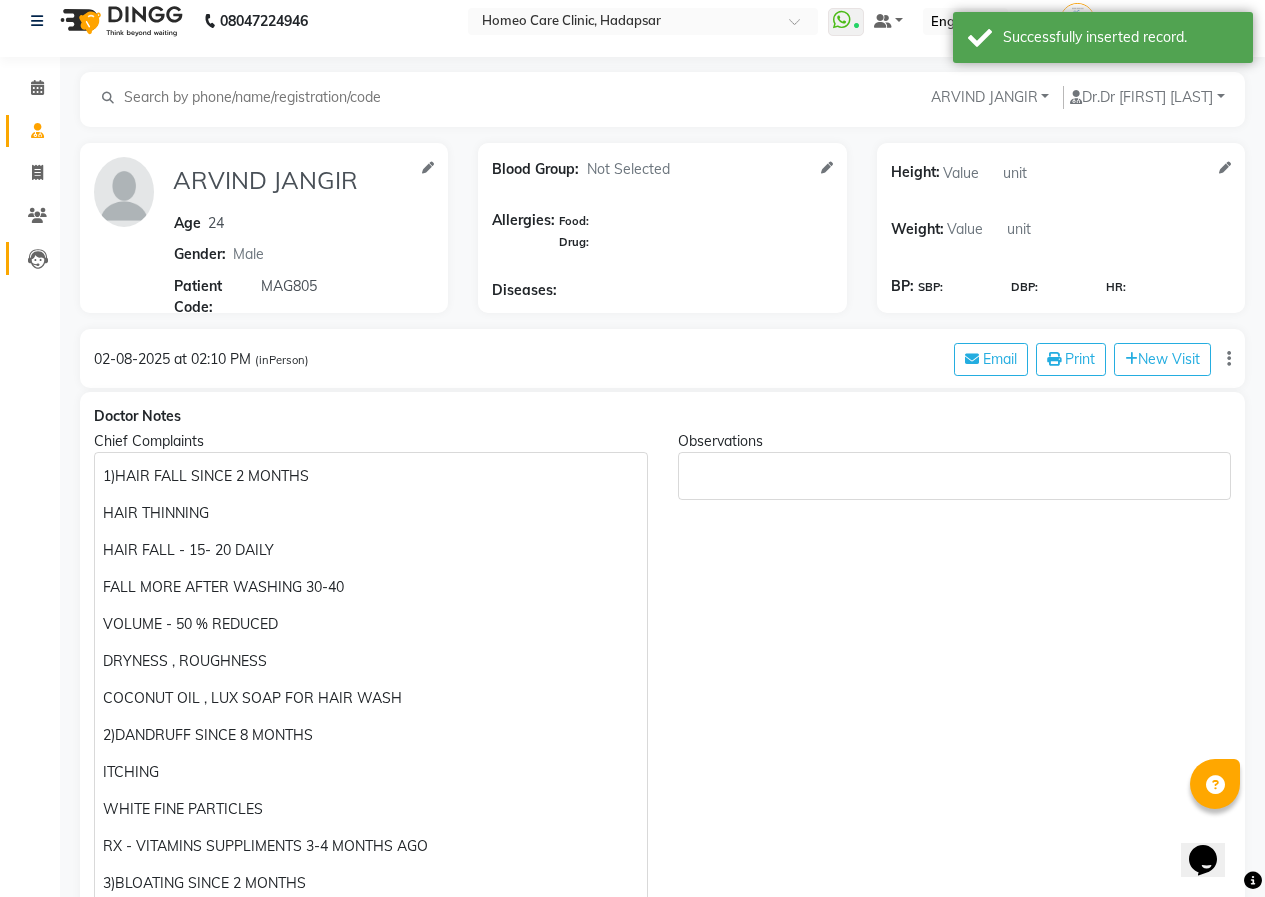 scroll, scrollTop: 0, scrollLeft: 0, axis: both 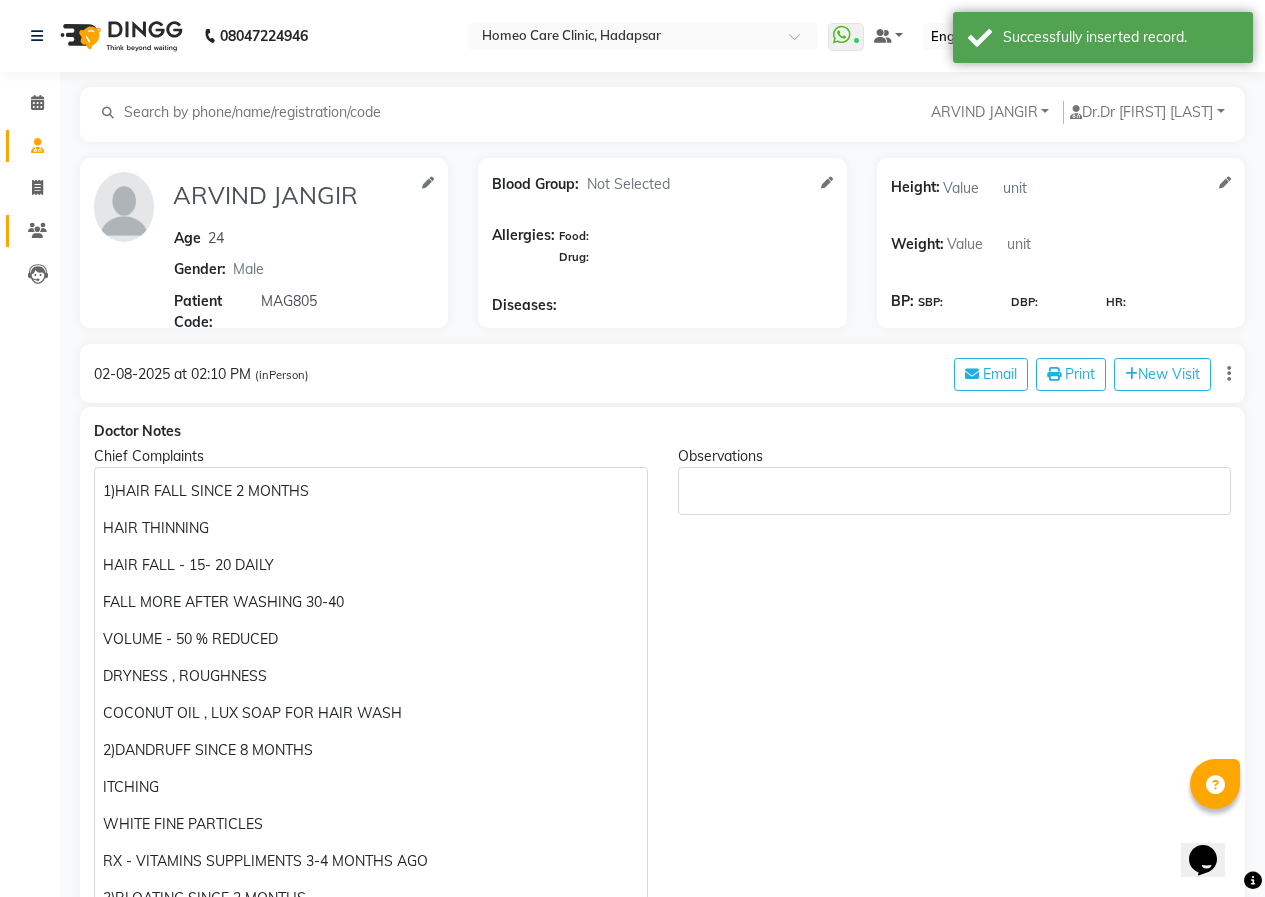 click 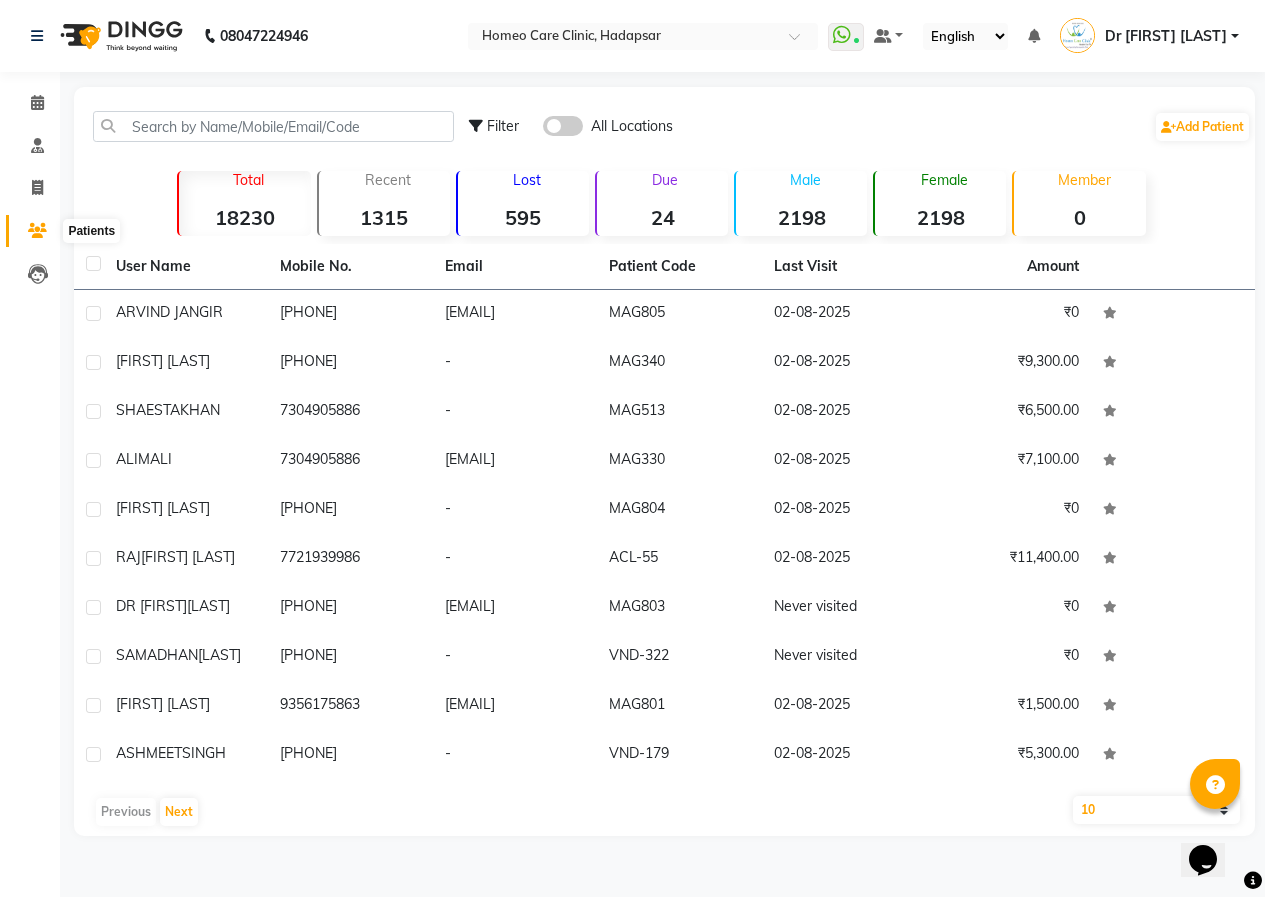 click 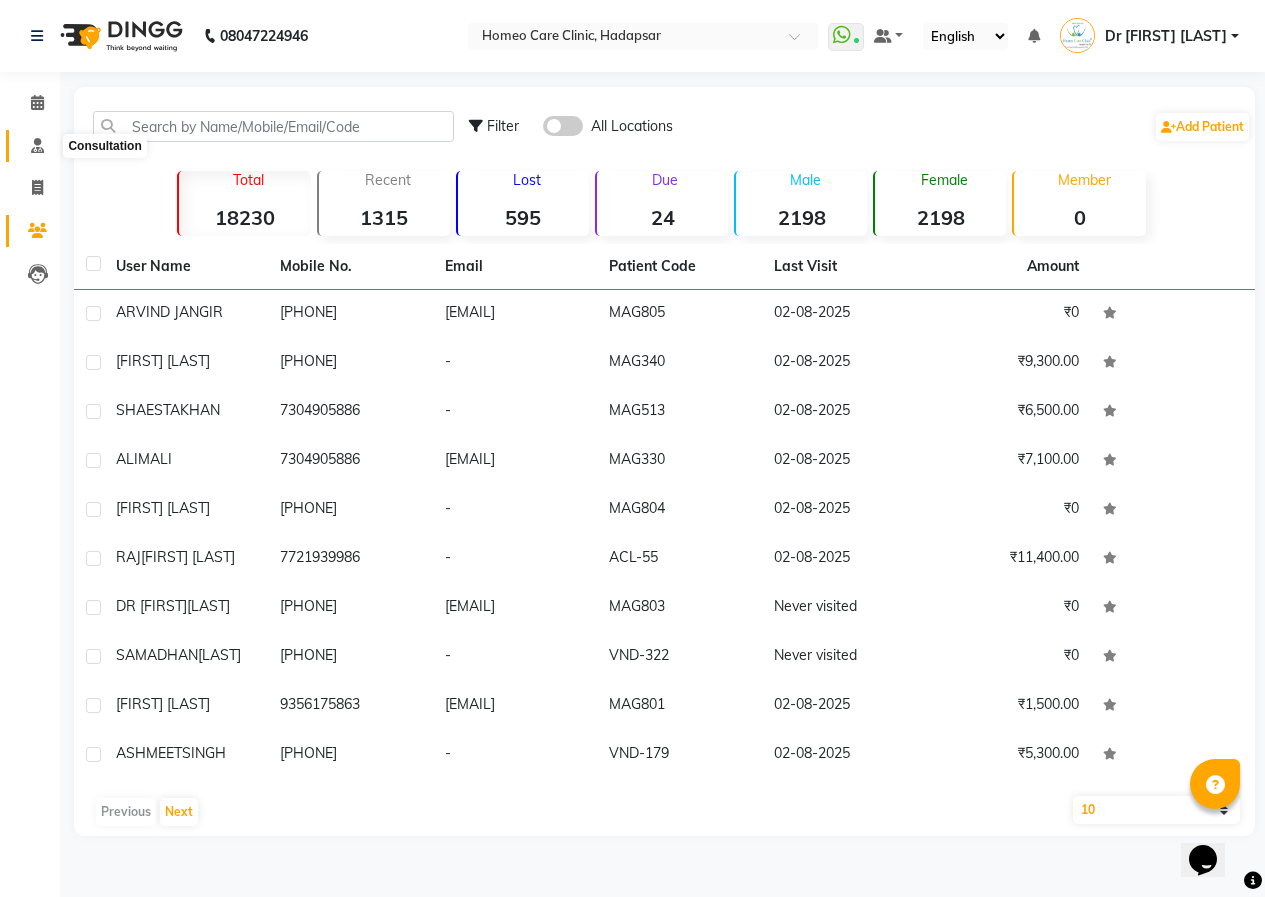 click 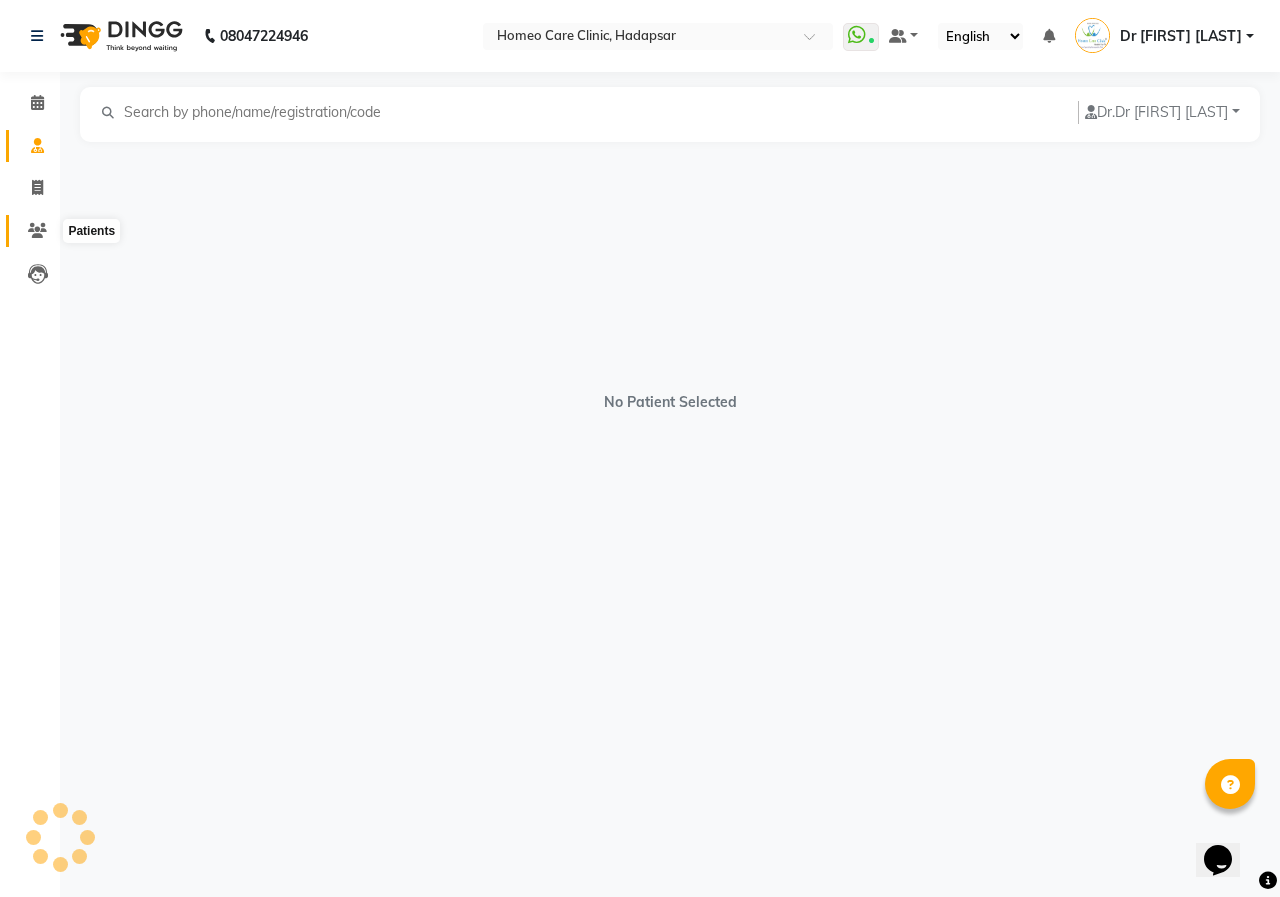 click 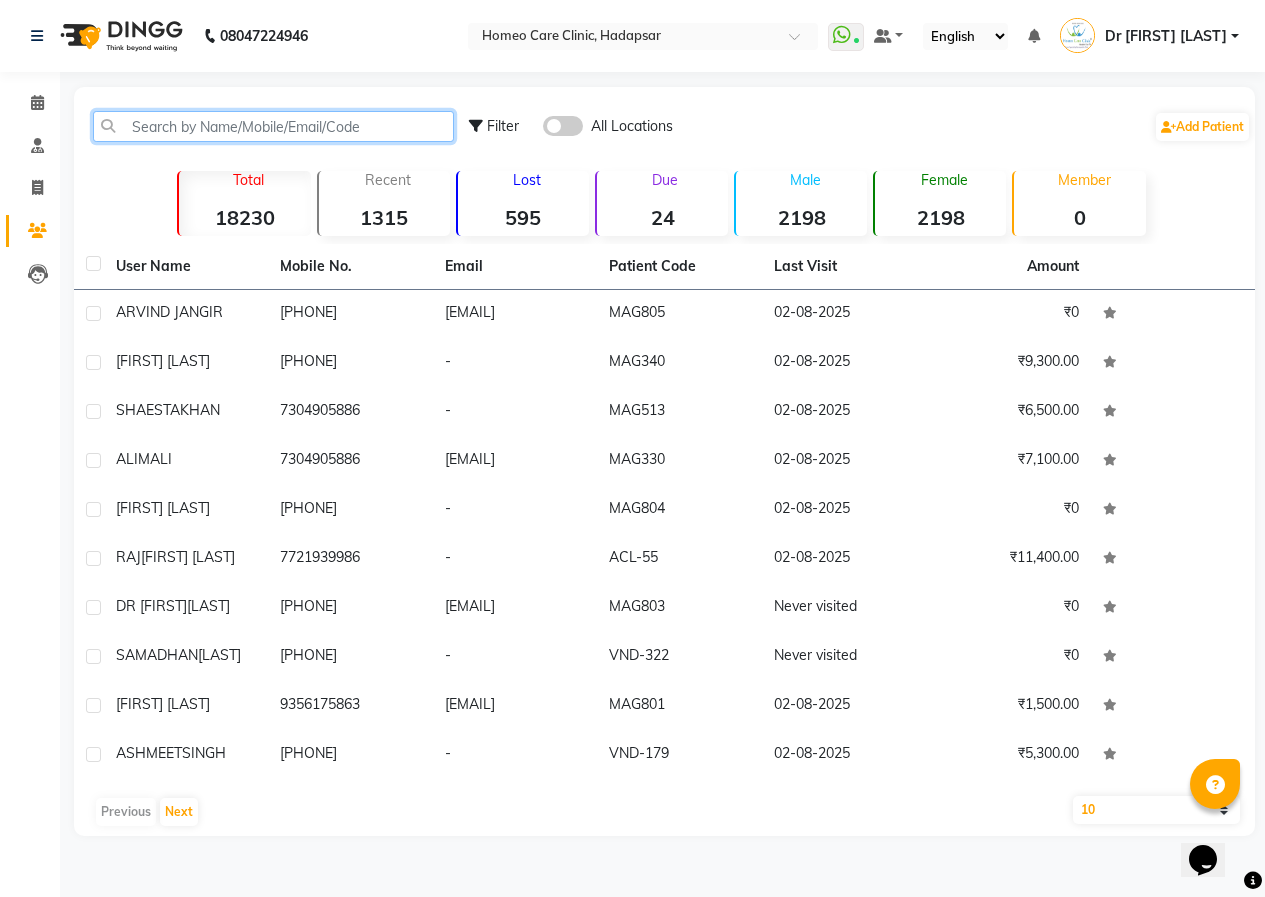 click 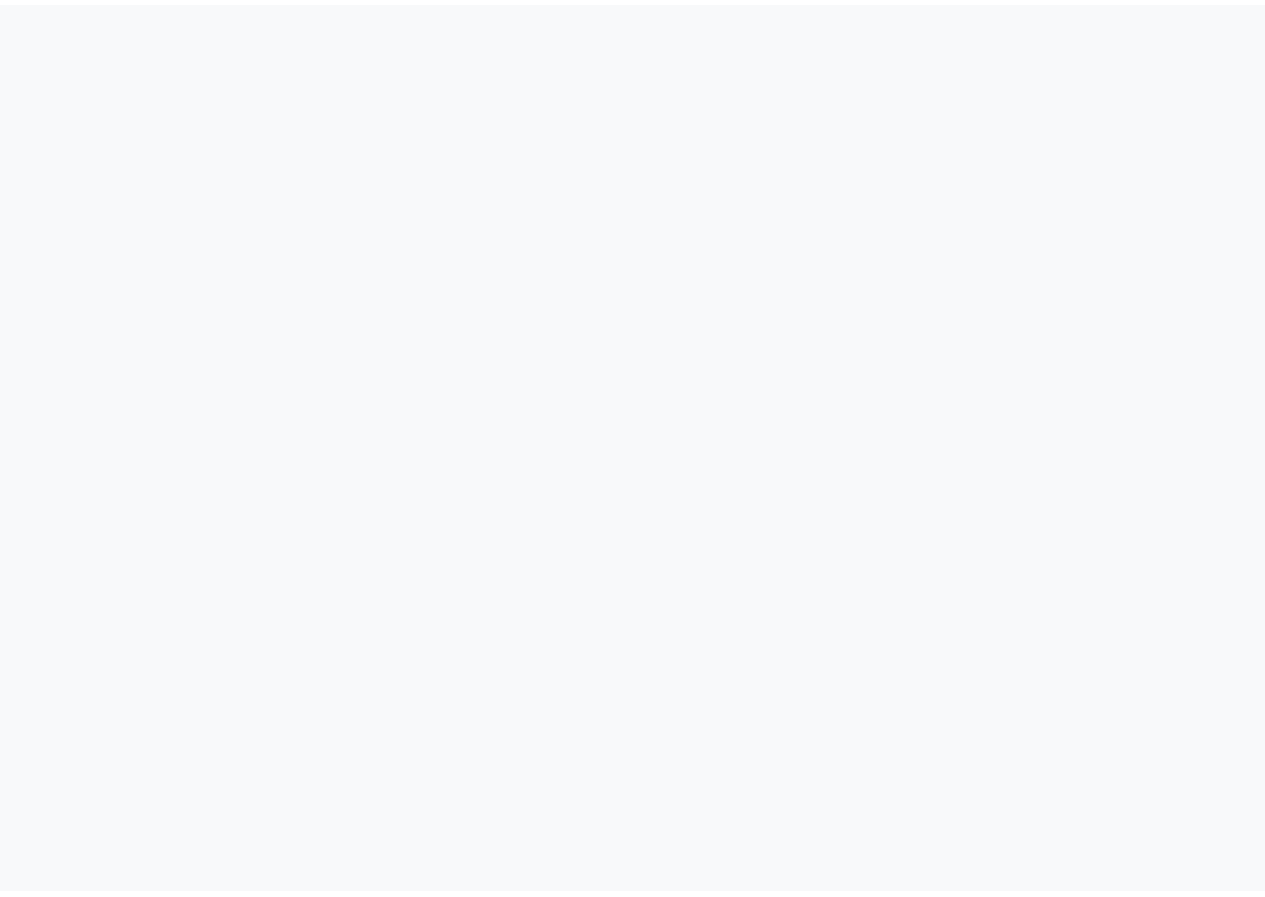 scroll, scrollTop: 0, scrollLeft: 0, axis: both 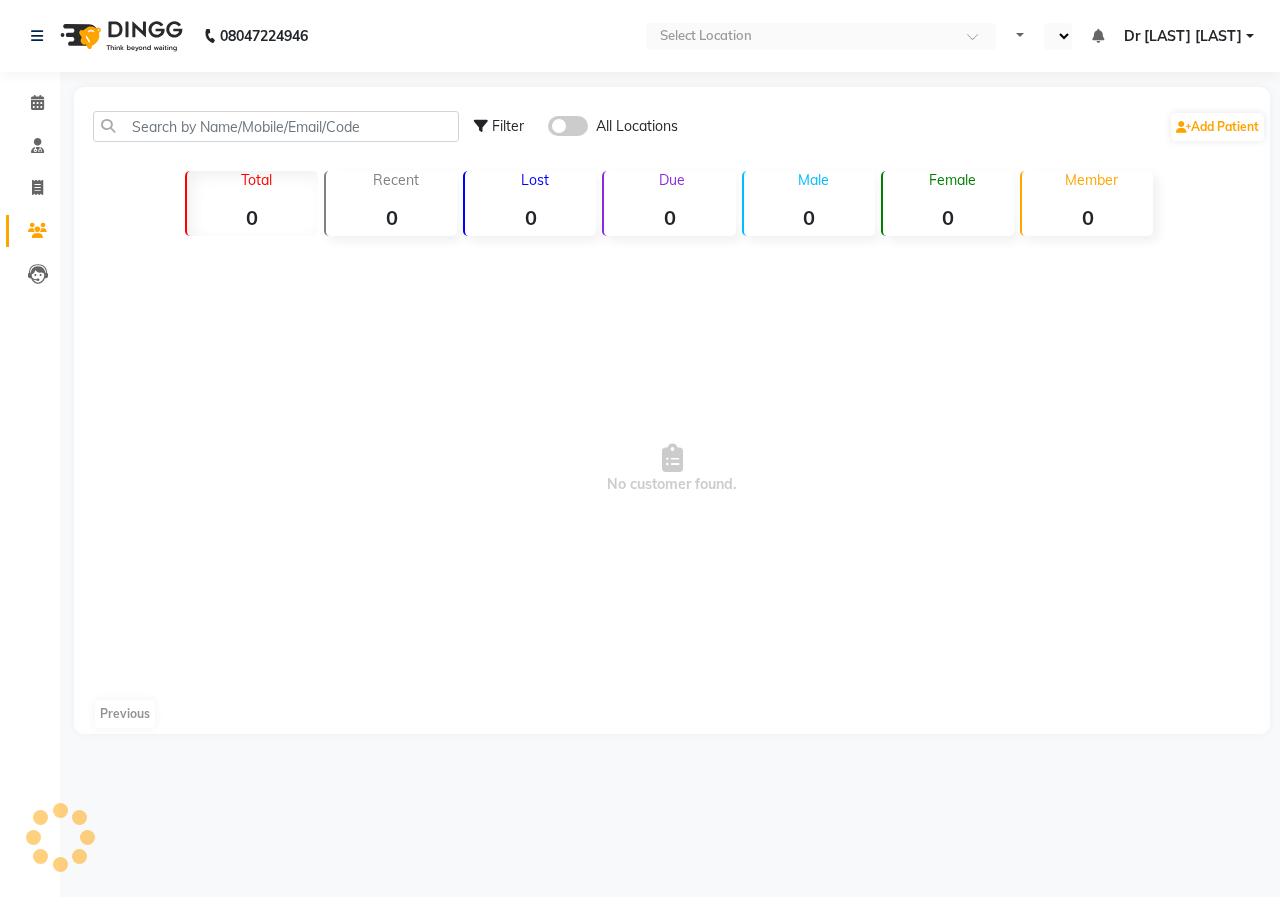 select on "en" 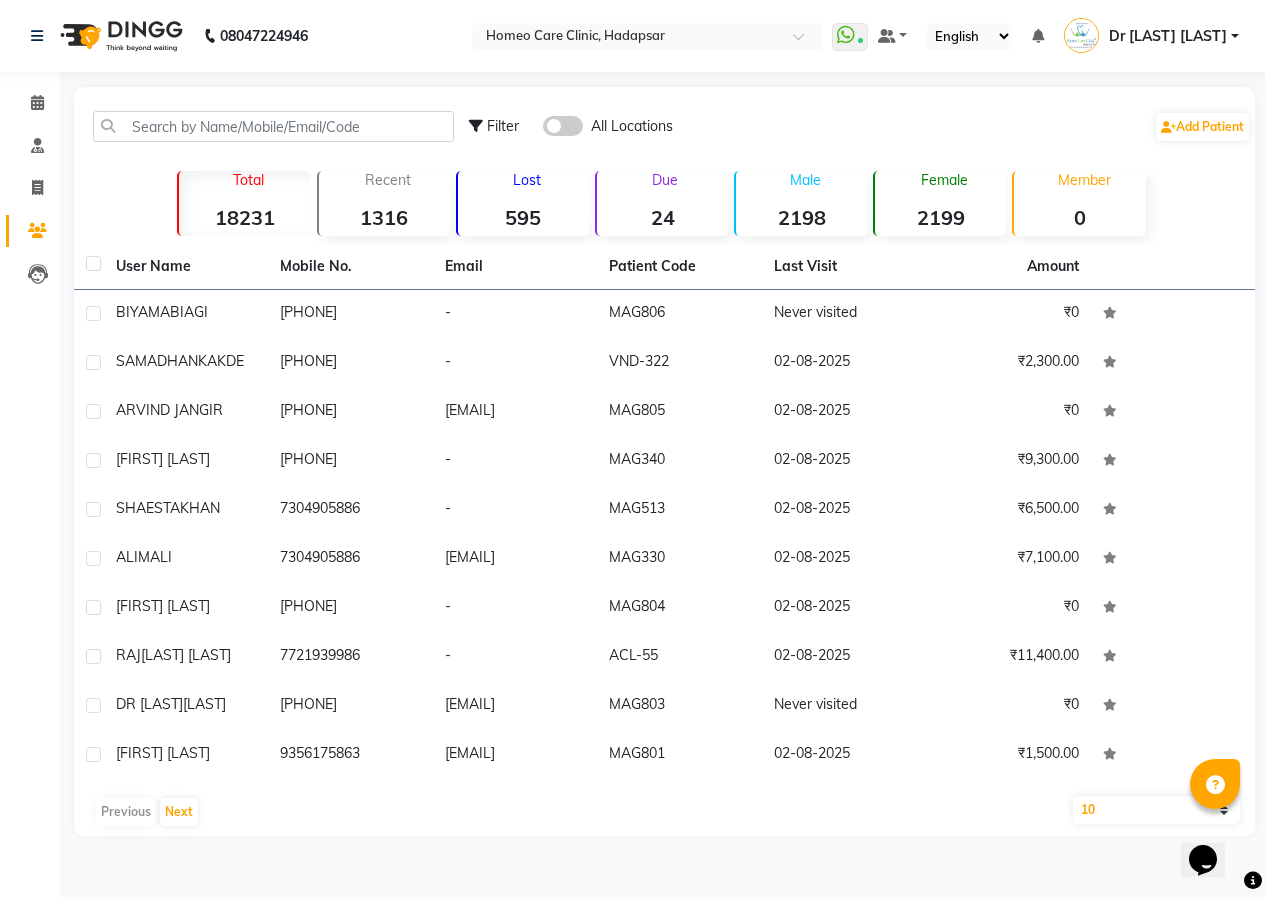 scroll, scrollTop: 0, scrollLeft: 0, axis: both 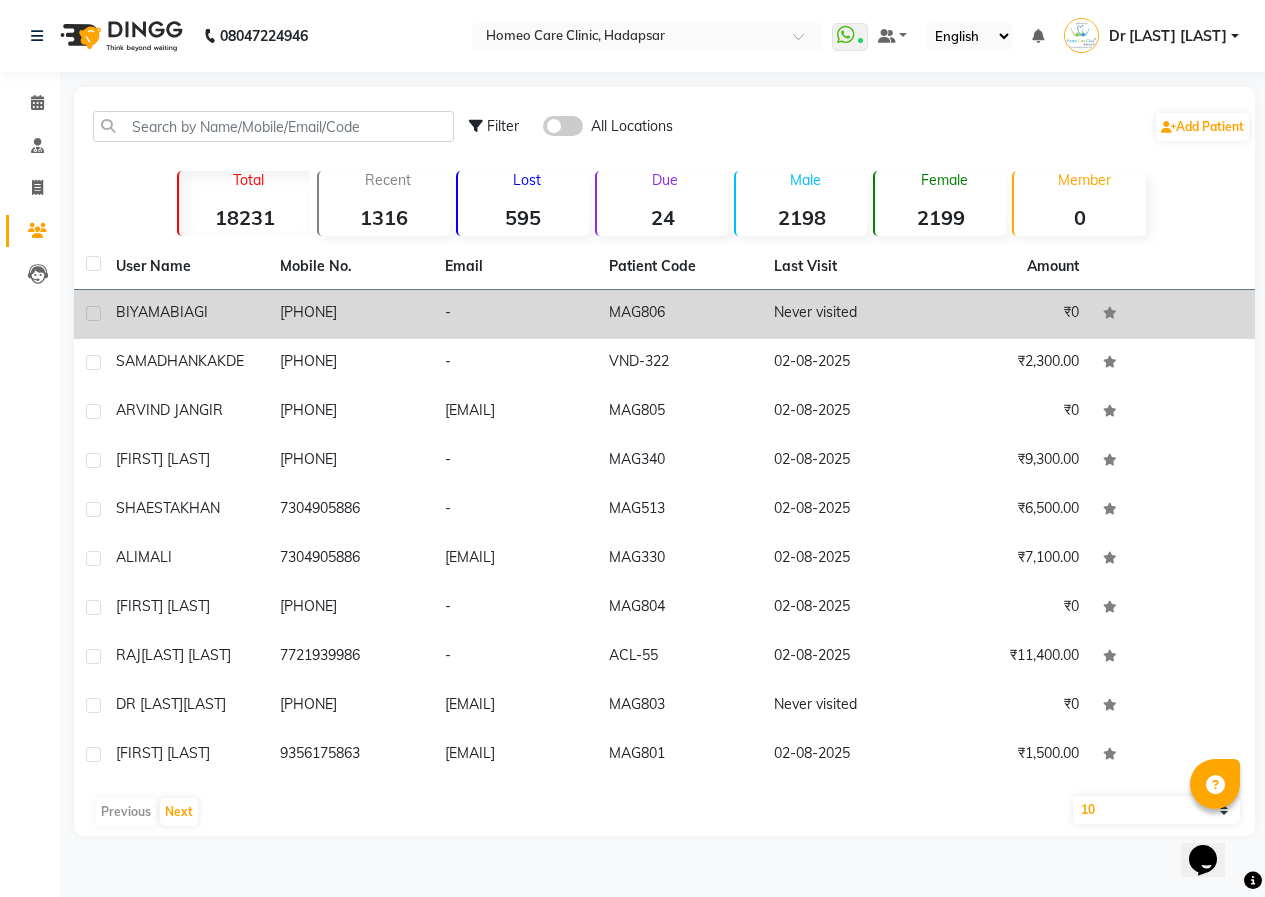 click on "[PHONE]" 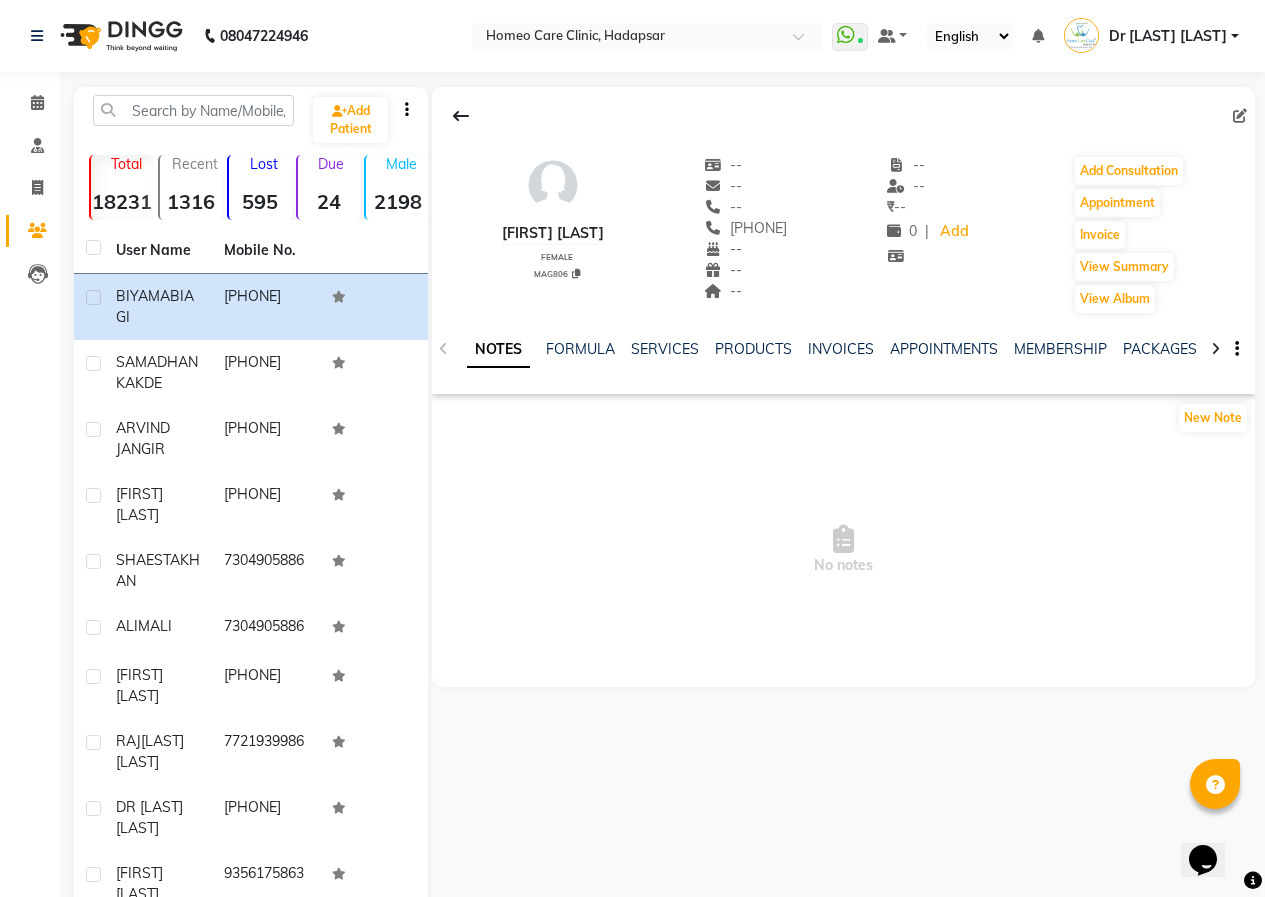 click 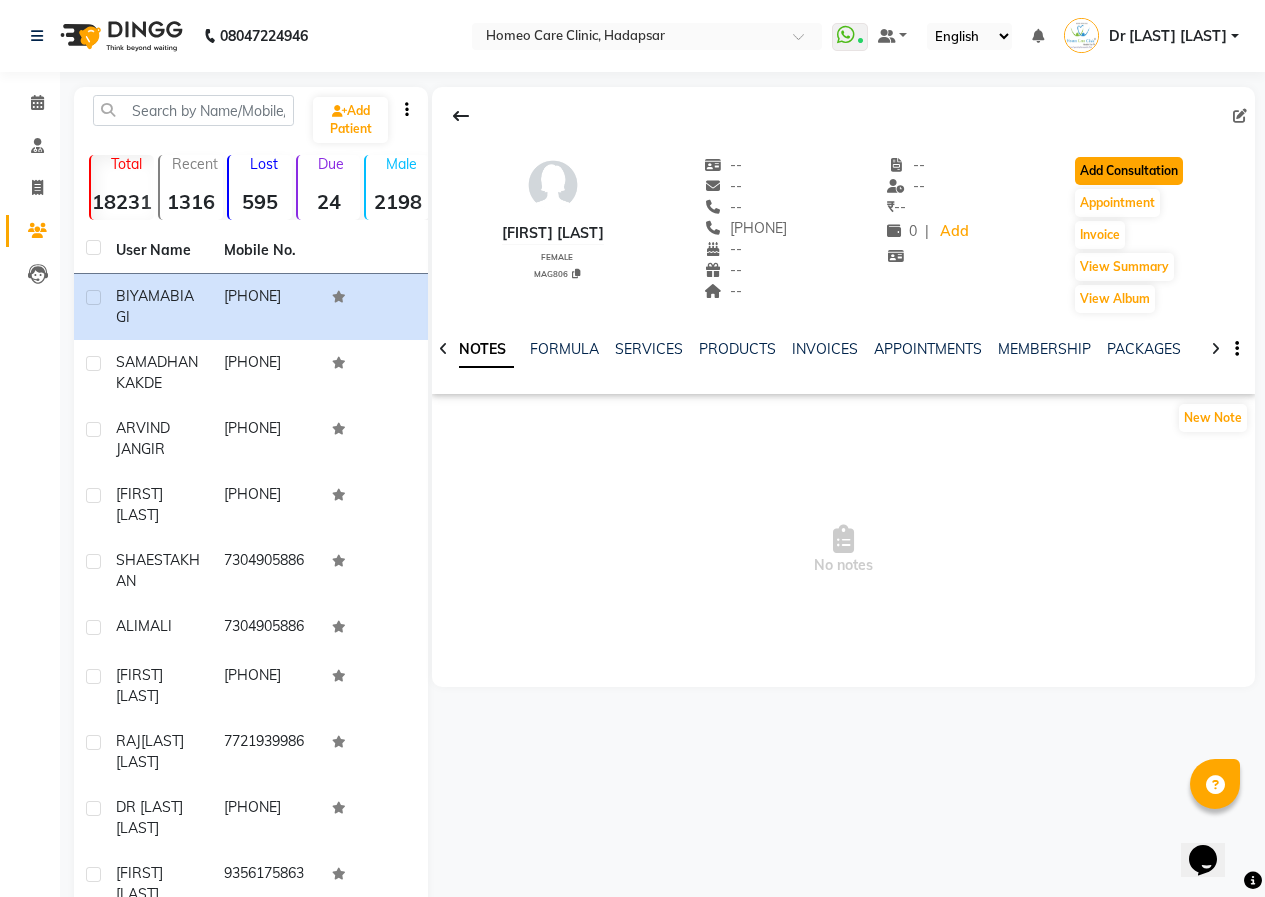 click on "Add Consultation" 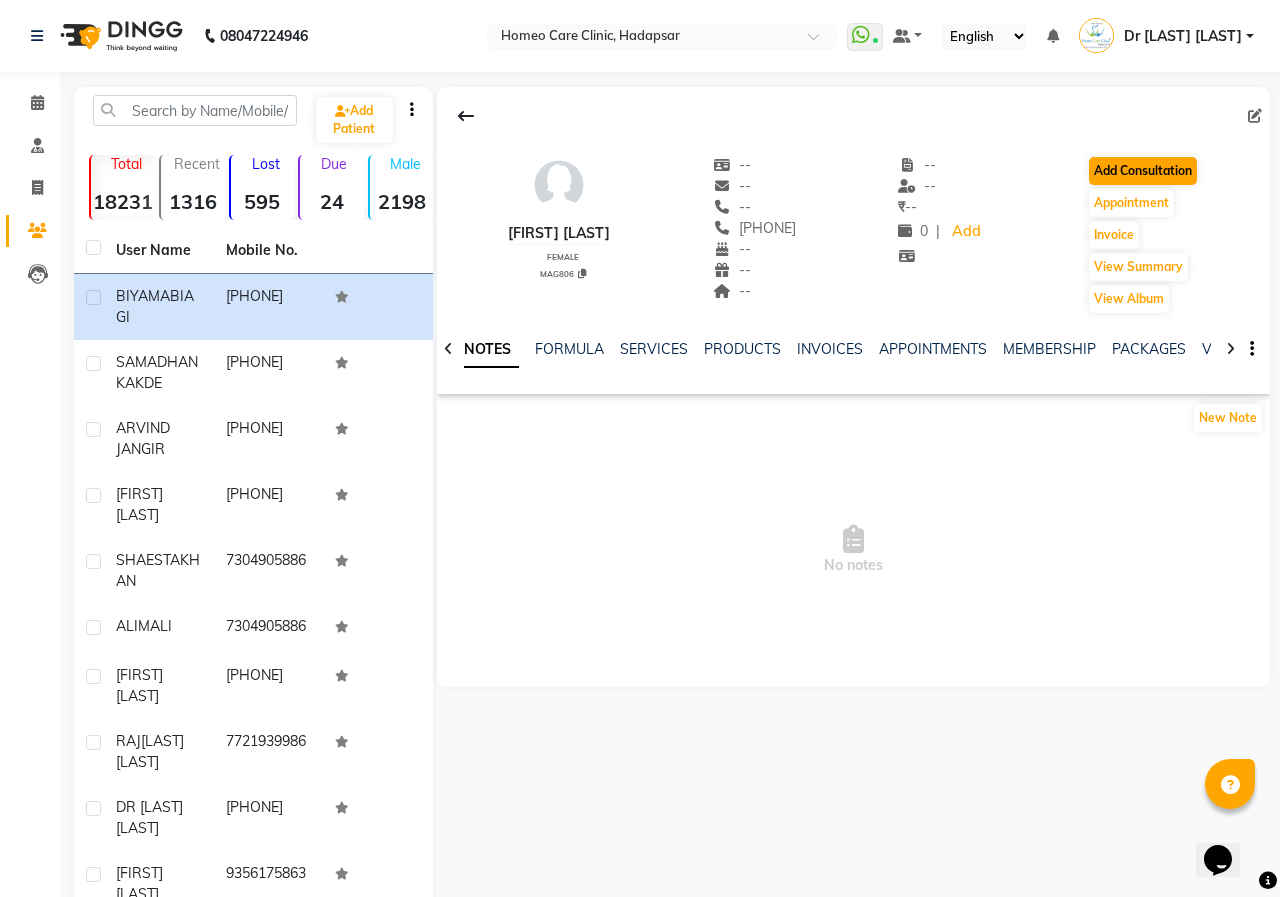 select on "female" 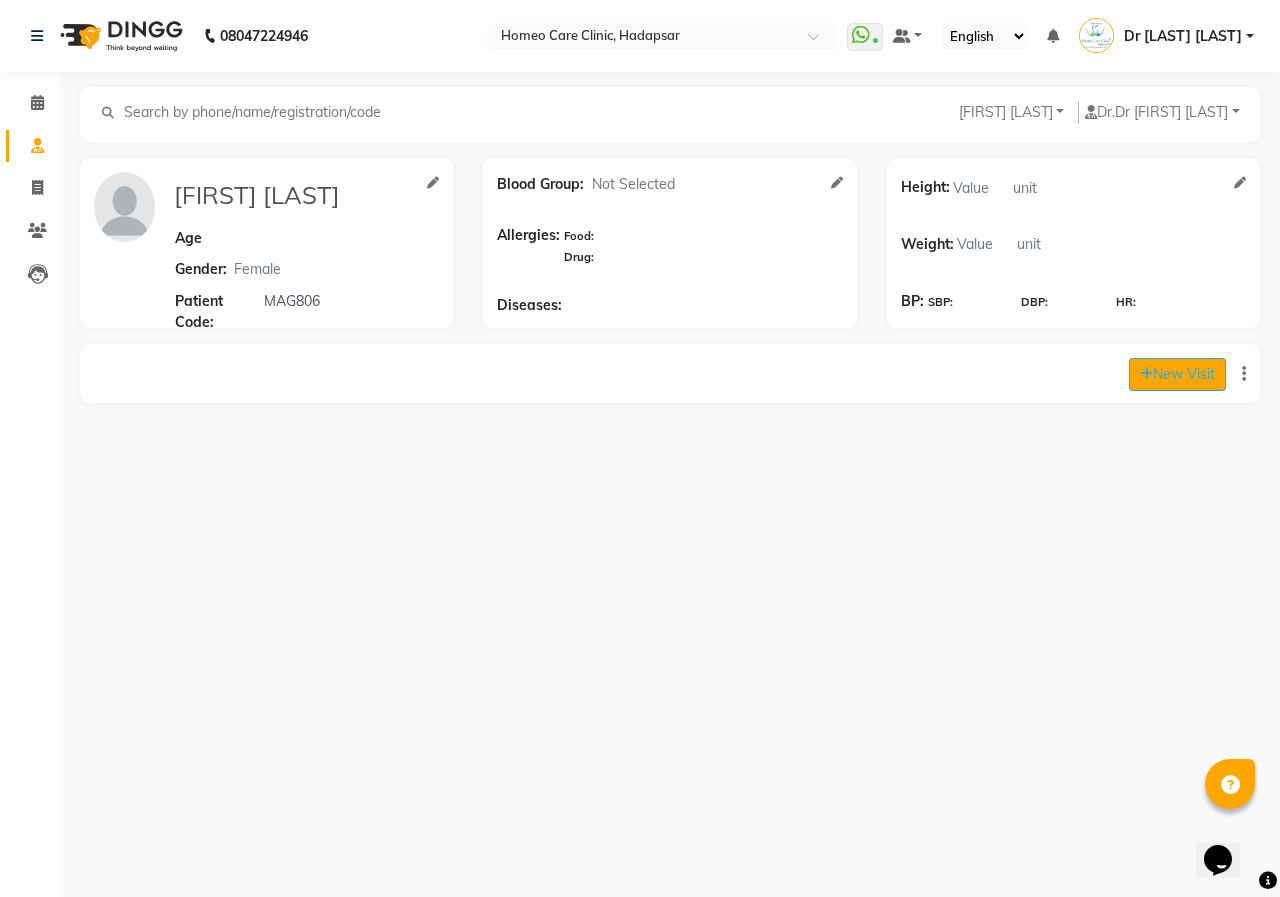 click on "New Visit" 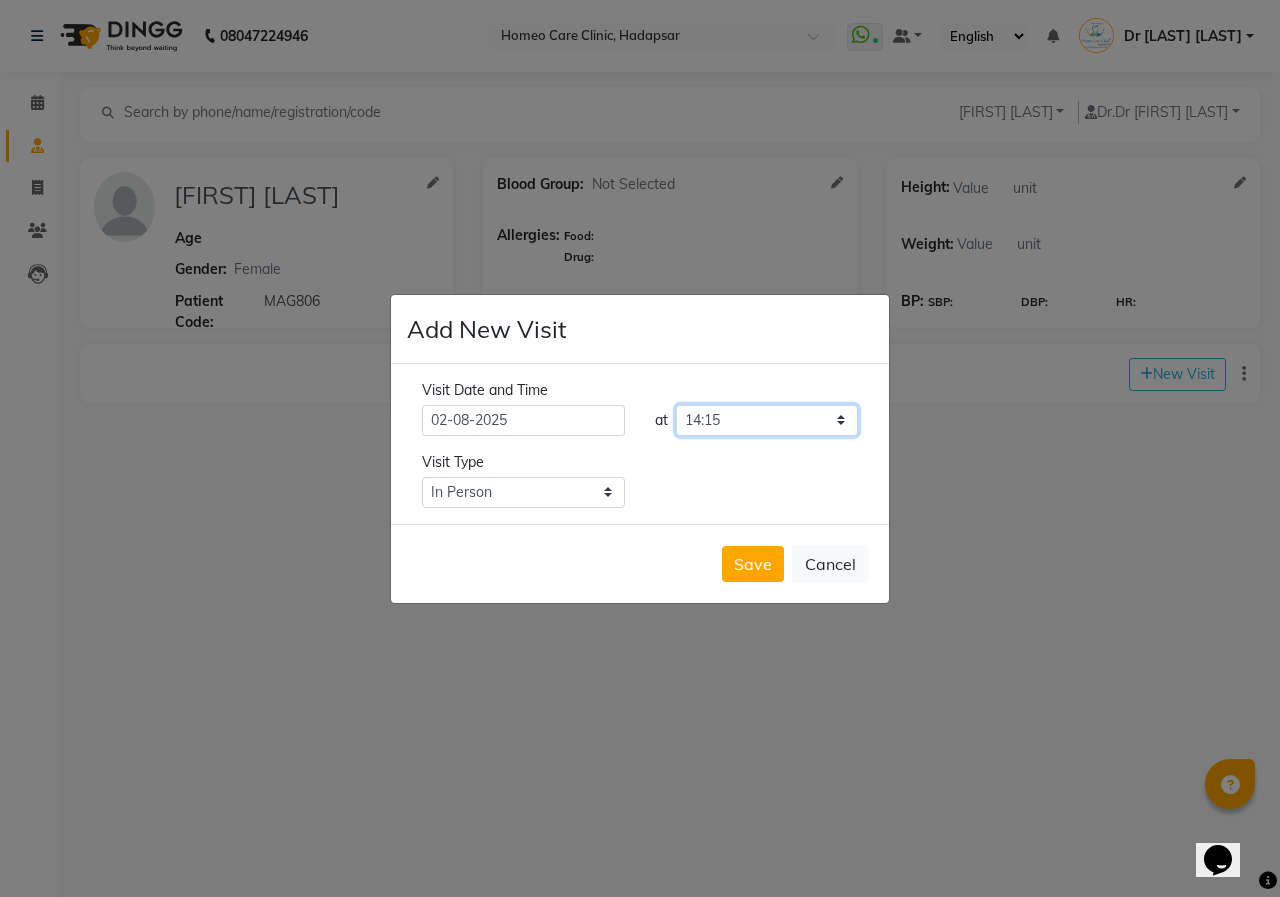 click on "Select time 09:00 09:05 09:10 09:15 09:20 09:25 09:30 09:35 09:40 09:45 09:50 09:55 10:00 10:05 10:10 10:15 10:20 10:25 10:30 10:35 10:40 10:45 10:50 10:55 11:00 11:05 11:10 11:15 11:20 11:25 11:30 11:35 11:40 11:45 11:50 11:55 12:00 12:05 12:10 12:15 12:20 12:25 12:30 12:35 12:40 12:45 12:50 12:55 13:00 13:05 13:10 13:15 13:20 13:25 13:30 13:35 13:40 13:45 13:50 13:55 14:00 14:05 14:10 14:15 14:20 14:25 14:30 14:35 14:40 14:45 14:50 14:55 15:00 15:05 15:10 15:15 15:20 15:25 15:30 15:35 15:40 15:45 15:50 15:55 16:00 16:05 16:10 16:15 16:20 16:25 16:30 16:35 16:40 16:45 16:50 16:55 17:00 17:05 17:10 17:15 17:20 17:25 17:30 17:35 17:40 17:45 17:50 17:55 18:00 18:05 18:10 18:15 18:20 18:25 18:30 18:35 18:40 18:45 18:50 18:55 19:00 19:05 19:10 19:15 19:20 19:25 19:30 19:35 19:40 19:45 19:50 19:55 20:00 20:05 20:10 20:15 20:20 20:25 20:30 20:35 20:40 20:45 20:50 20:55 21:00 21:05 21:10 21:15 21:20 21:25 21:30 21:35 21:40 21:45 21:50 21:55 22:00 22:05 22:10 22:15 22:20 22:25 22:30 22:35 22:40 22:45 22:50 22:55" 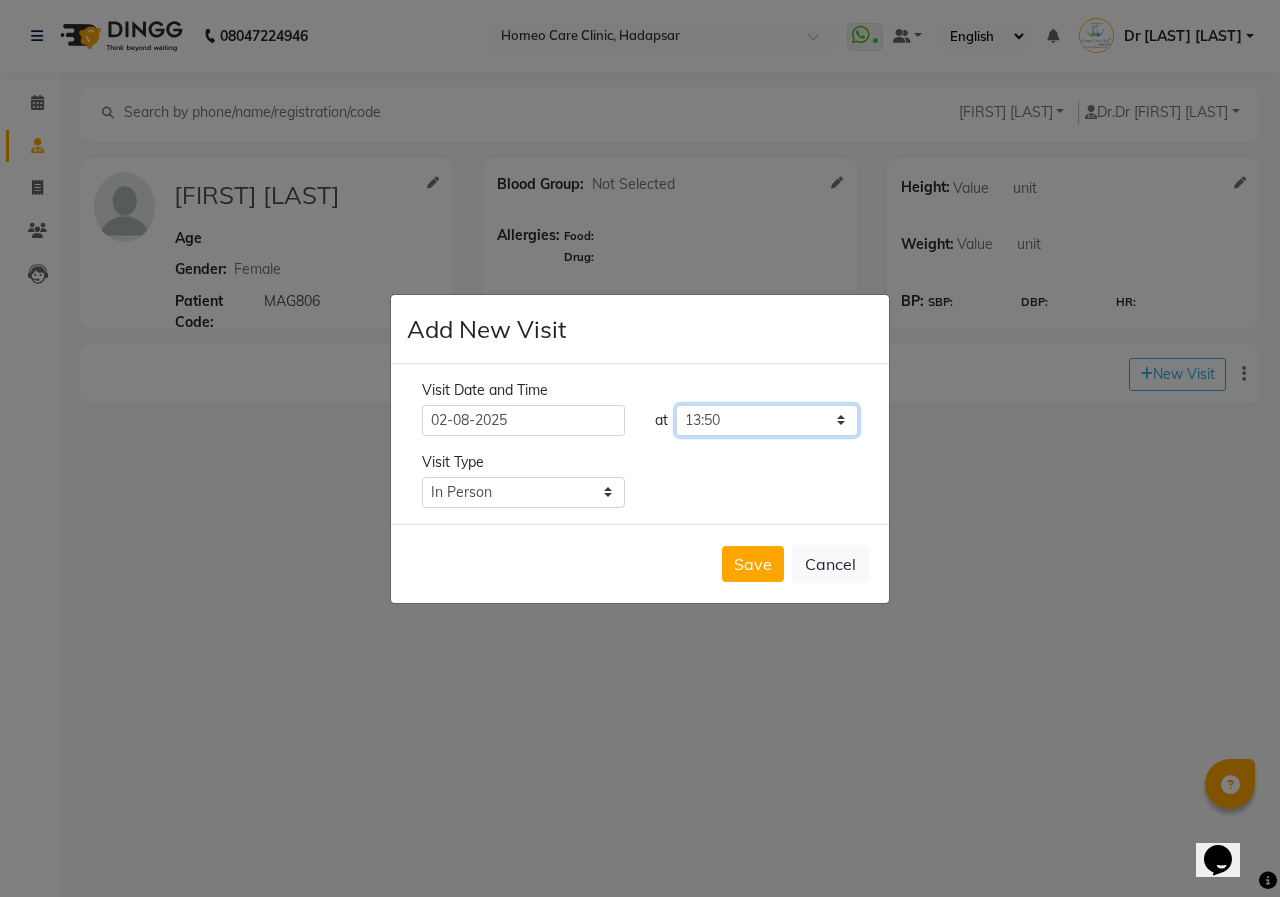 click on "Select time 09:00 09:05 09:10 09:15 09:20 09:25 09:30 09:35 09:40 09:45 09:50 09:55 10:00 10:05 10:10 10:15 10:20 10:25 10:30 10:35 10:40 10:45 10:50 10:55 11:00 11:05 11:10 11:15 11:20 11:25 11:30 11:35 11:40 11:45 11:50 11:55 12:00 12:05 12:10 12:15 12:20 12:25 12:30 12:35 12:40 12:45 12:50 12:55 13:00 13:05 13:10 13:15 13:20 13:25 13:30 13:35 13:40 13:45 13:50 13:55 14:00 14:05 14:10 14:15 14:20 14:25 14:30 14:35 14:40 14:45 14:50 14:55 15:00 15:05 15:10 15:15 15:20 15:25 15:30 15:35 15:40 15:45 15:50 15:55 16:00 16:05 16:10 16:15 16:20 16:25 16:30 16:35 16:40 16:45 16:50 16:55 17:00 17:05 17:10 17:15 17:20 17:25 17:30 17:35 17:40 17:45 17:50 17:55 18:00 18:05 18:10 18:15 18:20 18:25 18:30 18:35 18:40 18:45 18:50 18:55 19:00 19:05 19:10 19:15 19:20 19:25 19:30 19:35 19:40 19:45 19:50 19:55 20:00 20:05 20:10 20:15 20:20 20:25 20:30 20:35 20:40 20:45 20:50 20:55 21:00 21:05 21:10 21:15 21:20 21:25 21:30 21:35 21:40 21:45 21:50 21:55 22:00 22:05 22:10 22:15 22:20 22:25 22:30 22:35 22:40 22:45 22:50 22:55" 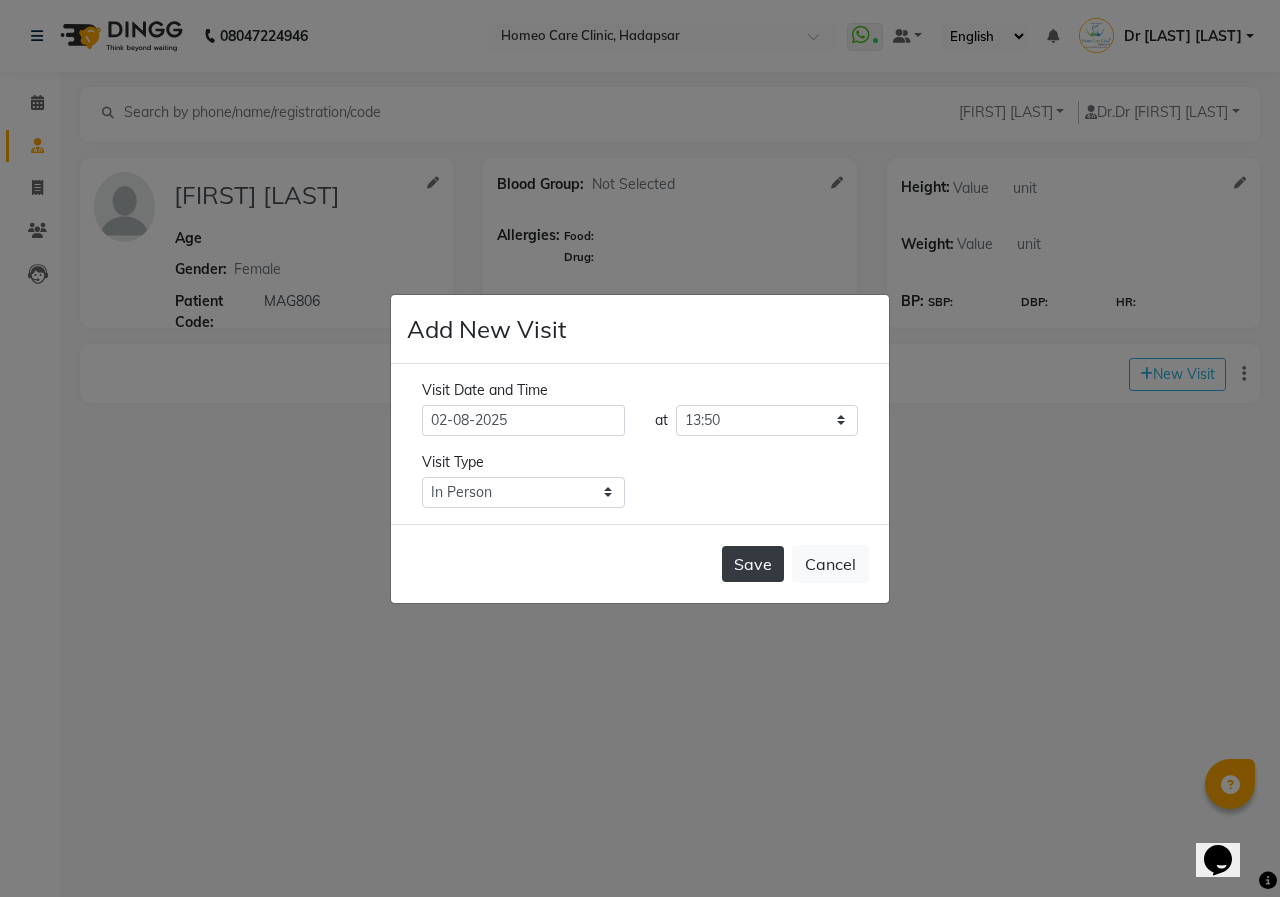 click on "Save" 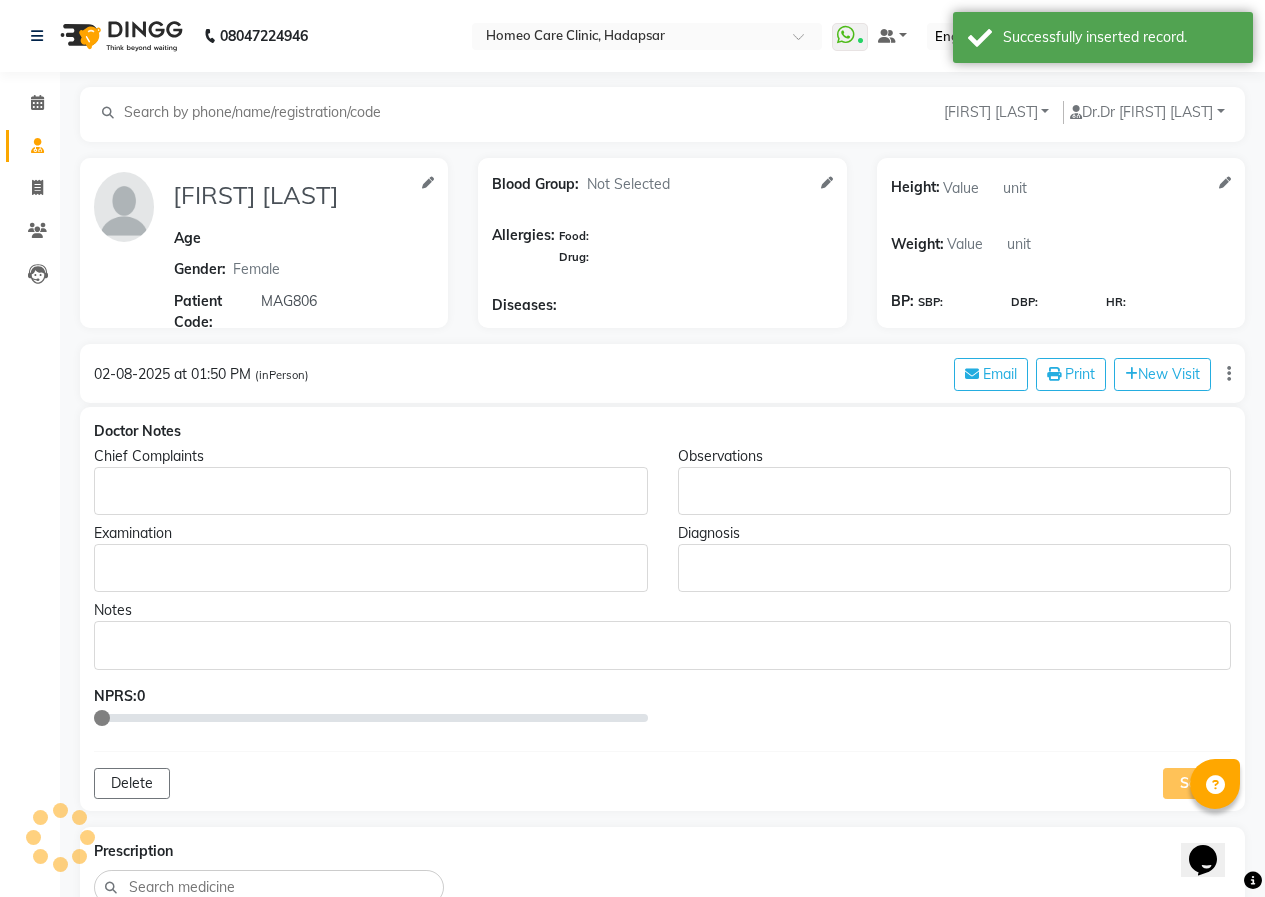 type on "BIYAMA BIAGI" 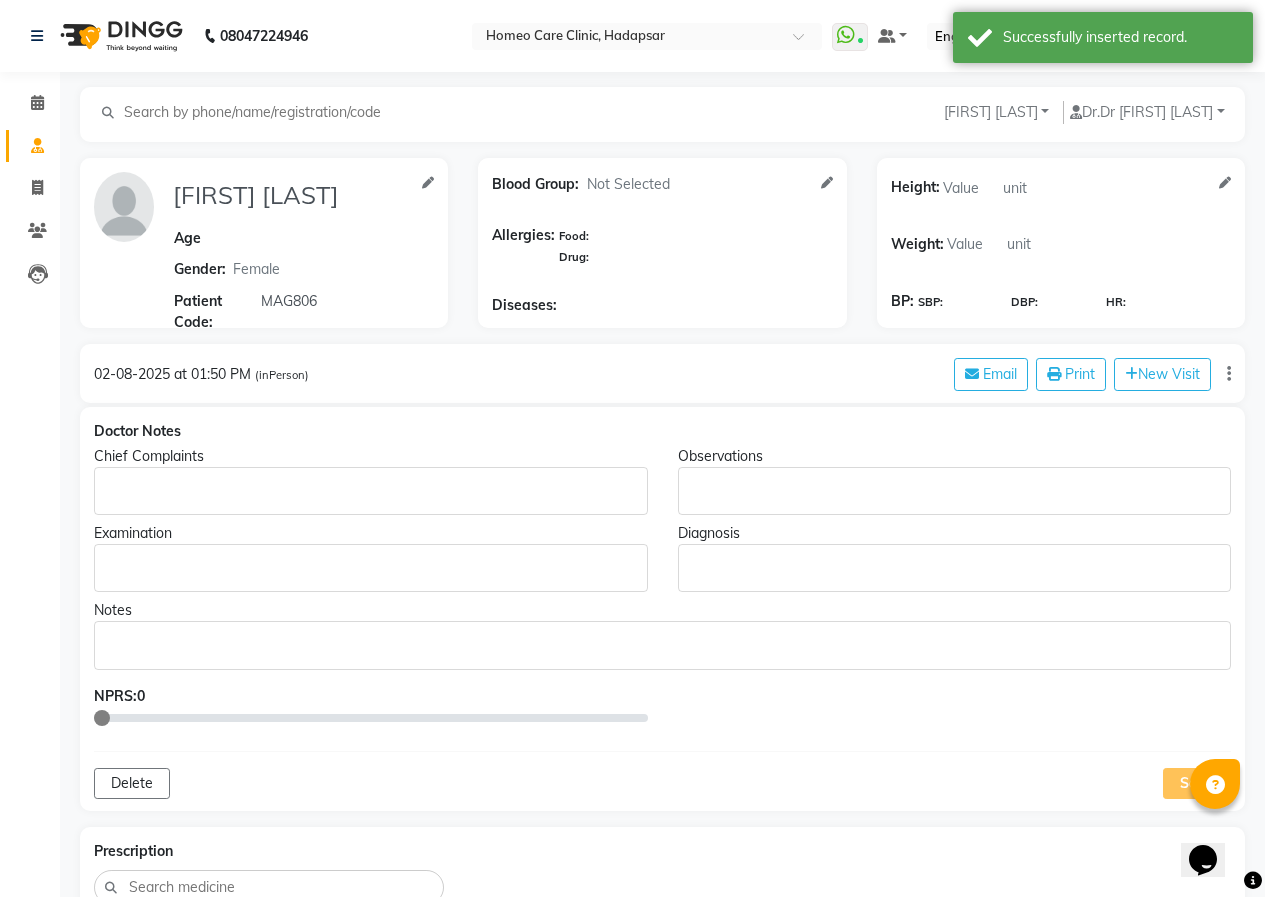 click 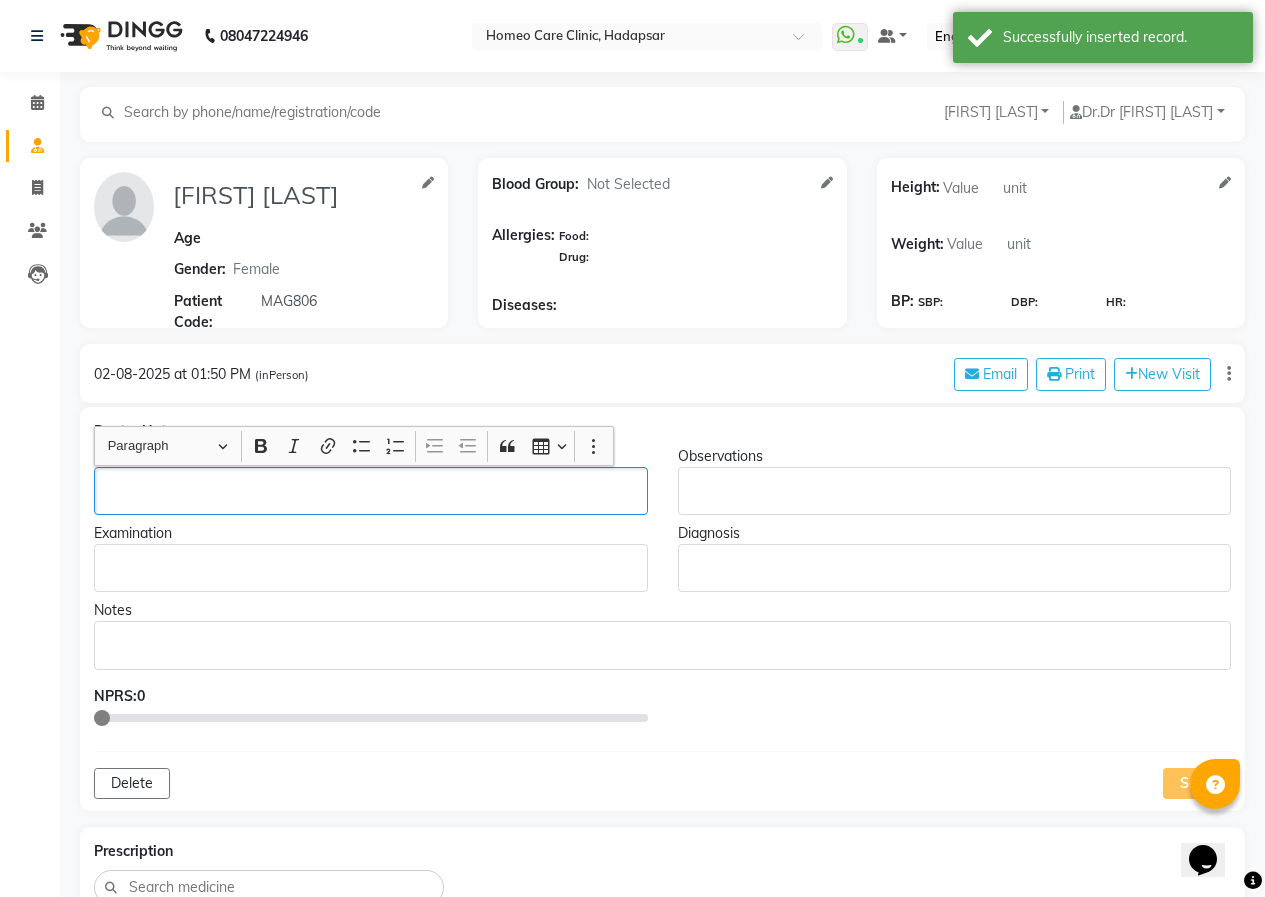 type 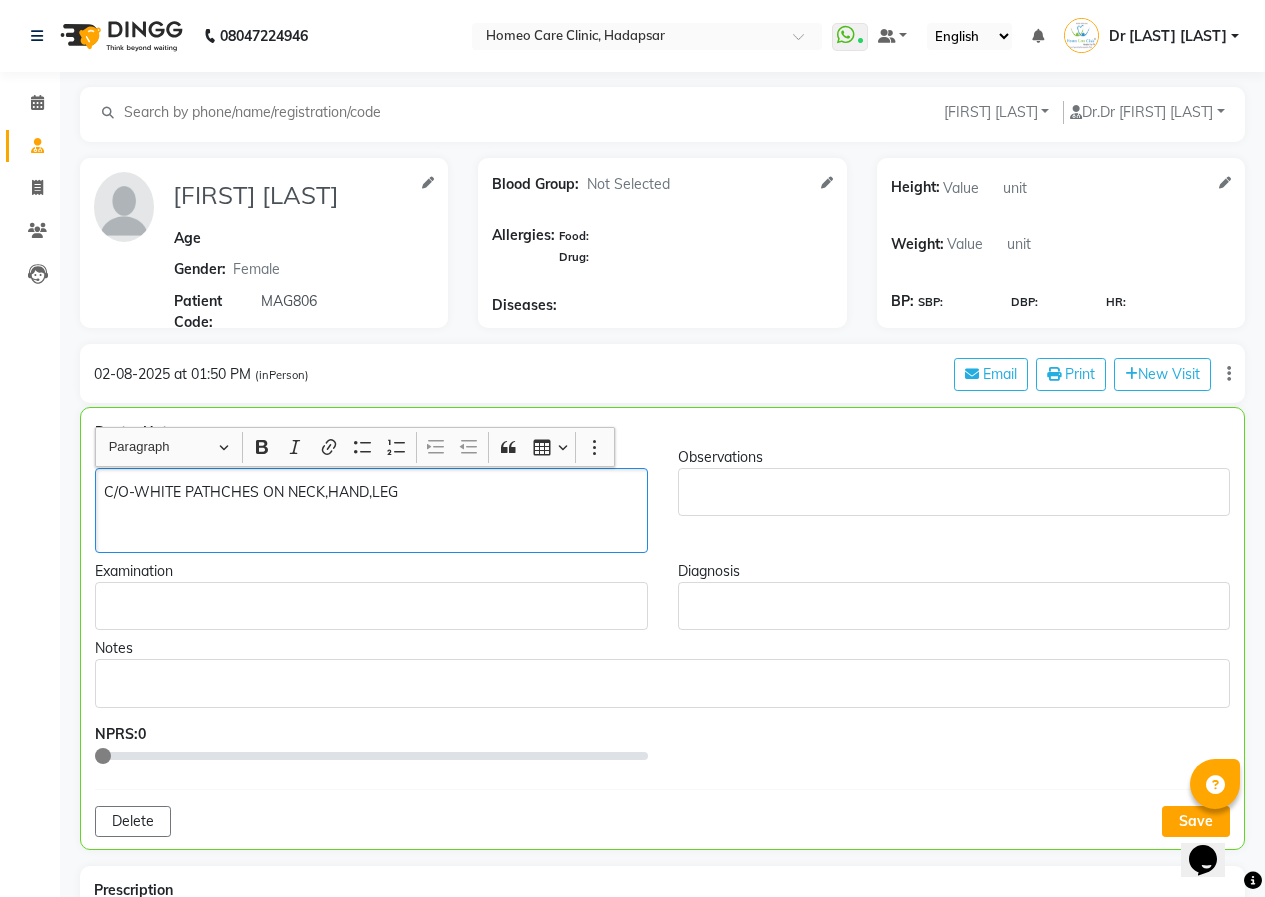 click on "C/O-WHITE PATHCHES ON NECK,HAND,LEG" 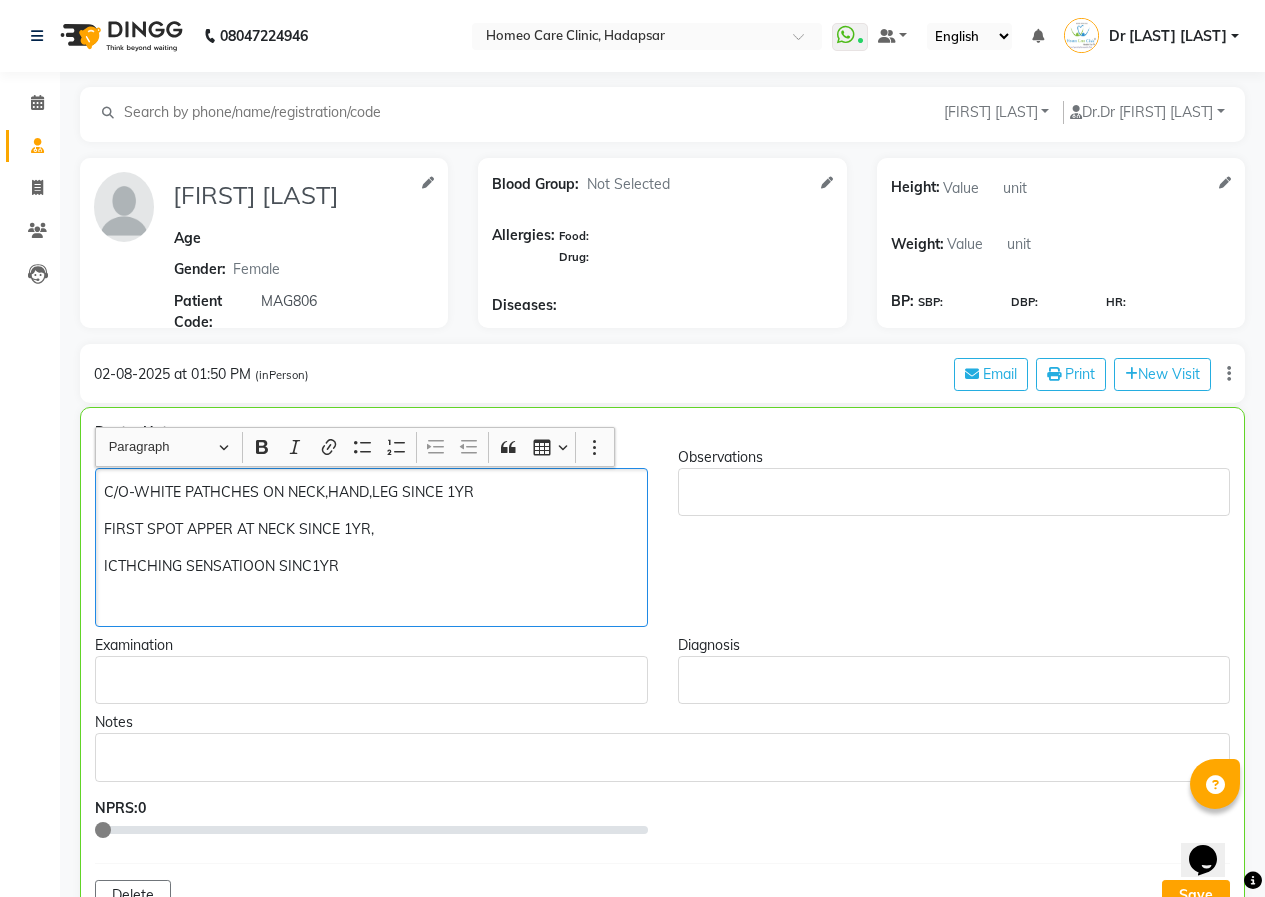 click on "ICTHCHING SENSATIOON SINC1YR" 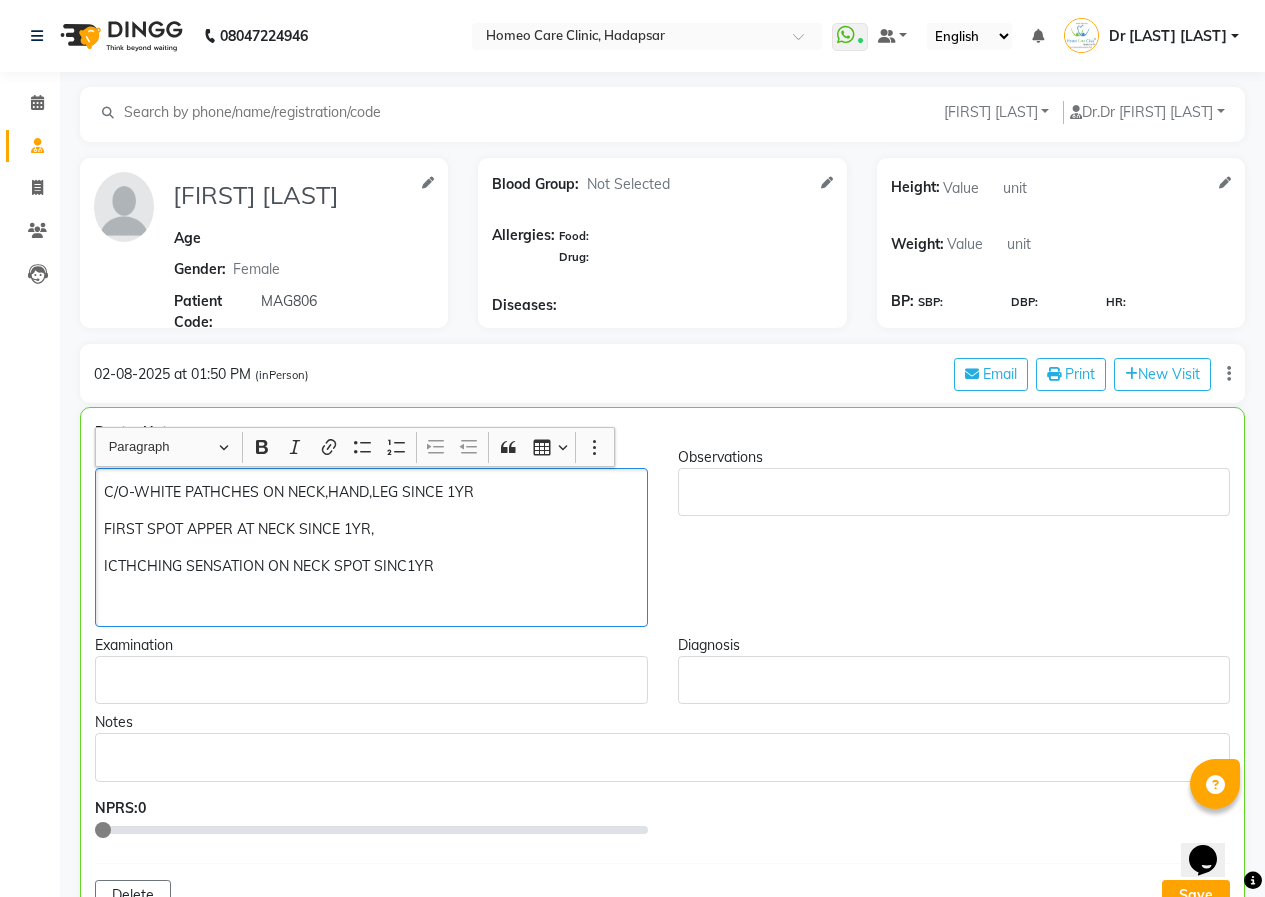 click on "ICTHCHING SENSATION ON NECK SPOT SINC1YR" 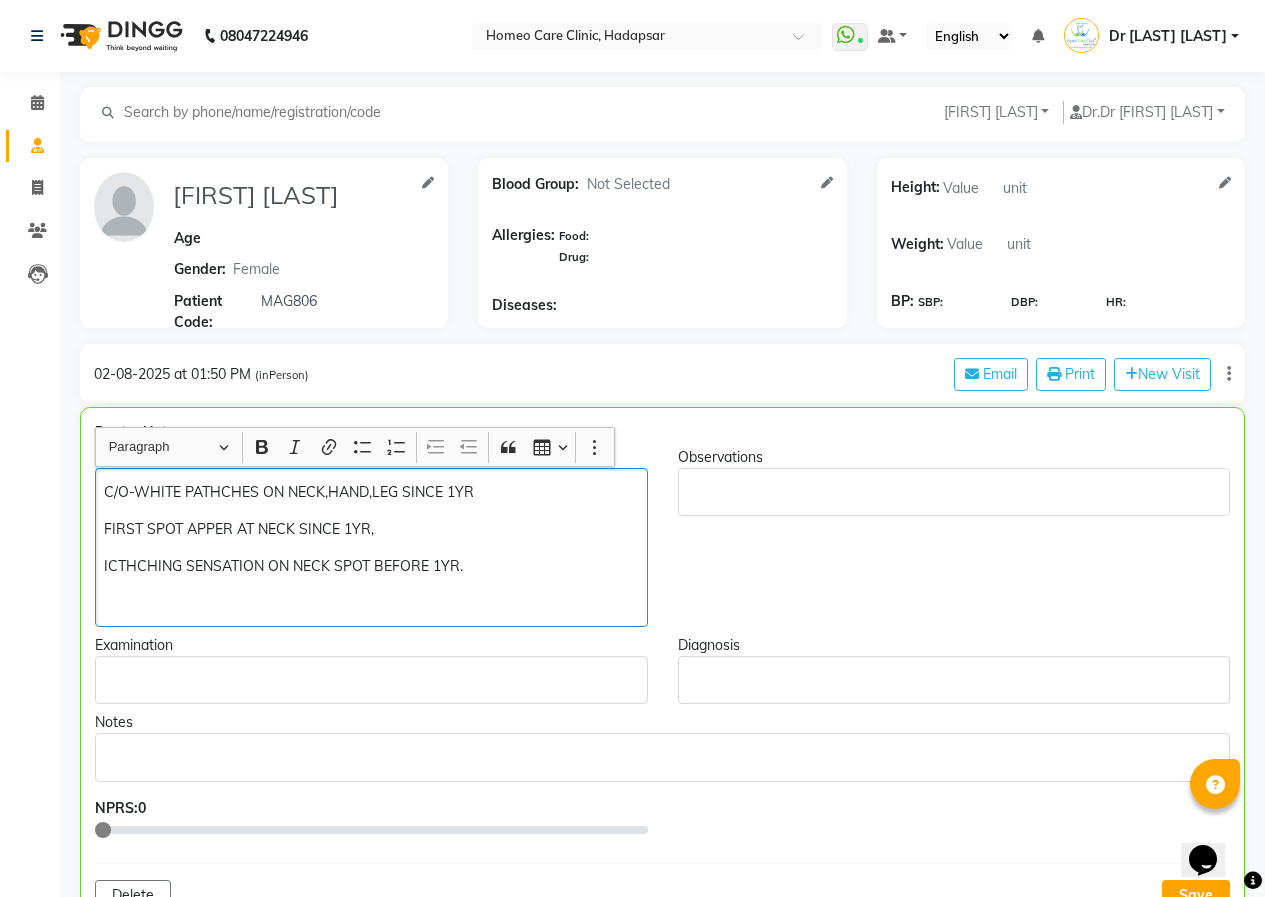 click on "C/O-WHITE PATHCHES ON NECK,HAND,LEG SINCE 1YR" 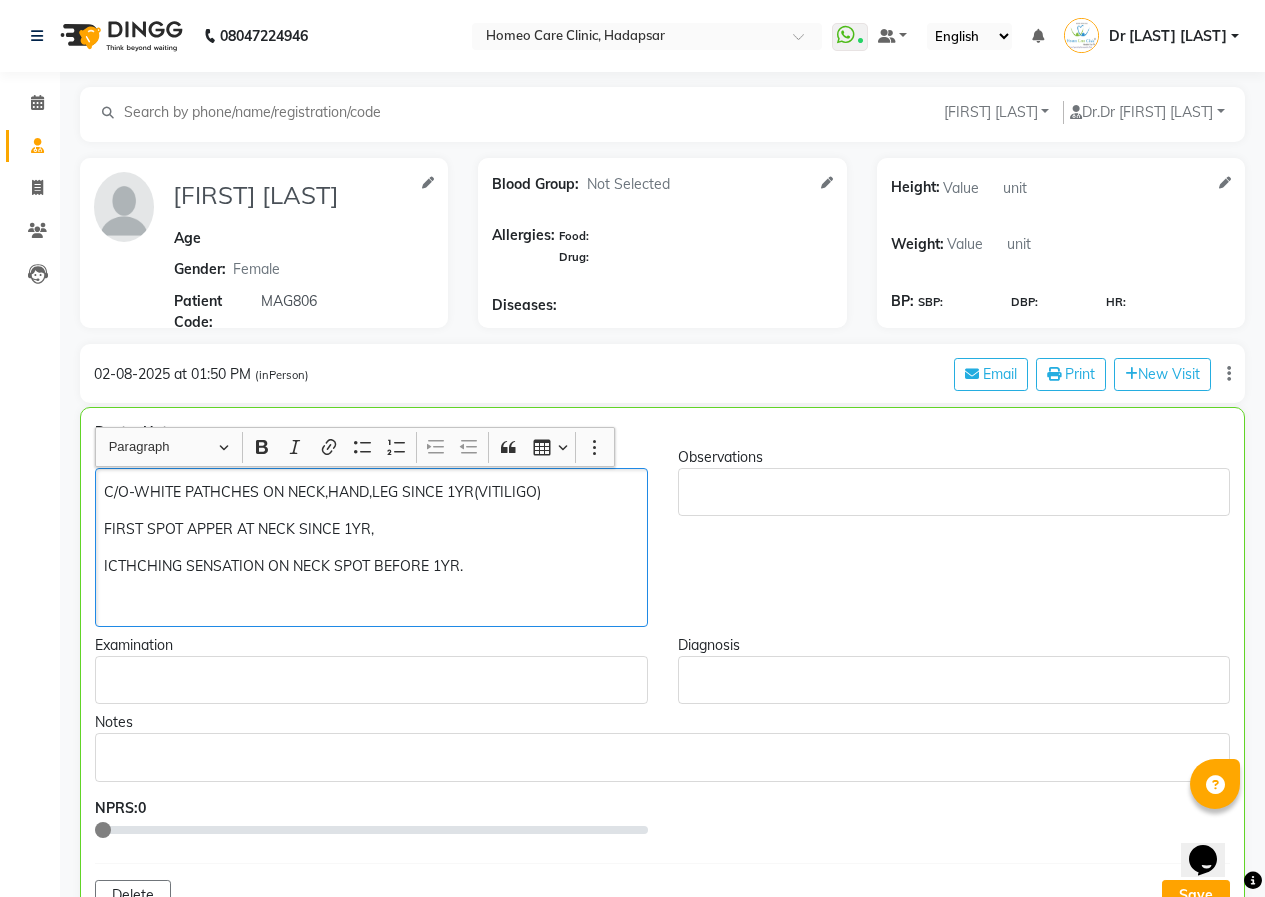 click on "FIRST SPOT APPER AT NECK SINCE 1YR," 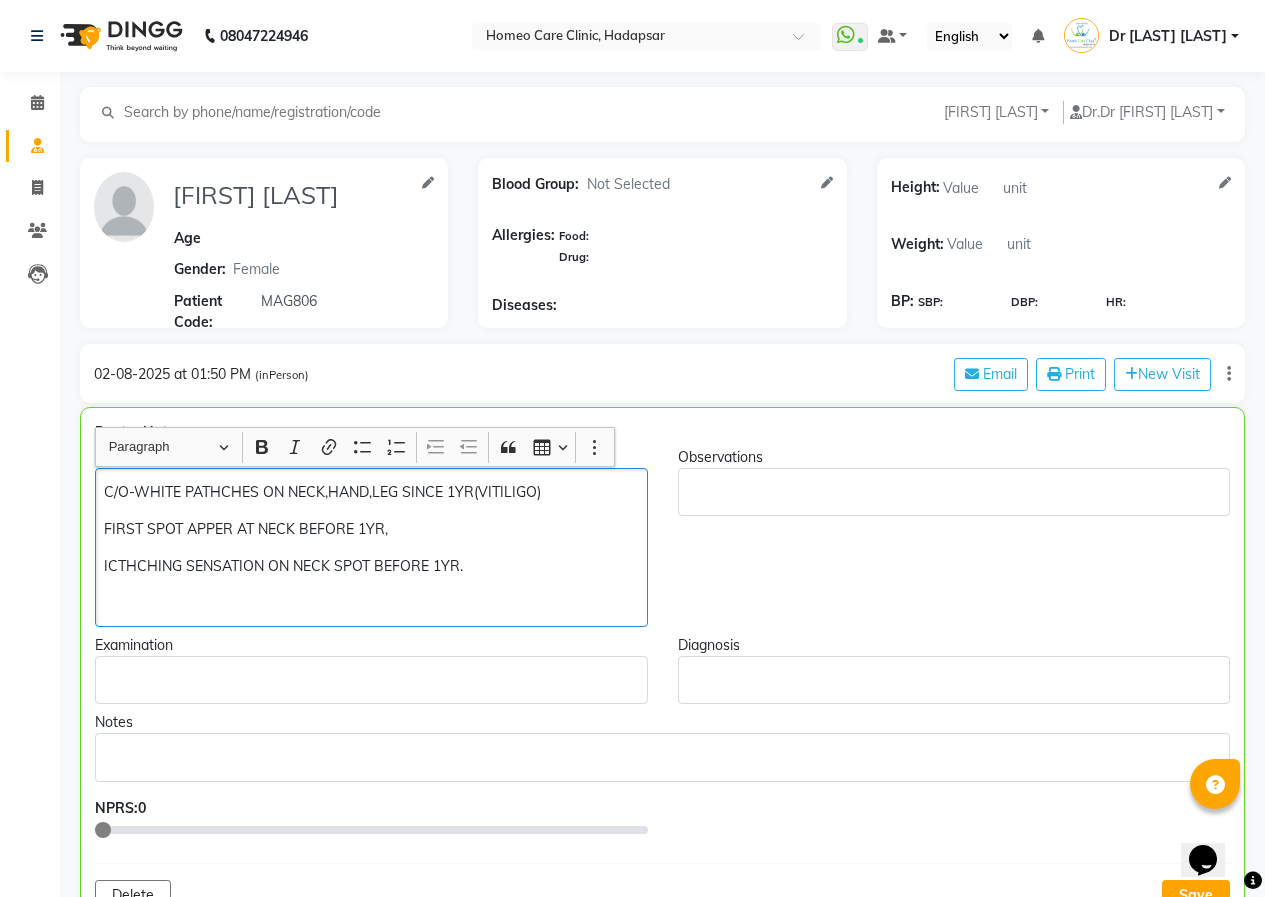 click on "ICTHCHING SENSATION ON NECK SPOT BEFORE 1YR." 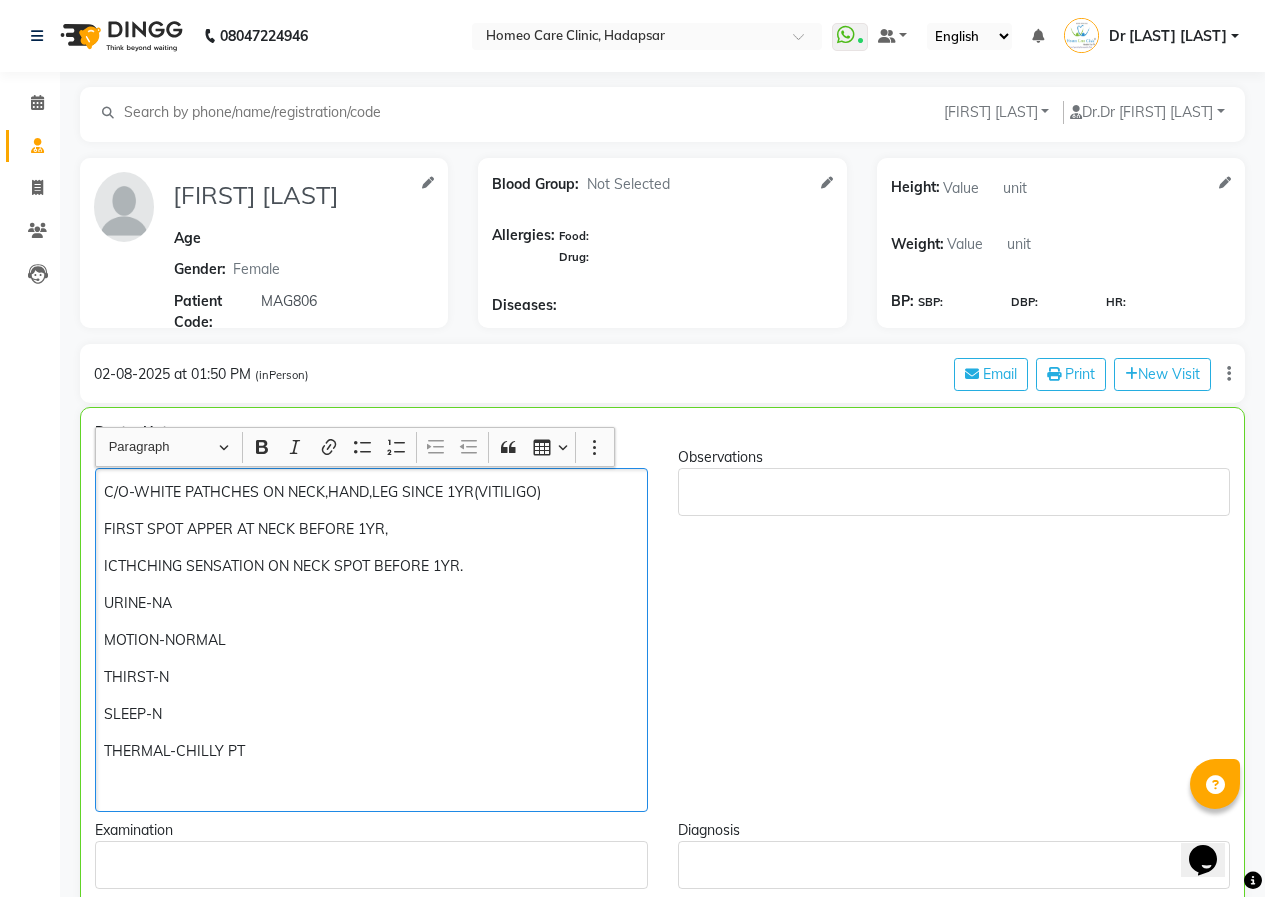 click on "C/O-WHITE PATHCHES ON NECK,HAND,LEG SINCE 1YR(VITILIGO)" 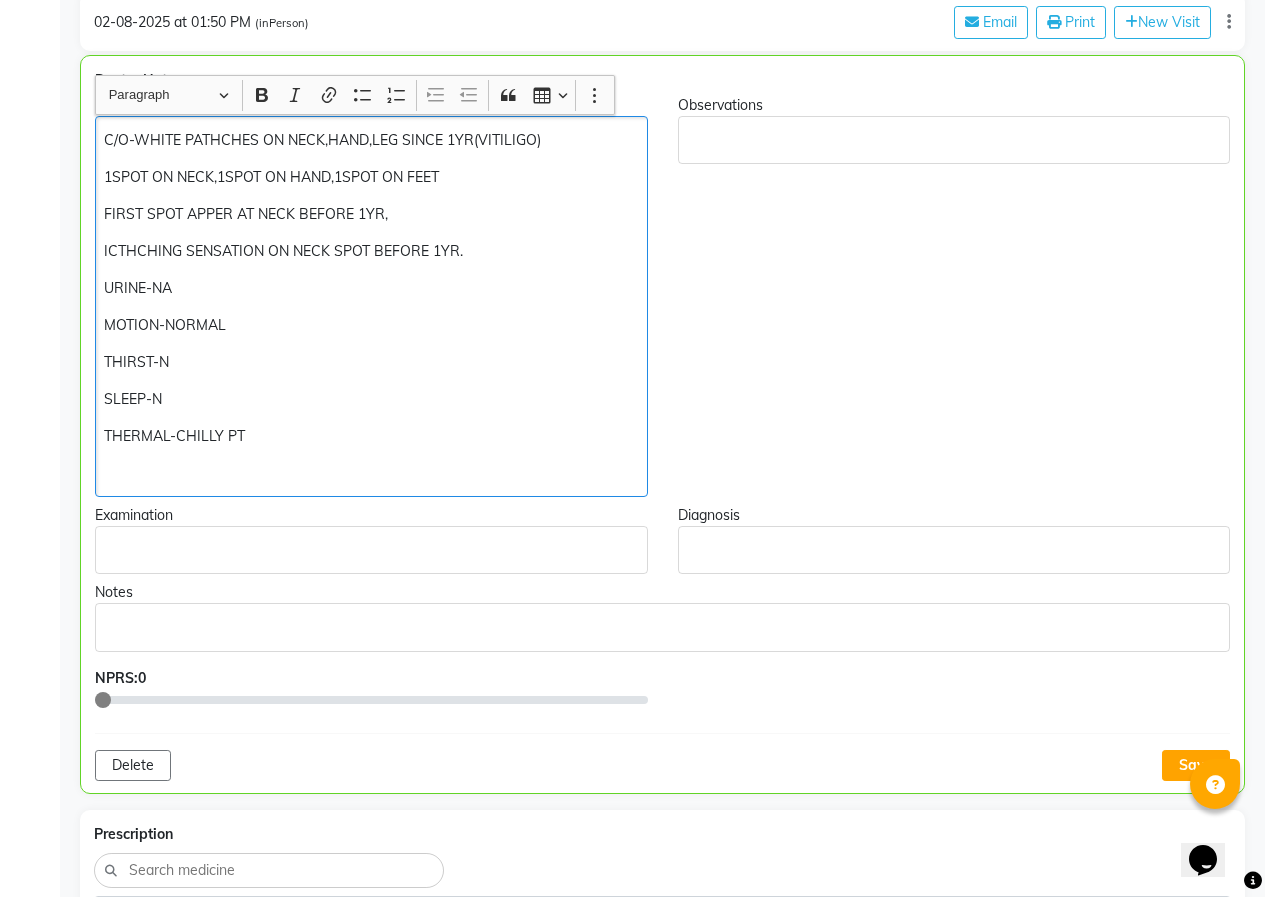 scroll, scrollTop: 400, scrollLeft: 0, axis: vertical 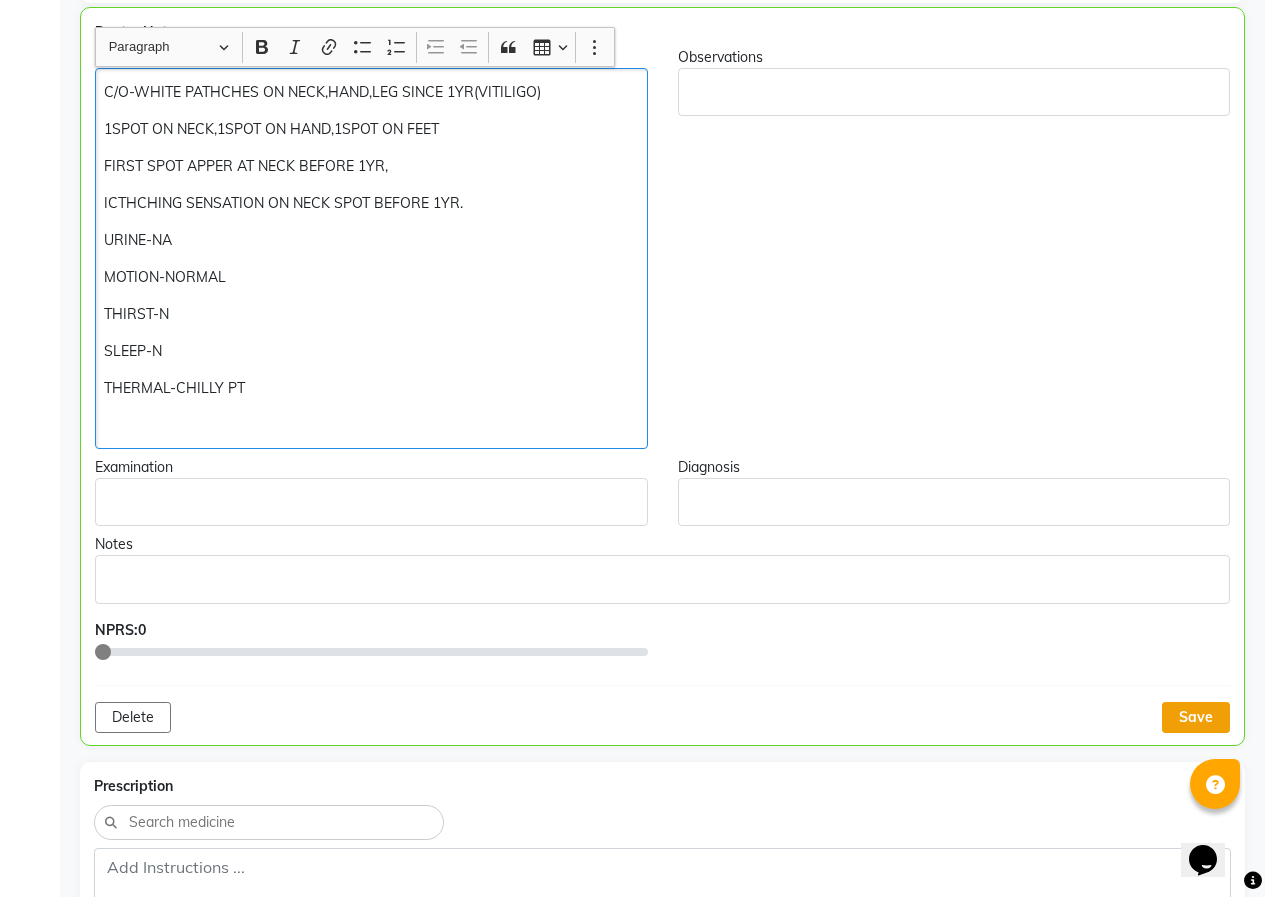 click on "Save" 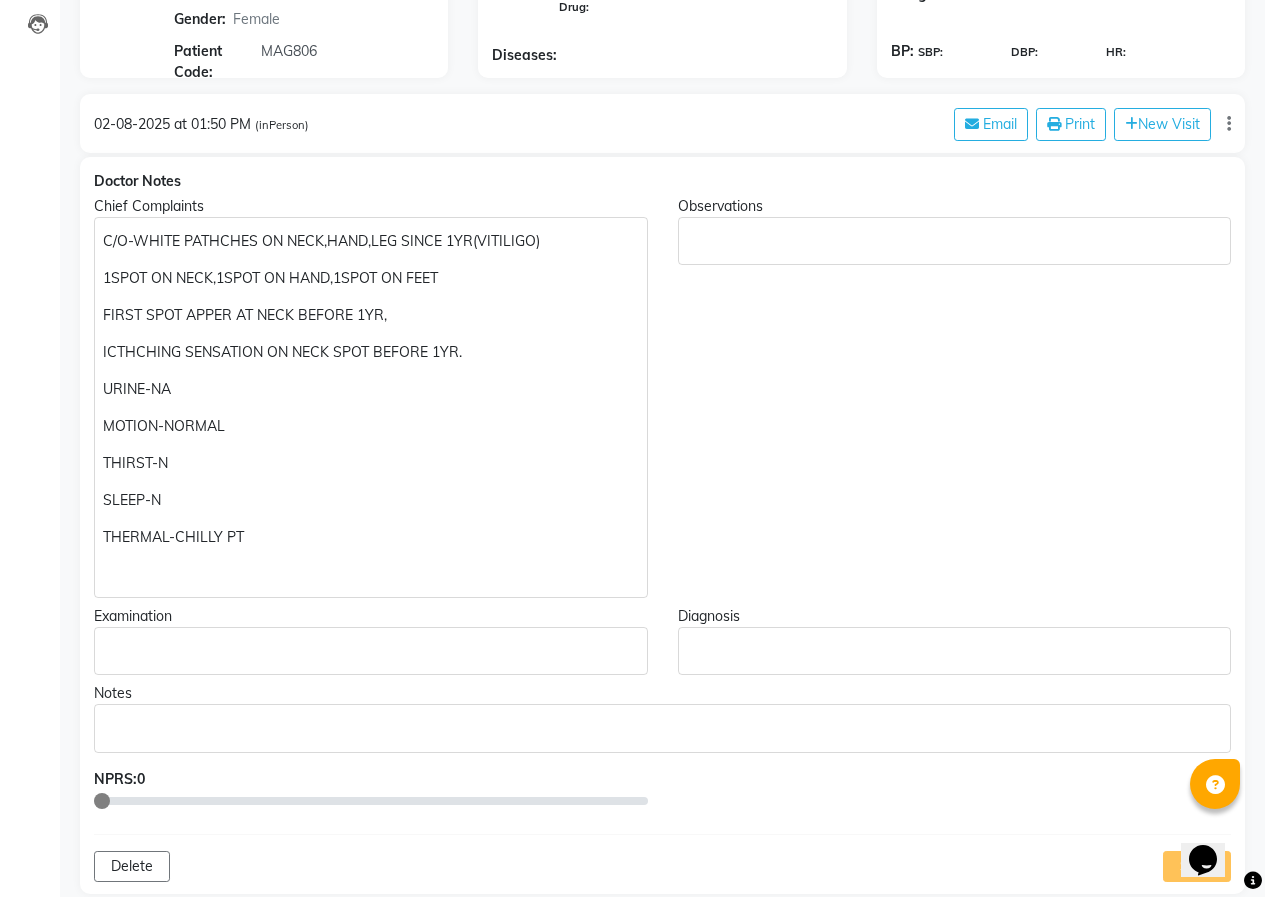 scroll, scrollTop: 0, scrollLeft: 0, axis: both 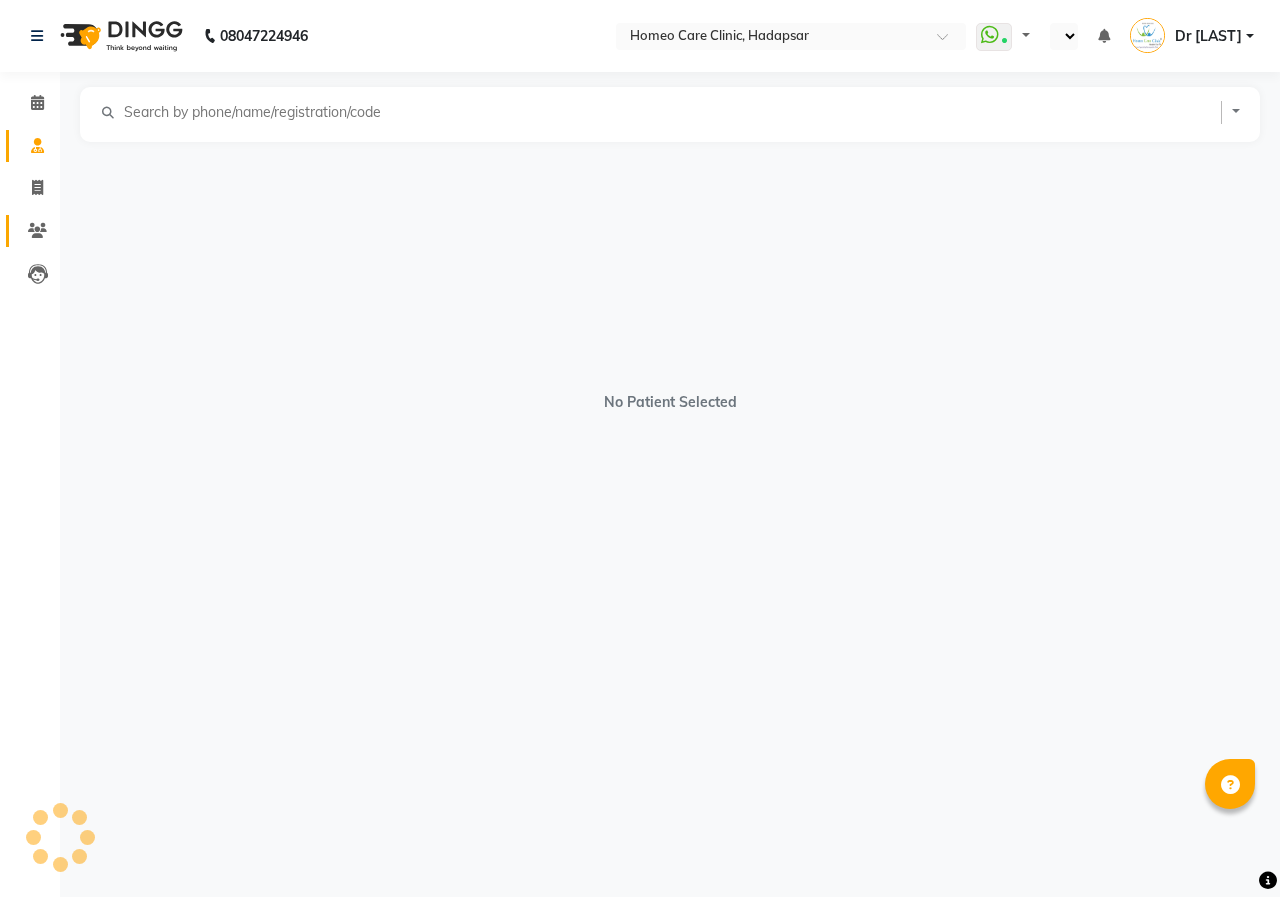 click 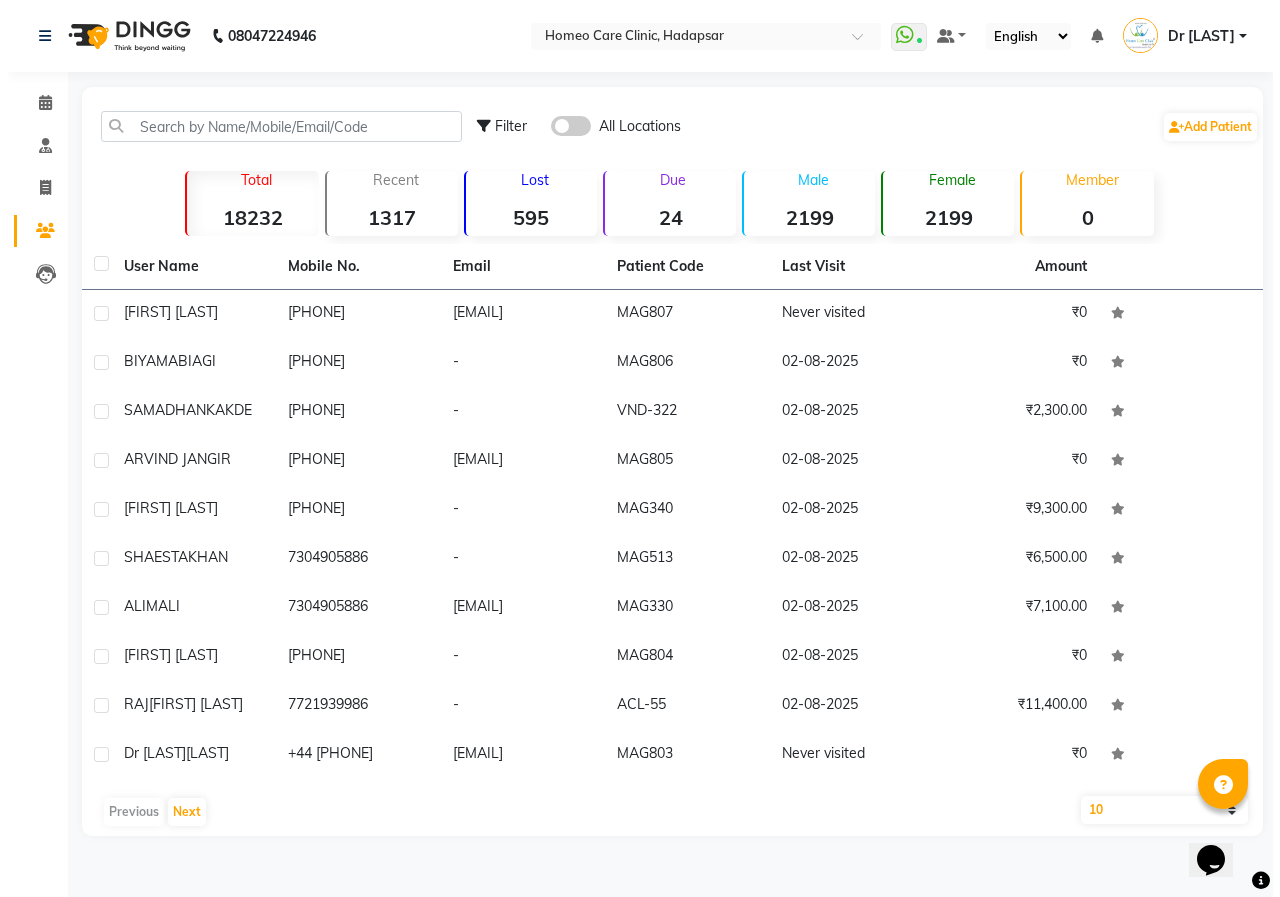 scroll, scrollTop: 0, scrollLeft: 0, axis: both 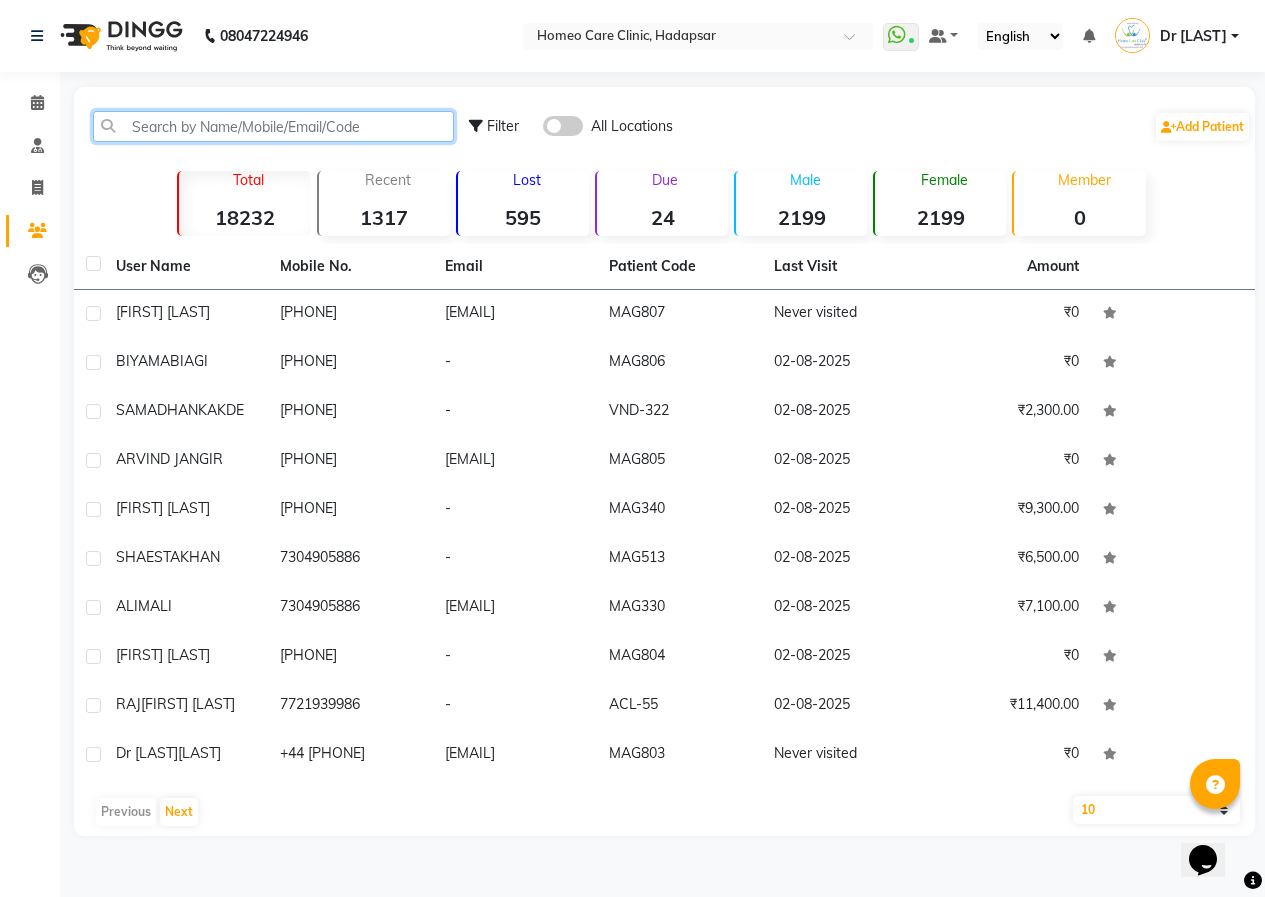 click 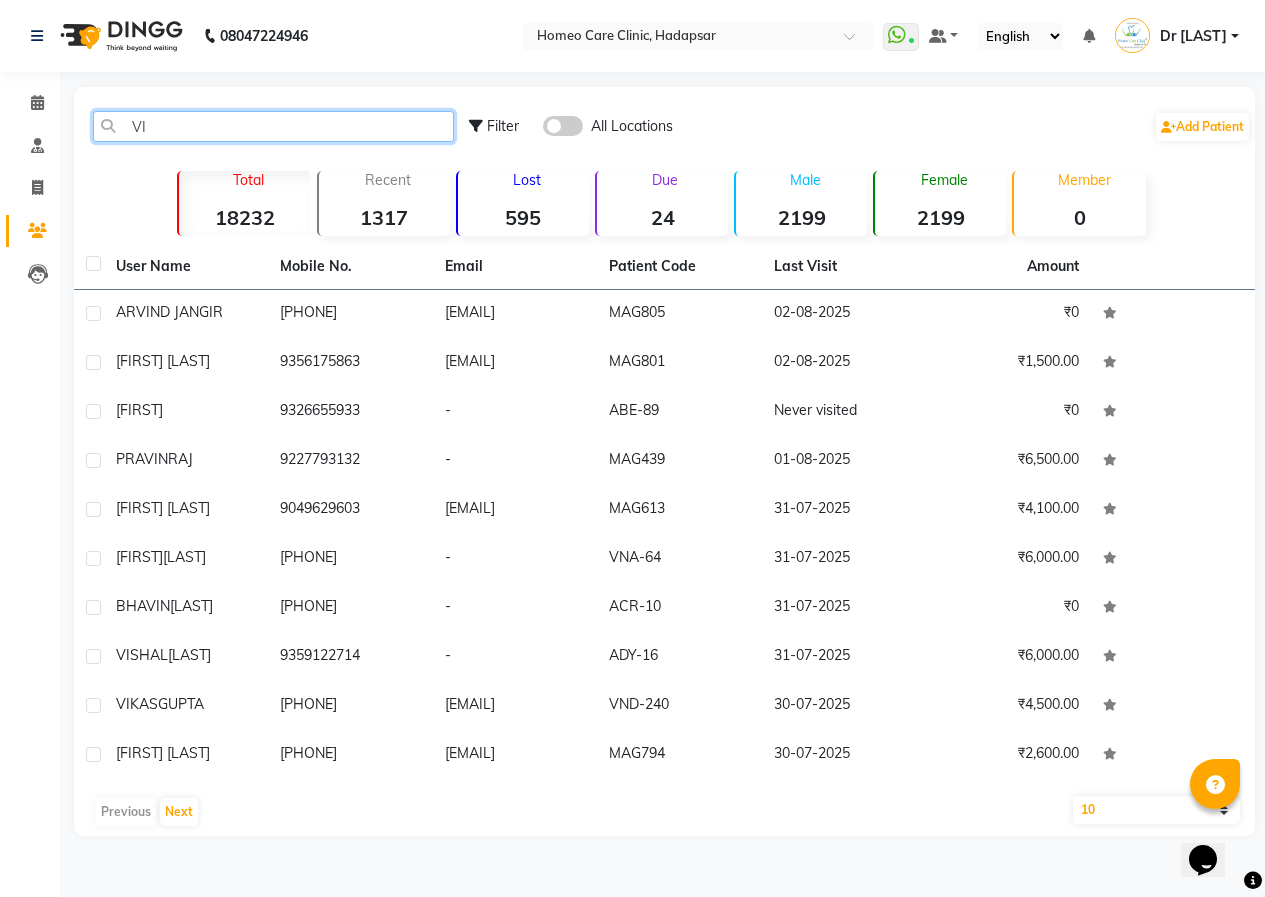 type on "V" 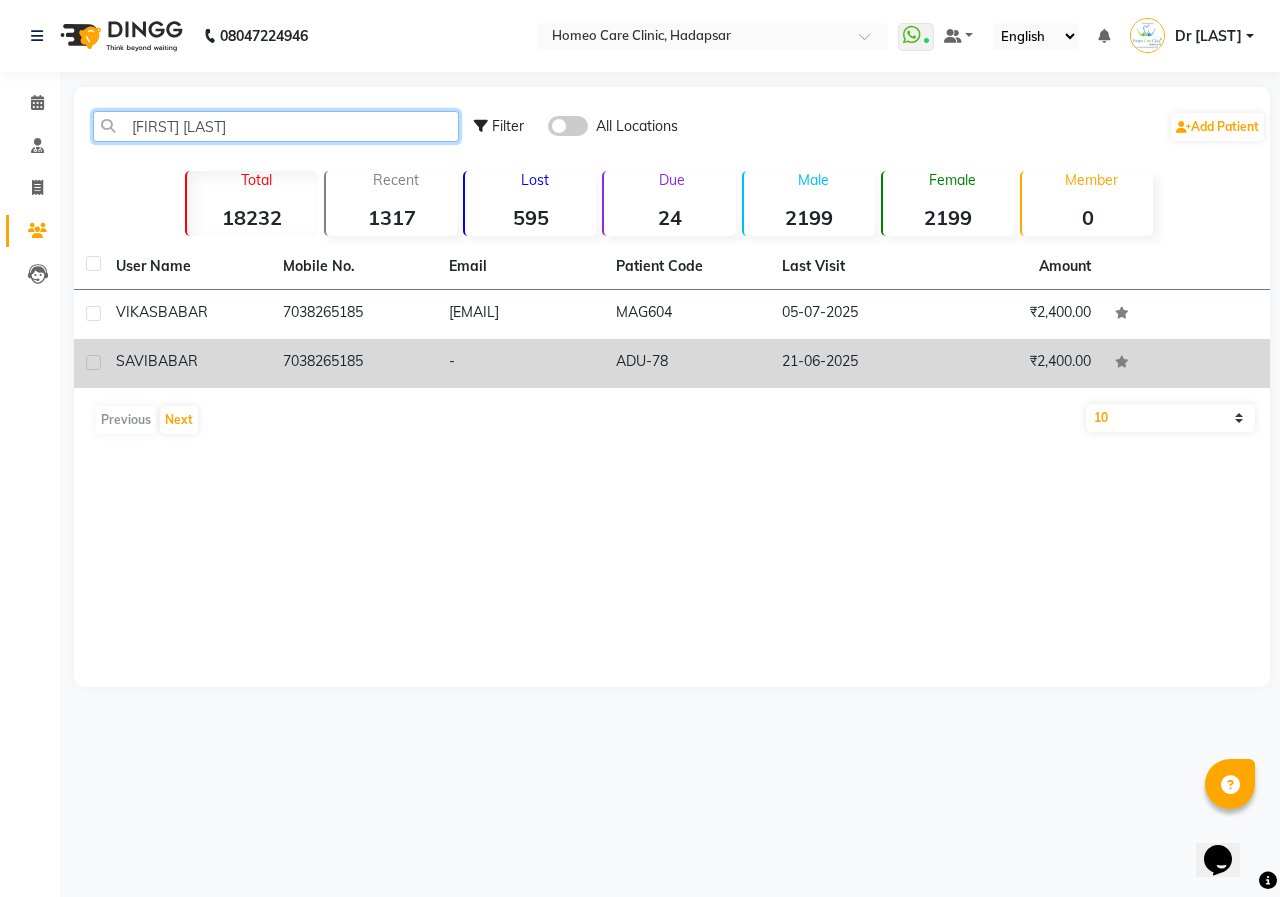 type on "[FIRST] [LAST]" 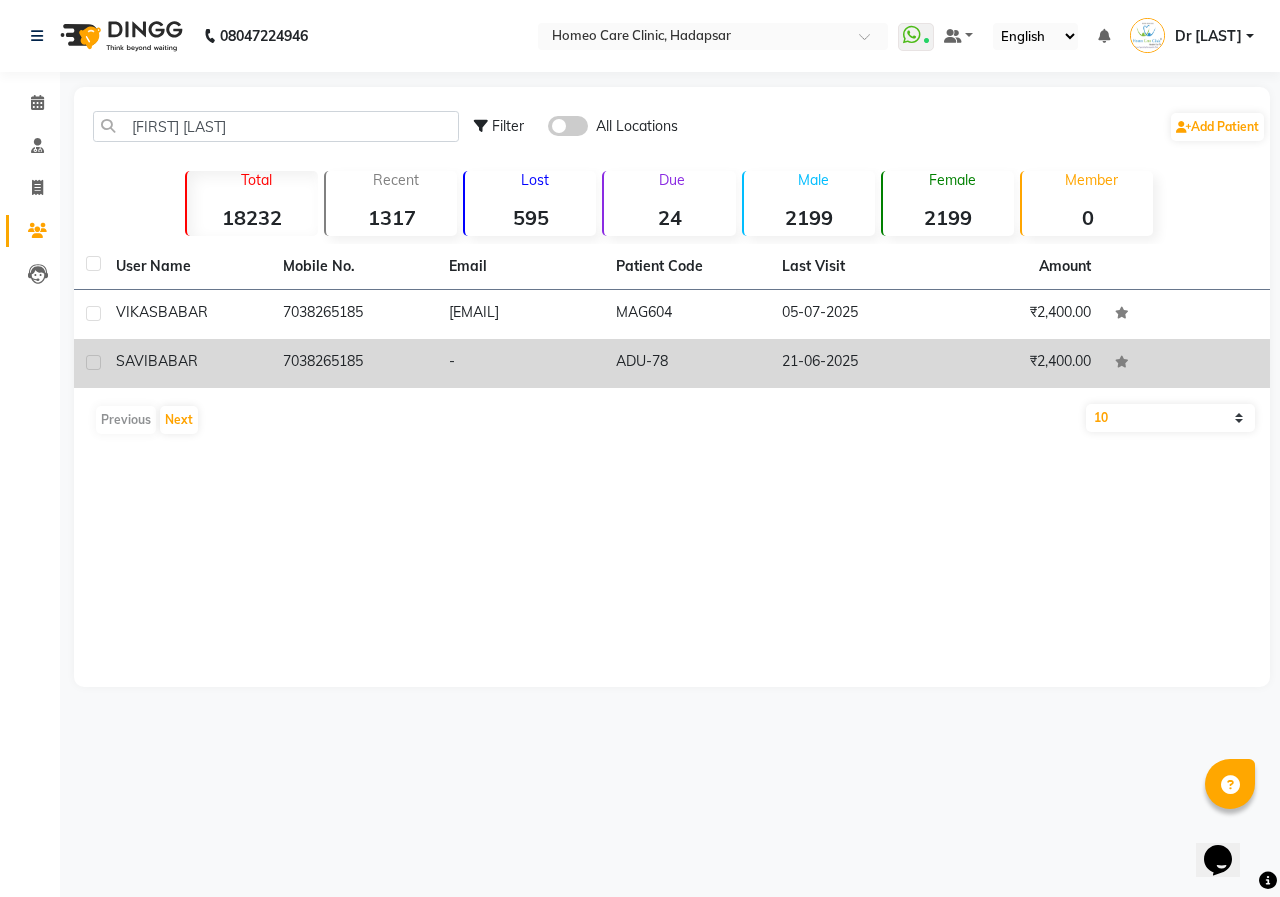 click on "7038265185" 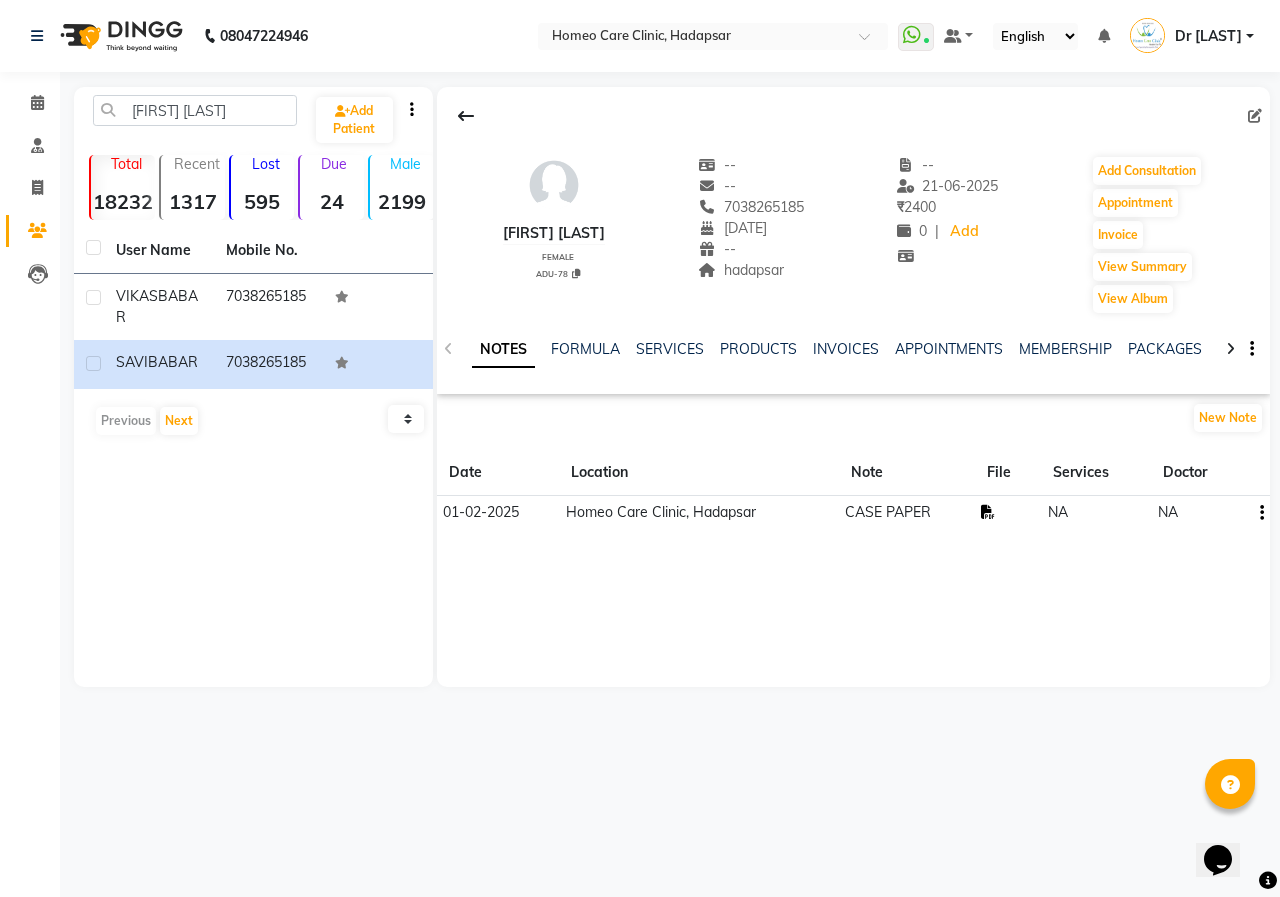 click 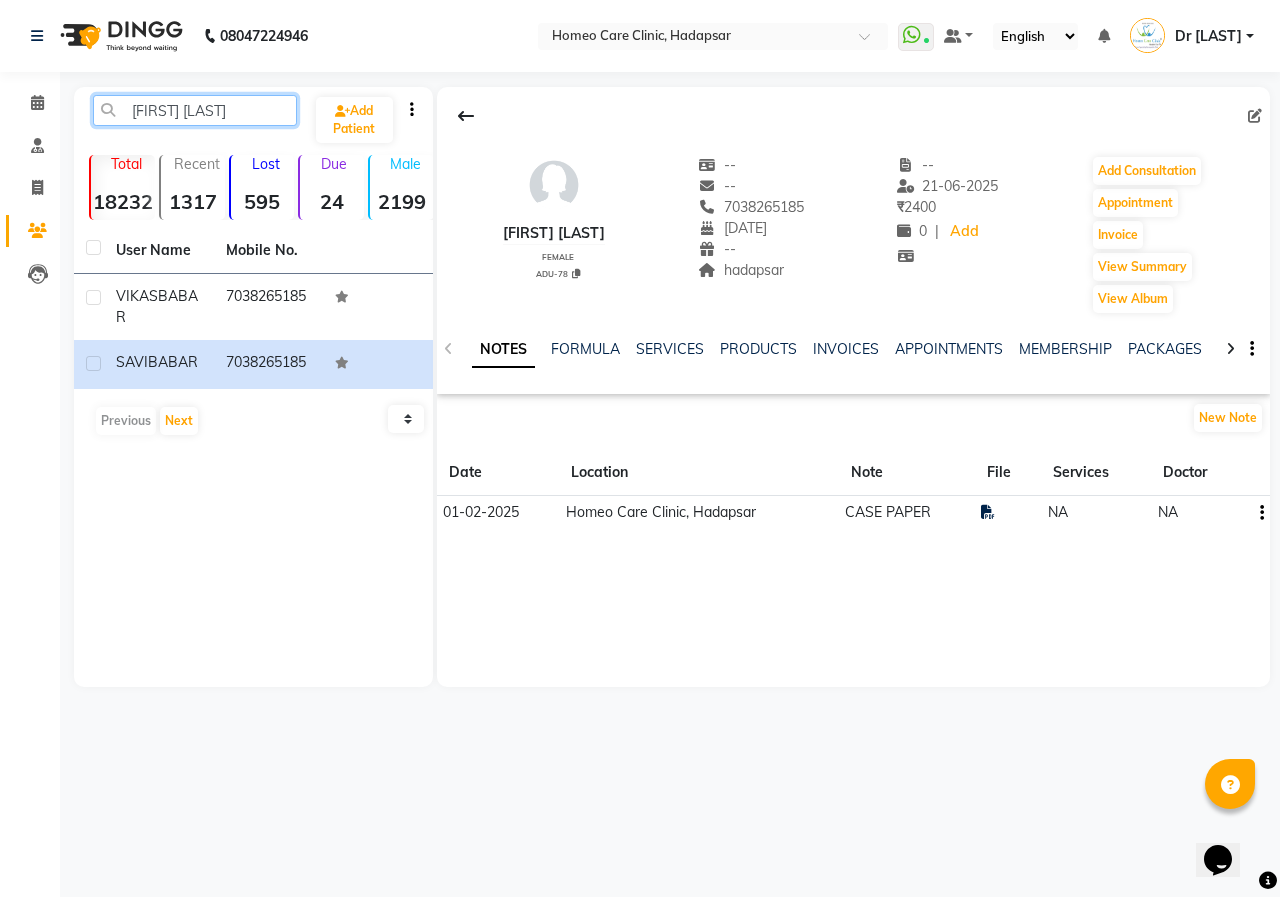 drag, startPoint x: 212, startPoint y: 112, endPoint x: 176, endPoint y: 112, distance: 36 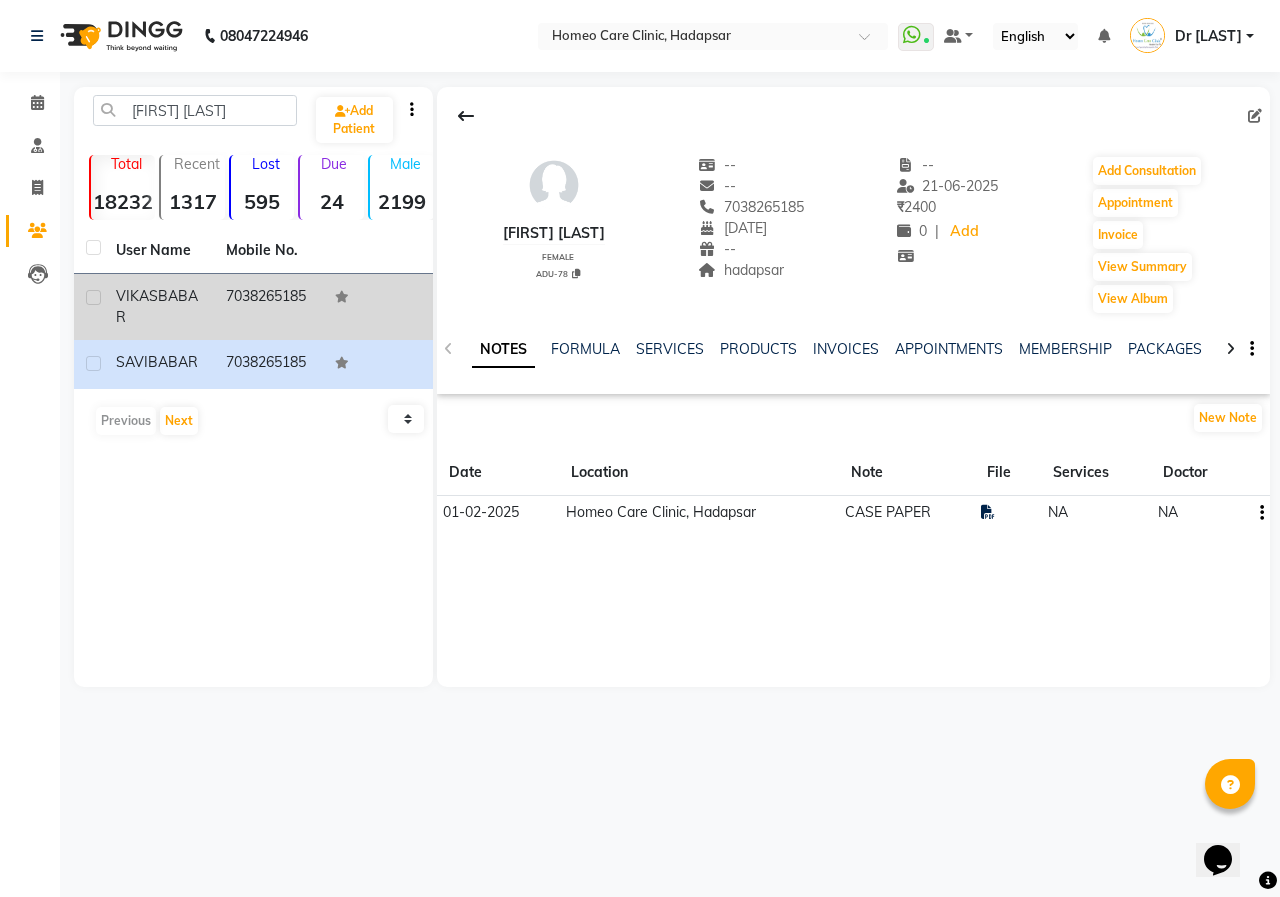 click on "7038265185" 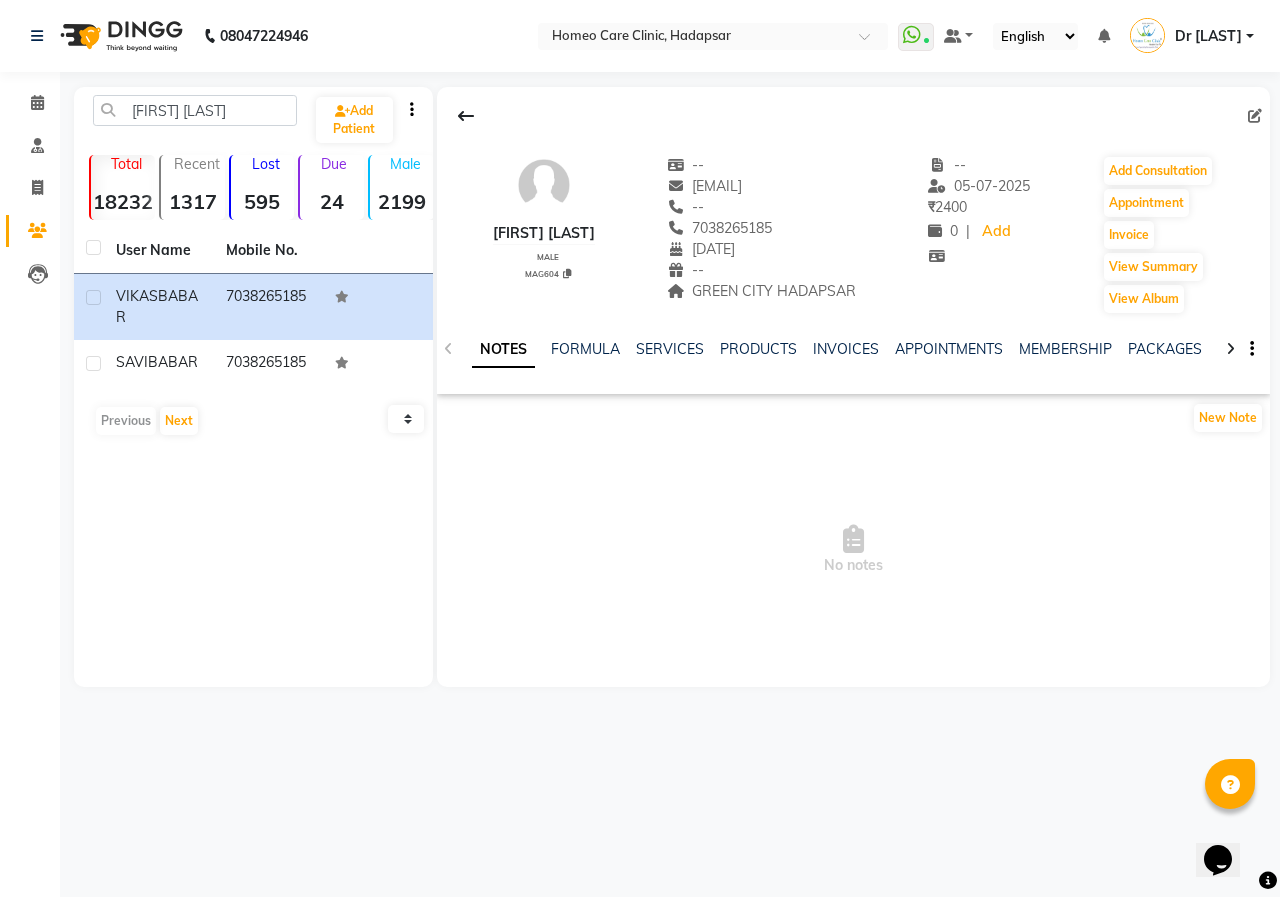 click 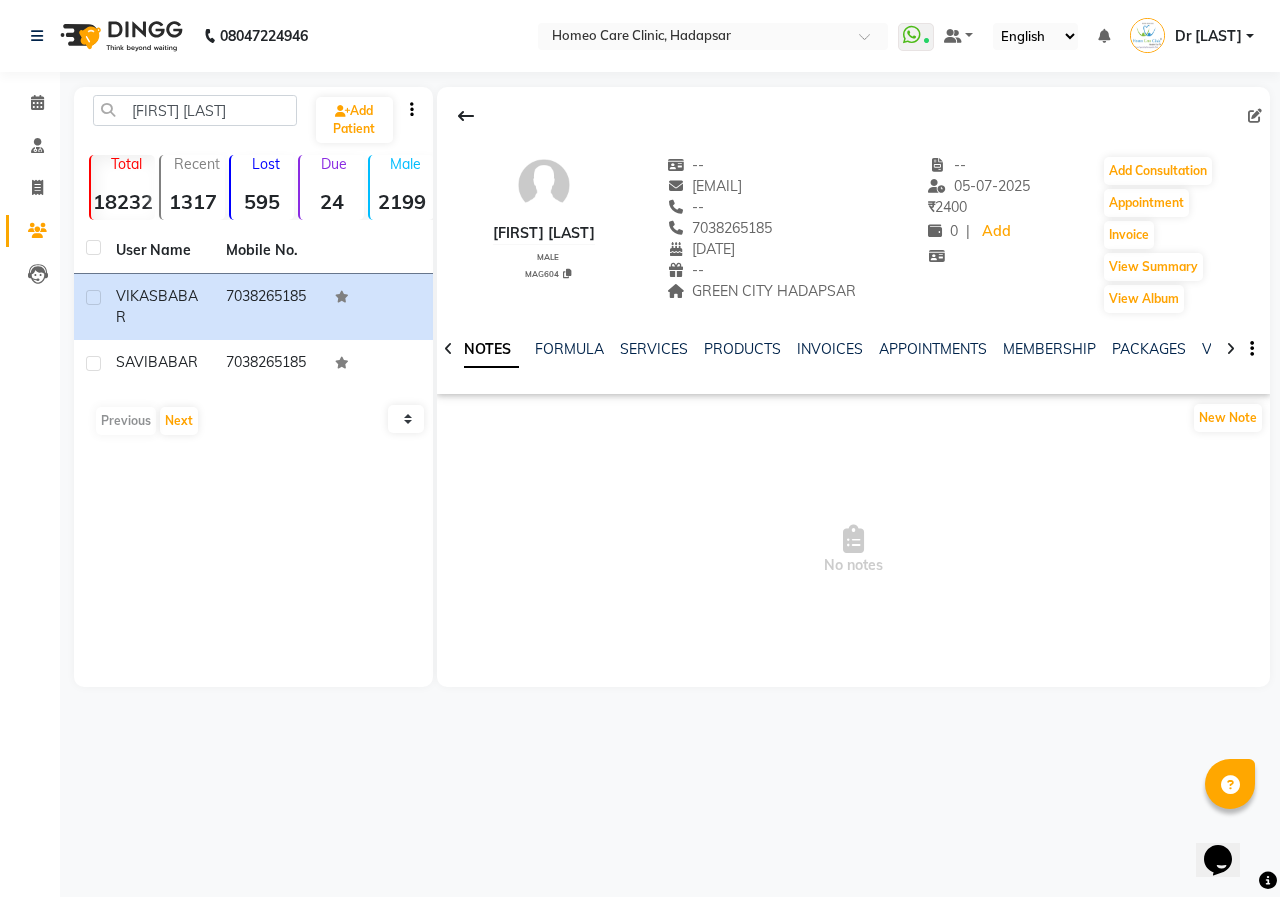 click 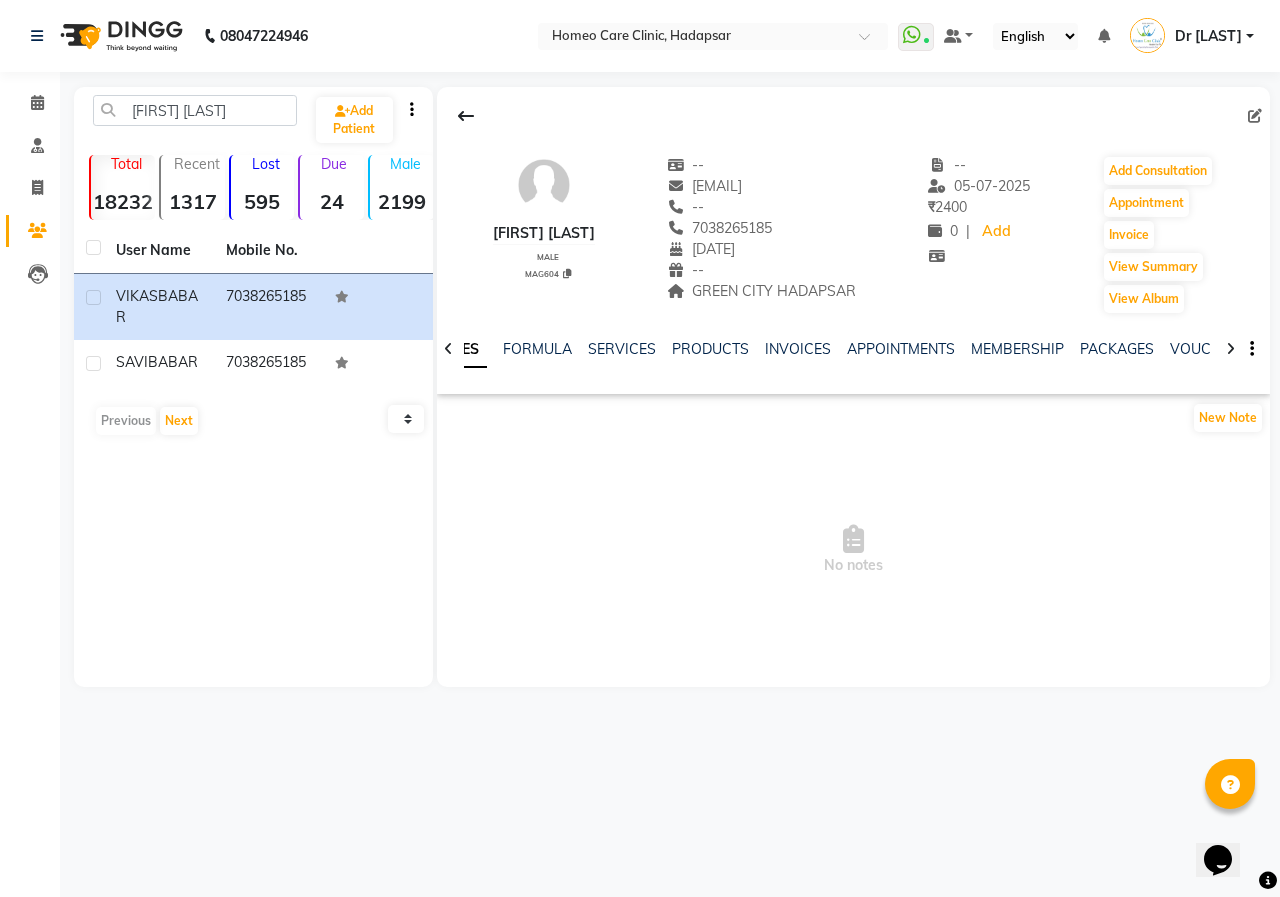 click 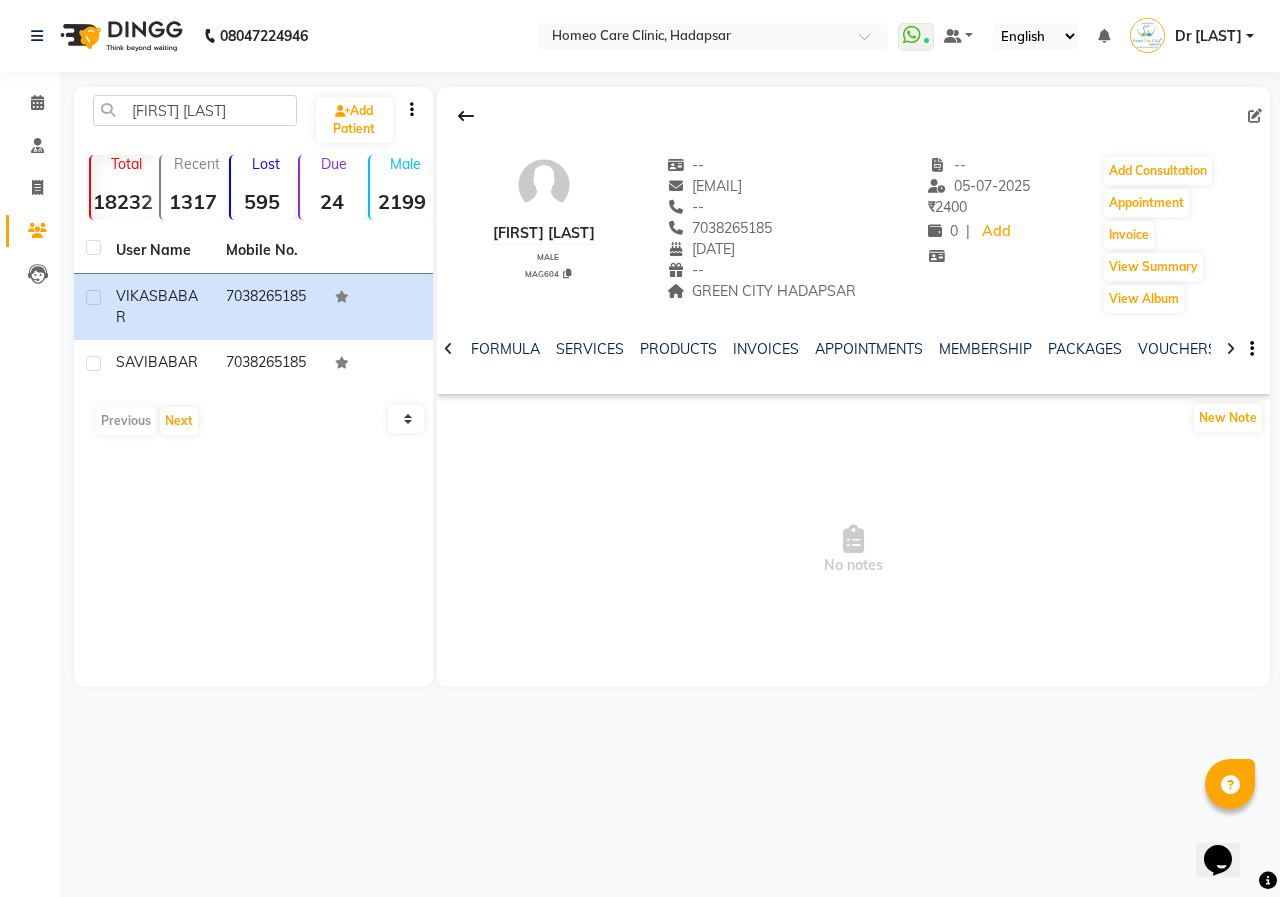 click 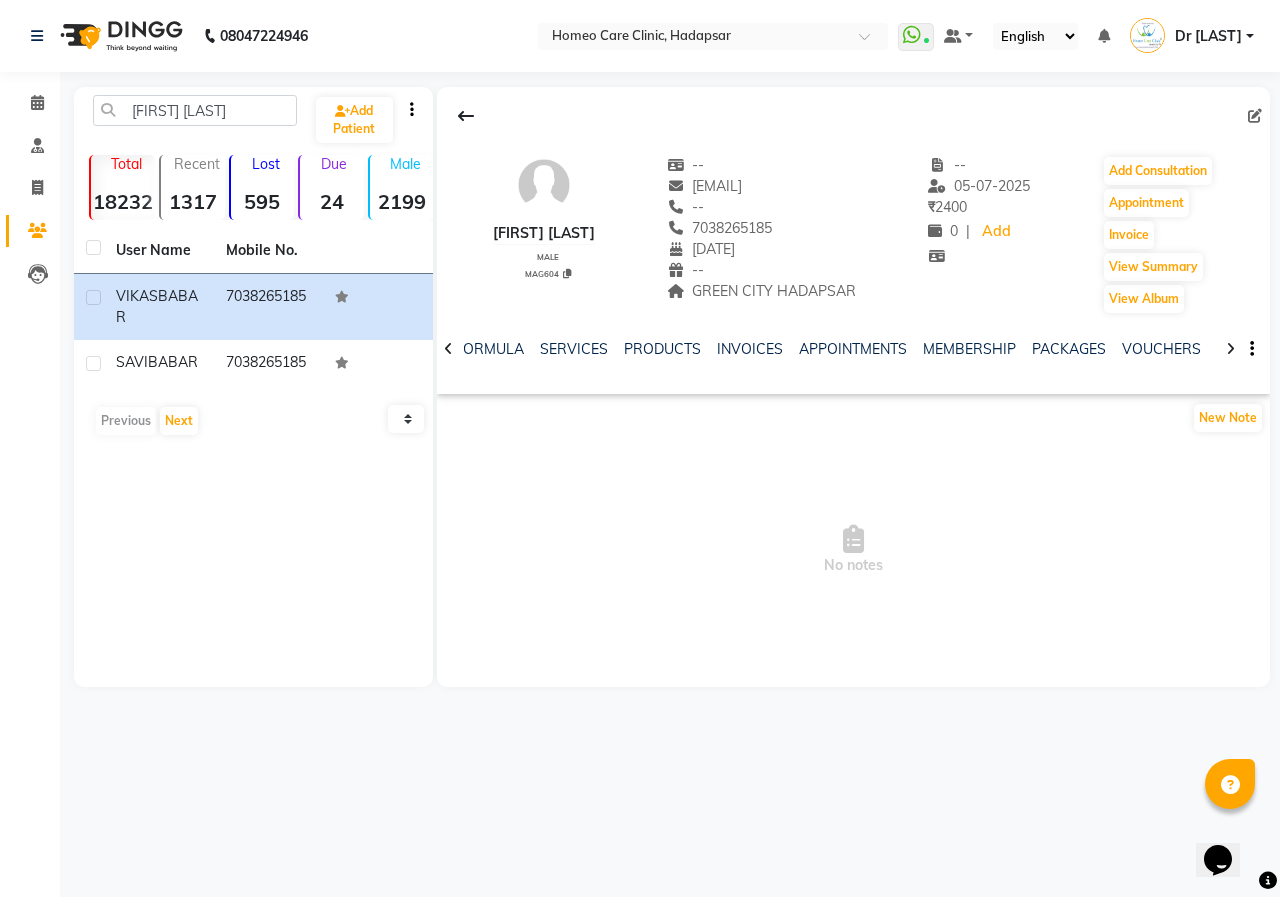 click 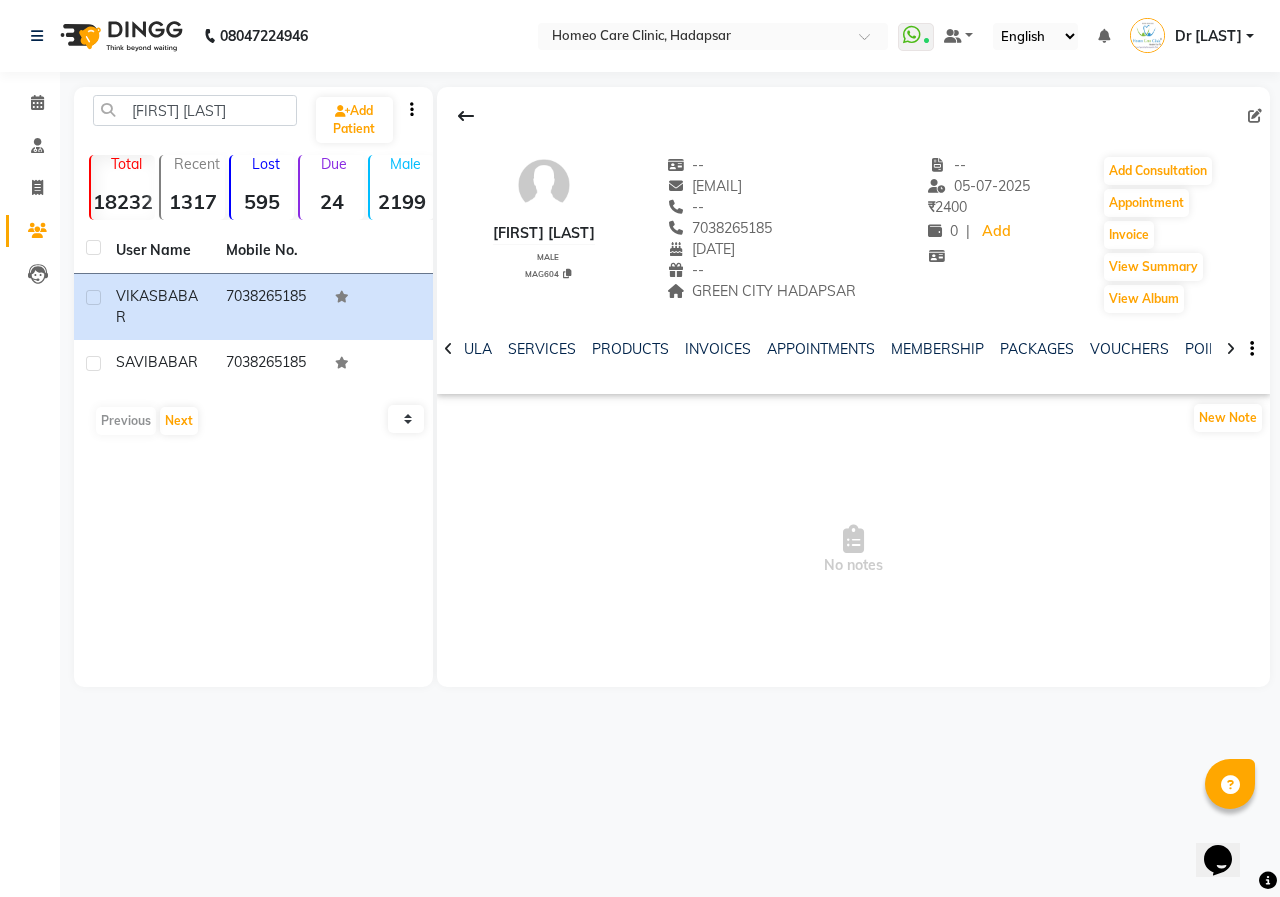 click 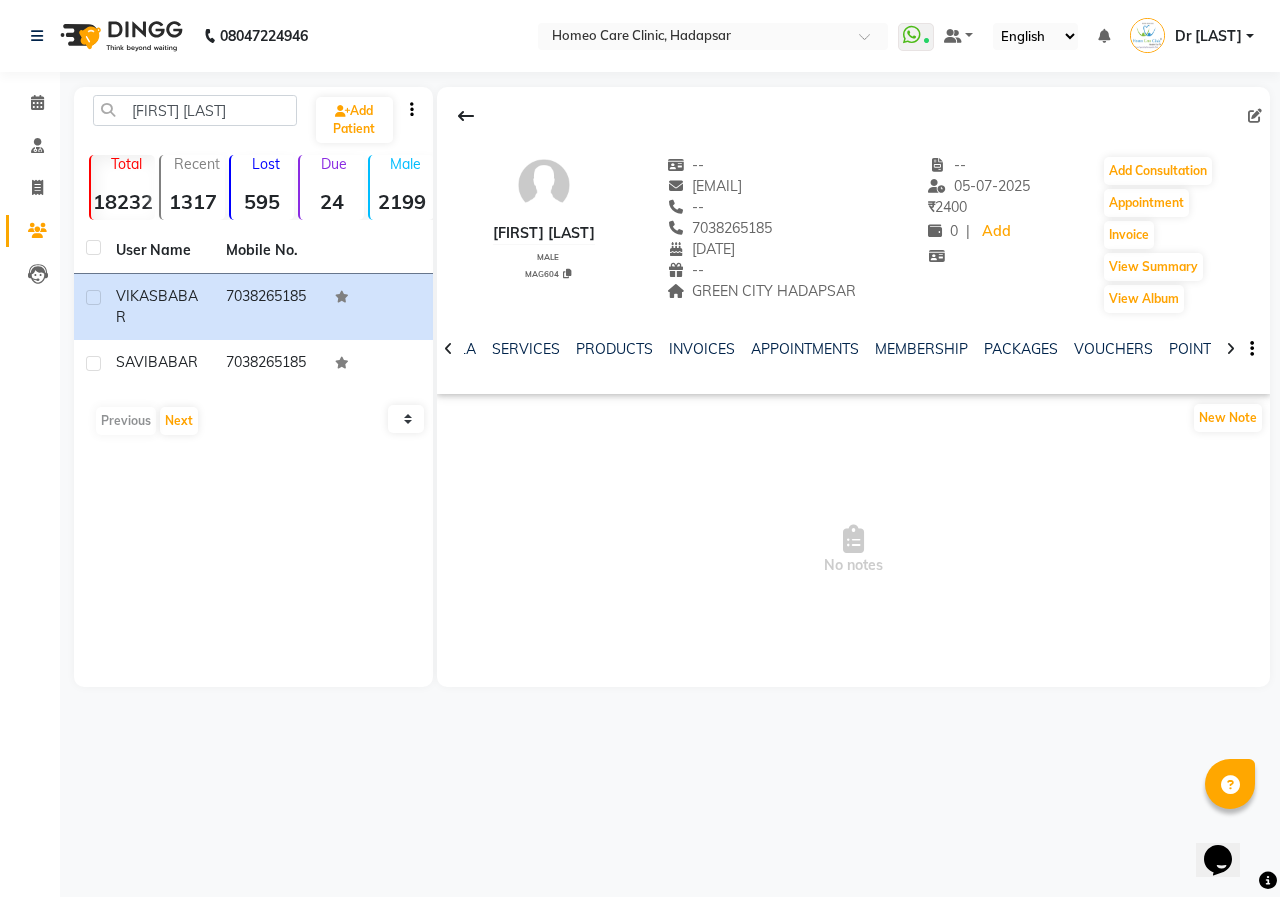 click 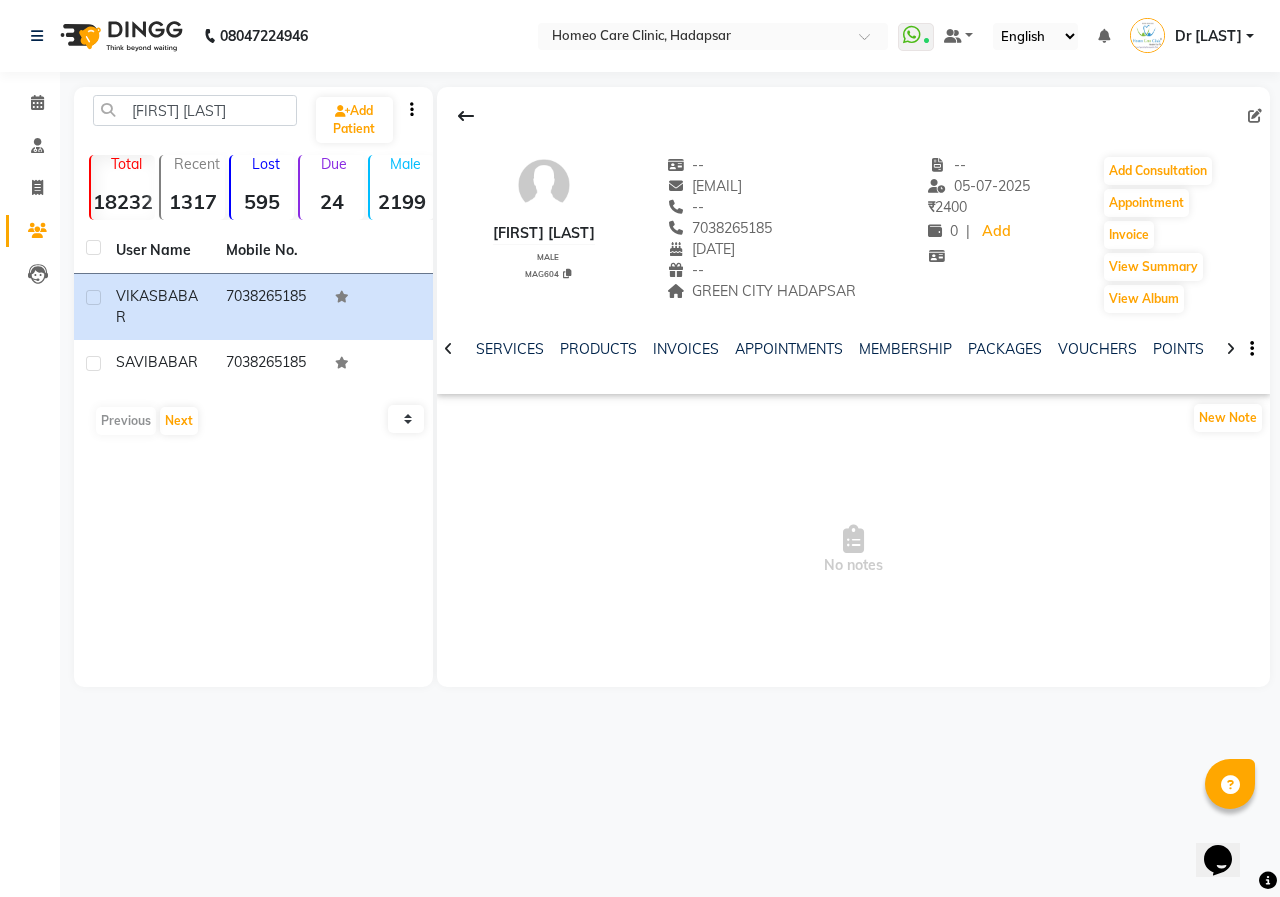 click 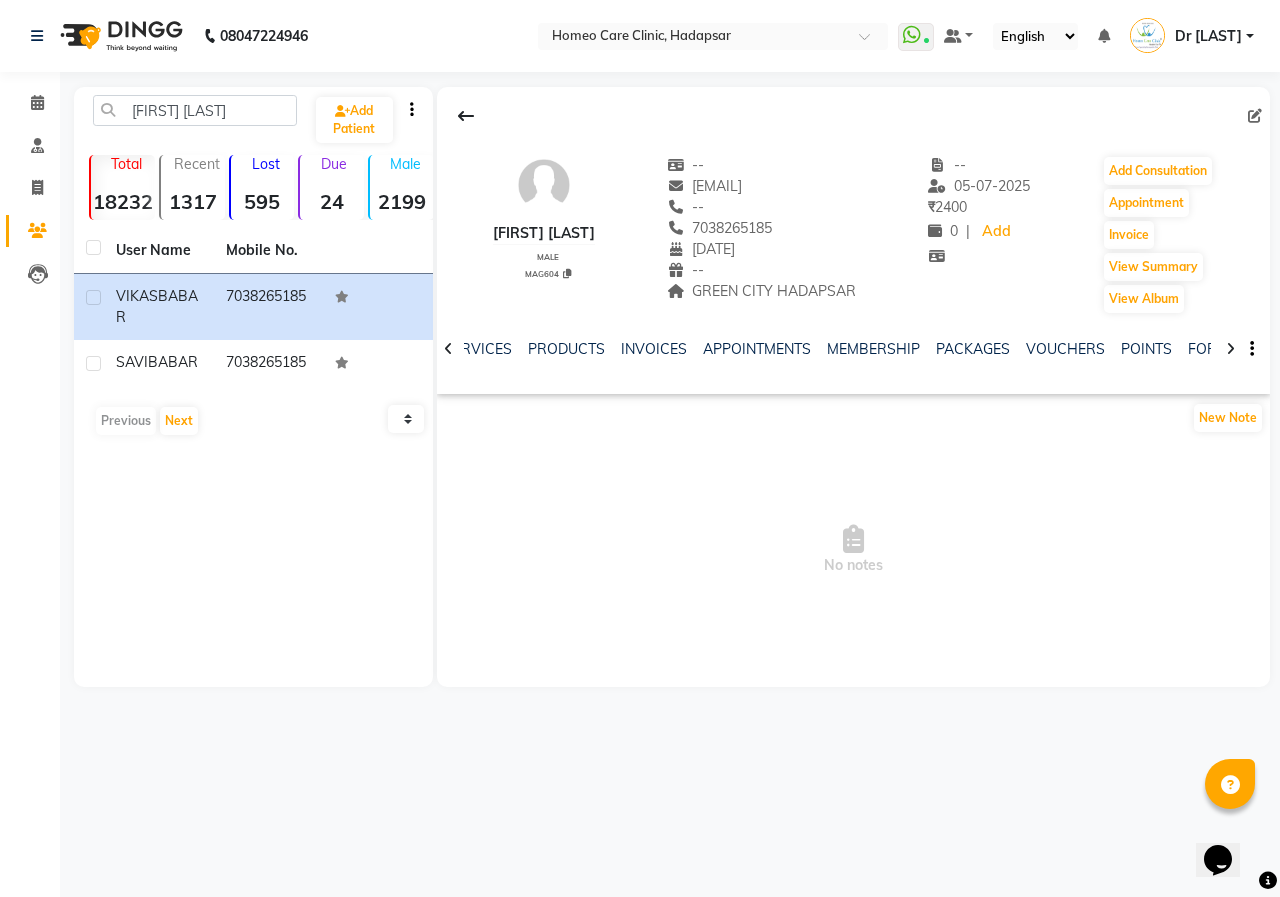 click 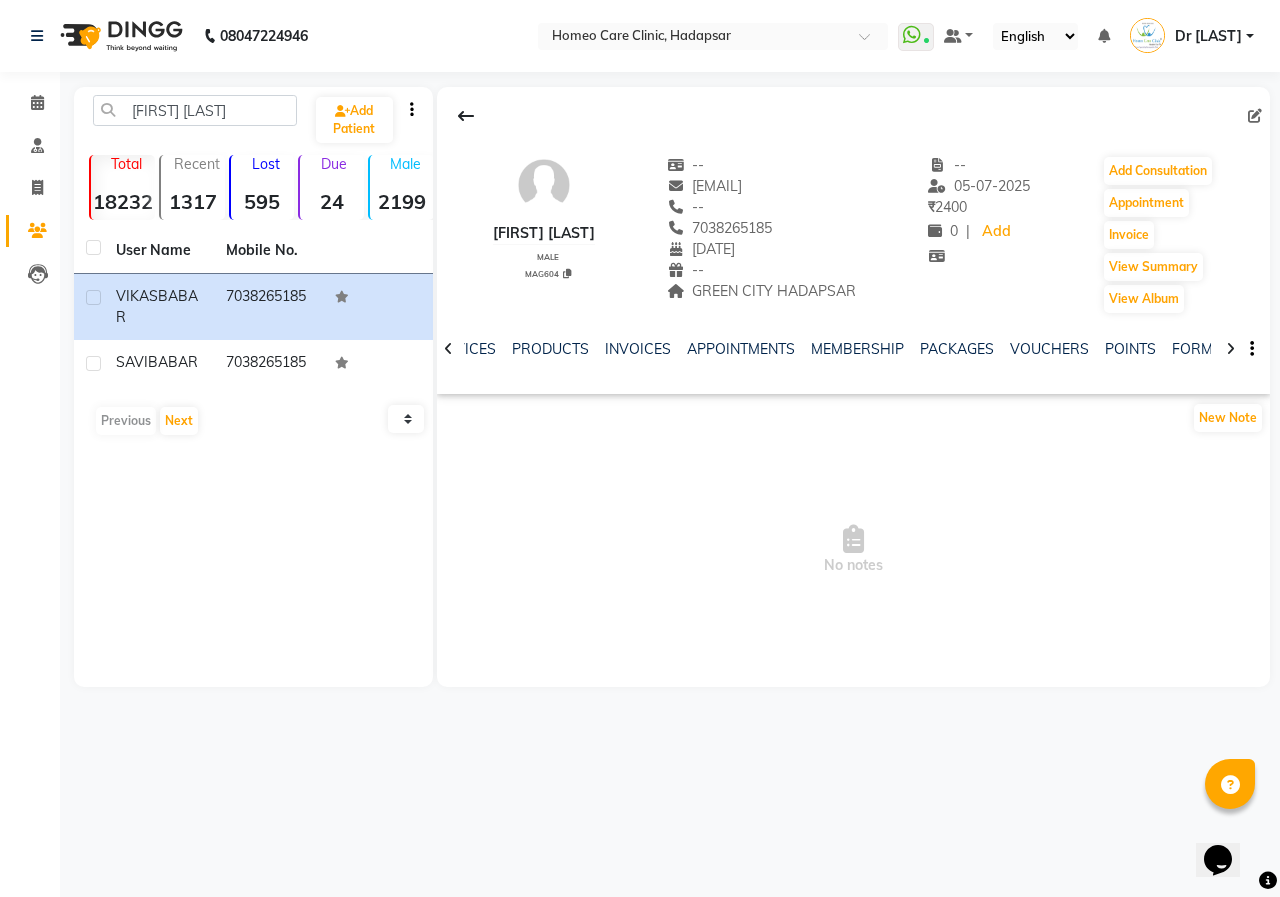 click 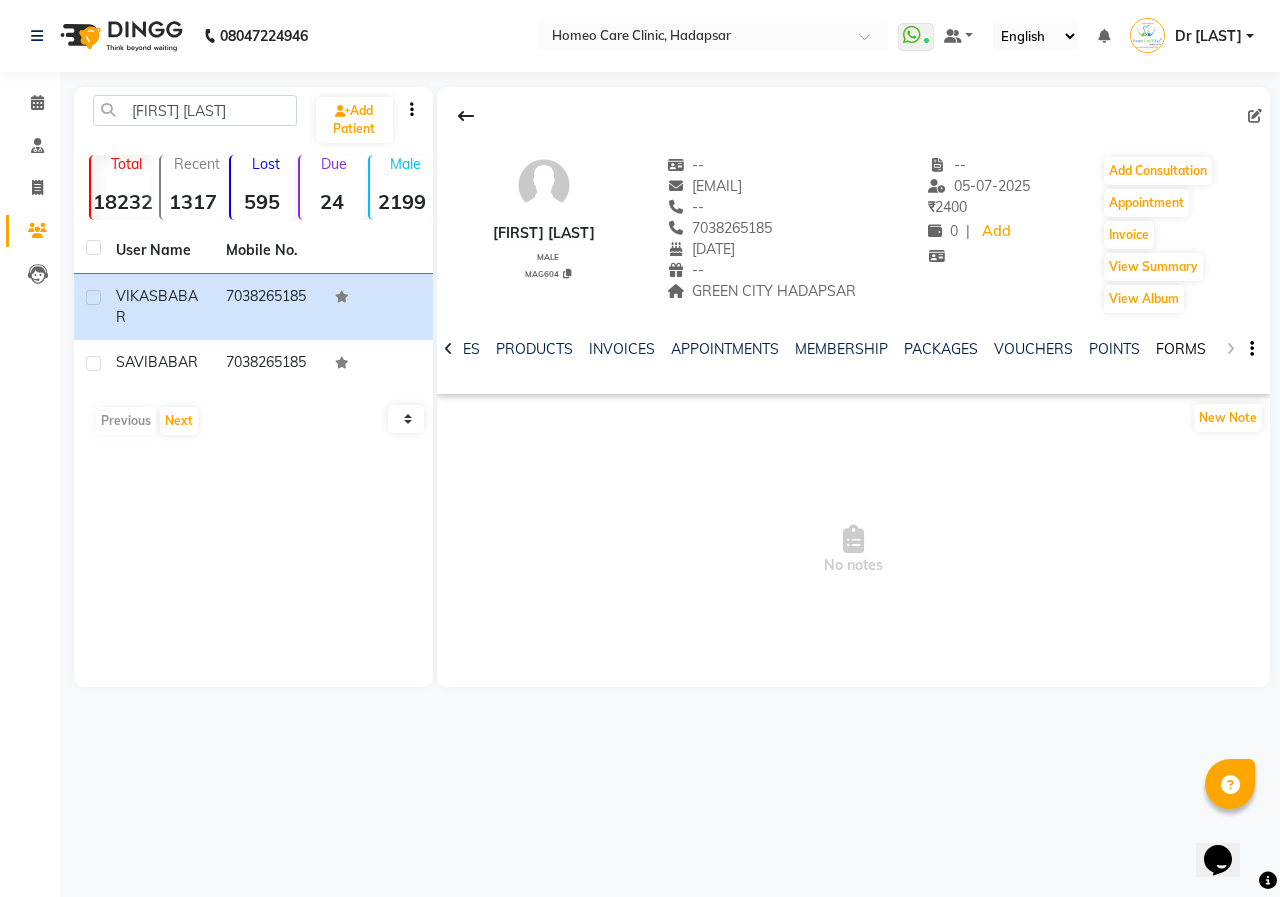 click on "FORMS" 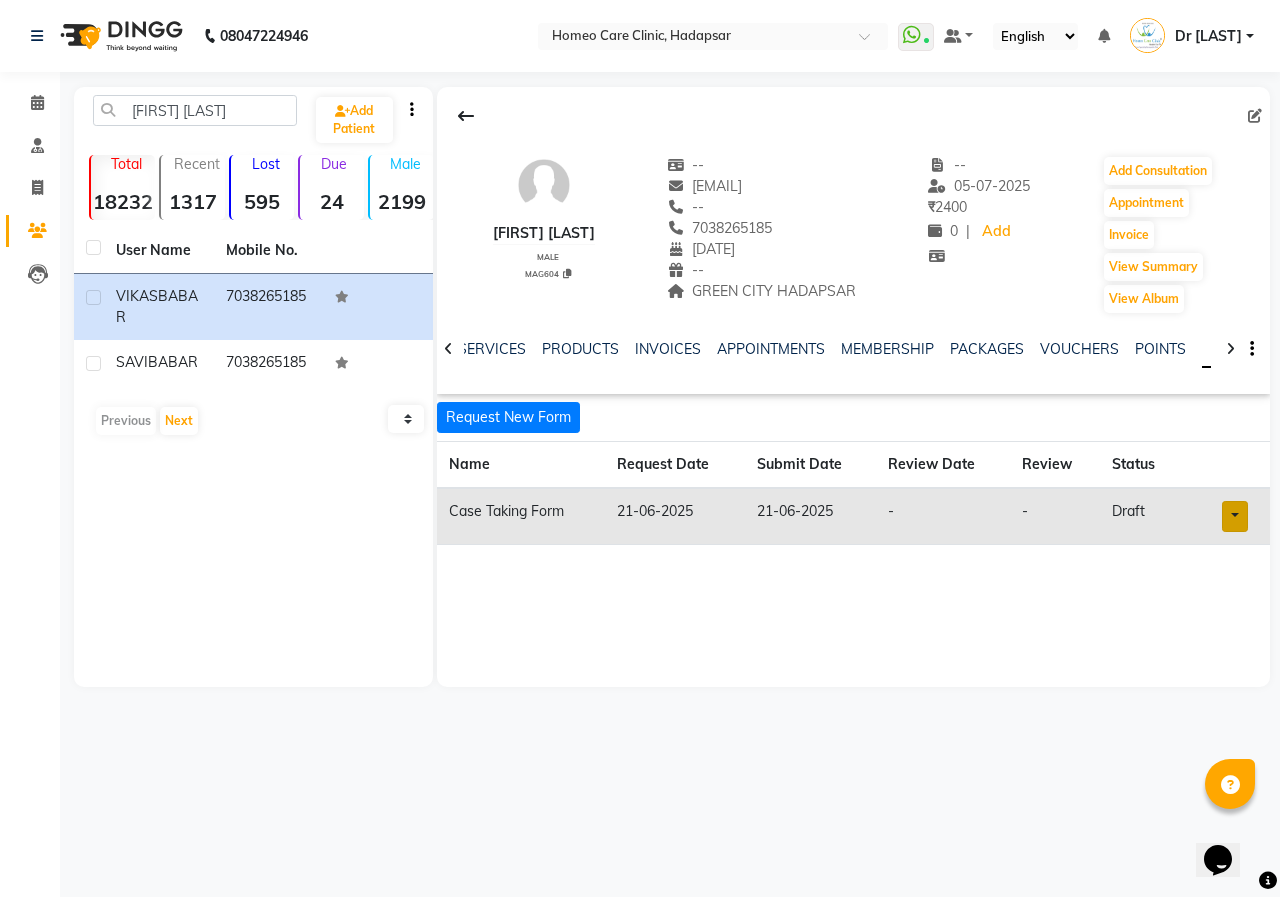 click at bounding box center (1235, 516) 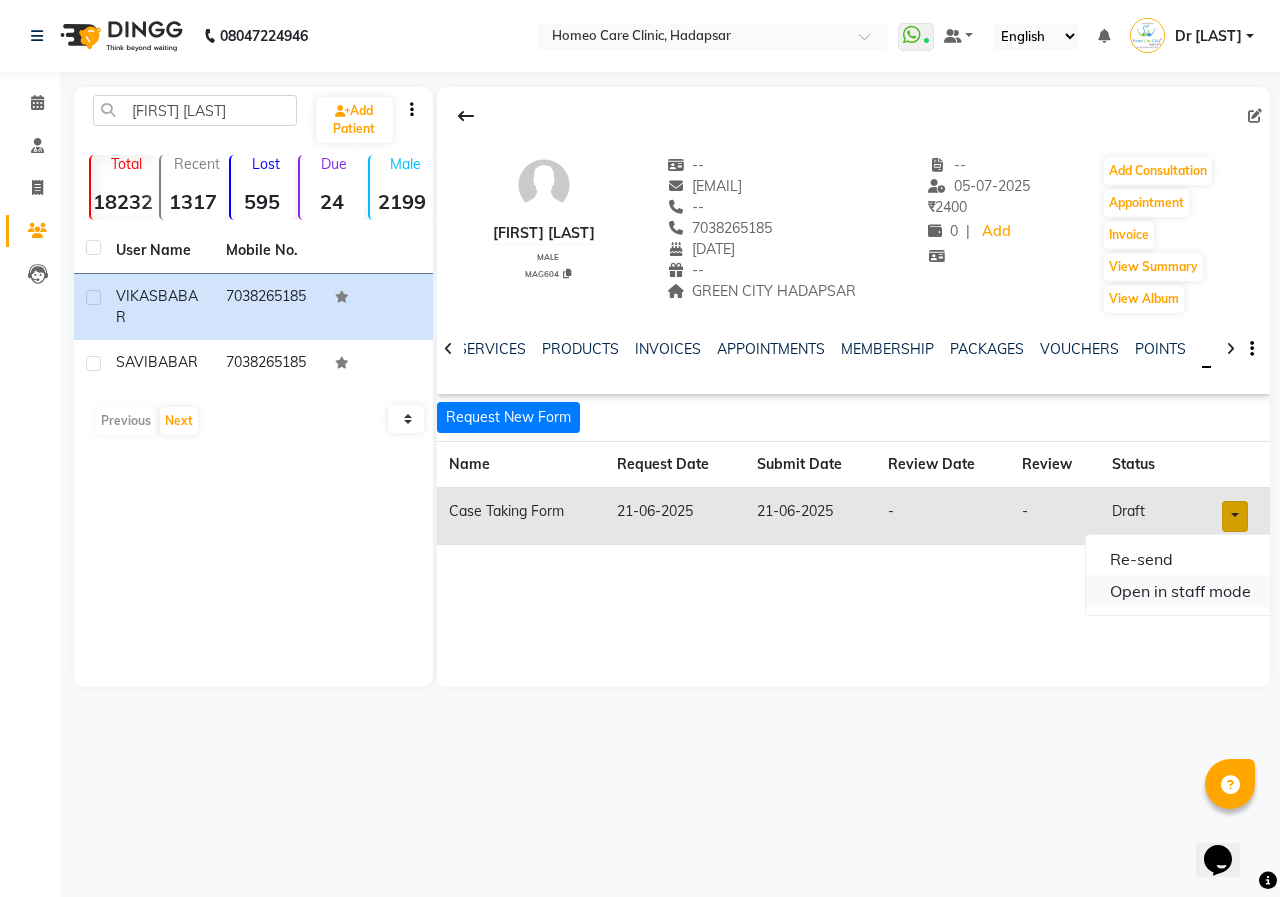 click on "Open in staff mode" 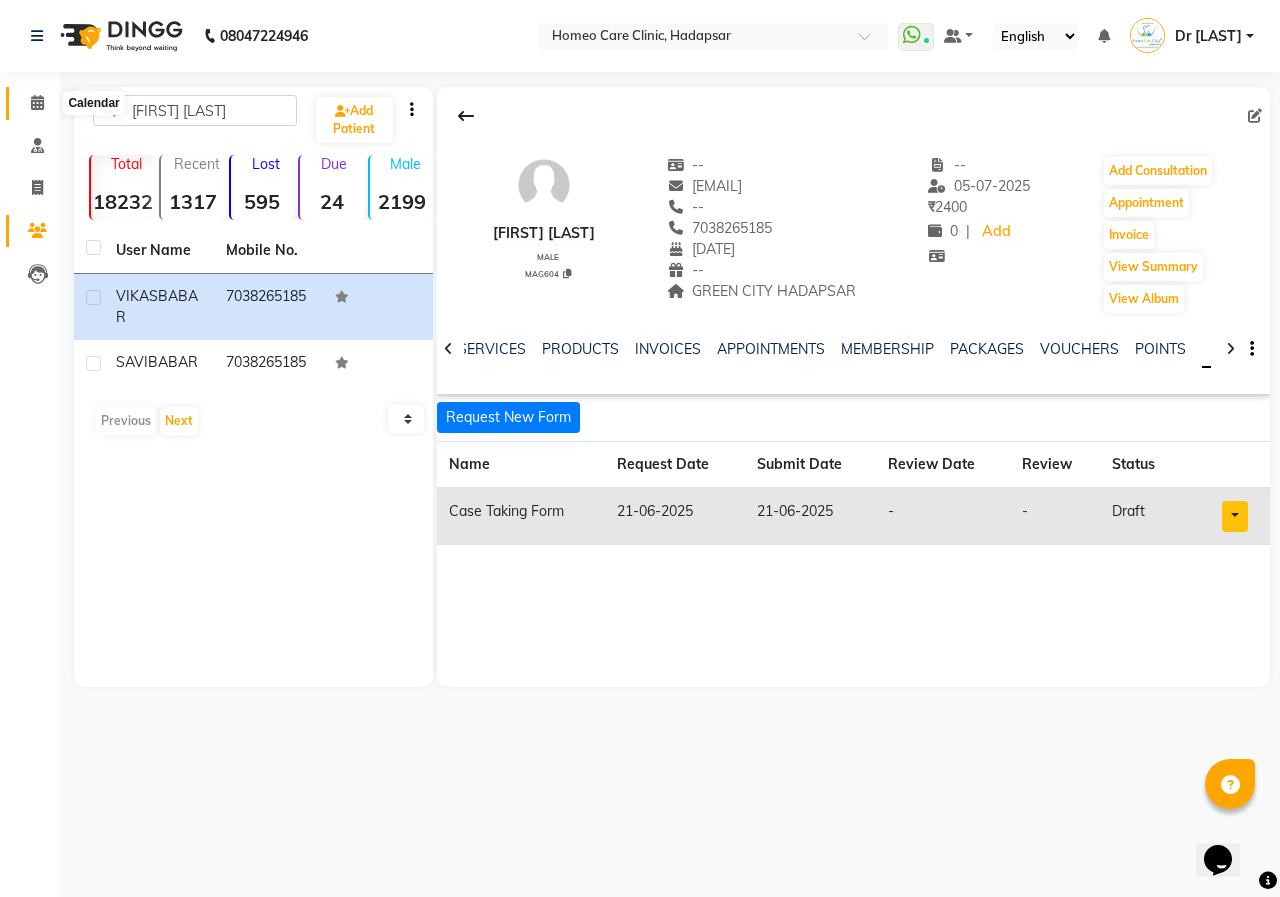 click 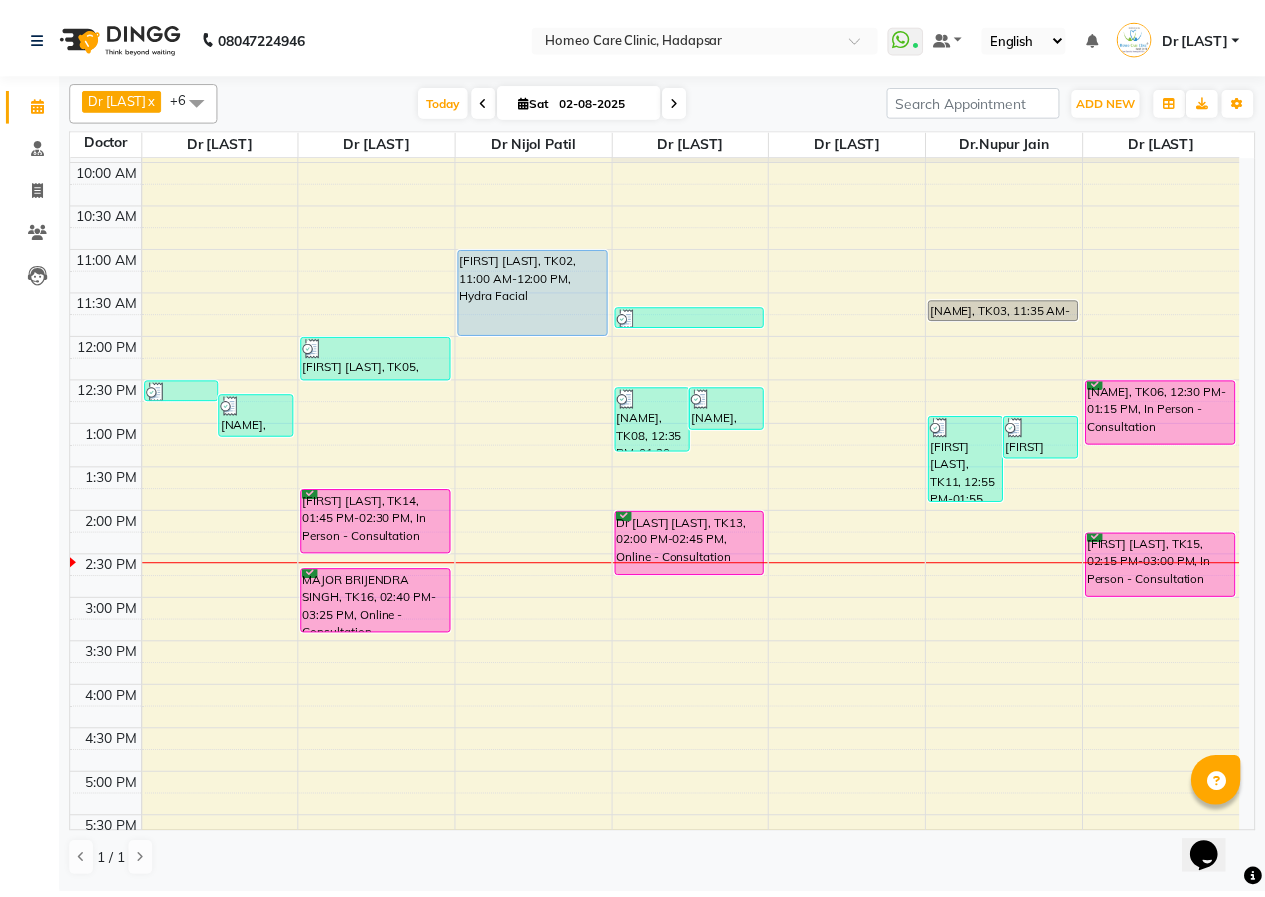 scroll, scrollTop: 0, scrollLeft: 0, axis: both 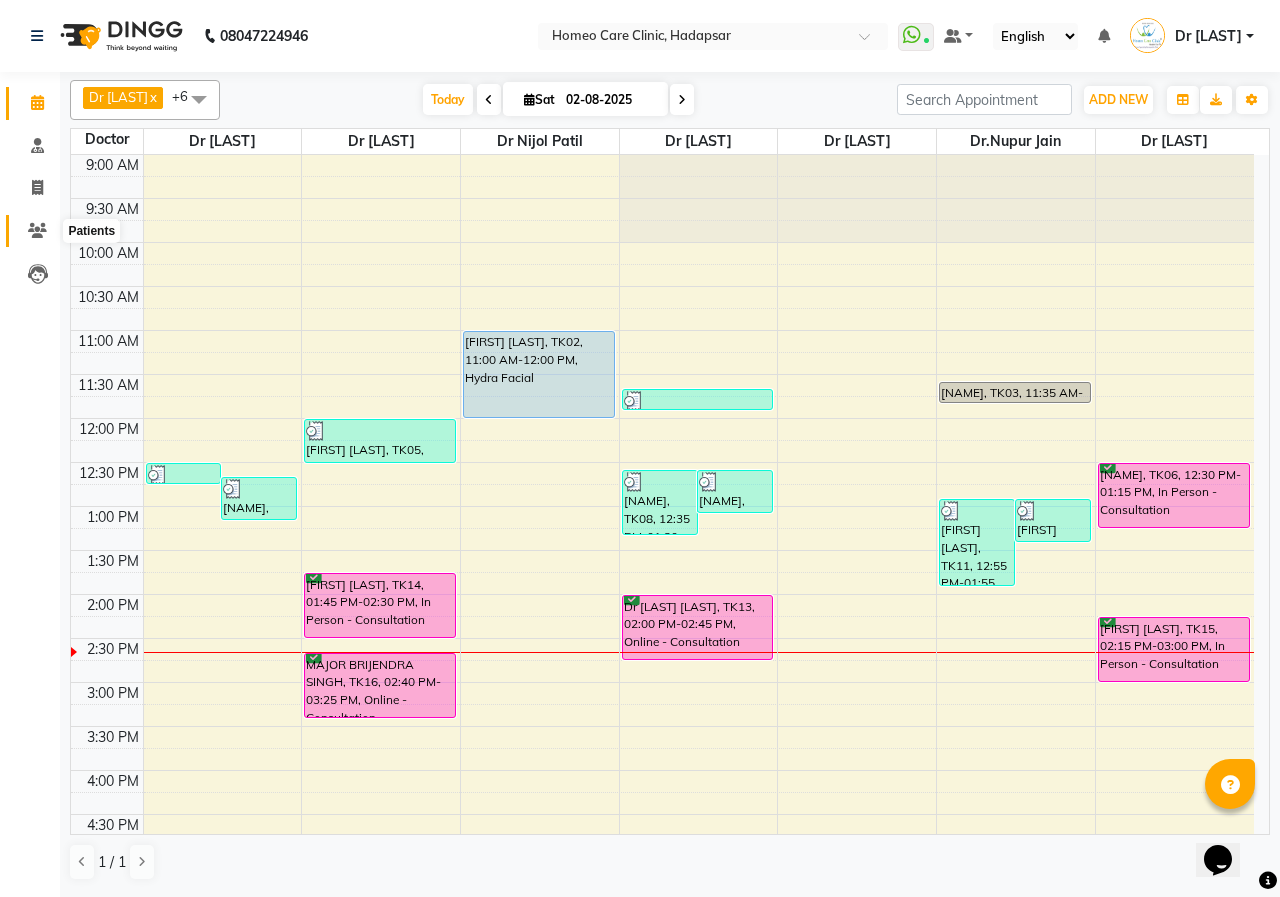 click 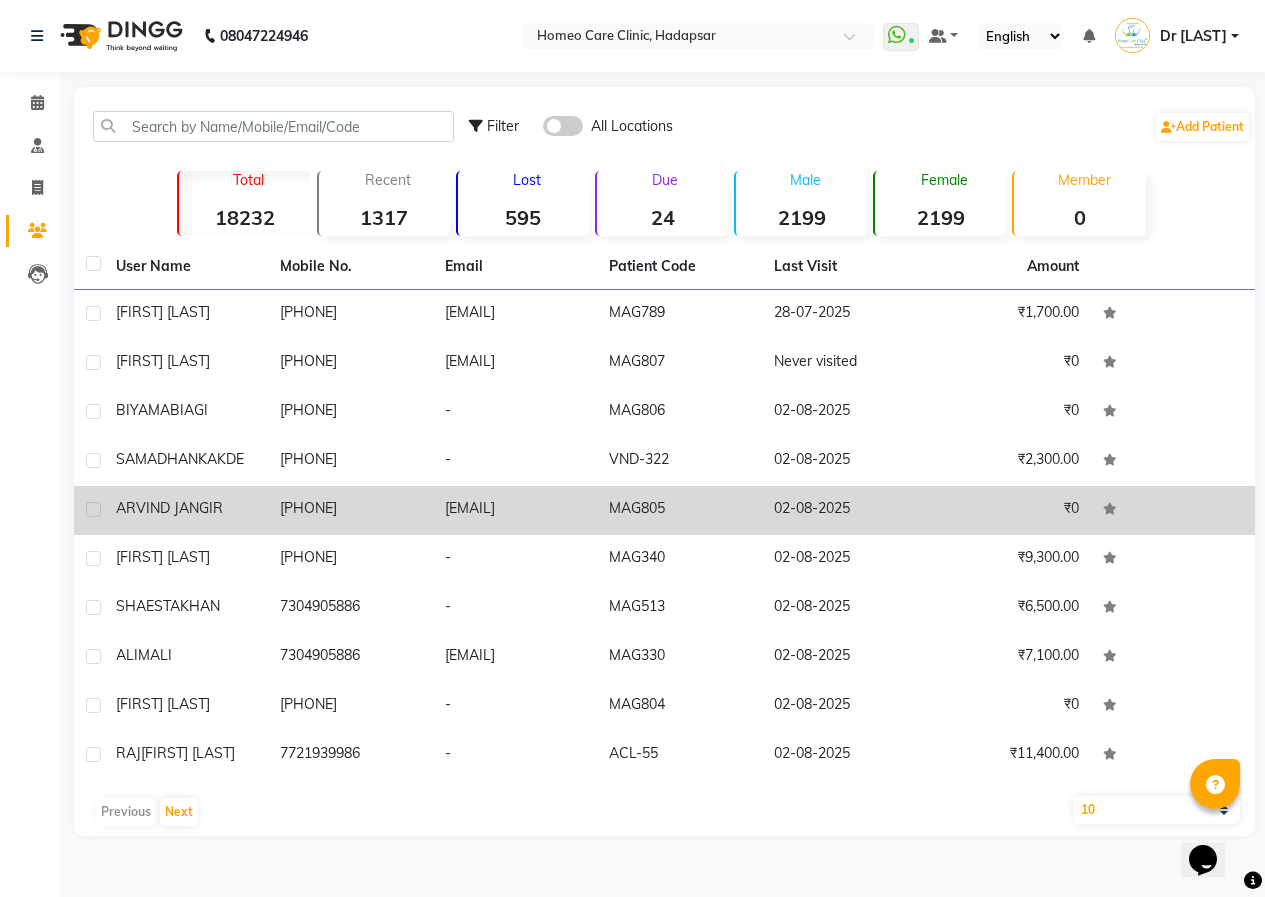 click on "[PHONE]" 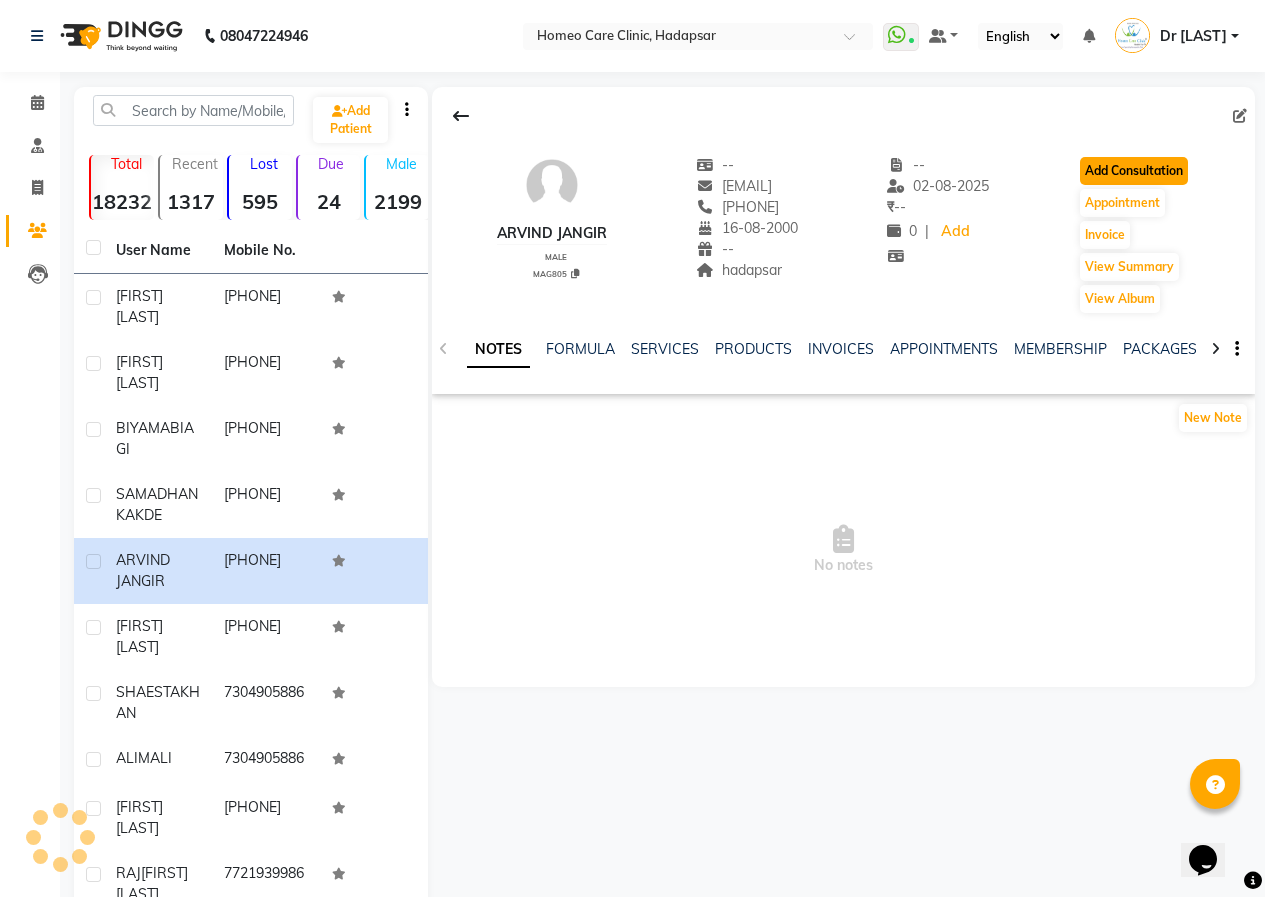 click on "Add Consultation" 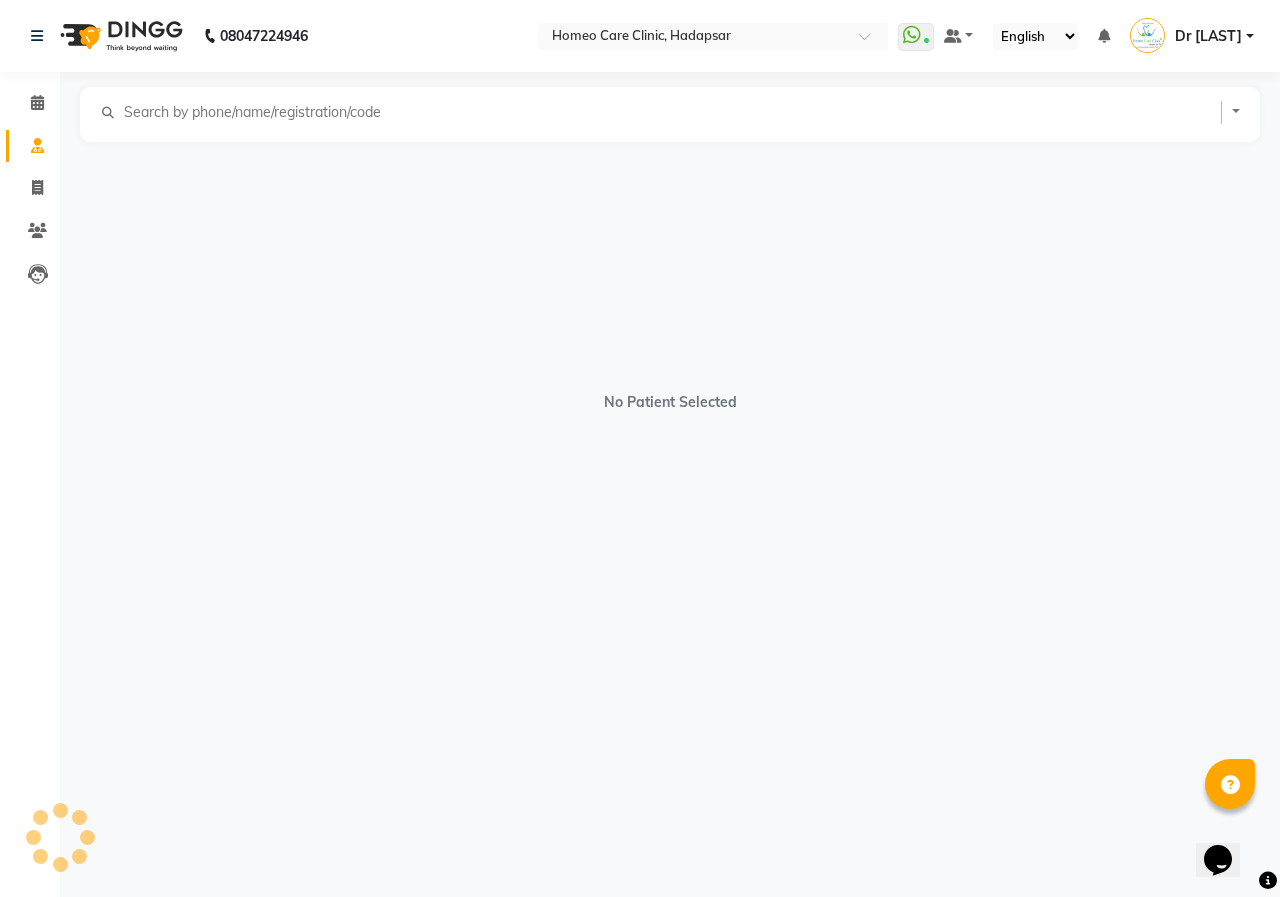 select on "male" 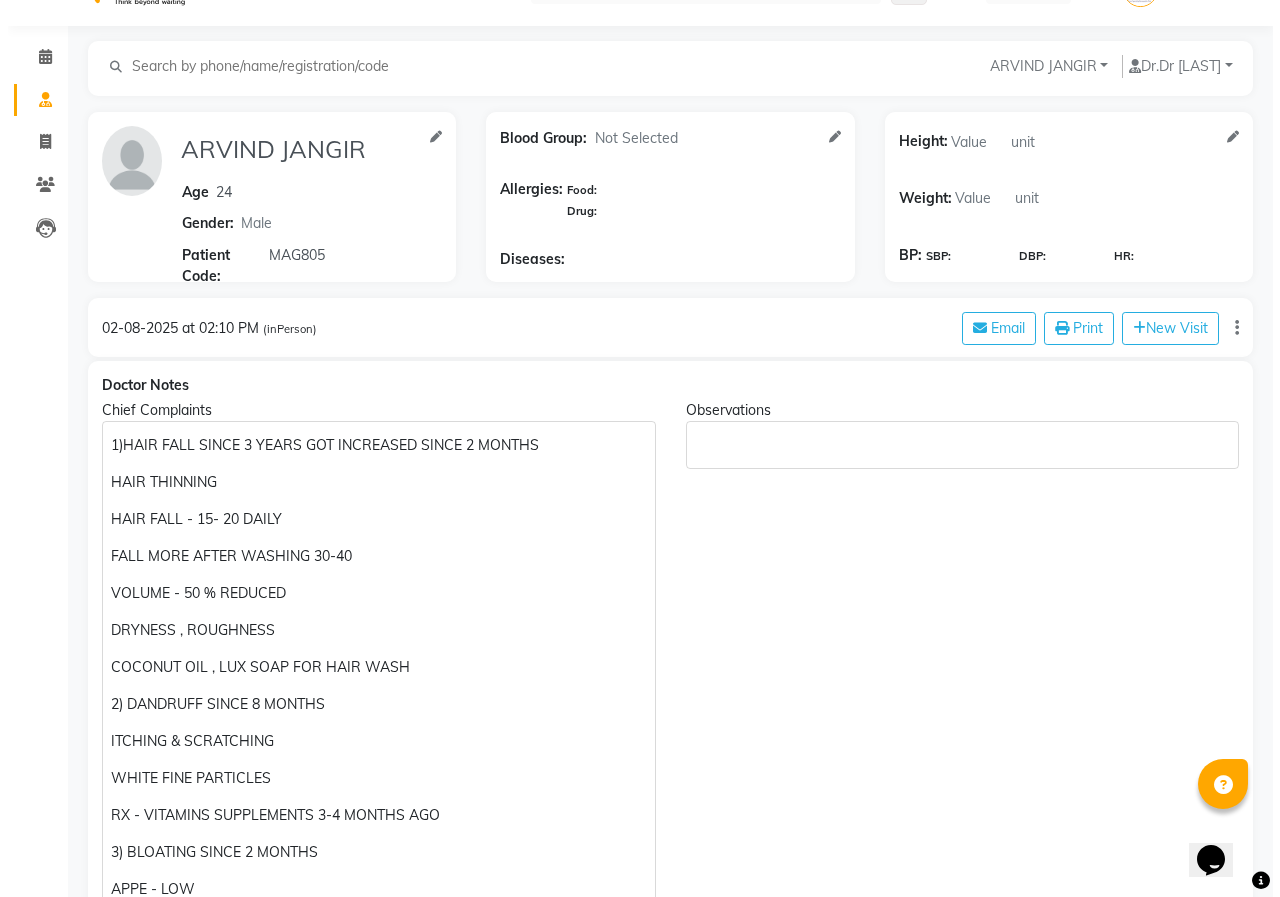 scroll, scrollTop: 0, scrollLeft: 0, axis: both 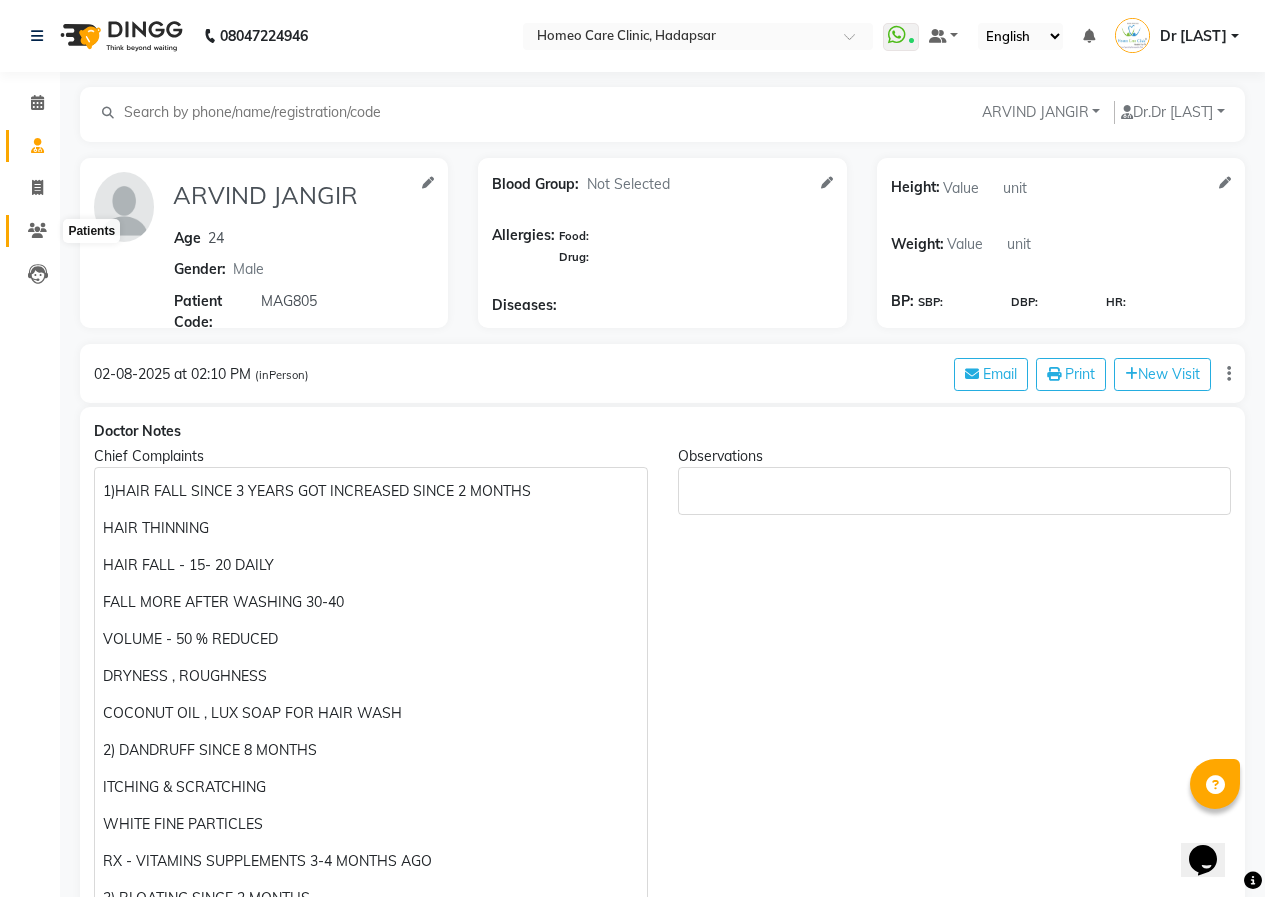 click 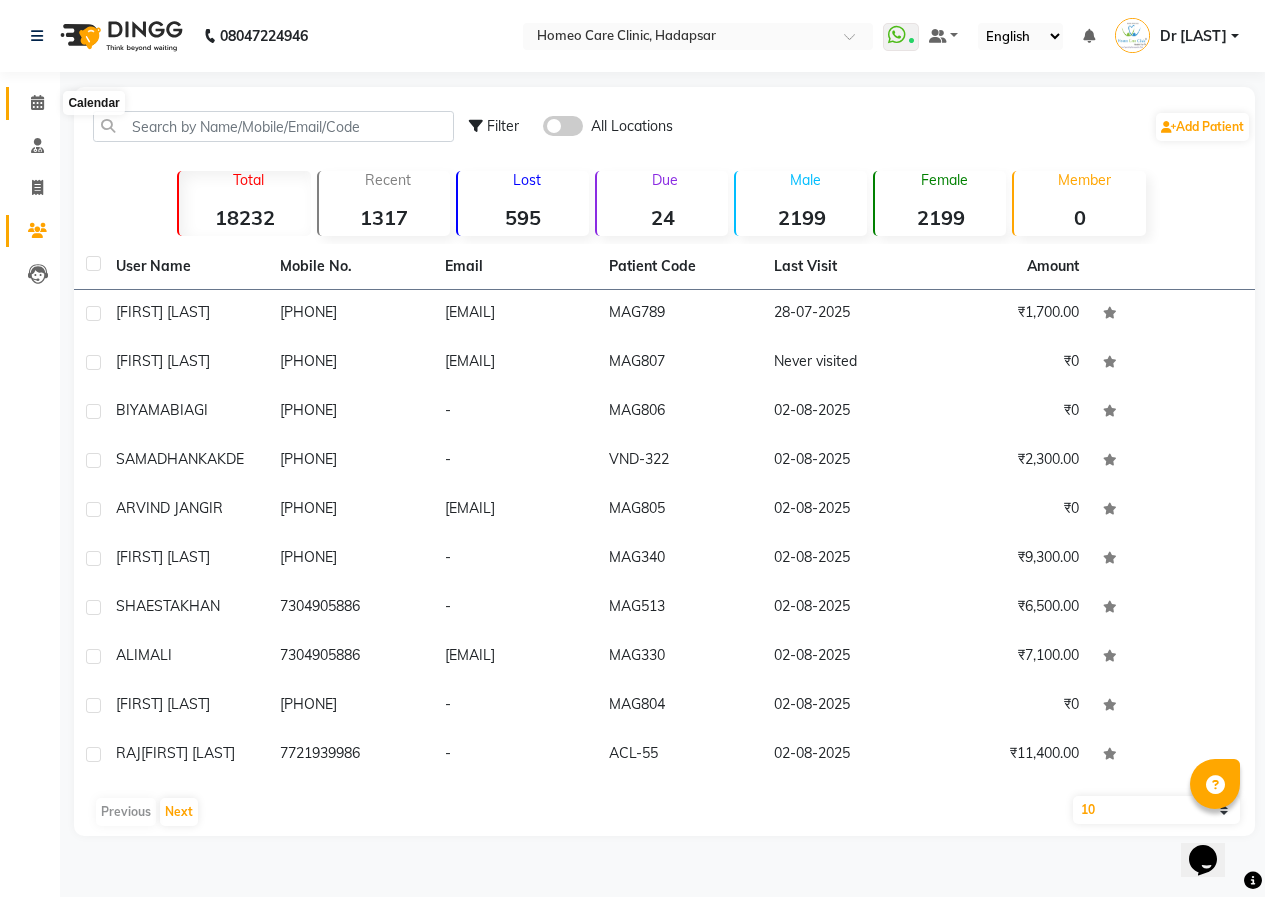 click 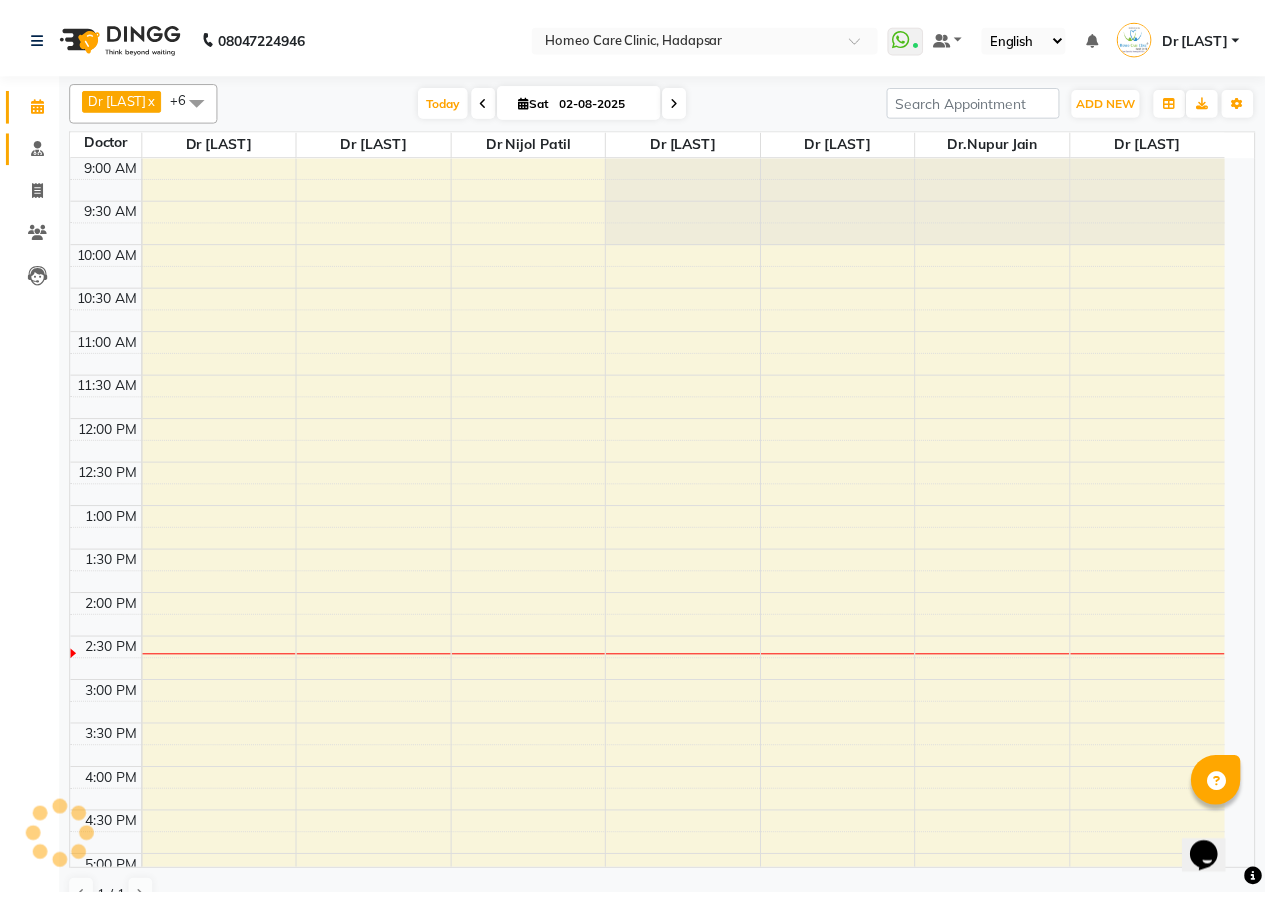 scroll, scrollTop: 0, scrollLeft: 0, axis: both 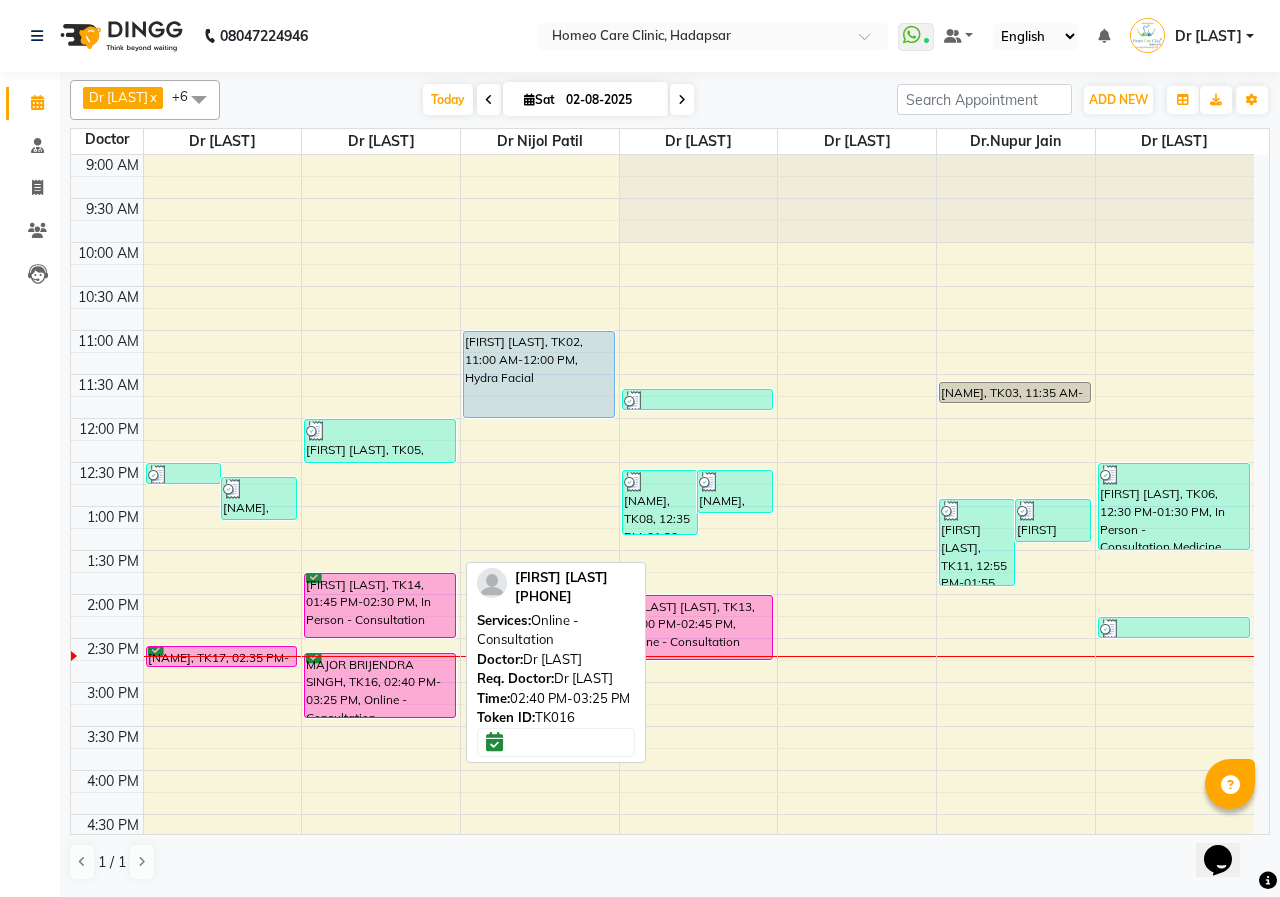 click on "MAJOR BRIJENDRA SINGH, TK16, 02:40 PM-03:25 PM, Online - Consultation" at bounding box center [380, 685] 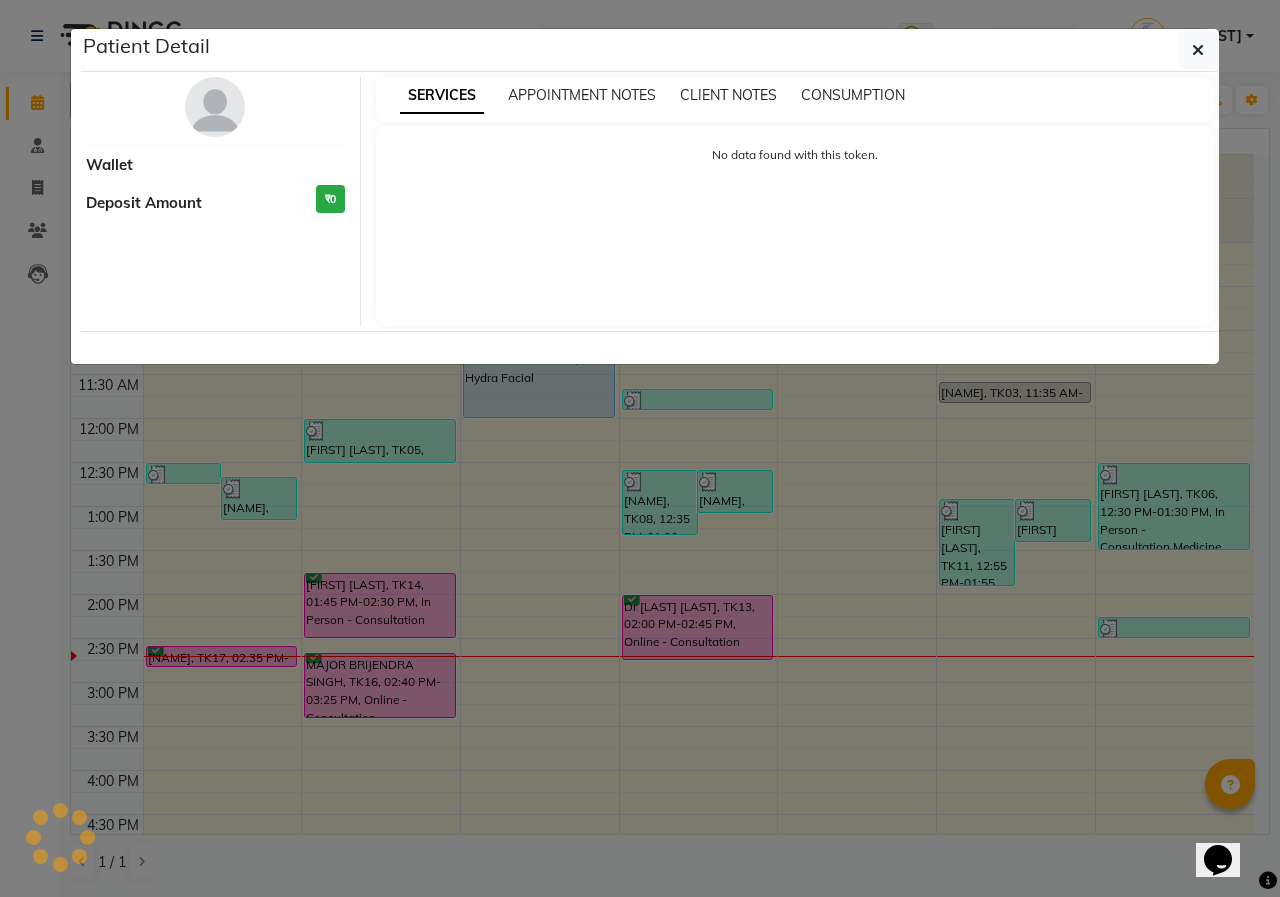 select on "6" 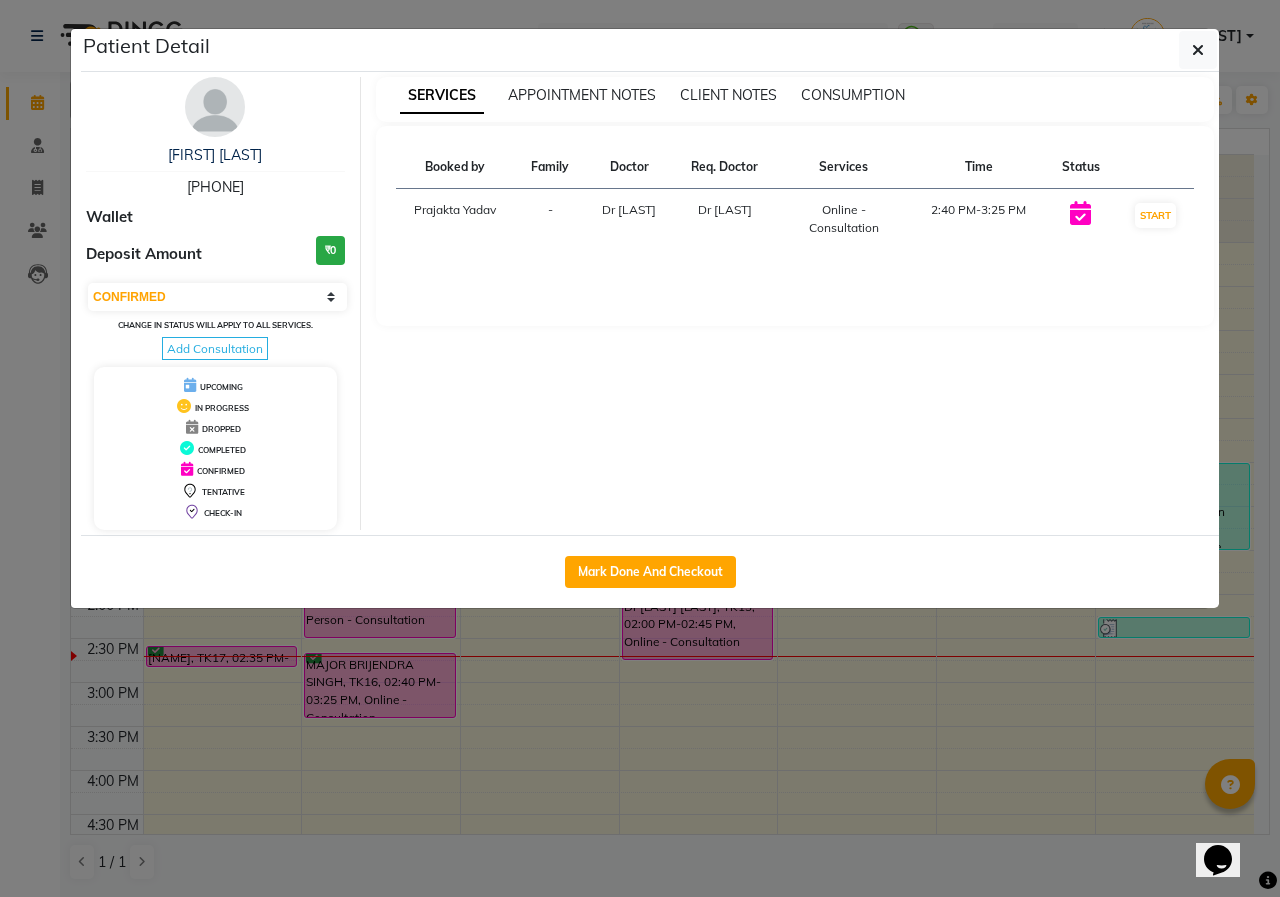 click at bounding box center [215, 107] 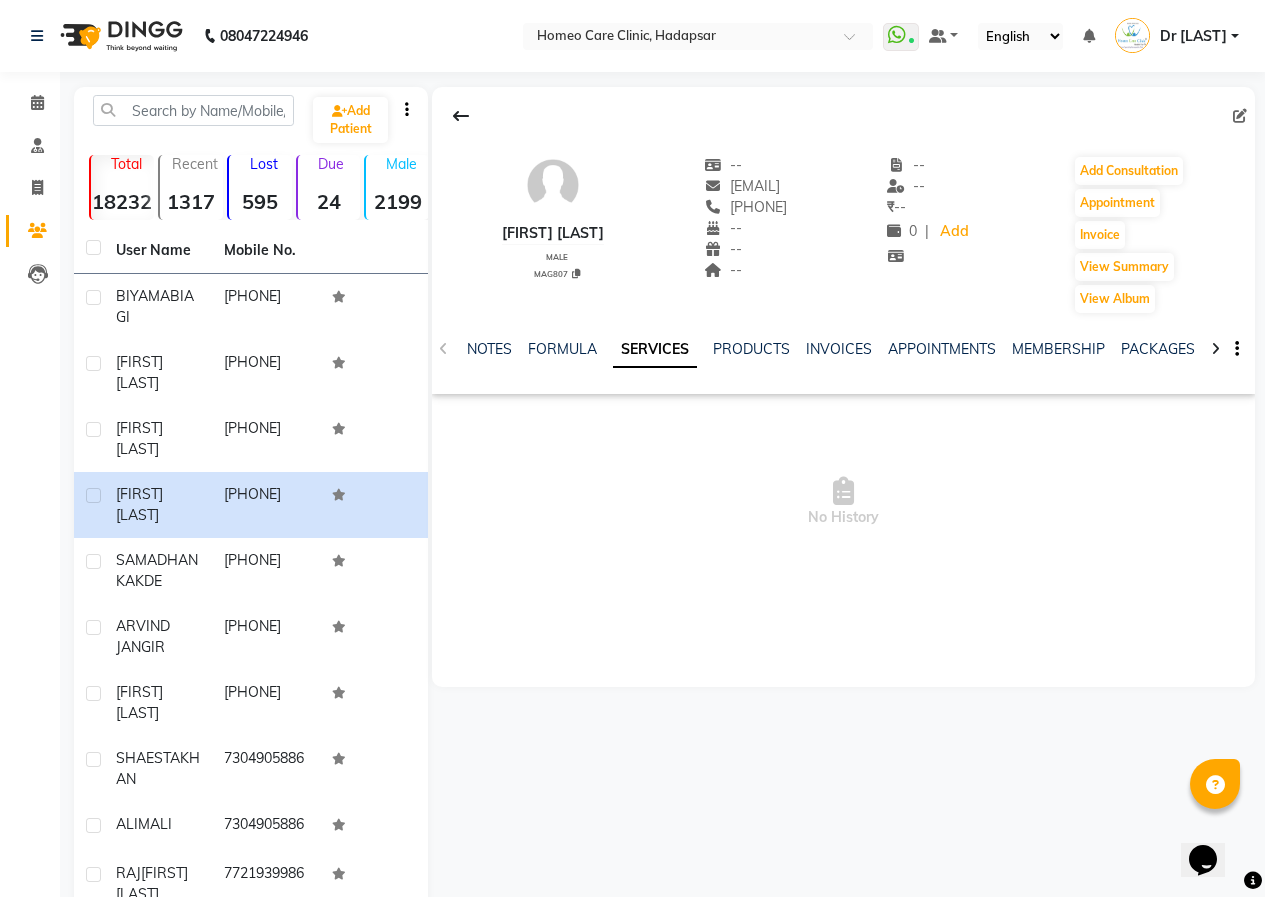 click 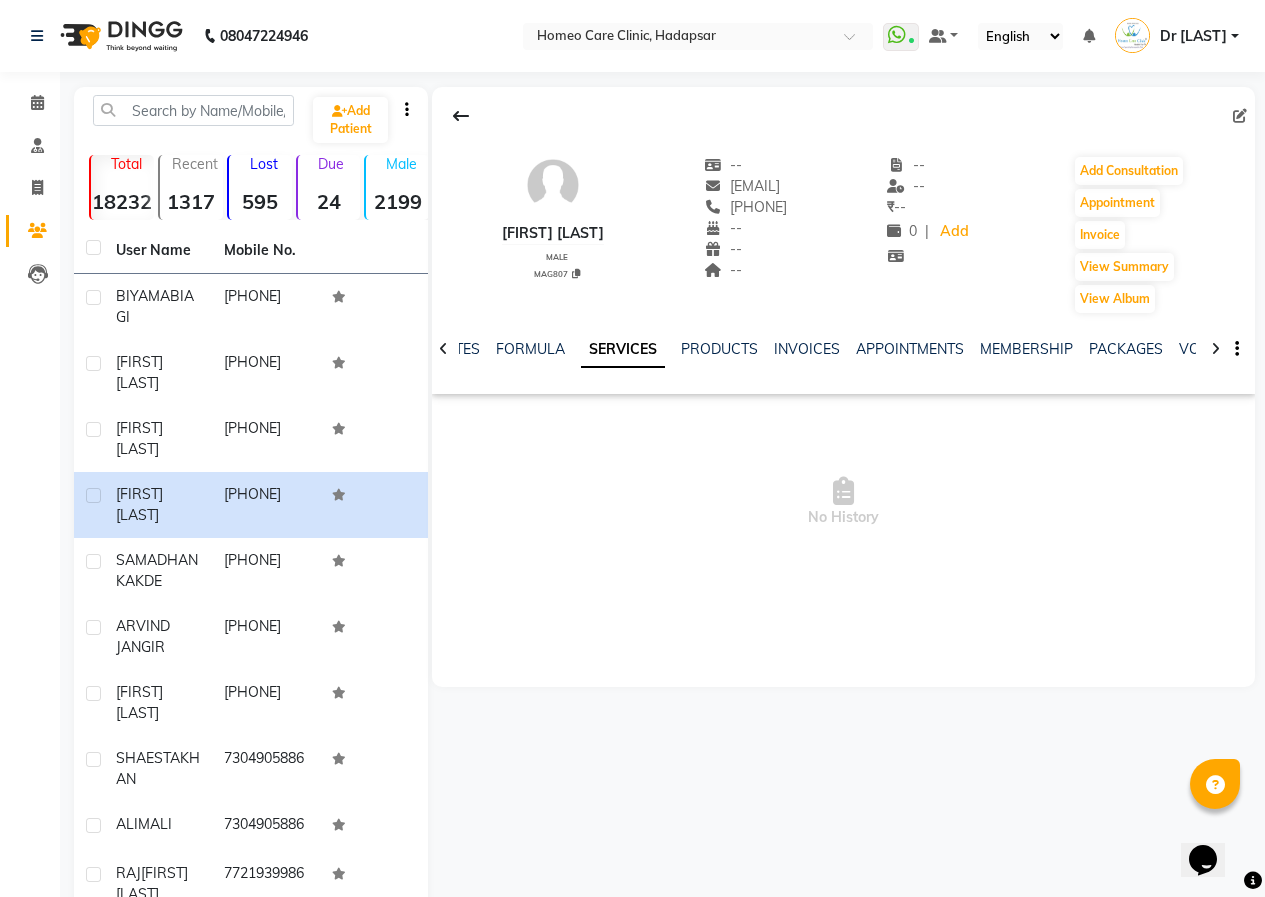 click 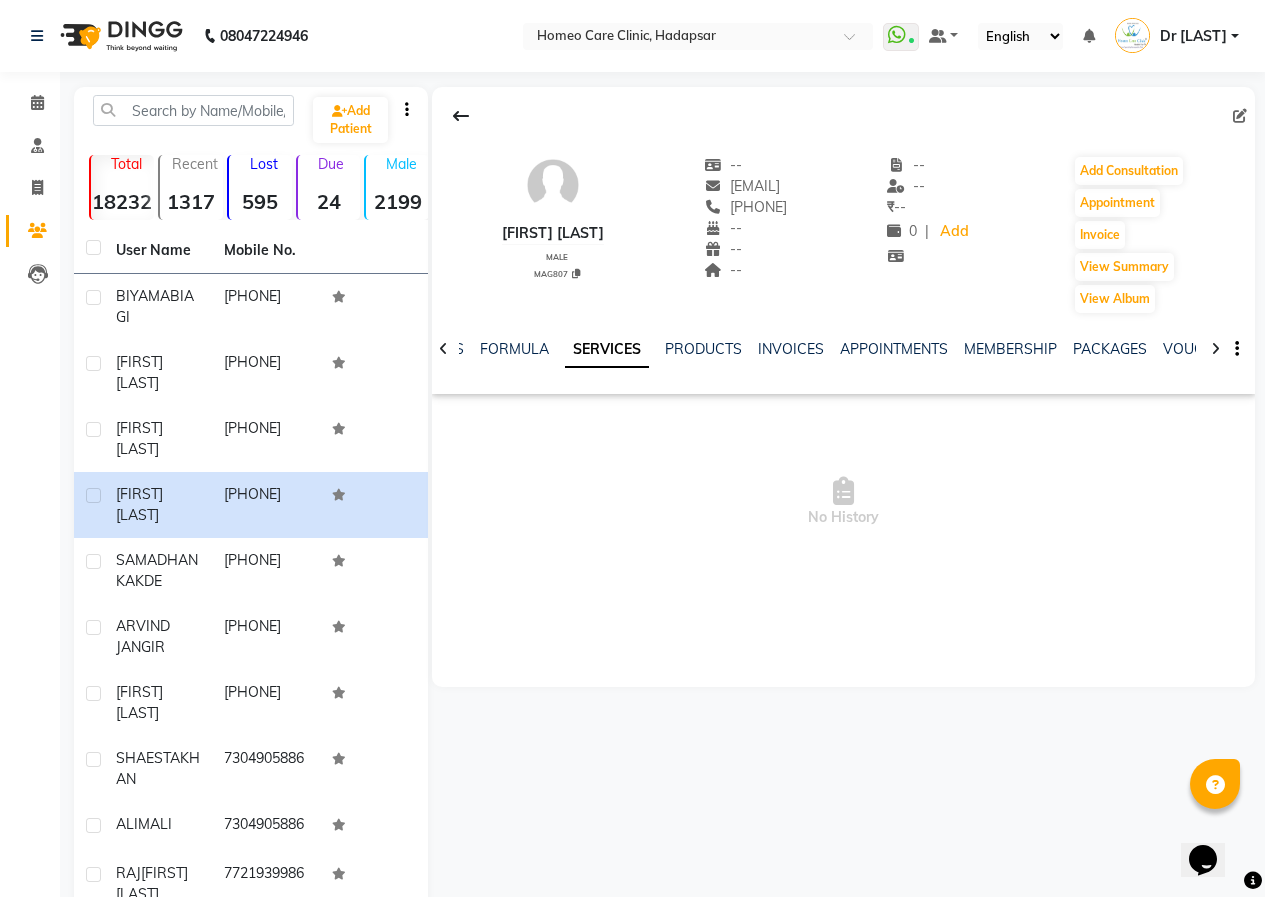 click 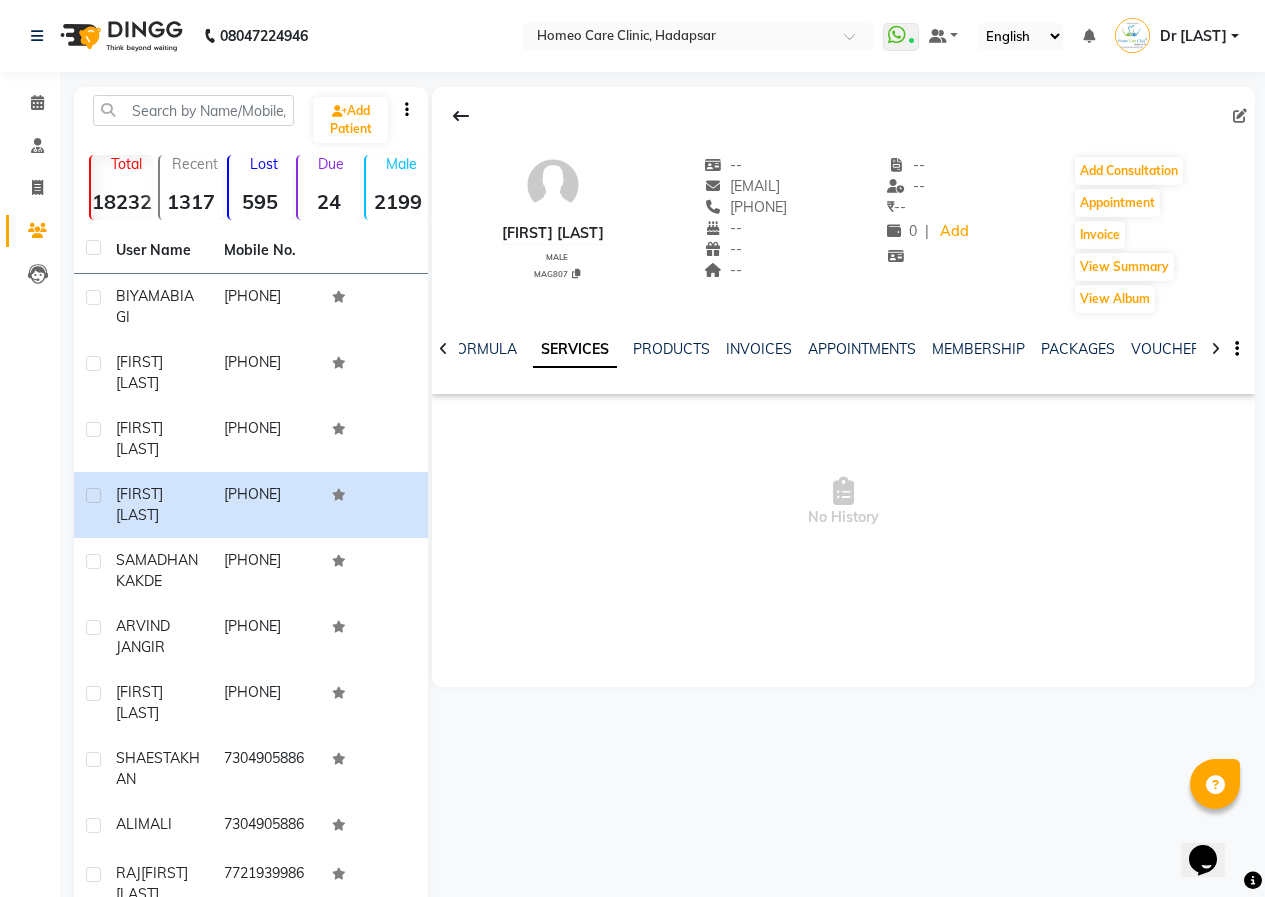 click 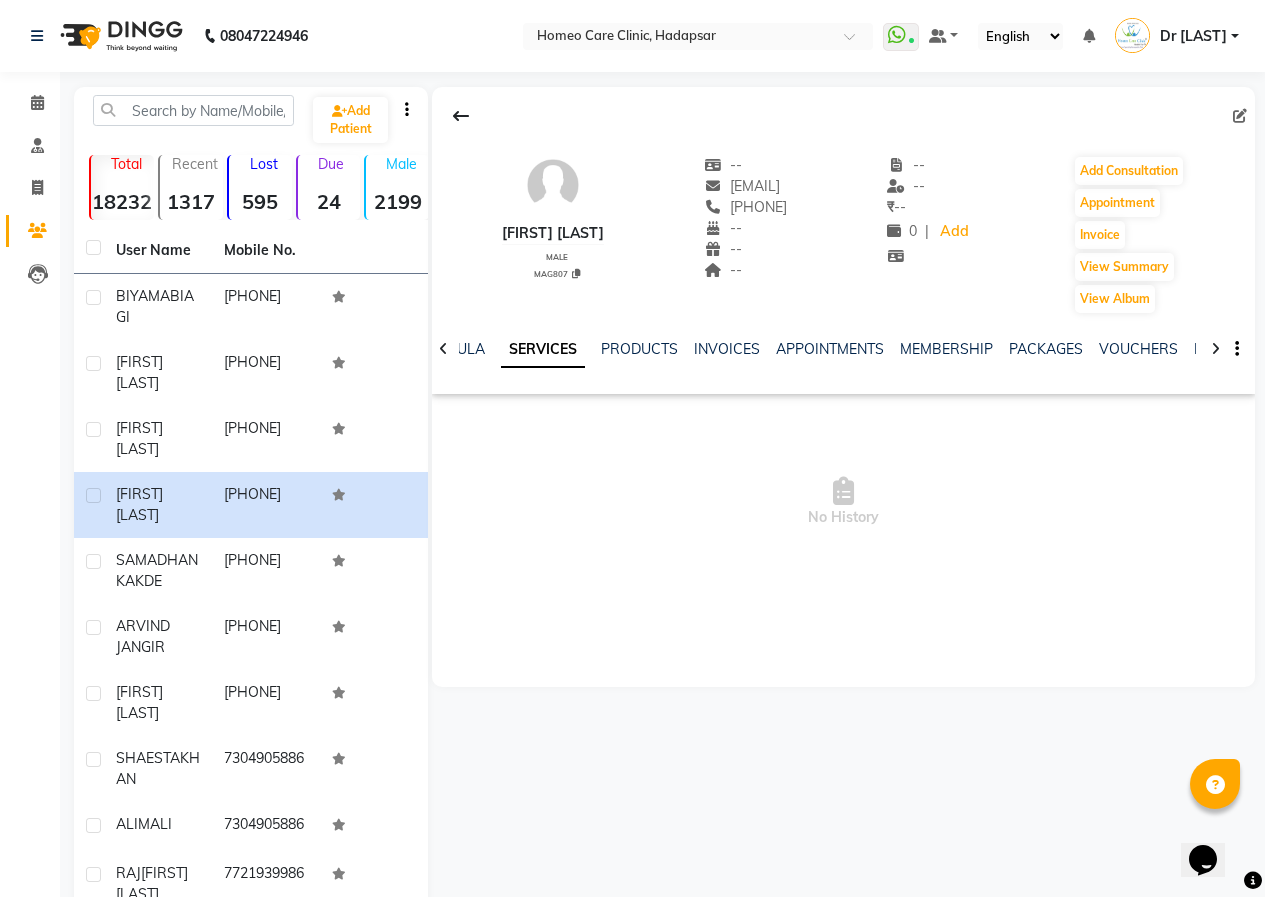 click 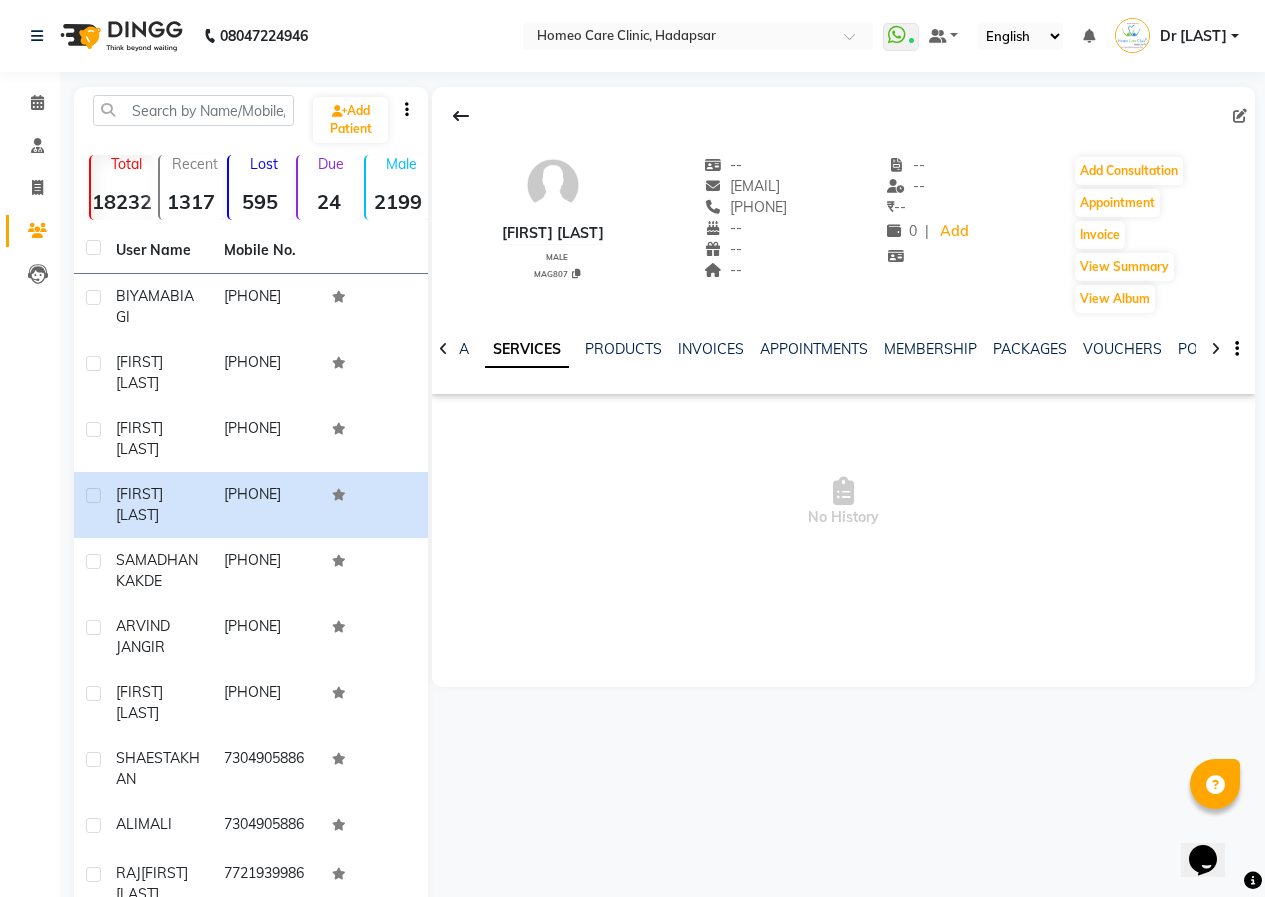 click 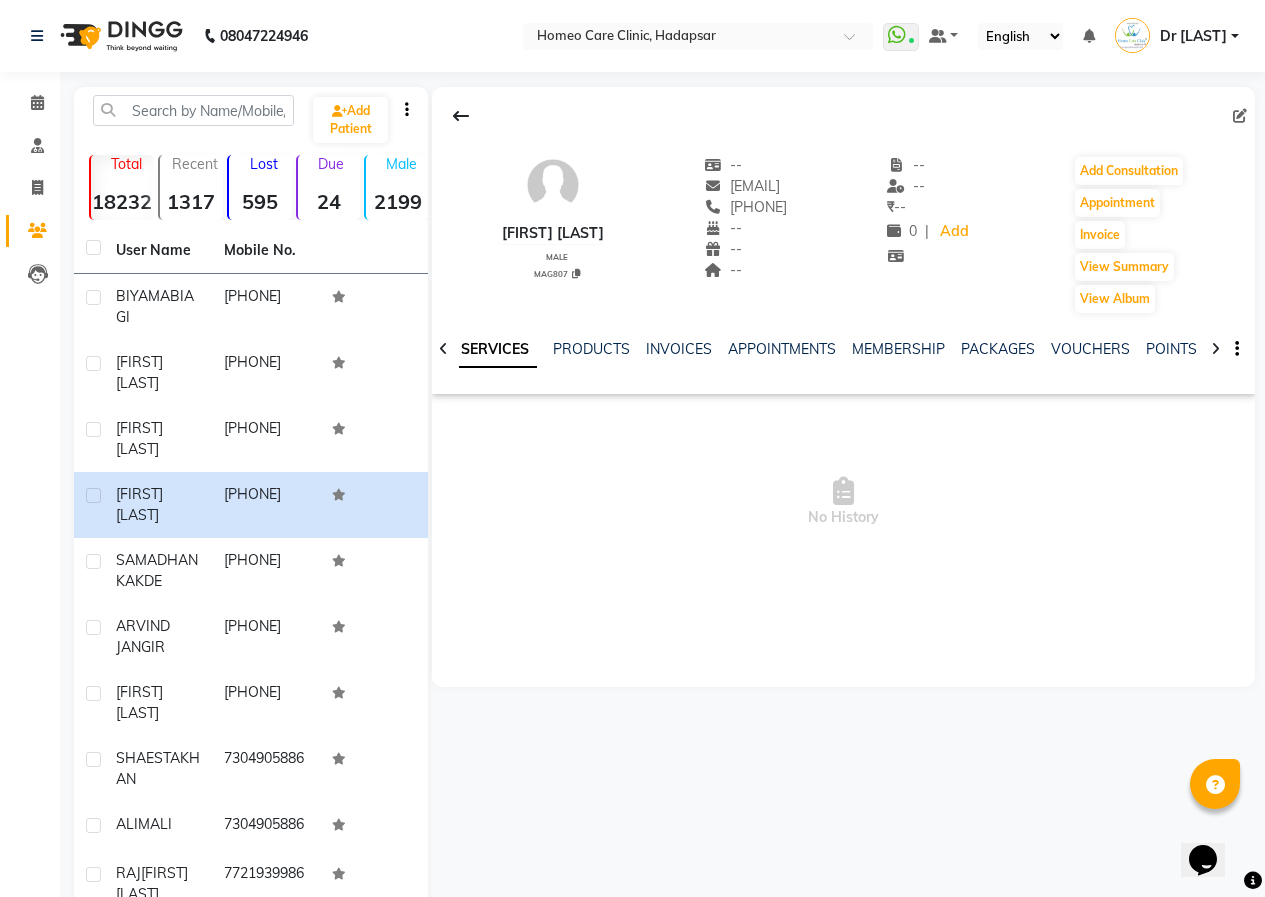click 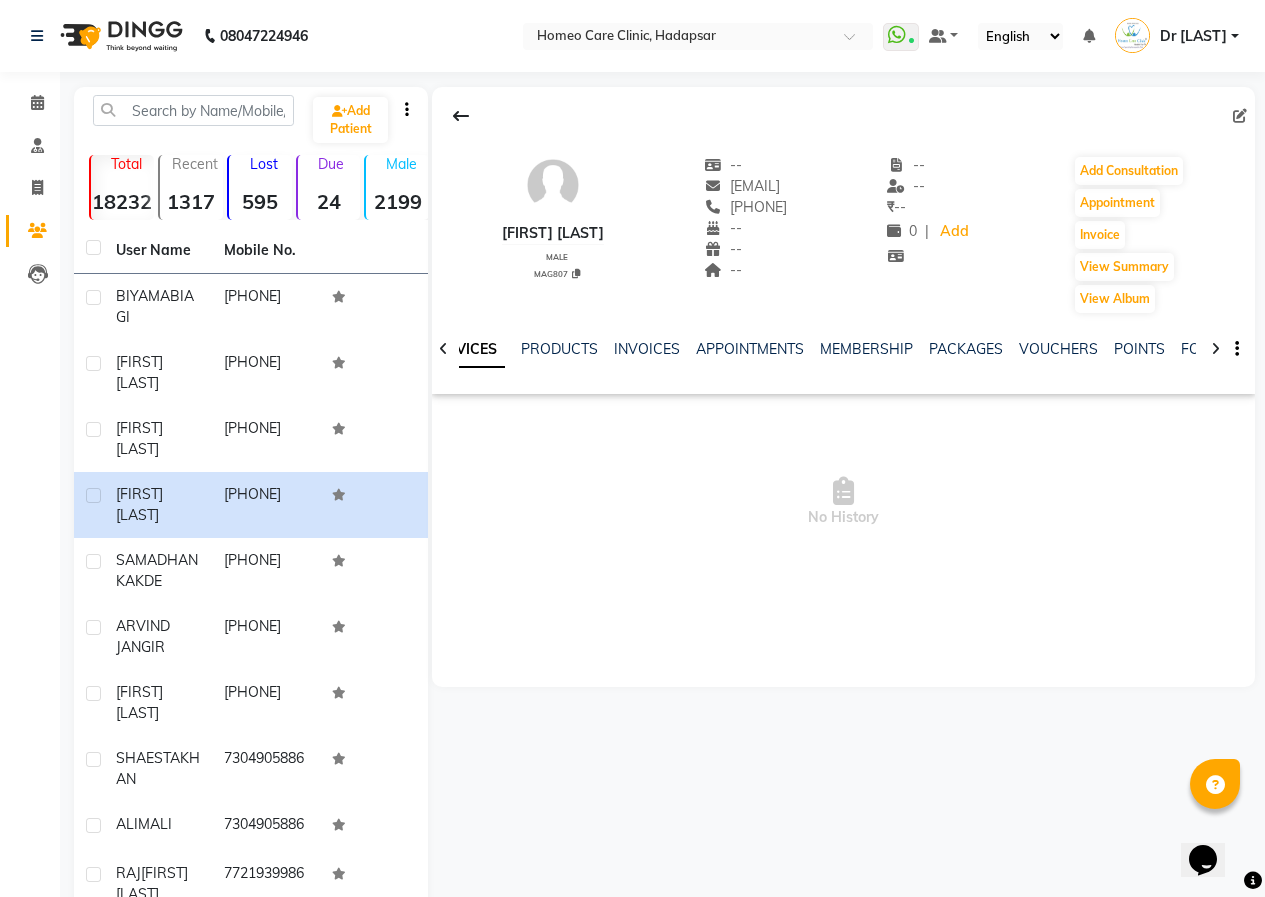 click 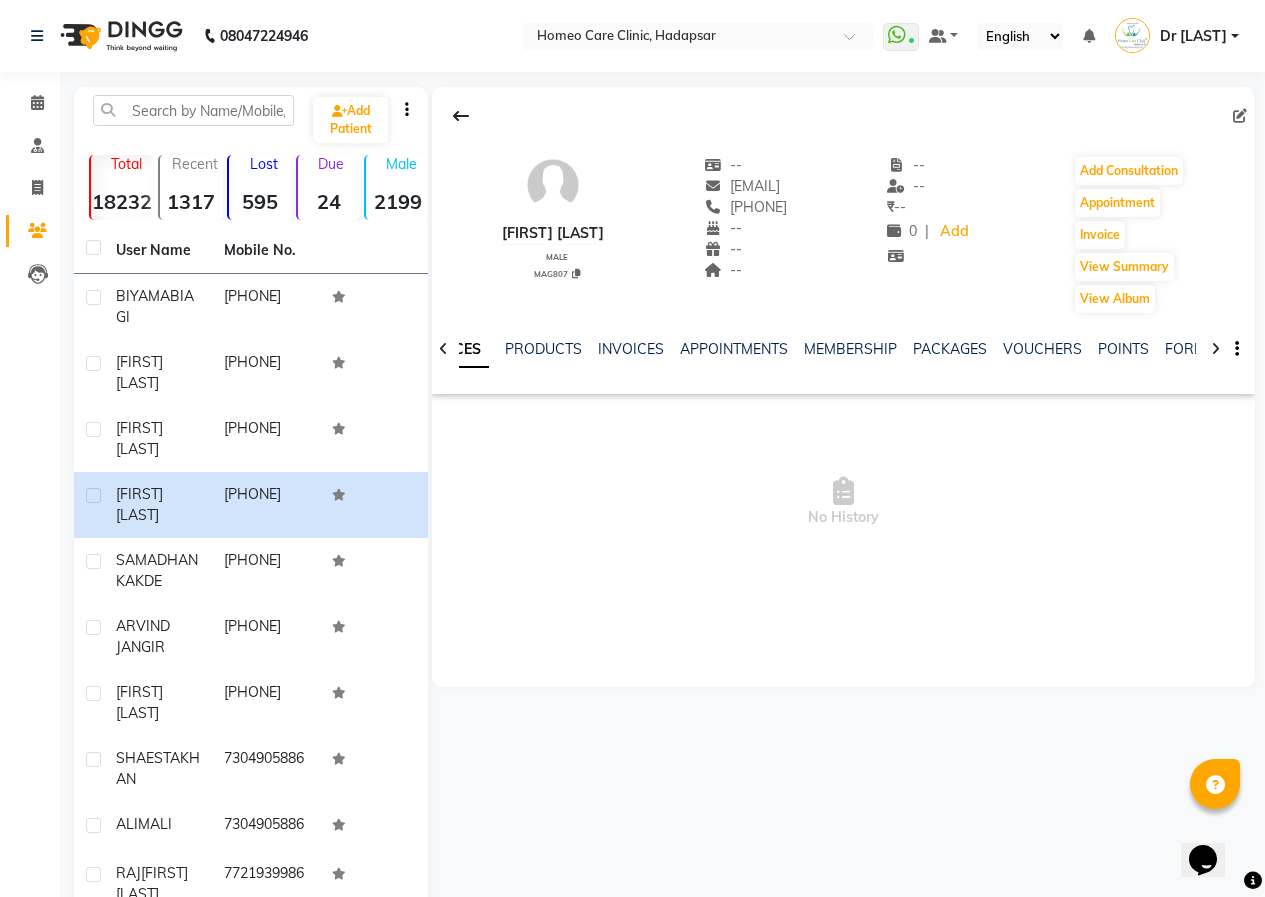 click 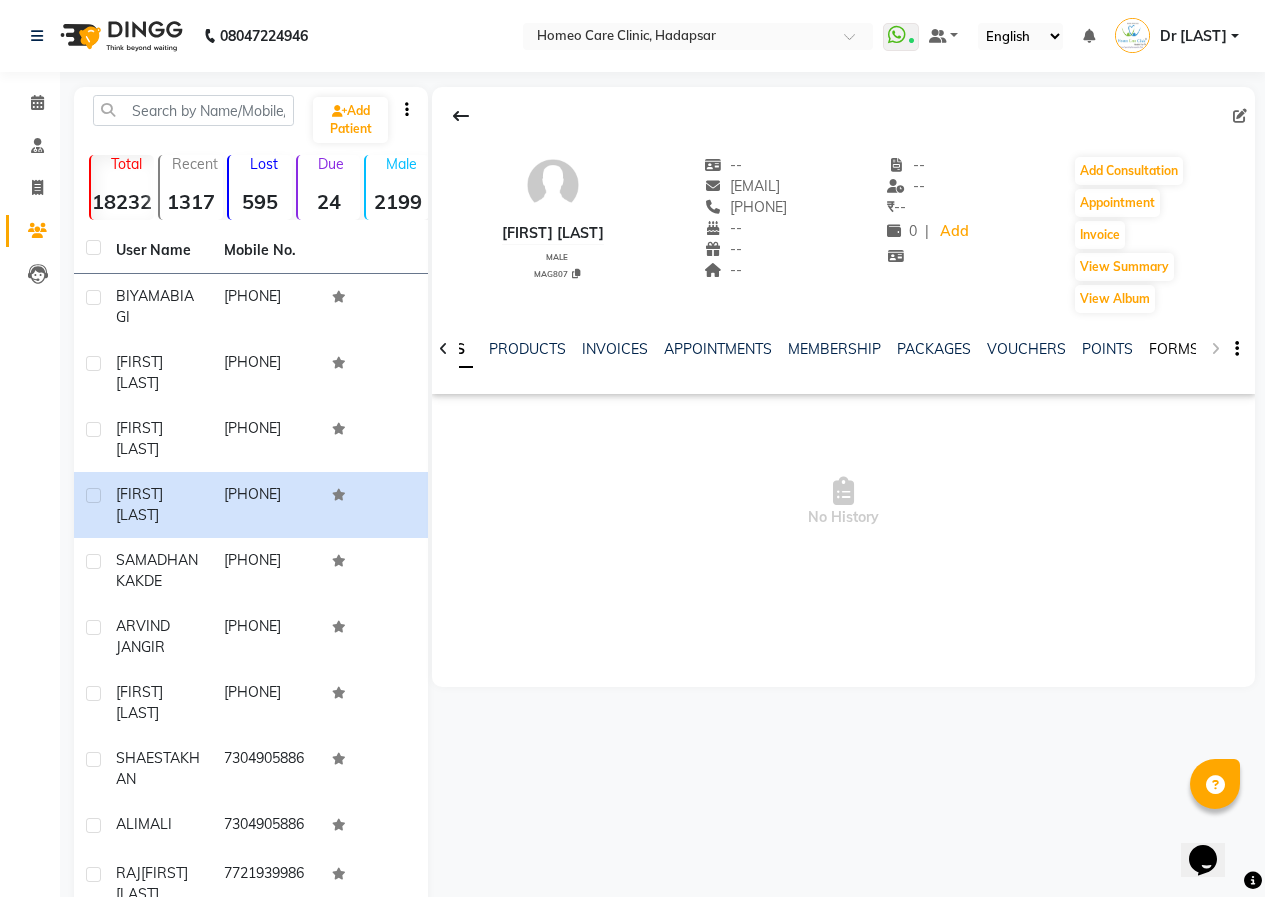 drag, startPoint x: 1212, startPoint y: 346, endPoint x: 1164, endPoint y: 346, distance: 48 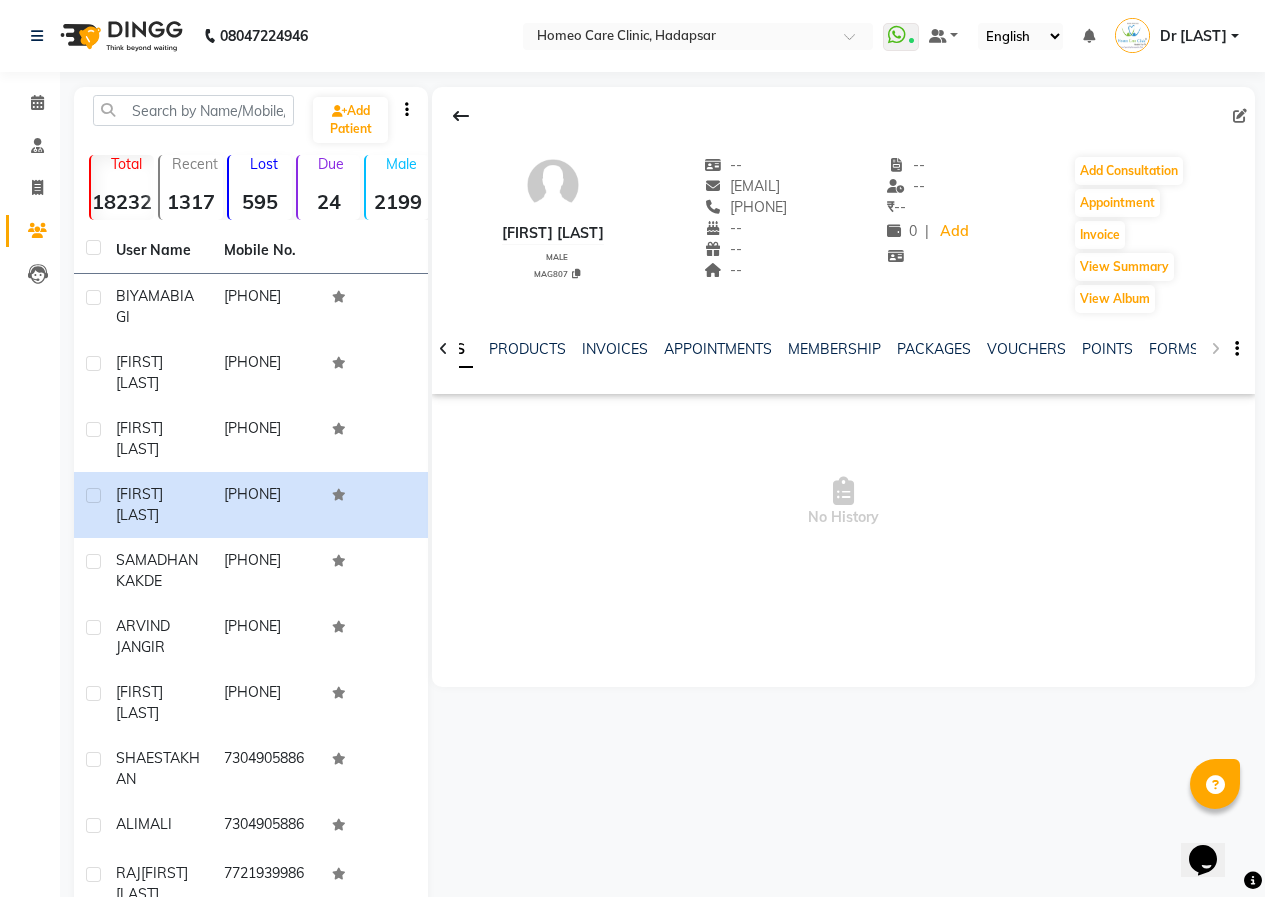 click on "NOTES FORMULA SERVICES PRODUCTS INVOICES APPOINTMENTS MEMBERSHIP PACKAGES VOUCHERS POINTS FORMS" 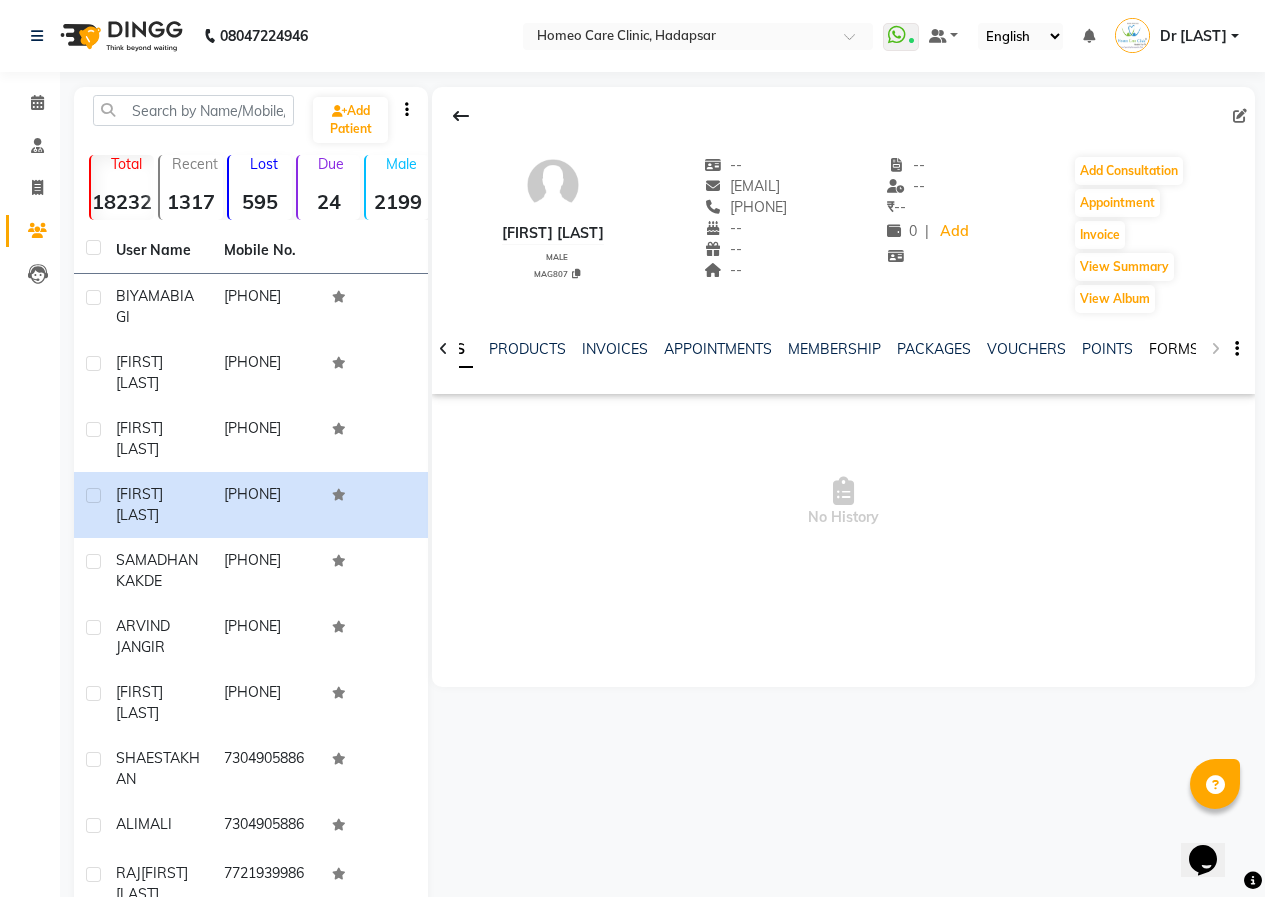 click on "FORMS" 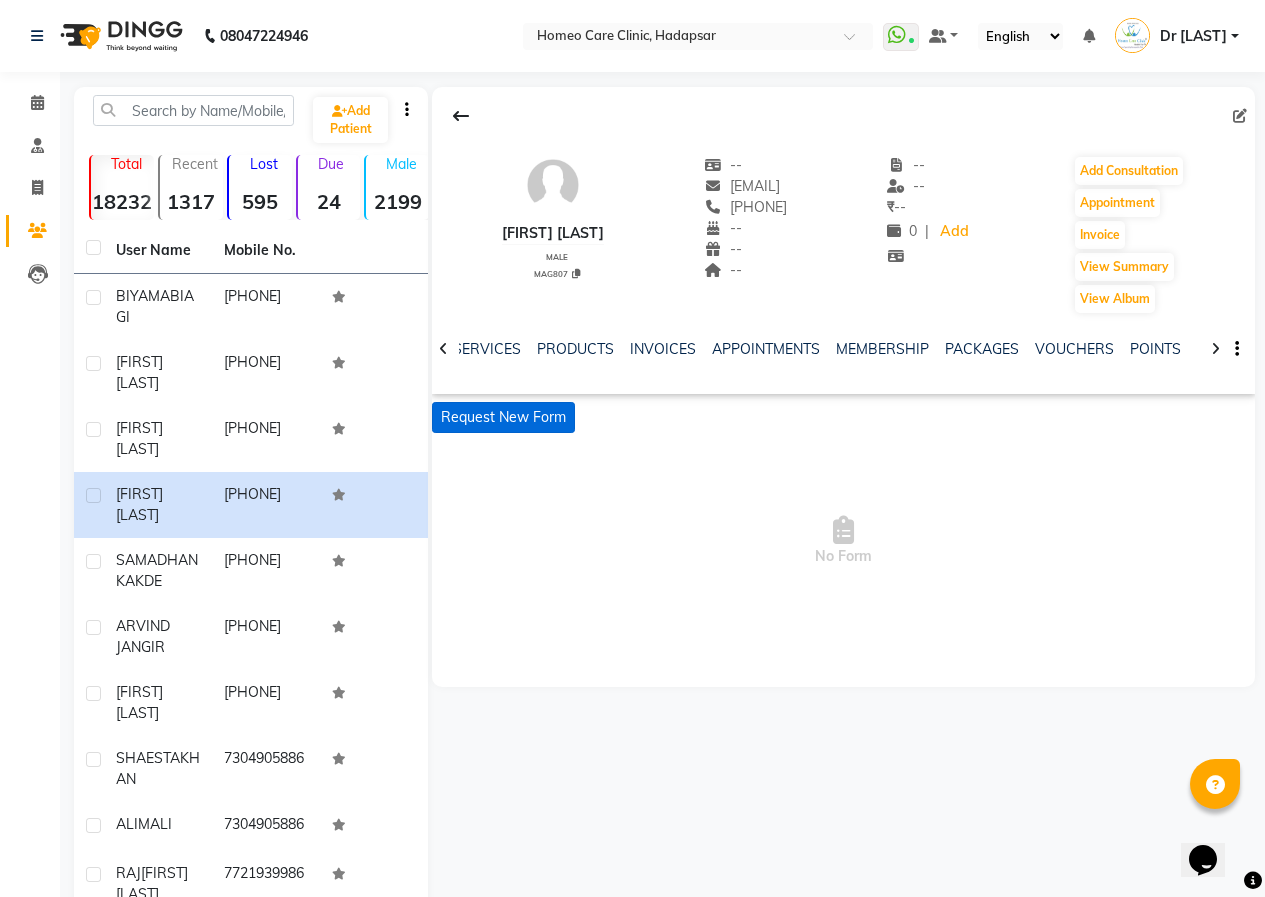 click on "Request New Form" 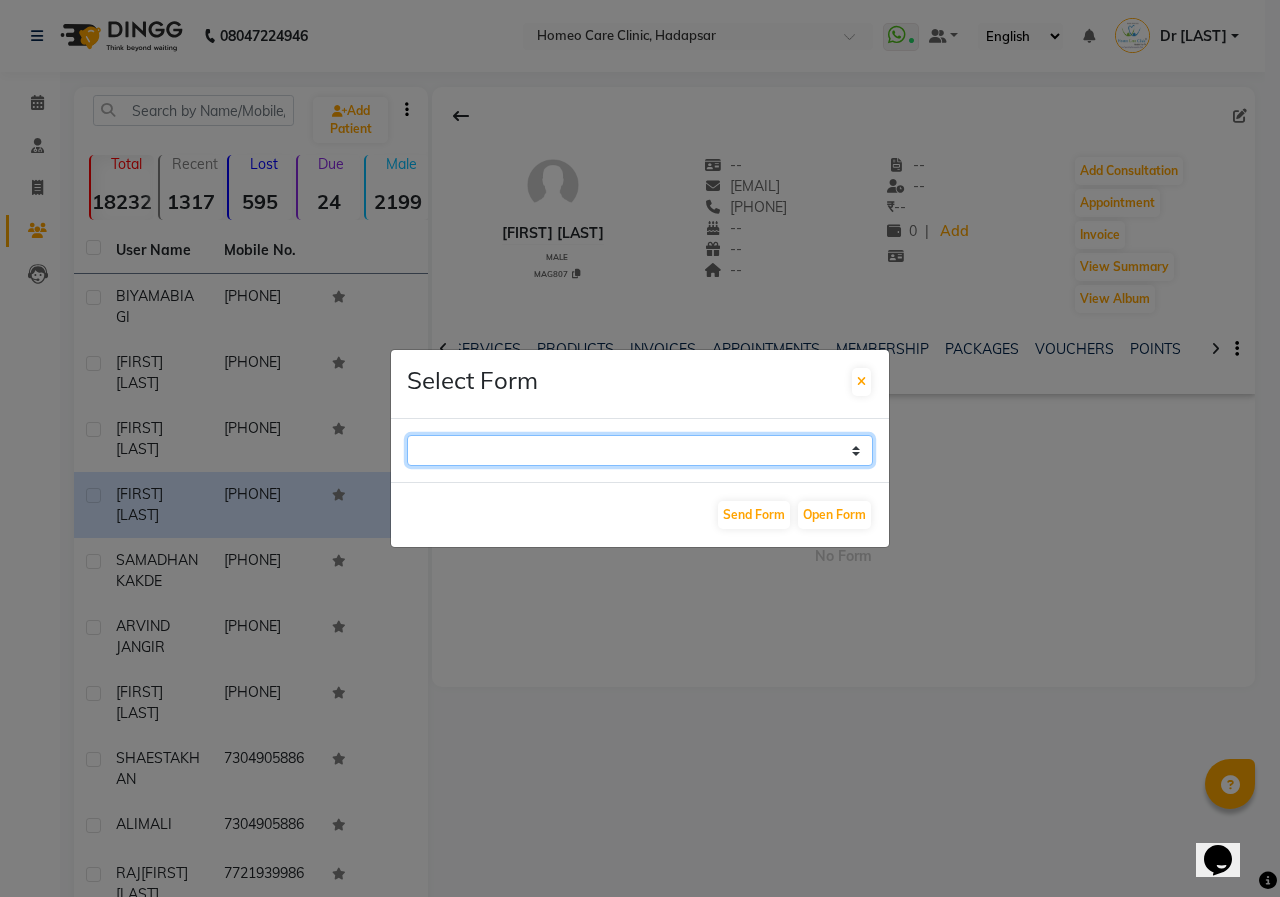 click on "Case Taking Form" 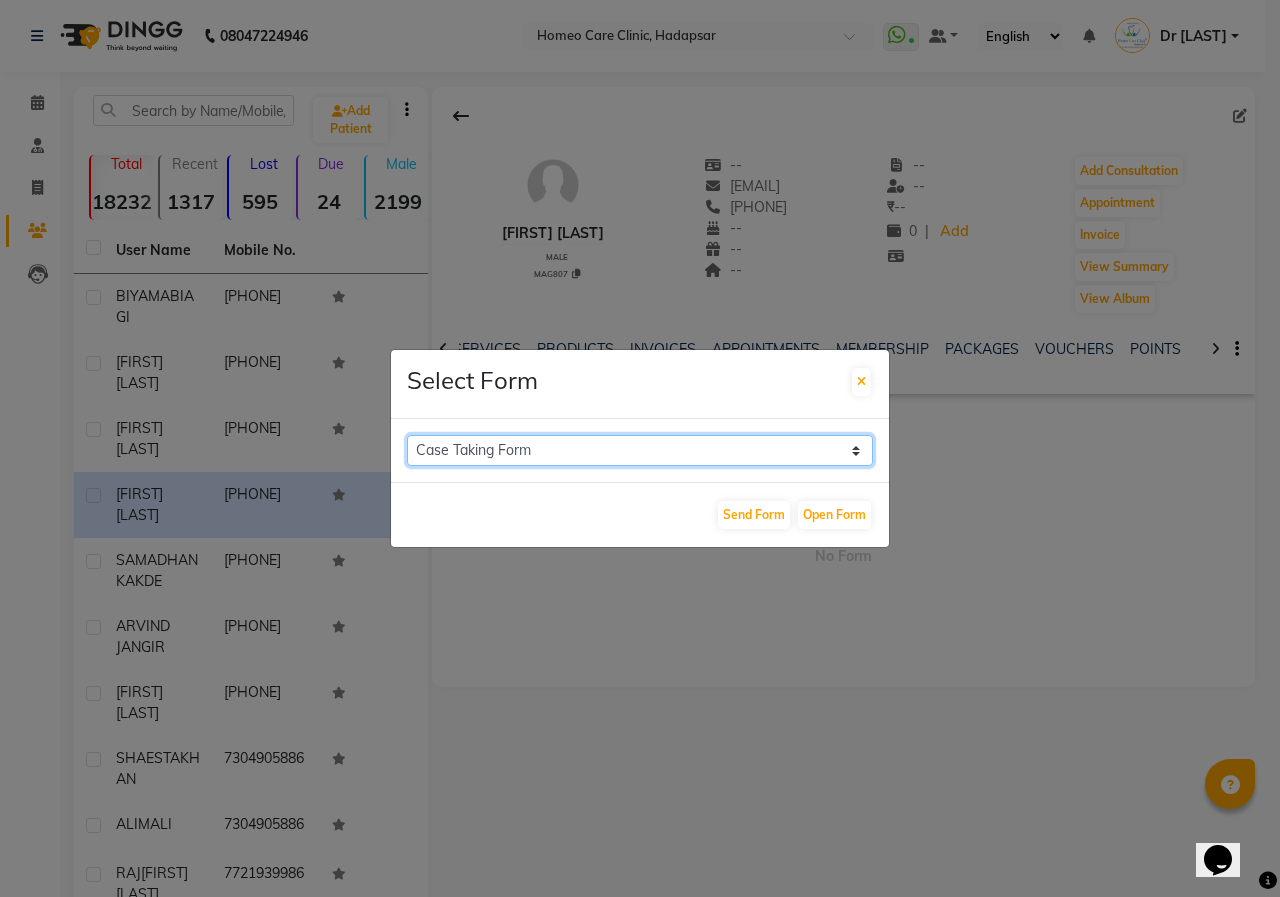 click on "Case Taking Form" 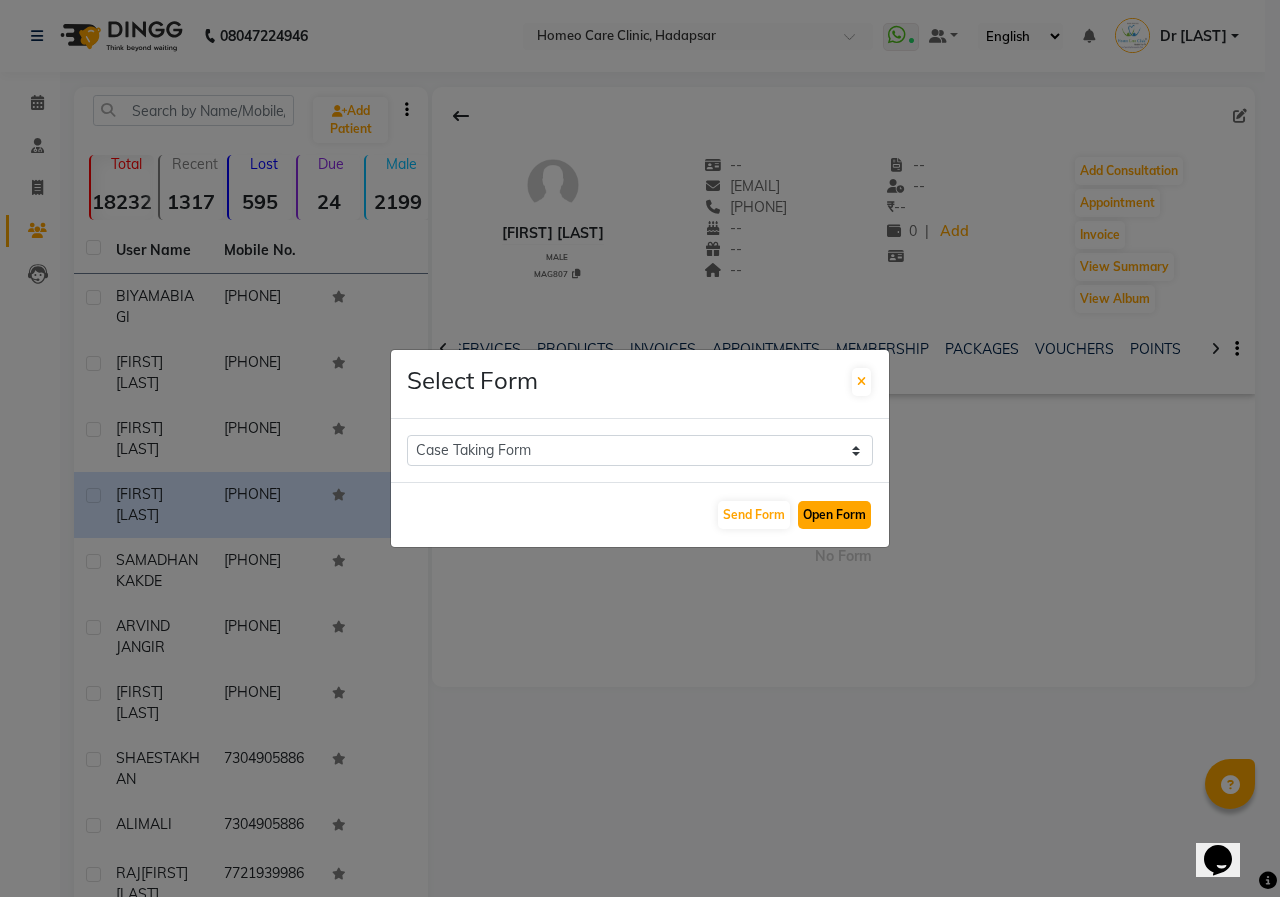 click on "Open Form" 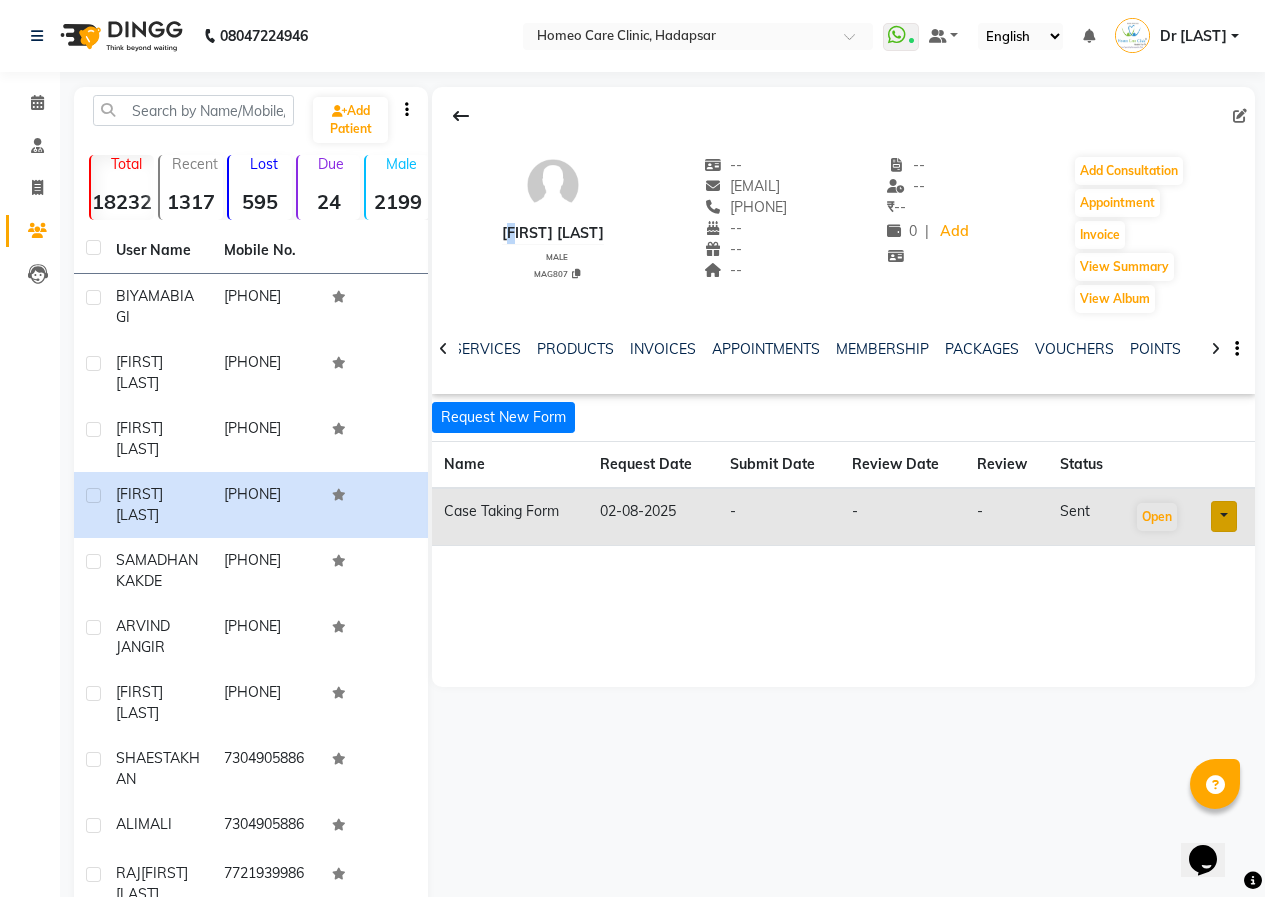 click on "[FIRST] [LAST]" 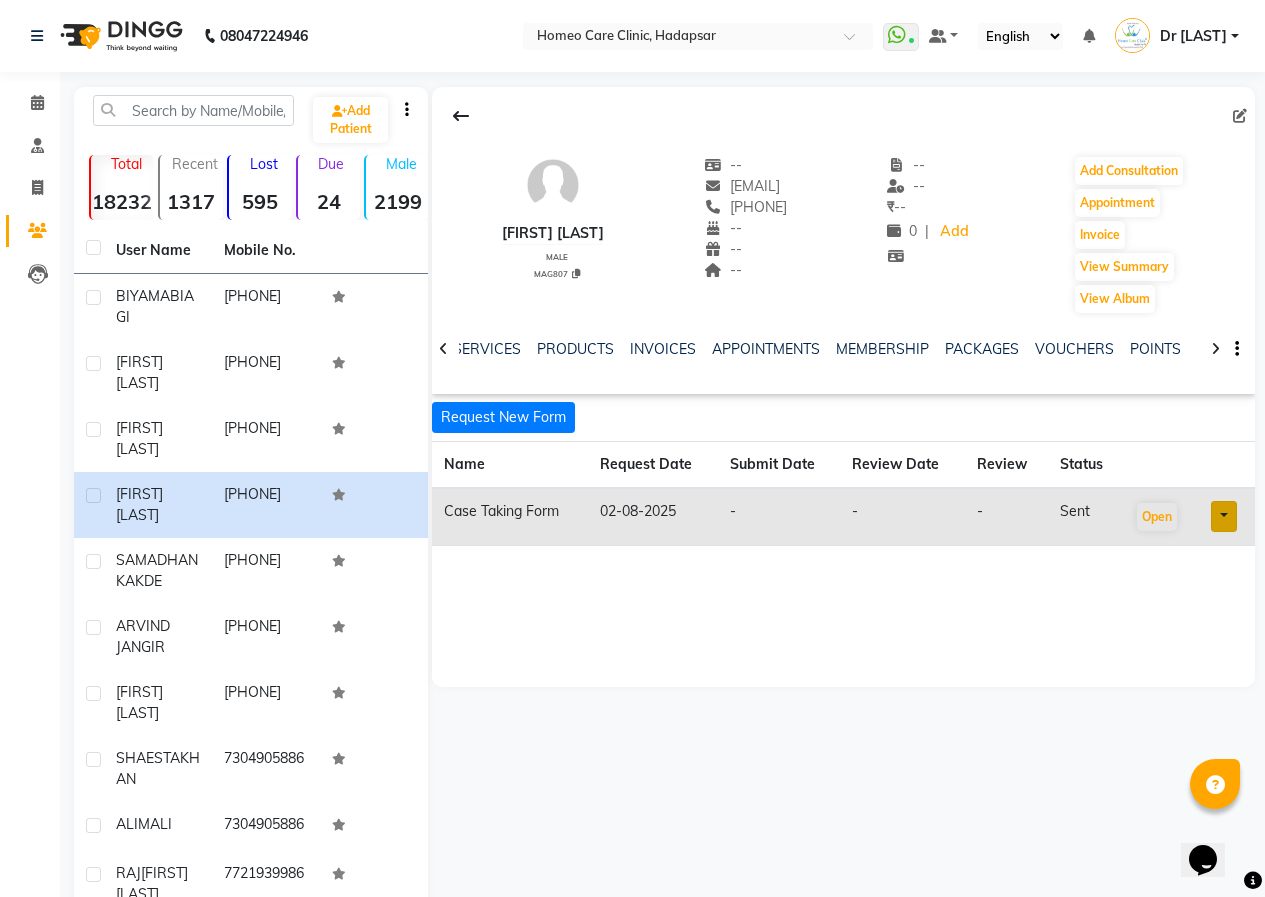click on "[FIRST] [LAST] male MAG807" 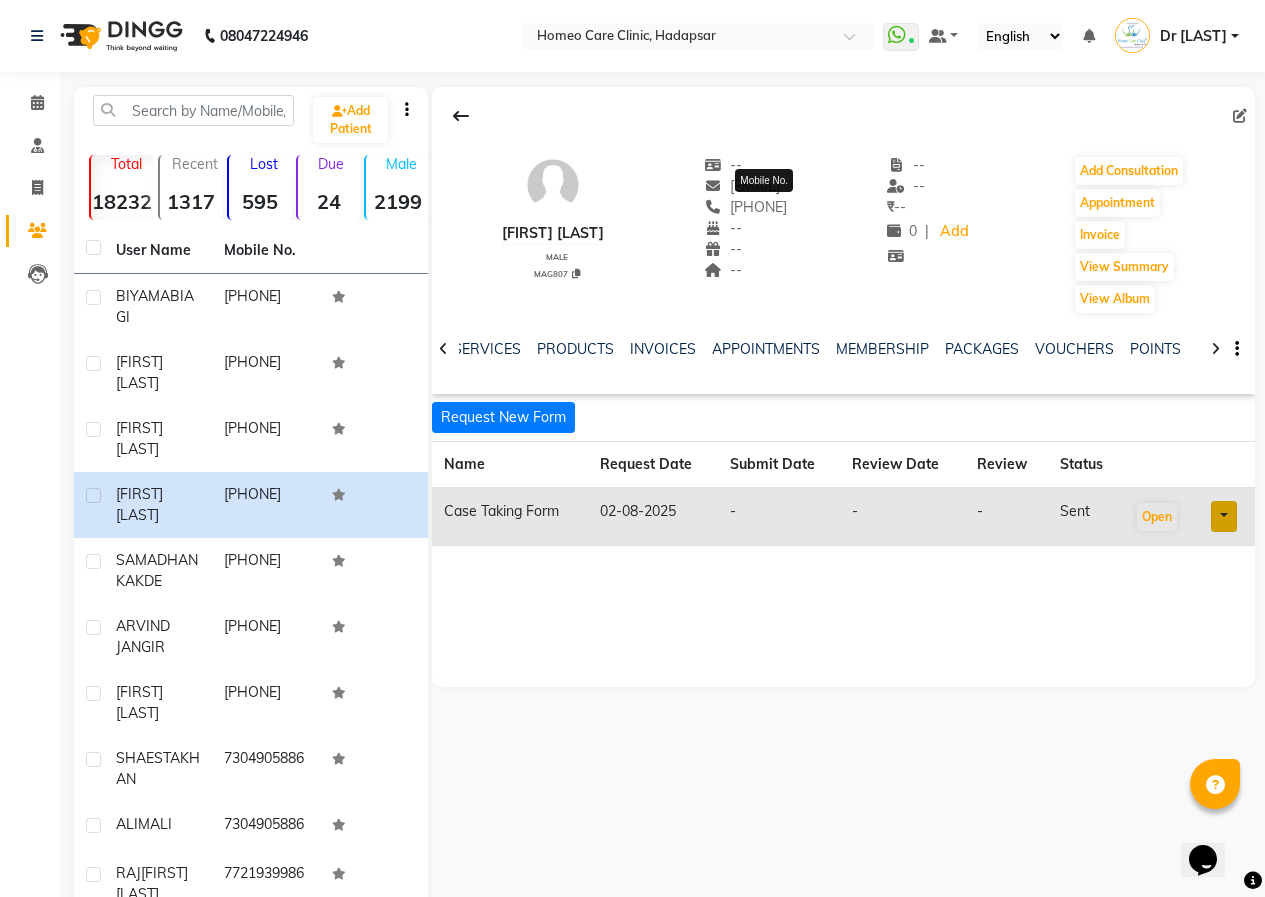 drag, startPoint x: 760, startPoint y: 212, endPoint x: 847, endPoint y: 216, distance: 87.0919 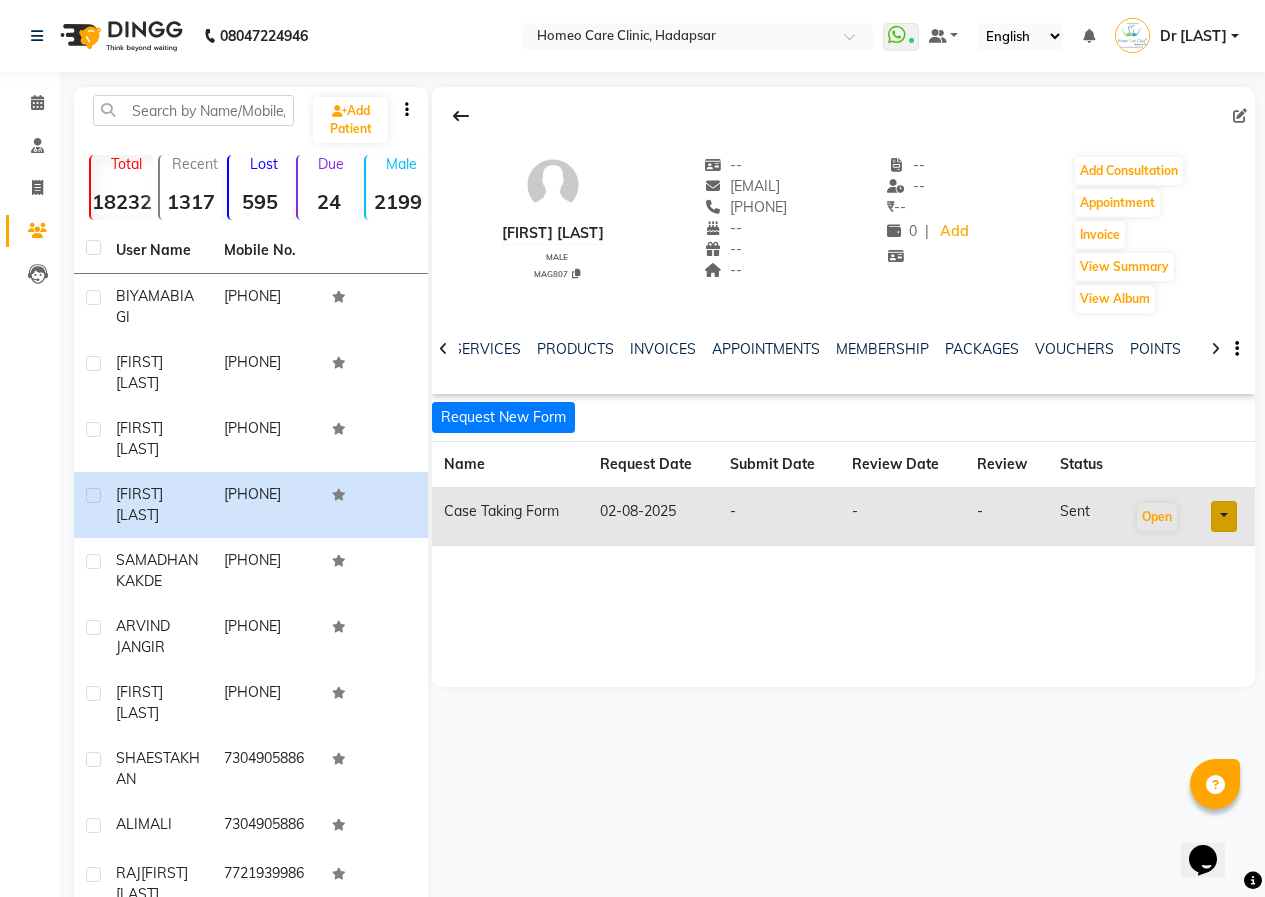 click on "[FIRST] [LAST] male MAG807 -- [EMAIL] [PHONE] -- -- -- -- -- ₹ -- 0 | Add Add Consultation Appointment Invoice View Summary View Album" 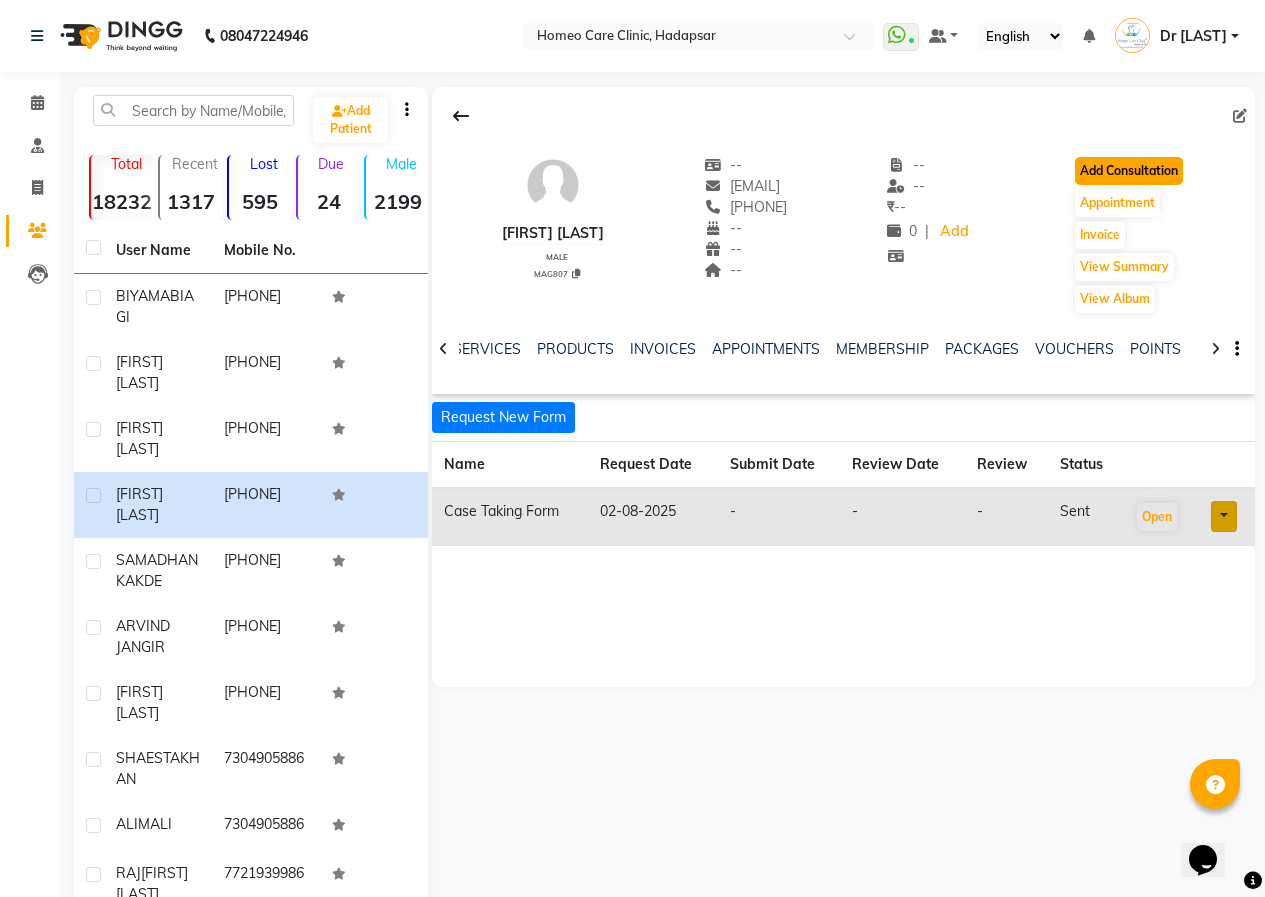 click on "Add Consultation" 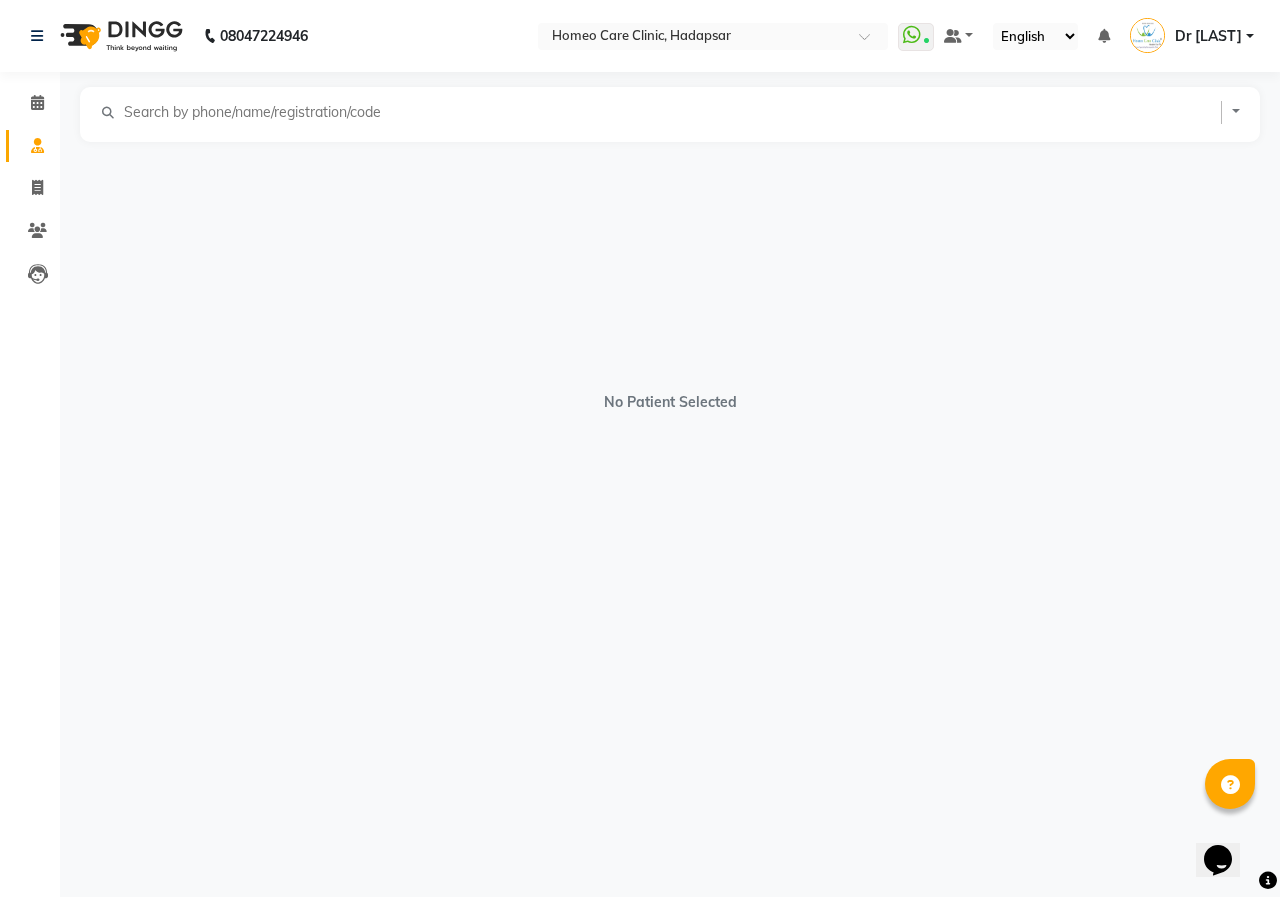 select on "male" 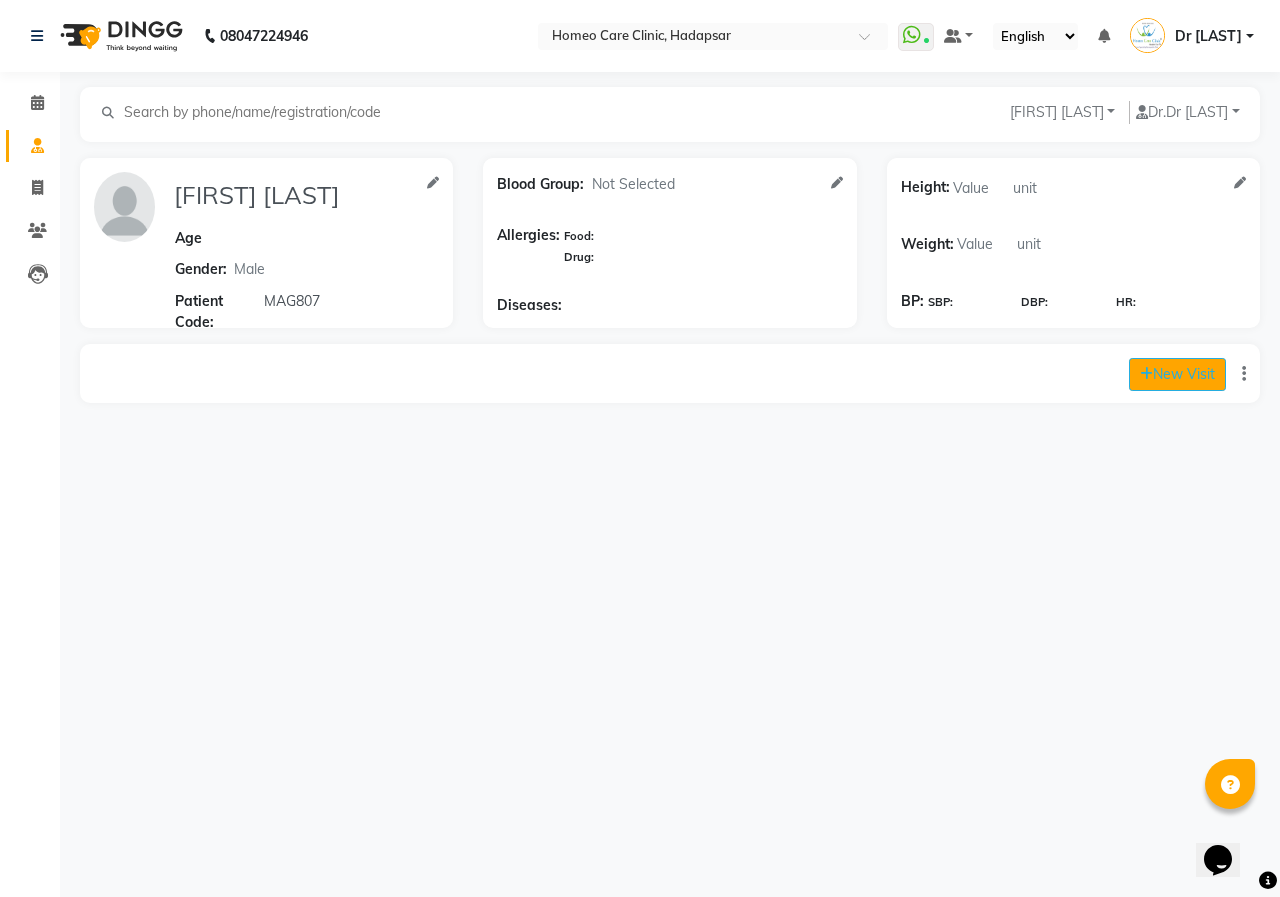 click on "New Visit" 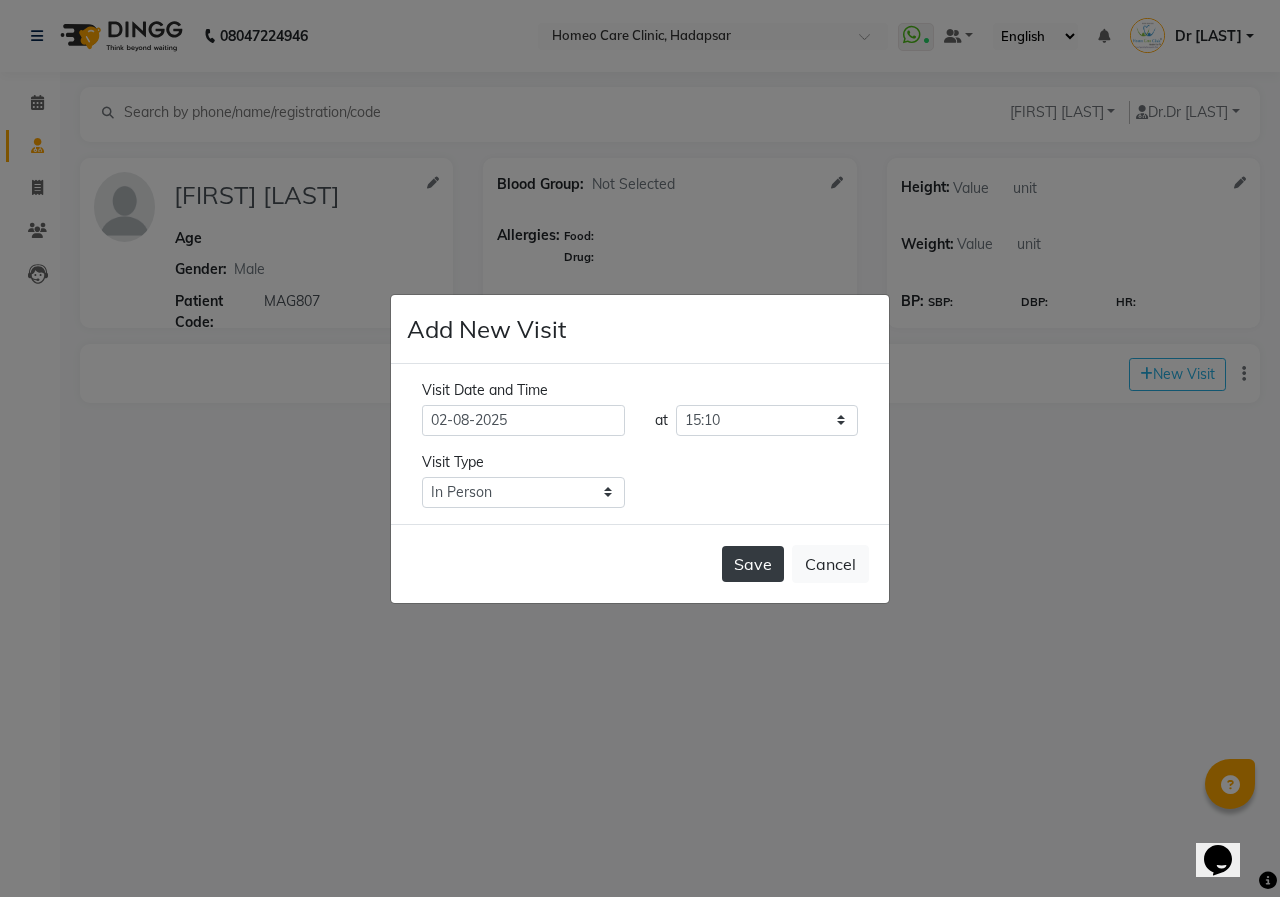 click on "Save" 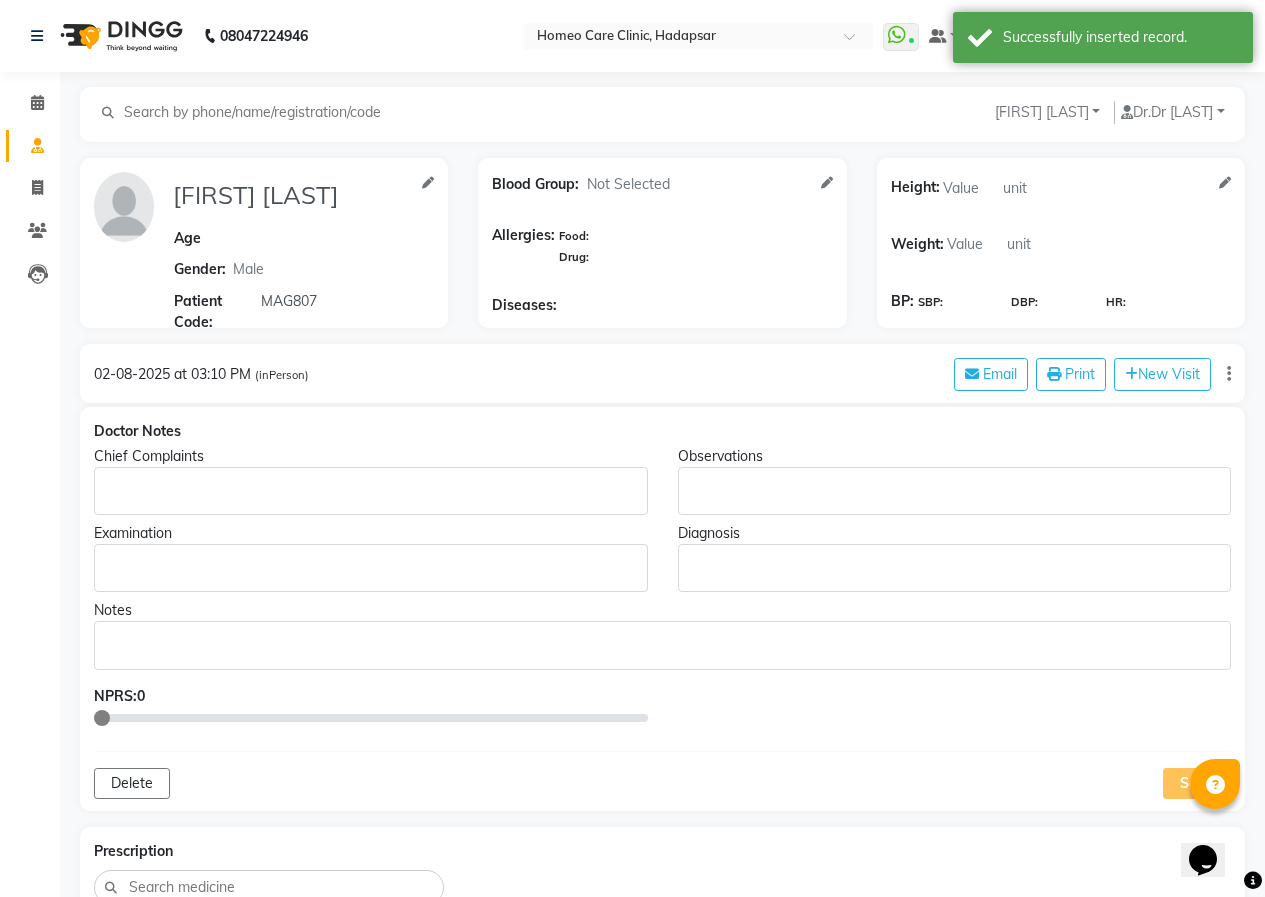 type on "[FIRST] [LAST]" 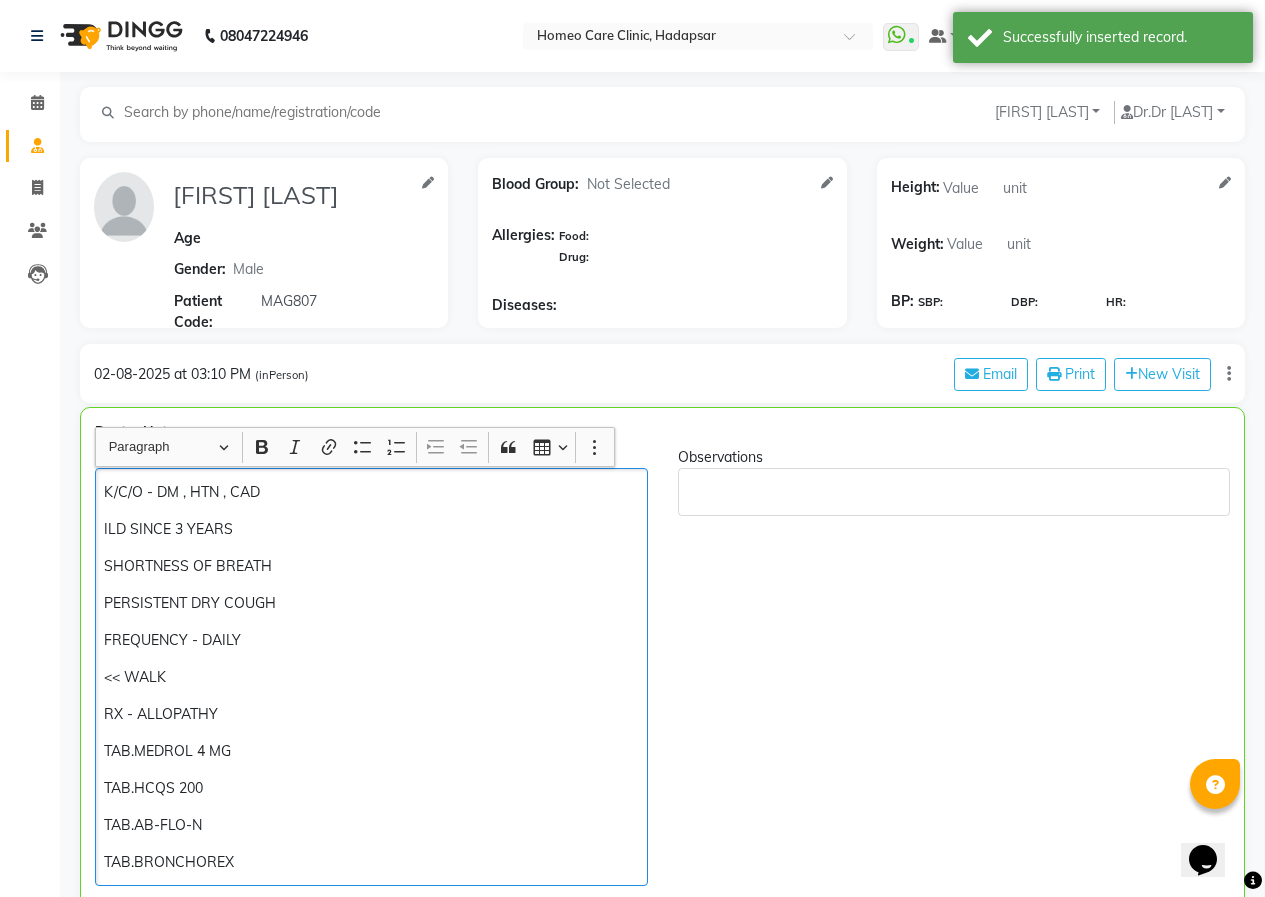 click on "K/C/O - DM , HTN , CAD" 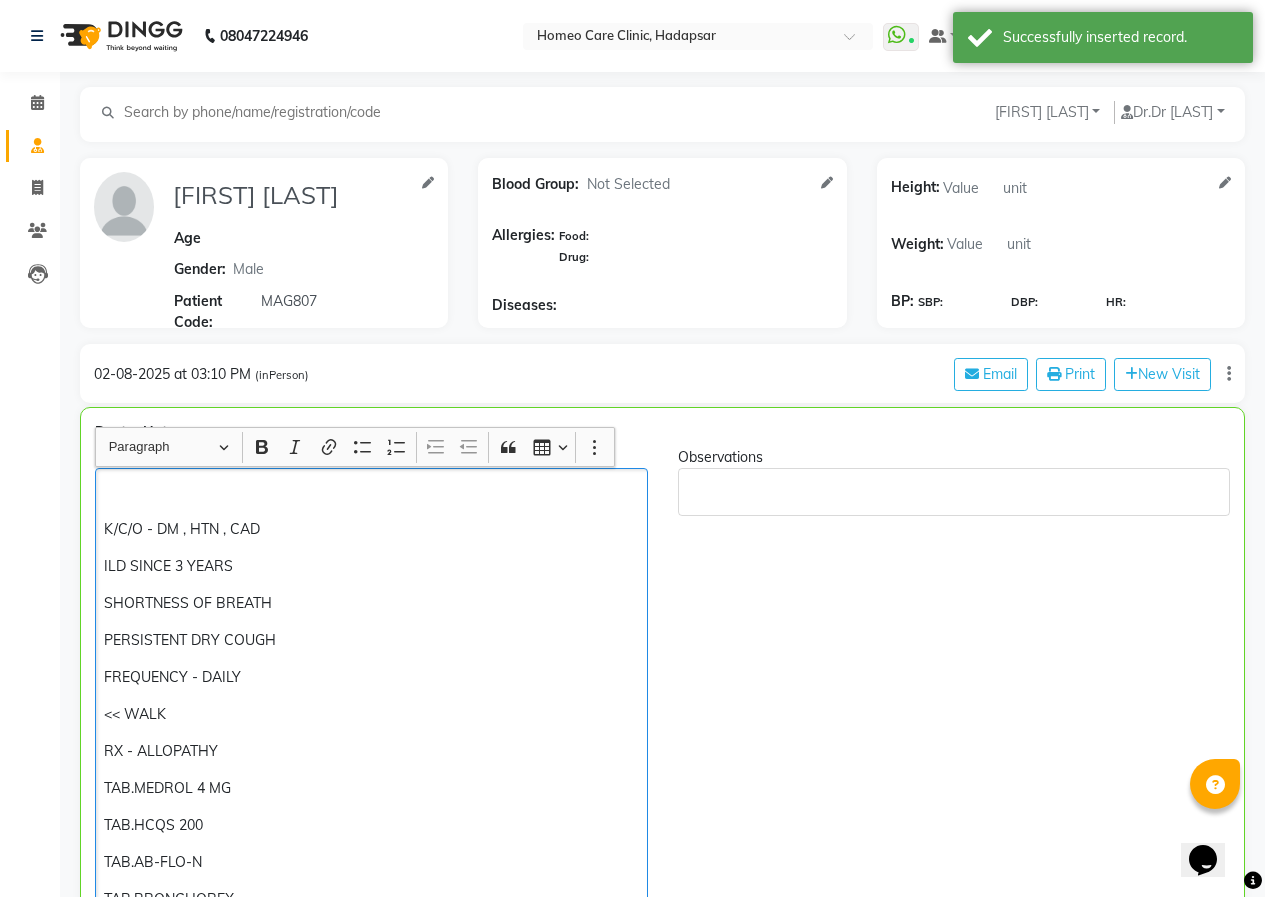 click 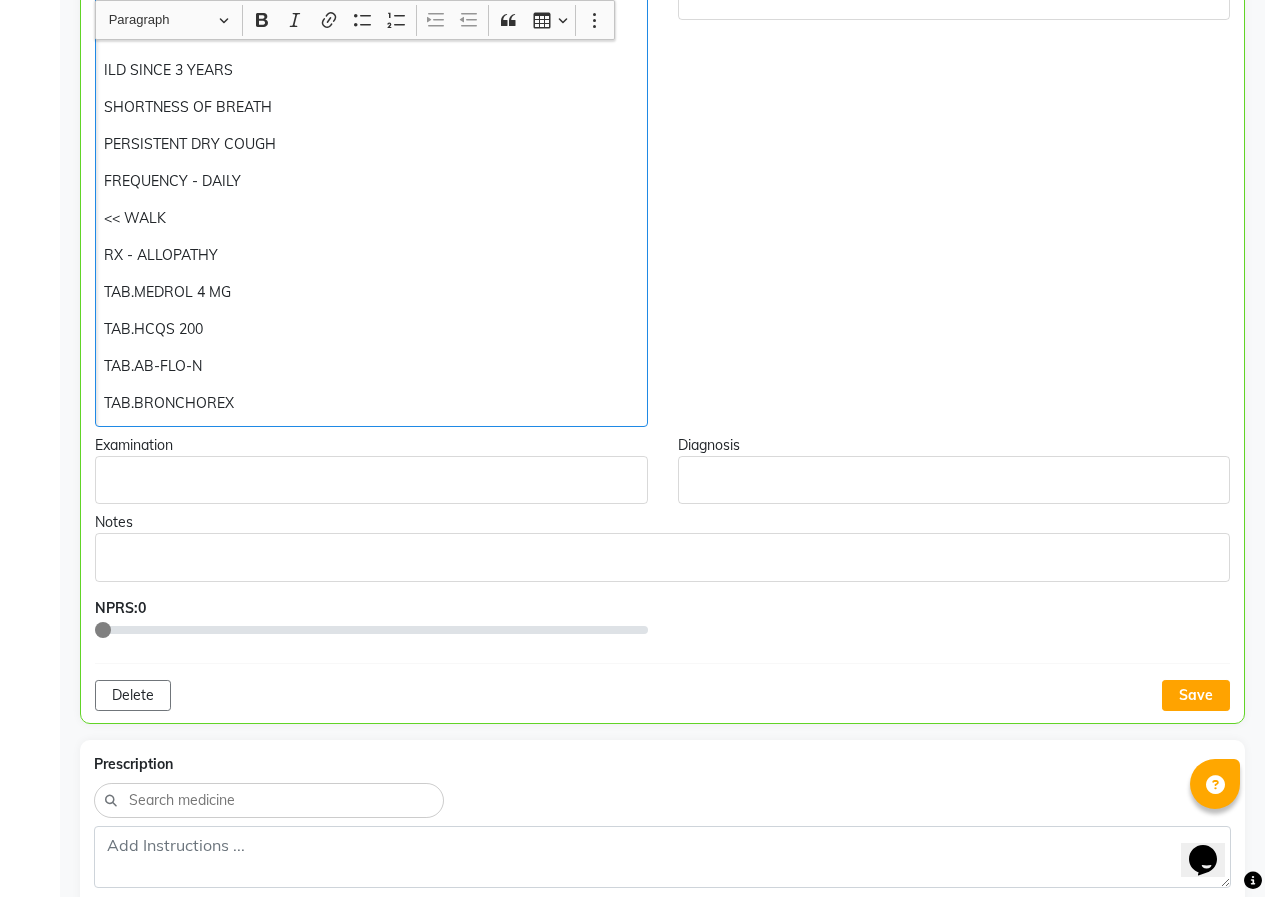 scroll, scrollTop: 500, scrollLeft: 0, axis: vertical 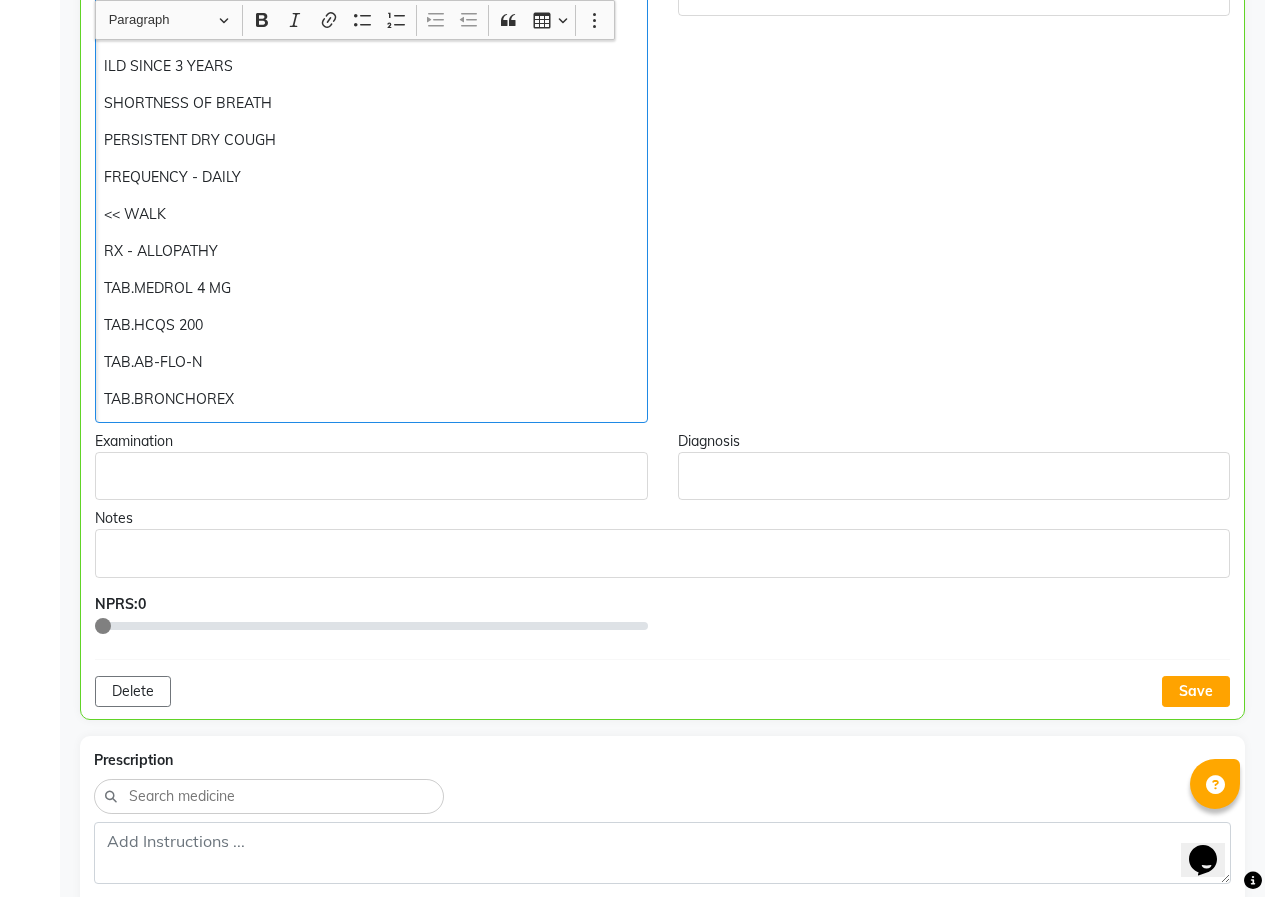 click on "Save" 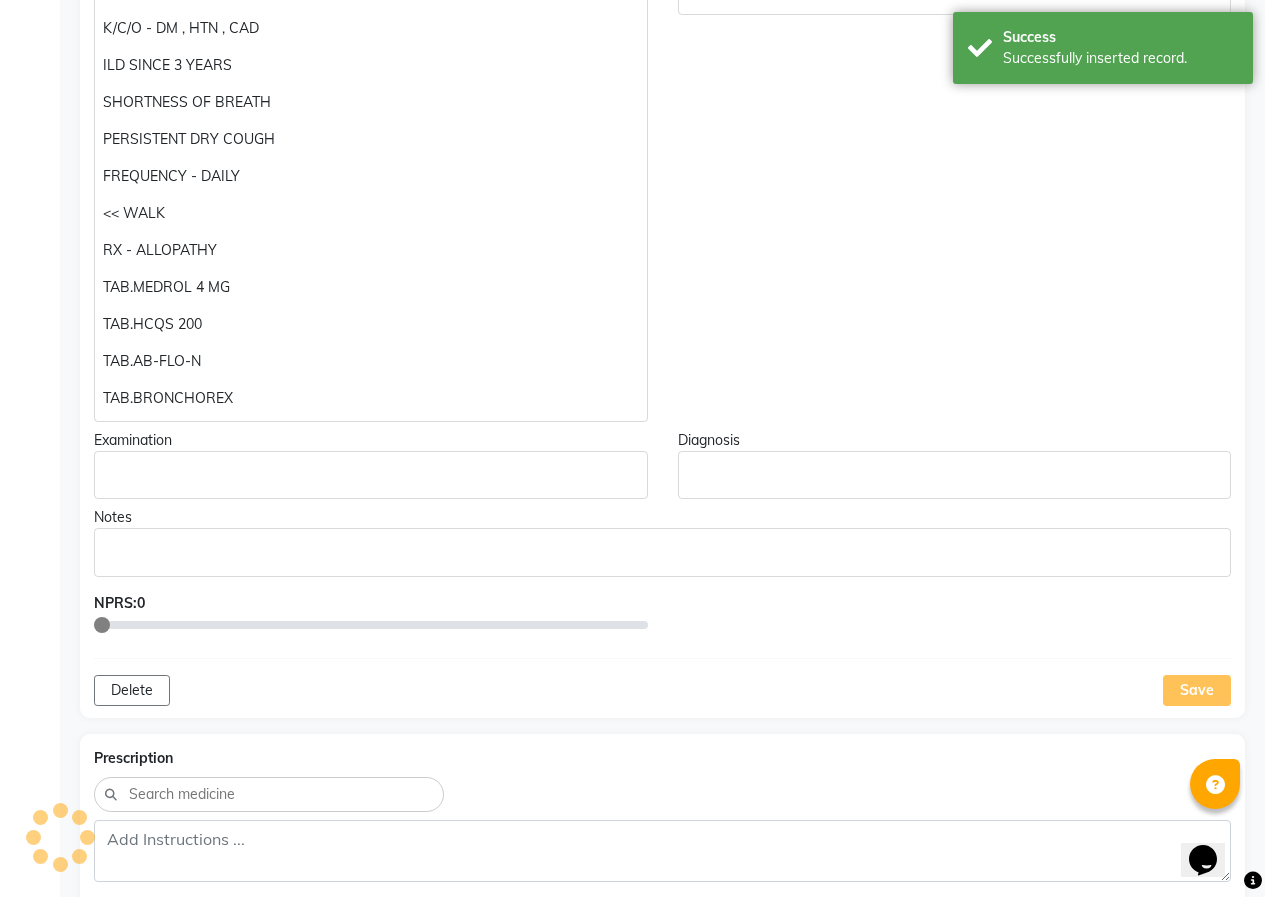 click on "Save" 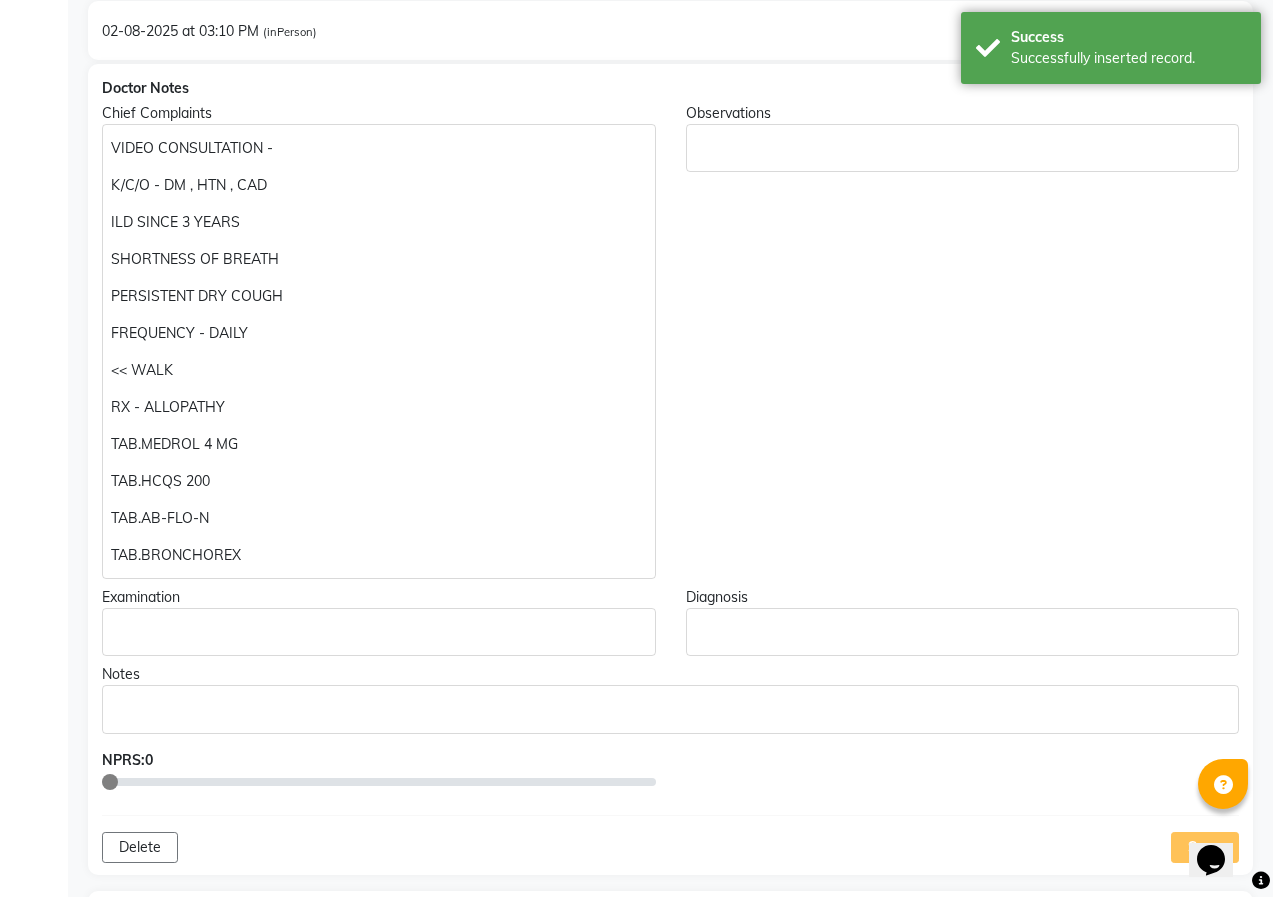 scroll, scrollTop: 0, scrollLeft: 0, axis: both 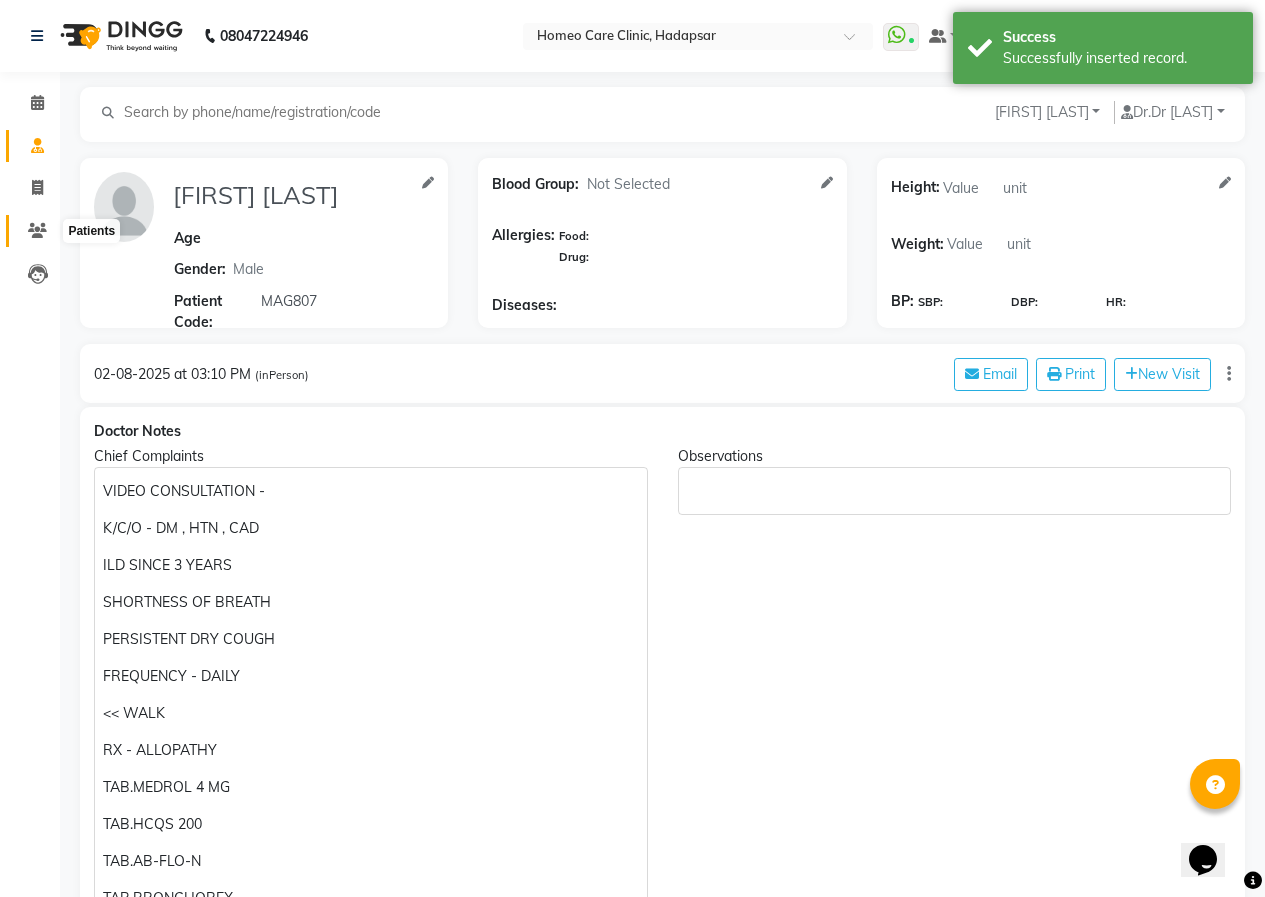 click 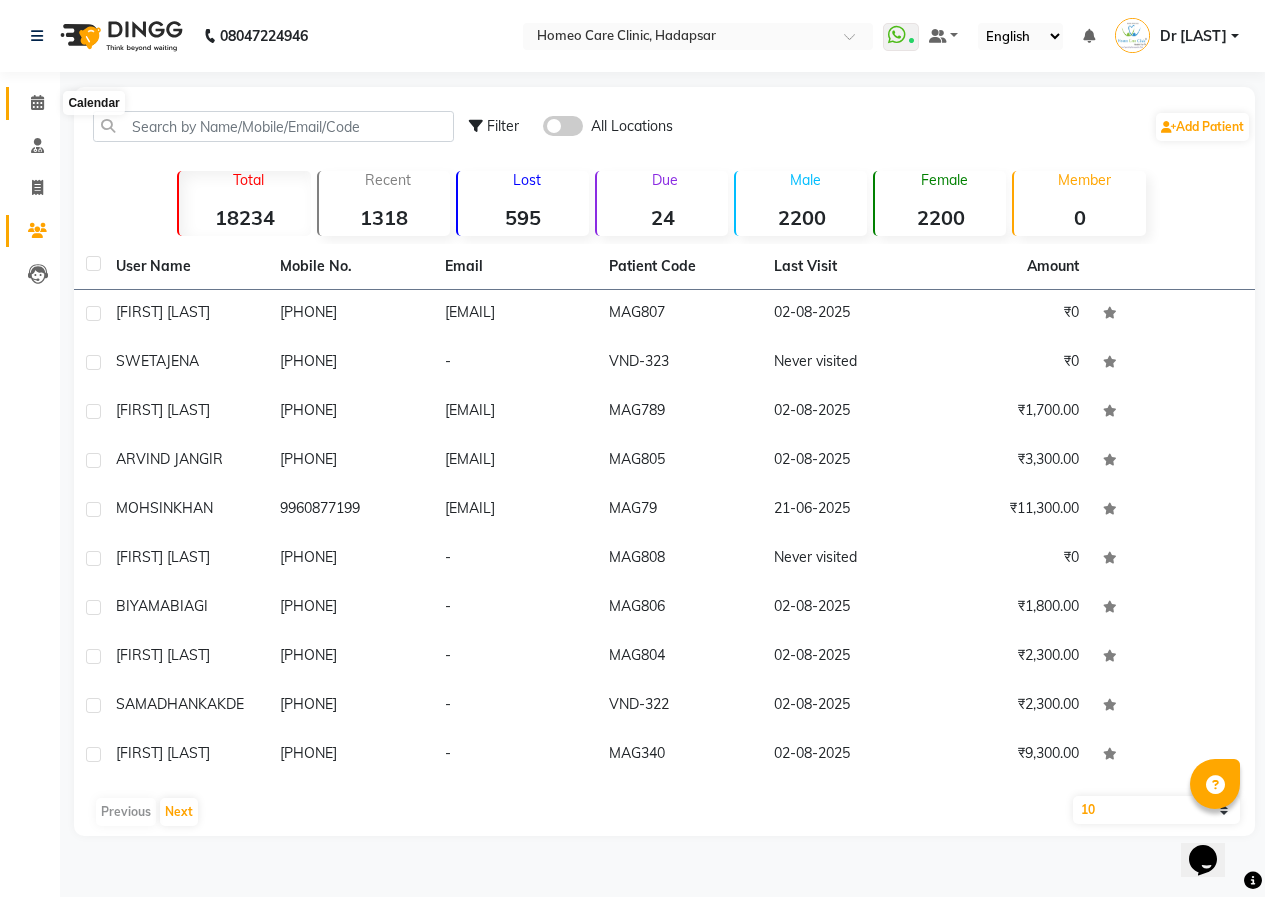click 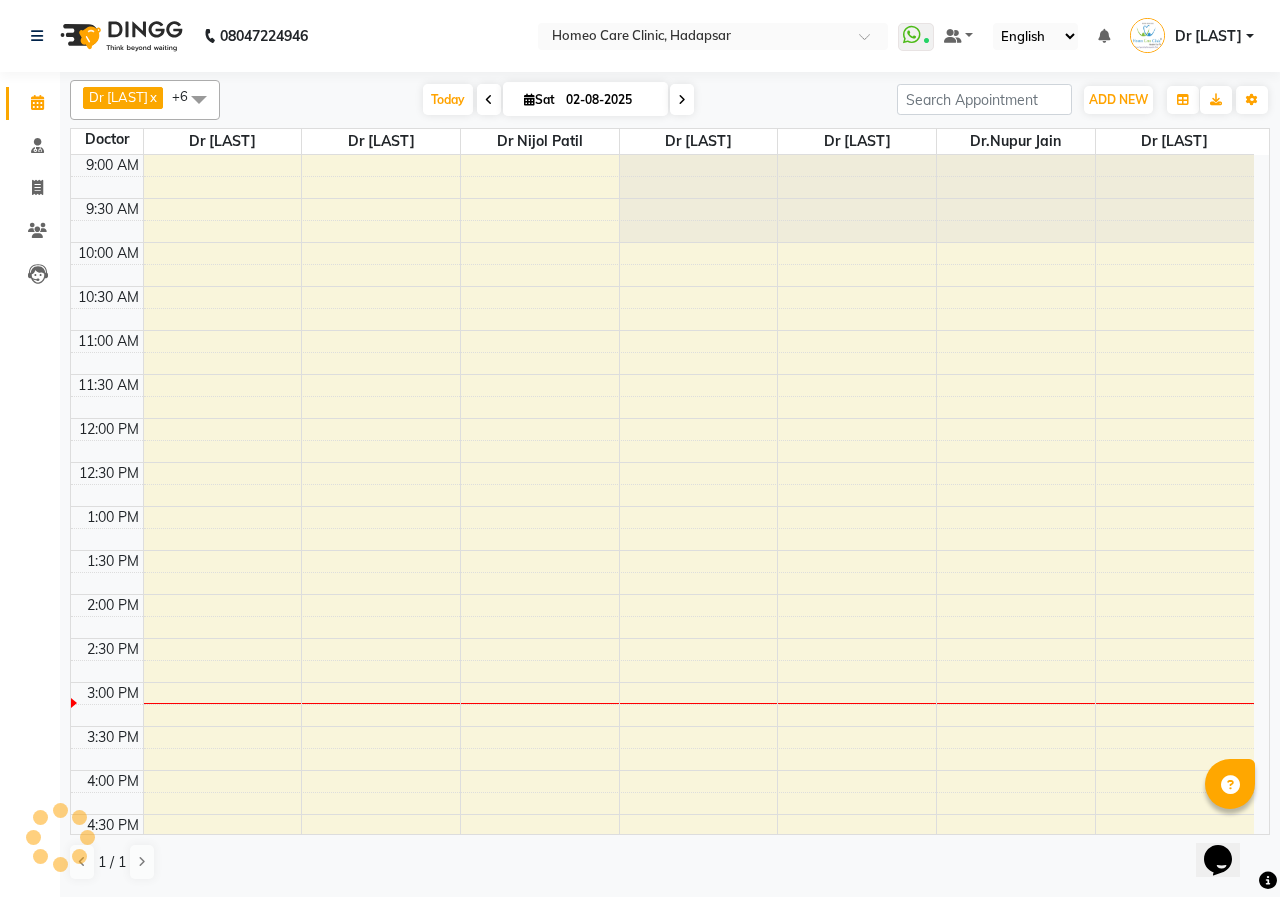 scroll, scrollTop: 0, scrollLeft: 0, axis: both 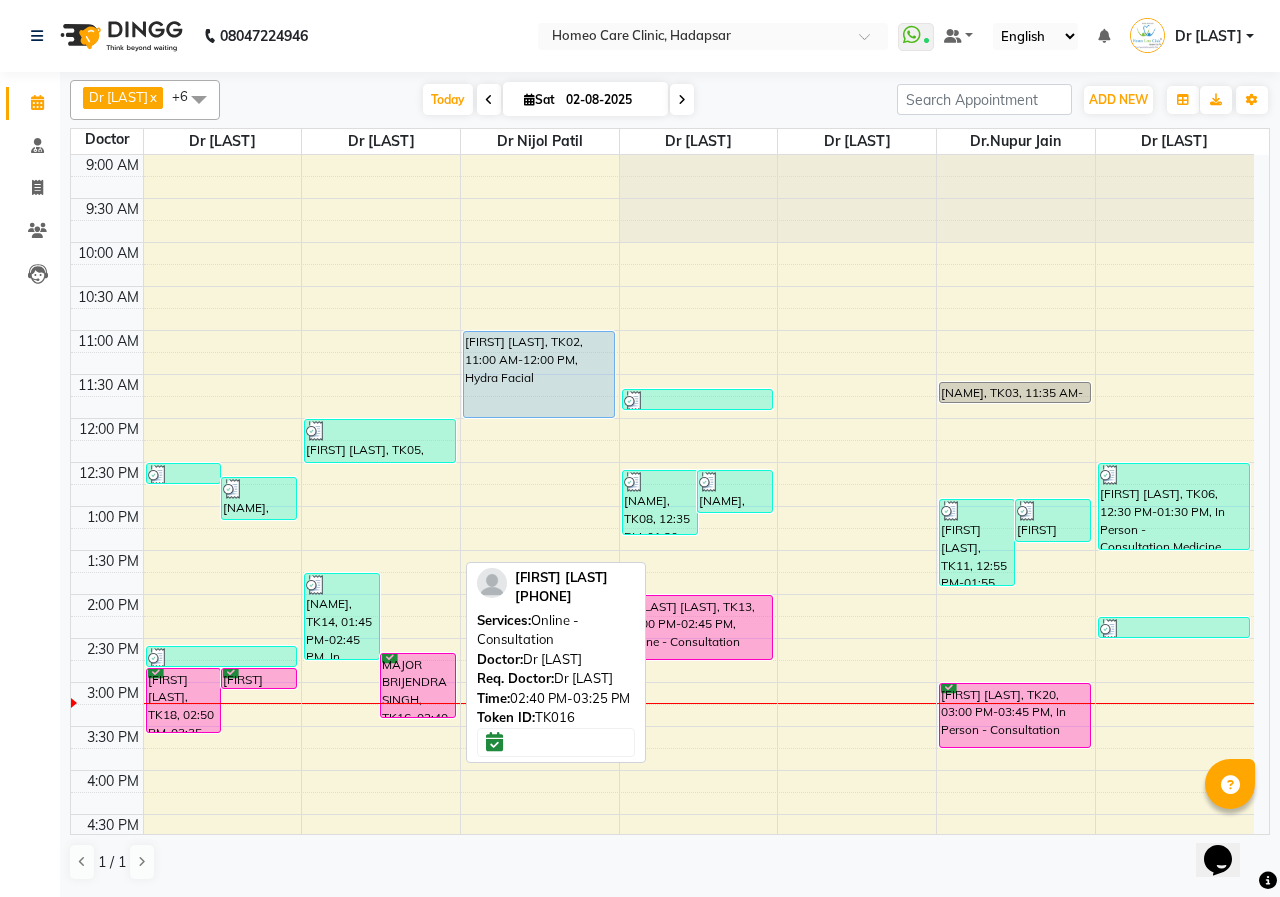 click on "MAJOR BRIJENDRA SINGH, TK16, 02:40 PM-03:25 PM, Online - Consultation" at bounding box center [418, 685] 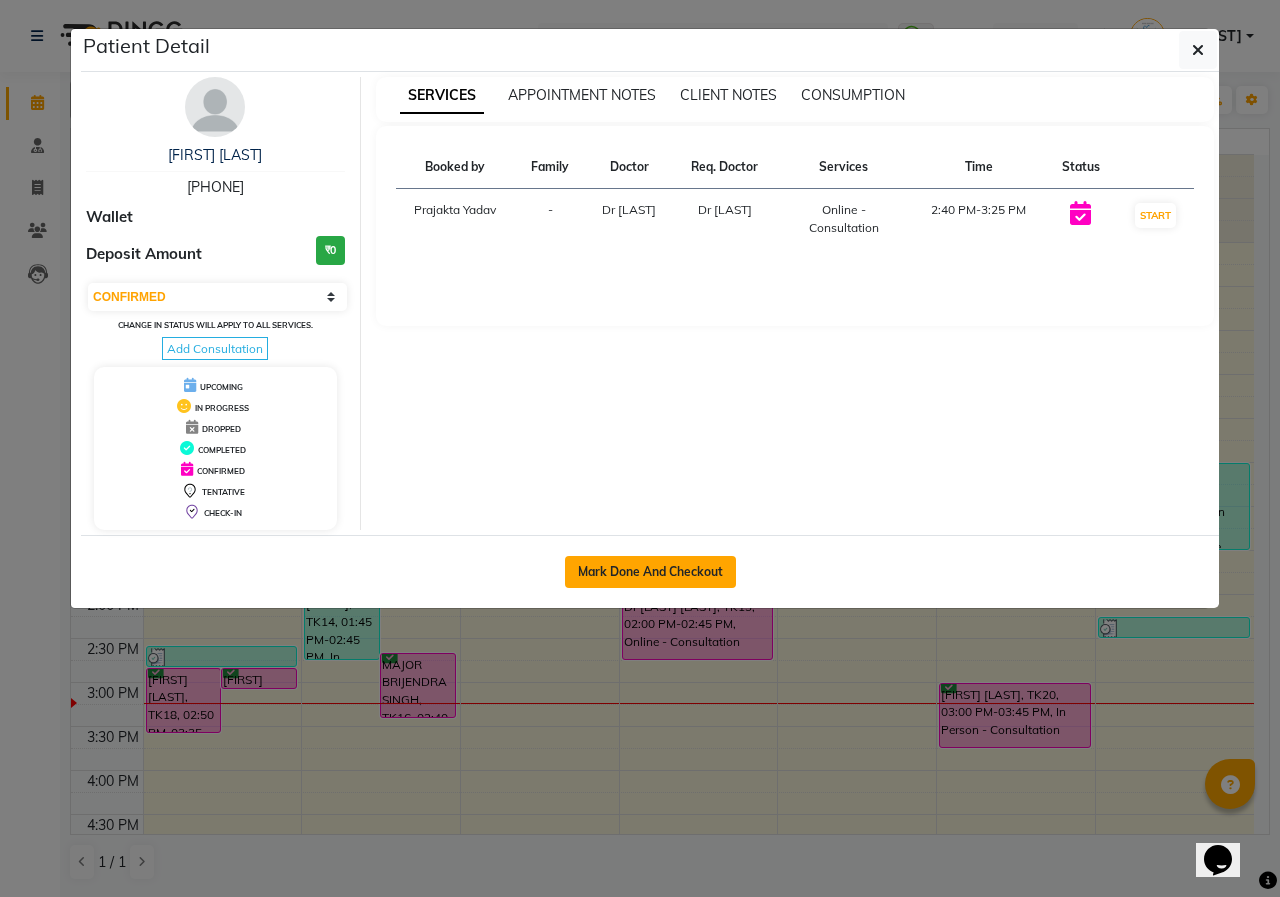 click on "Mark Done And Checkout" 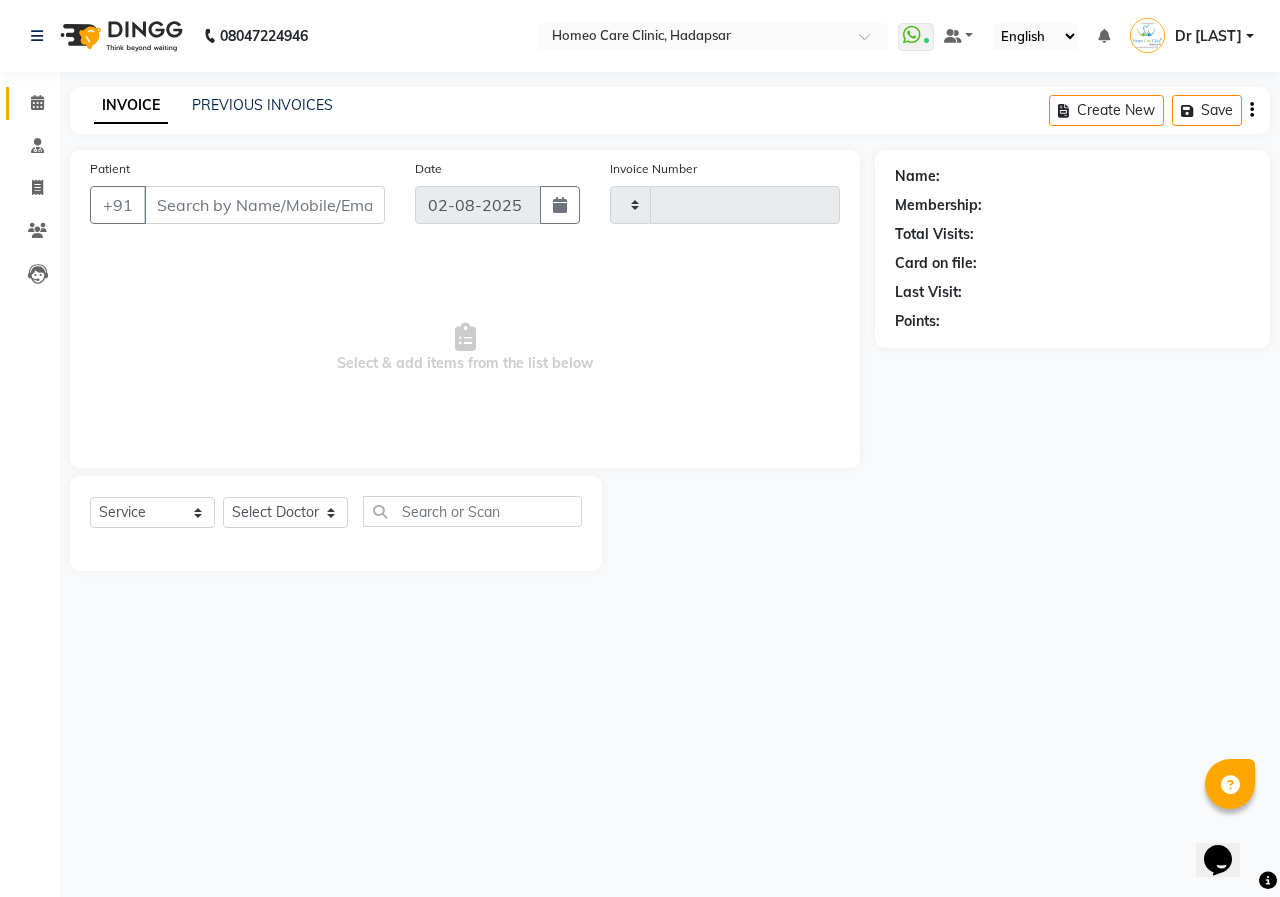 type on "2291" 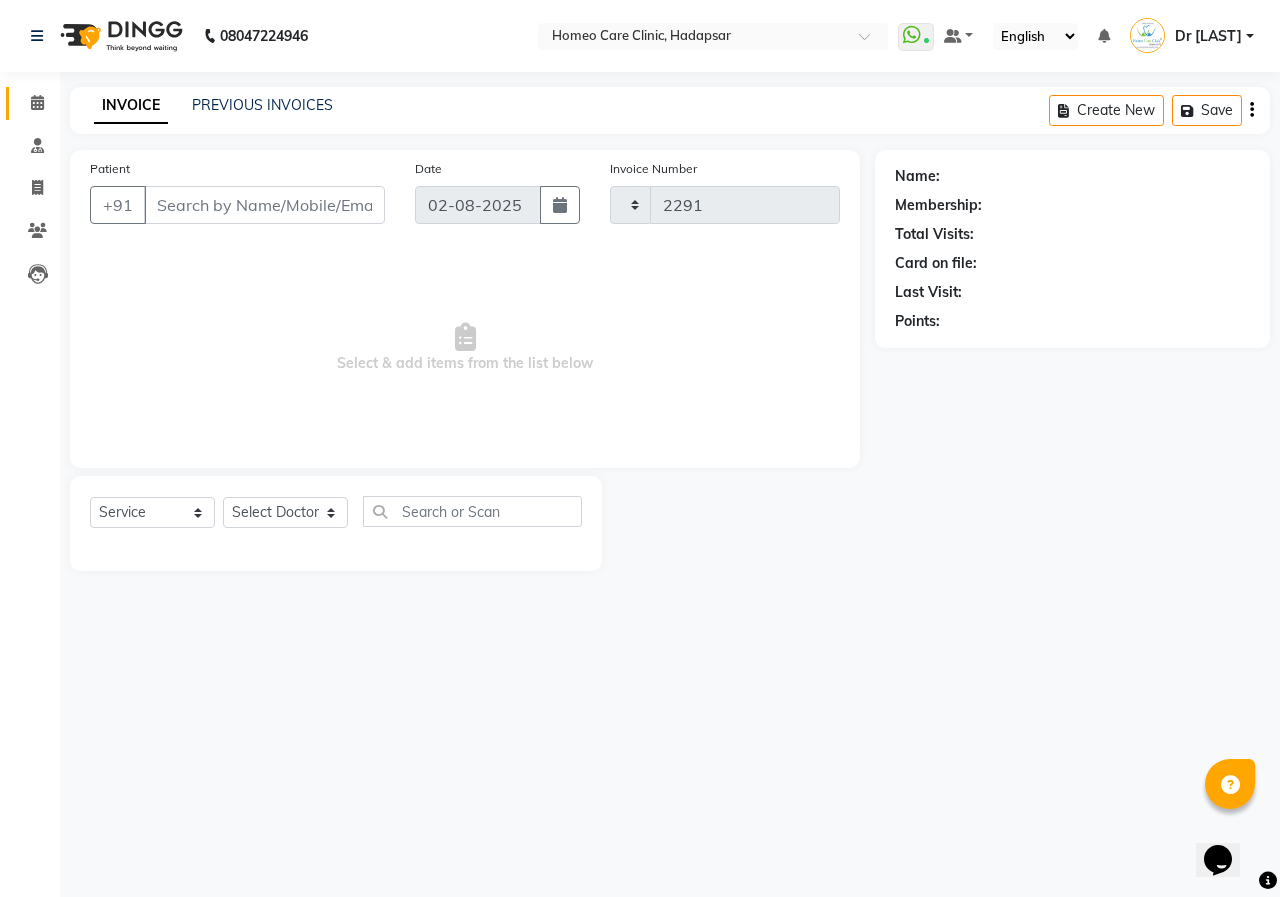 select on "7485" 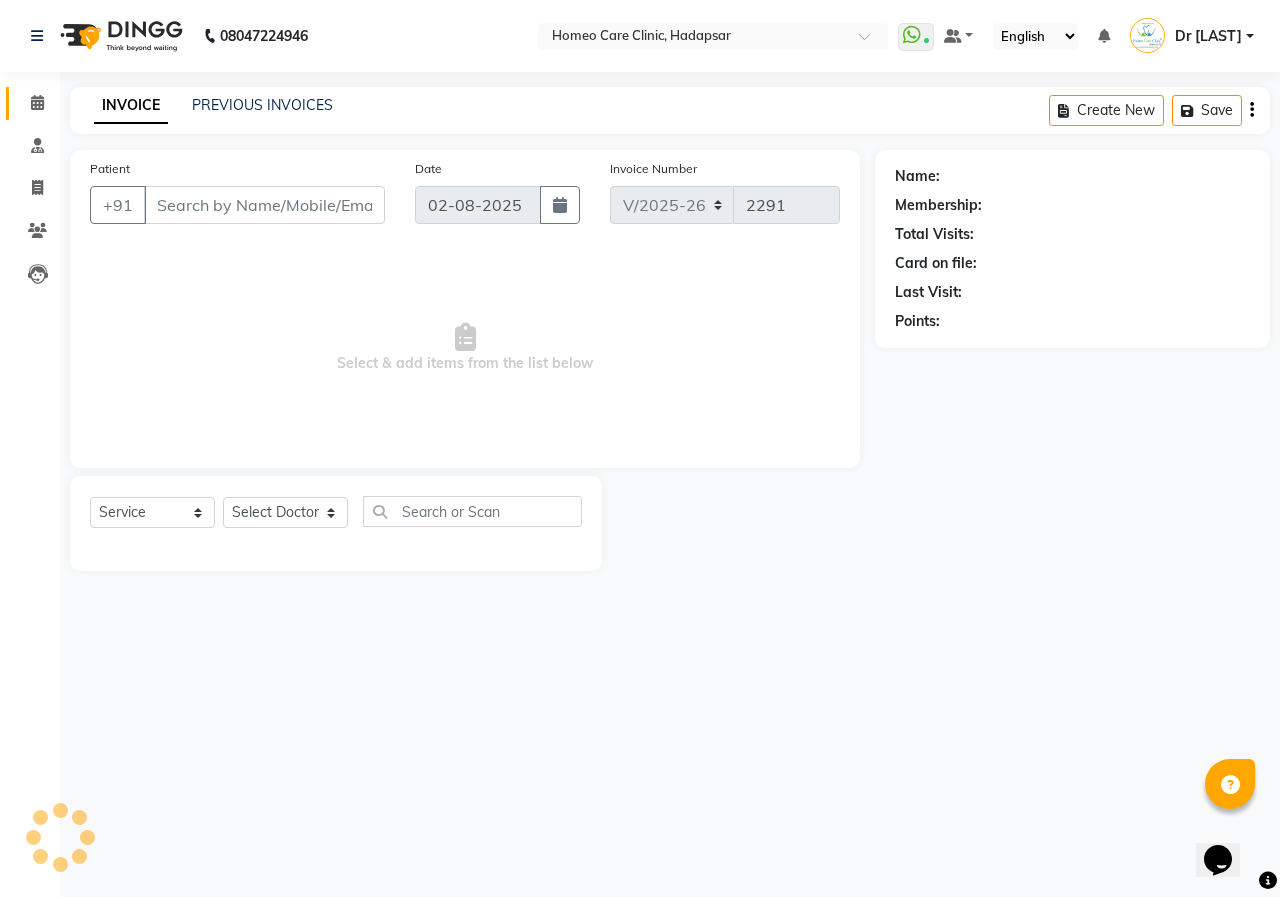 type on "[PHONE]" 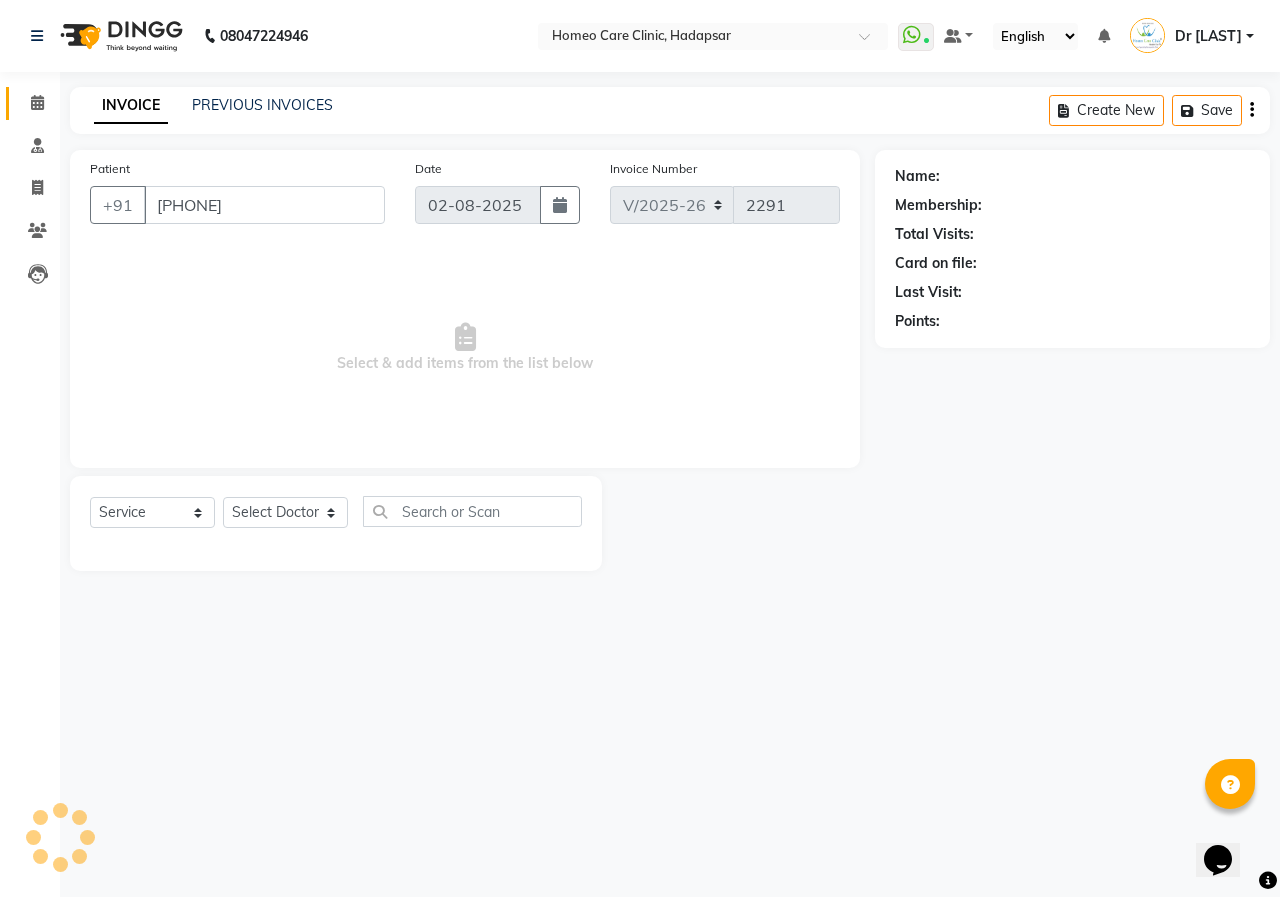 select on "65966" 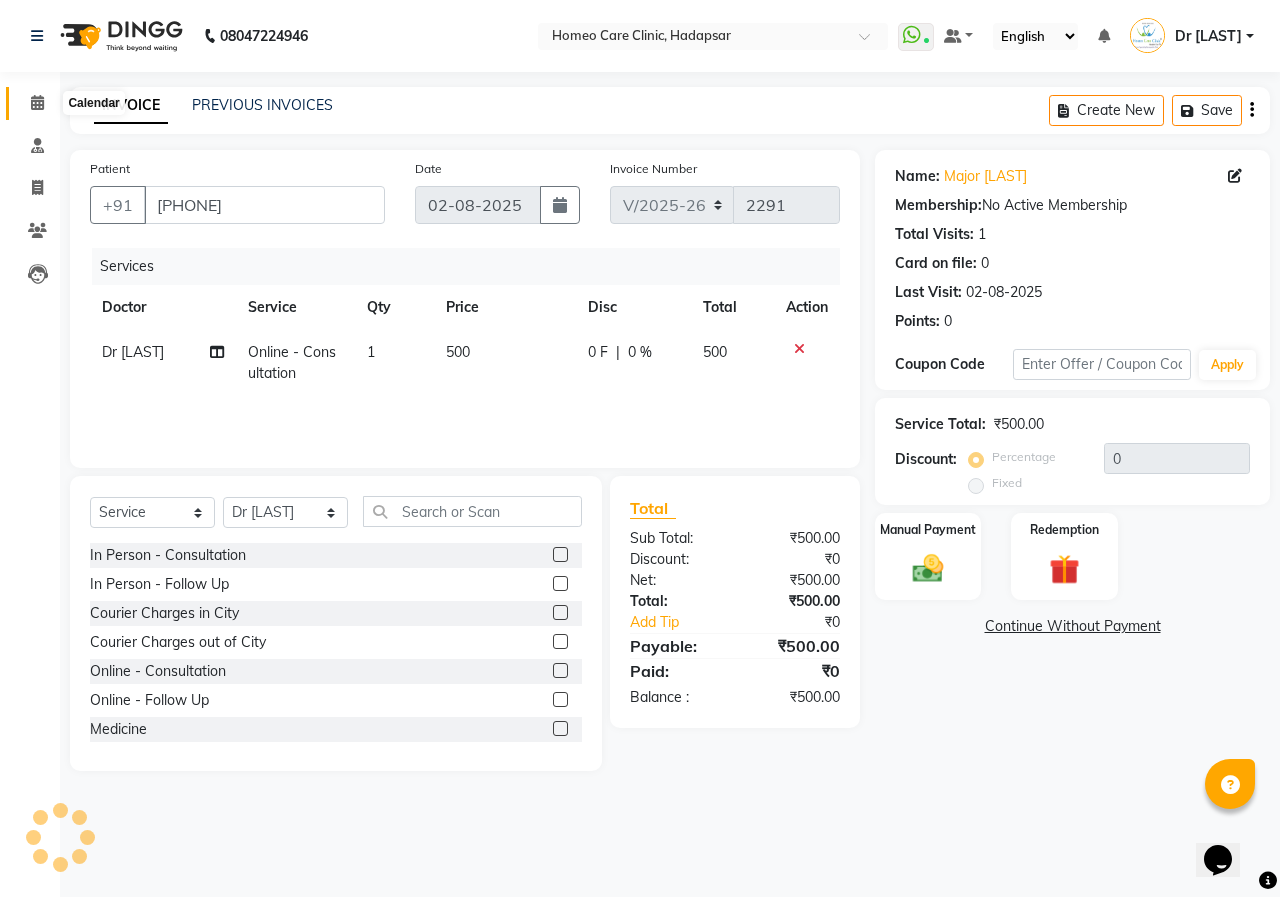 click 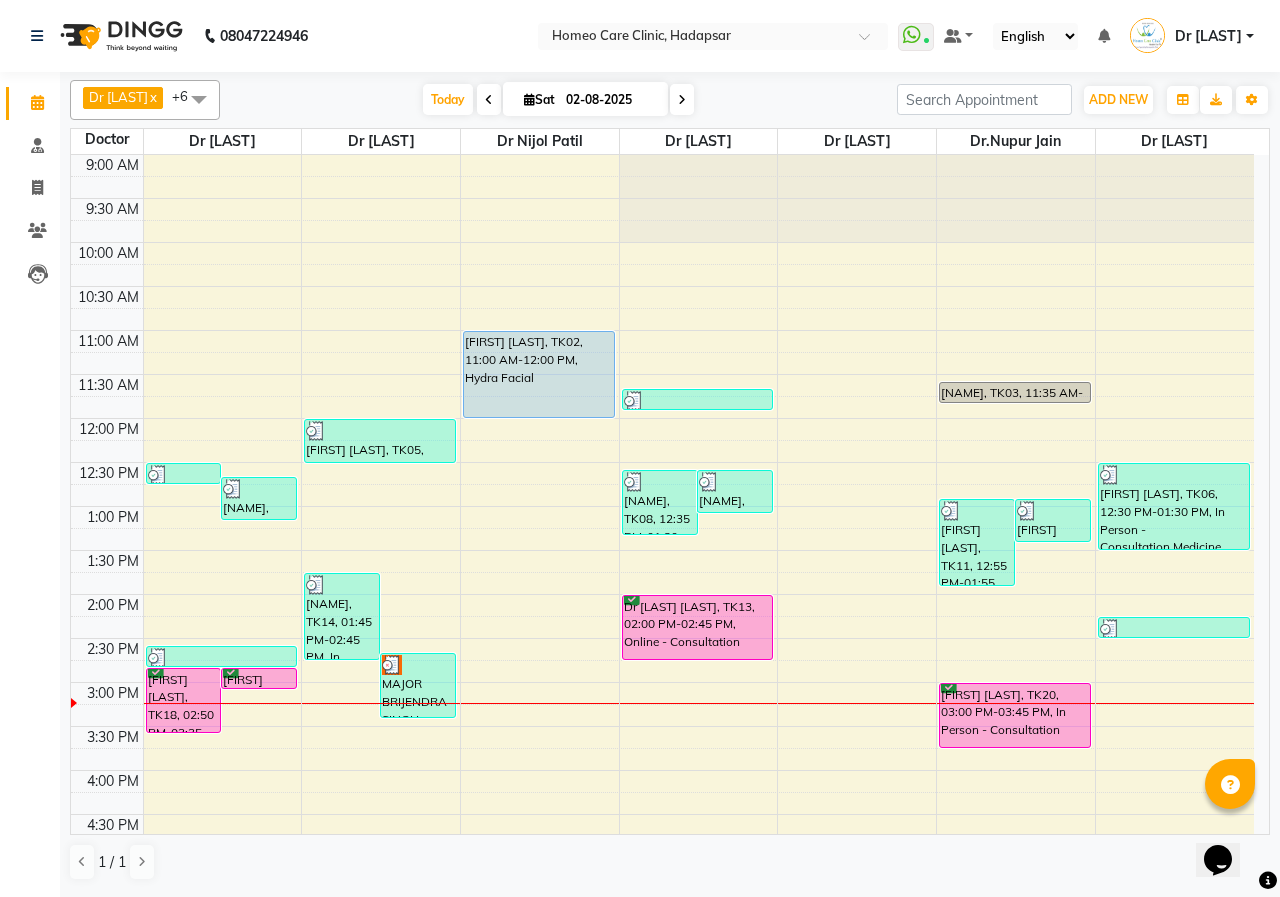 scroll, scrollTop: 0, scrollLeft: 0, axis: both 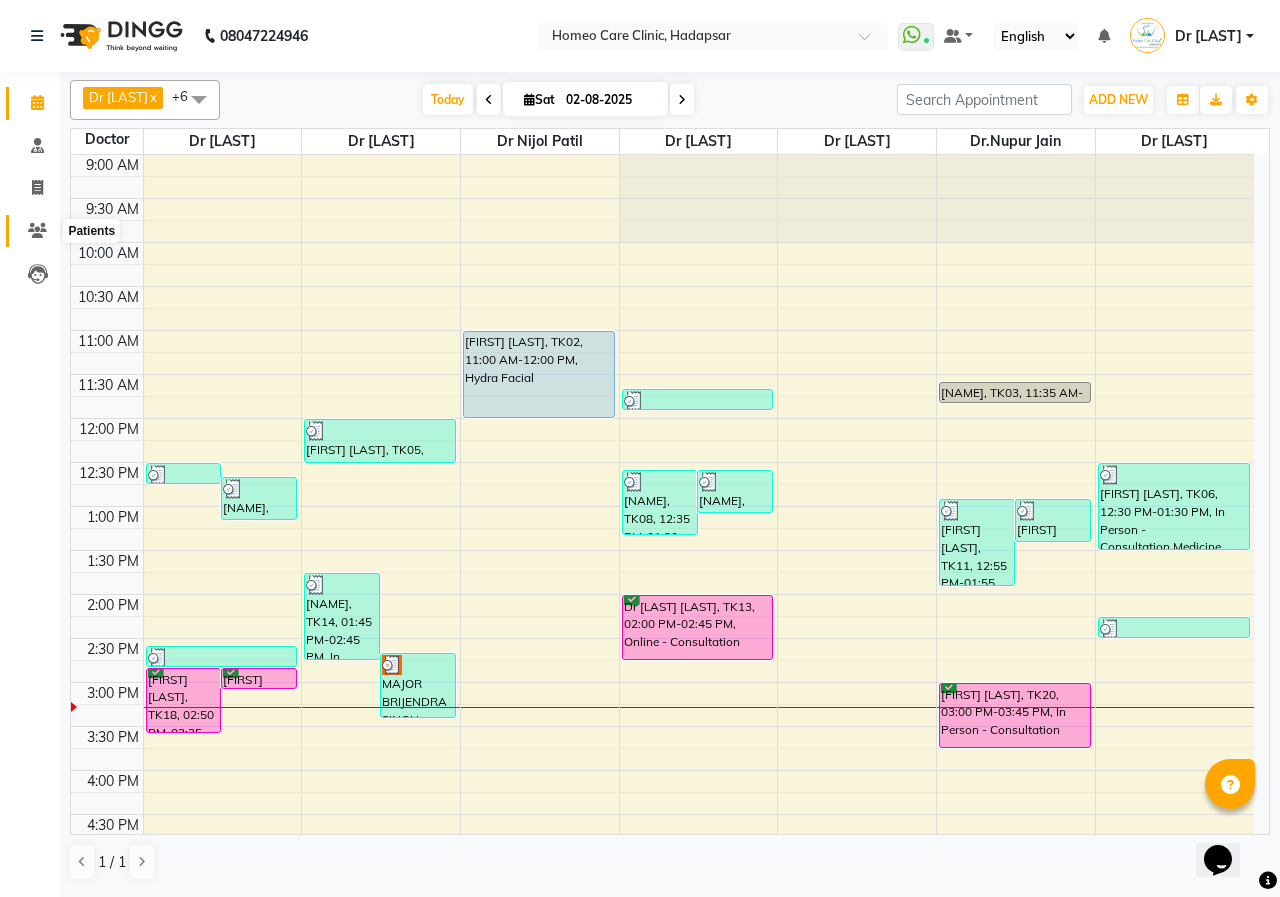 click 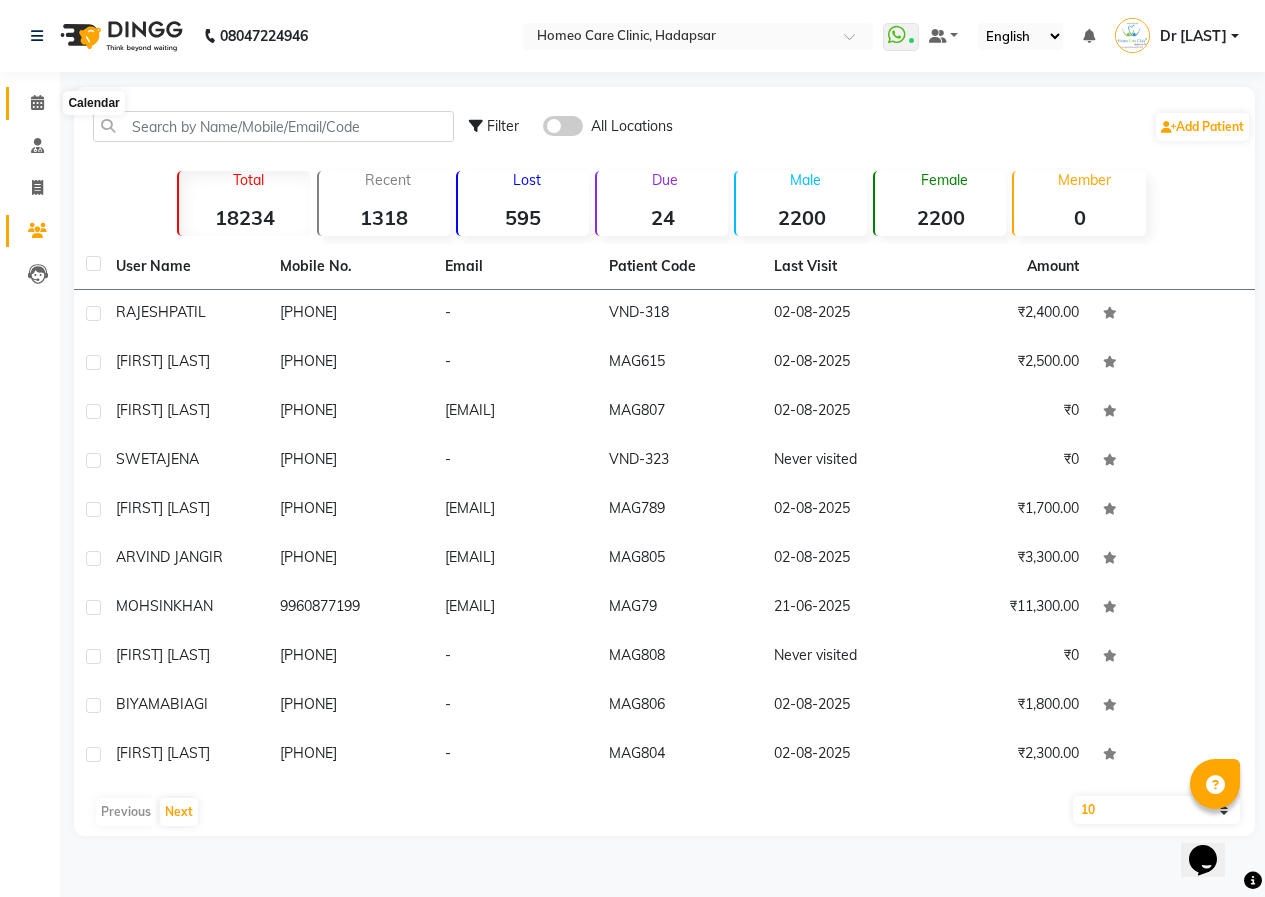 click 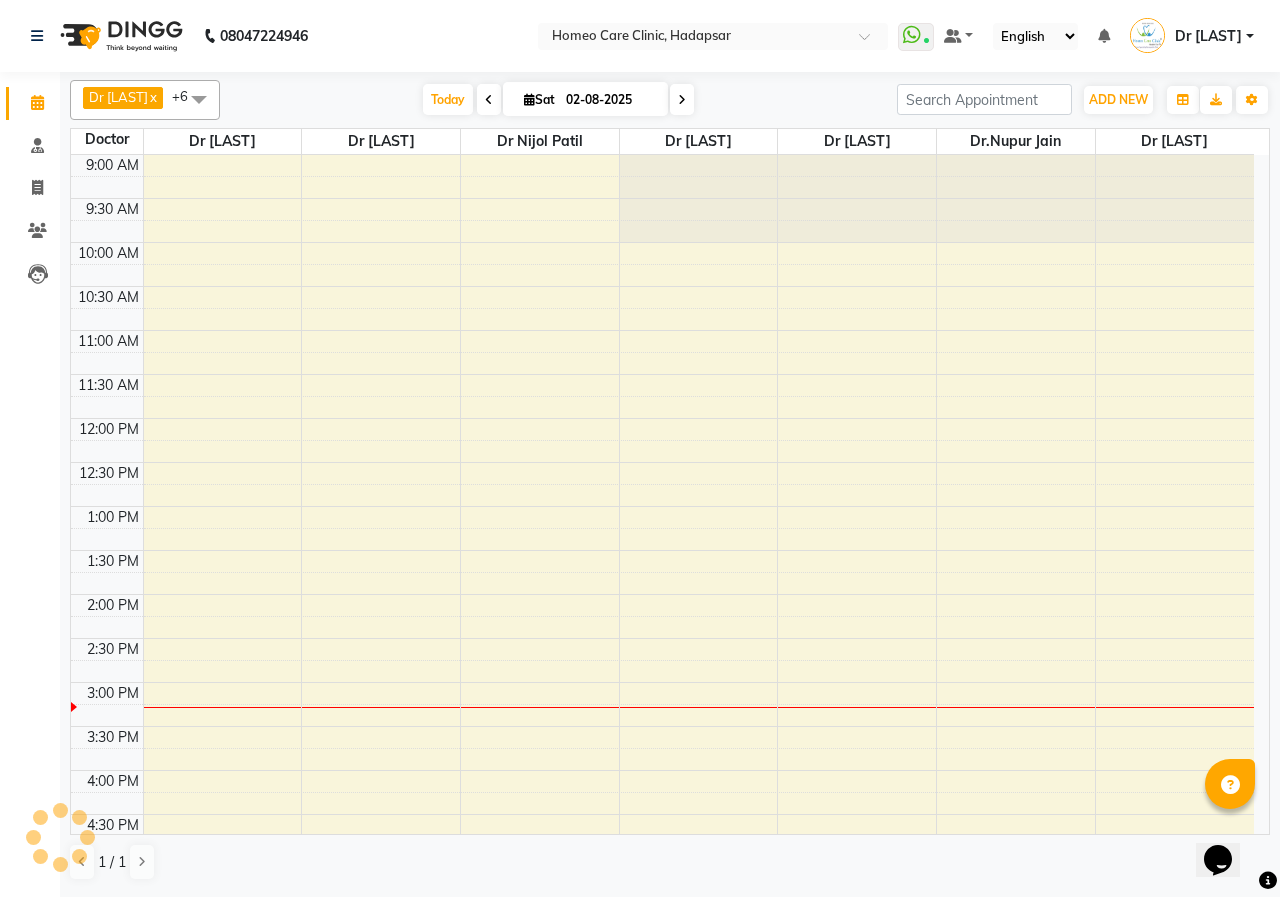 scroll, scrollTop: 0, scrollLeft: 0, axis: both 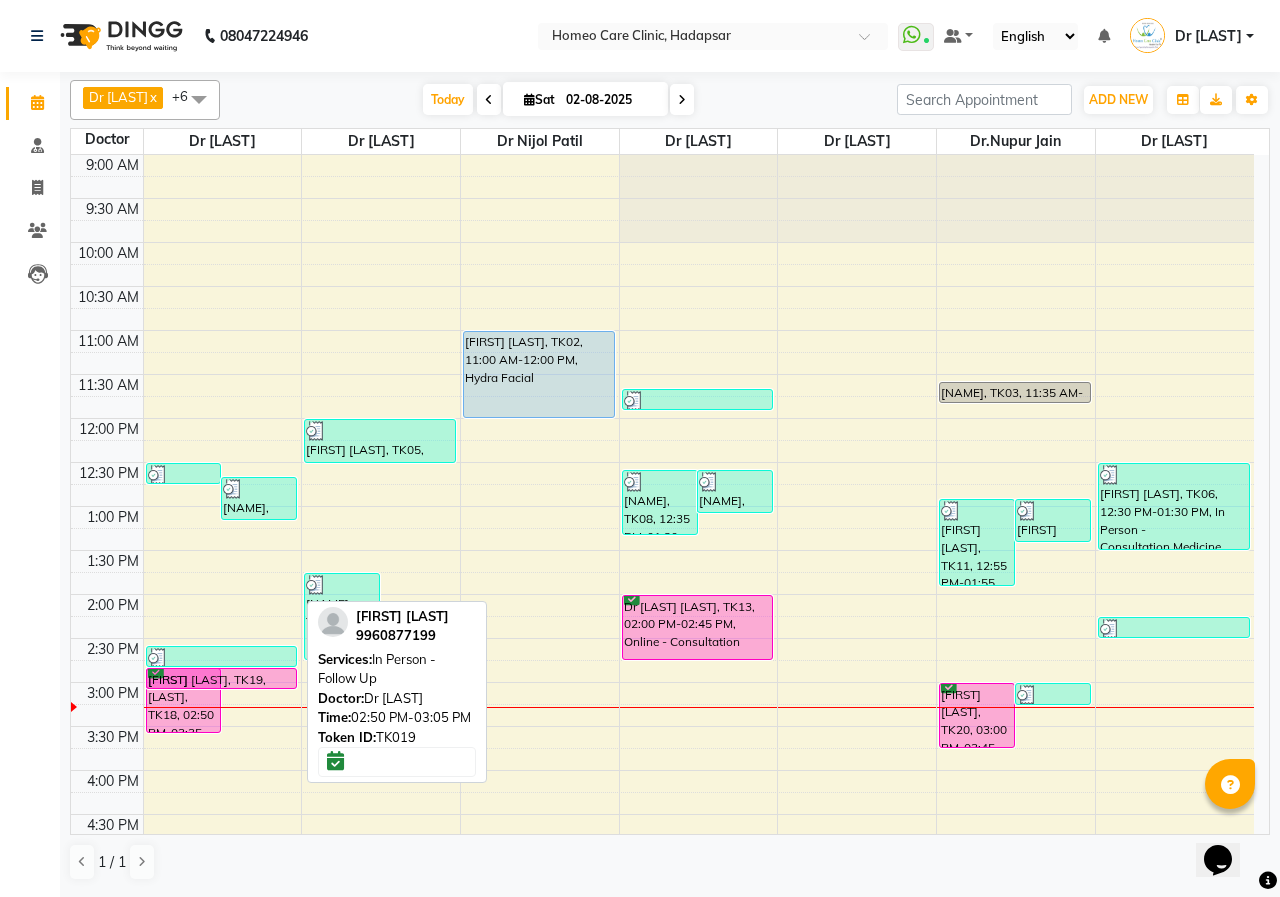 drag, startPoint x: 265, startPoint y: 704, endPoint x: 305, endPoint y: 706, distance: 40.04997 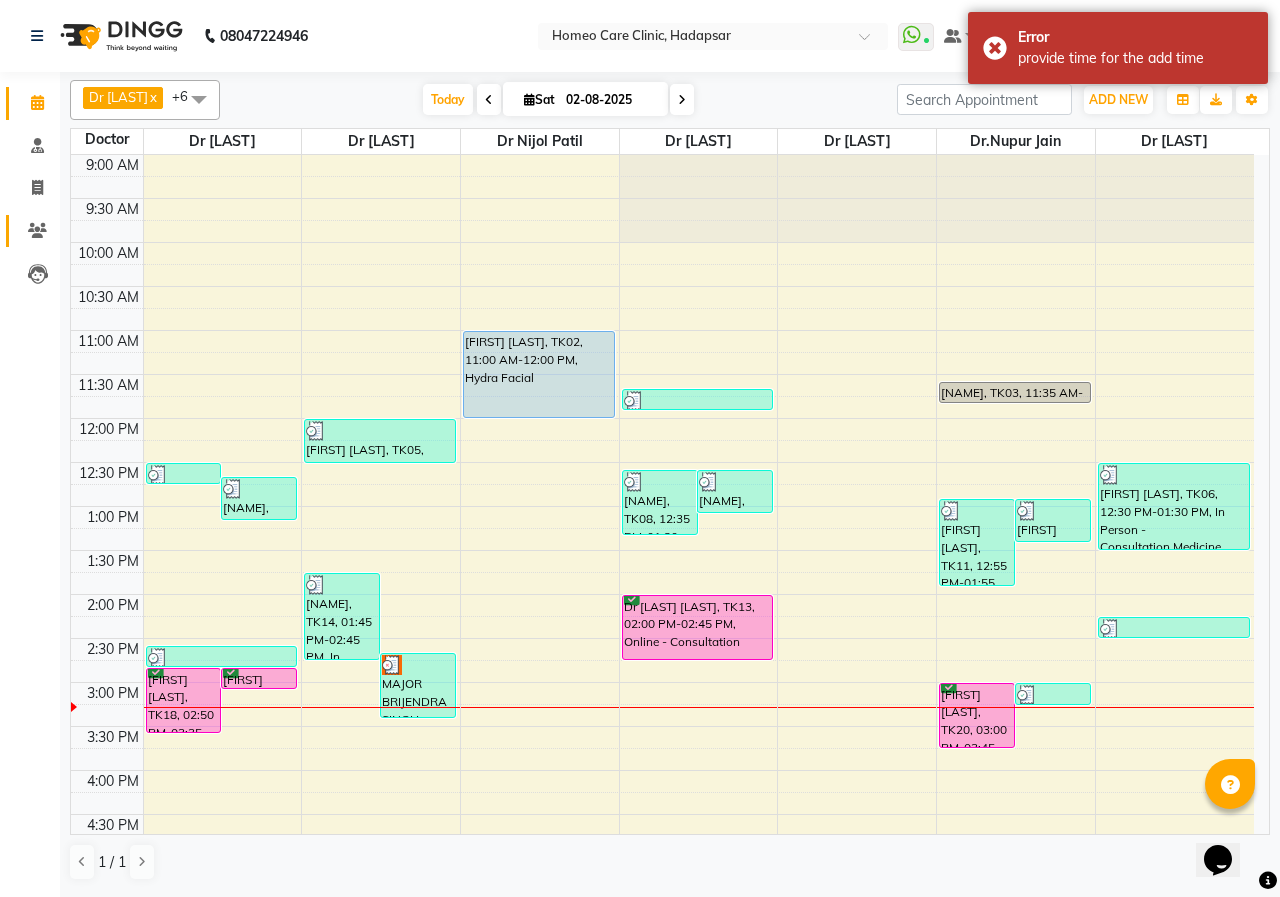 click on "Patients" 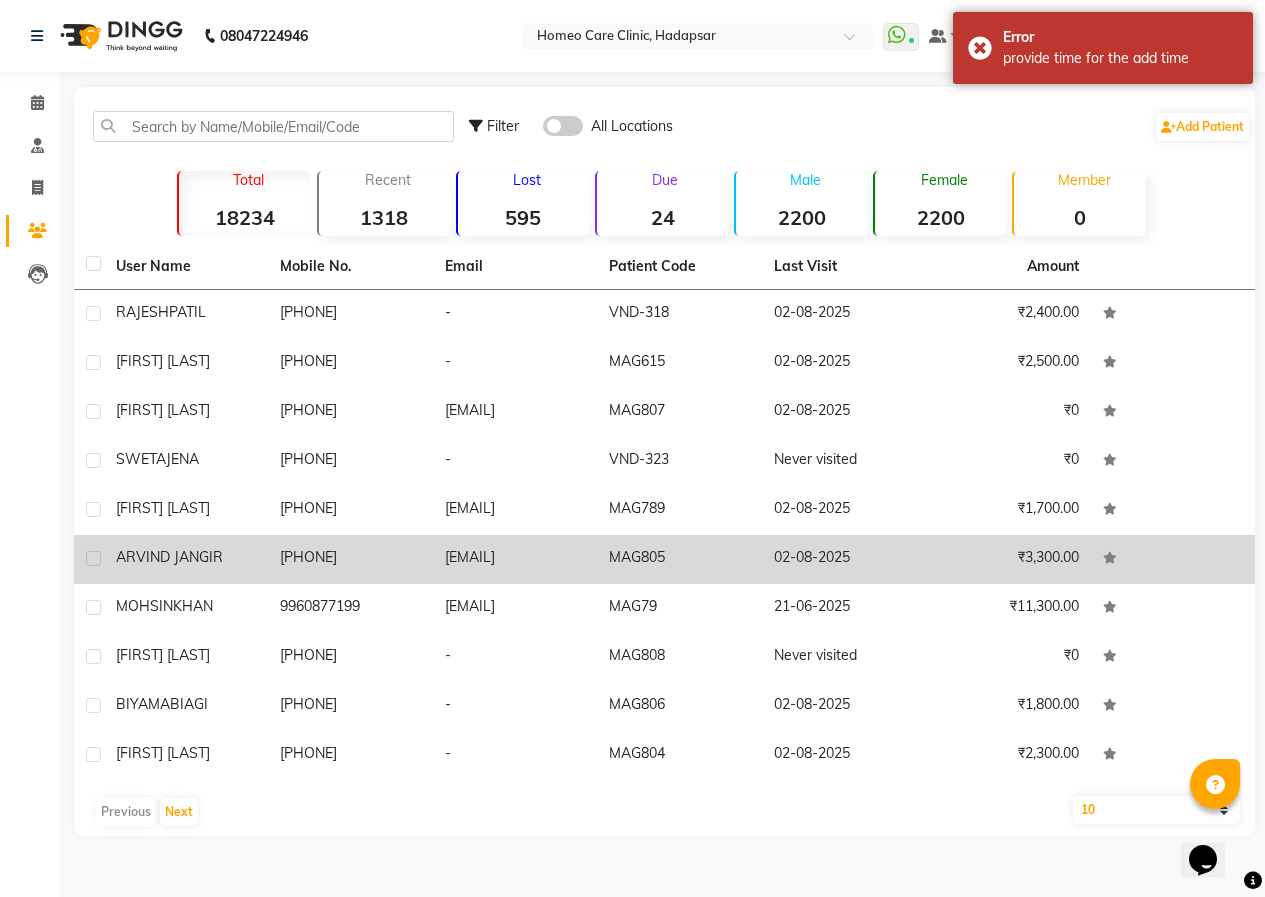click on "9960877199" 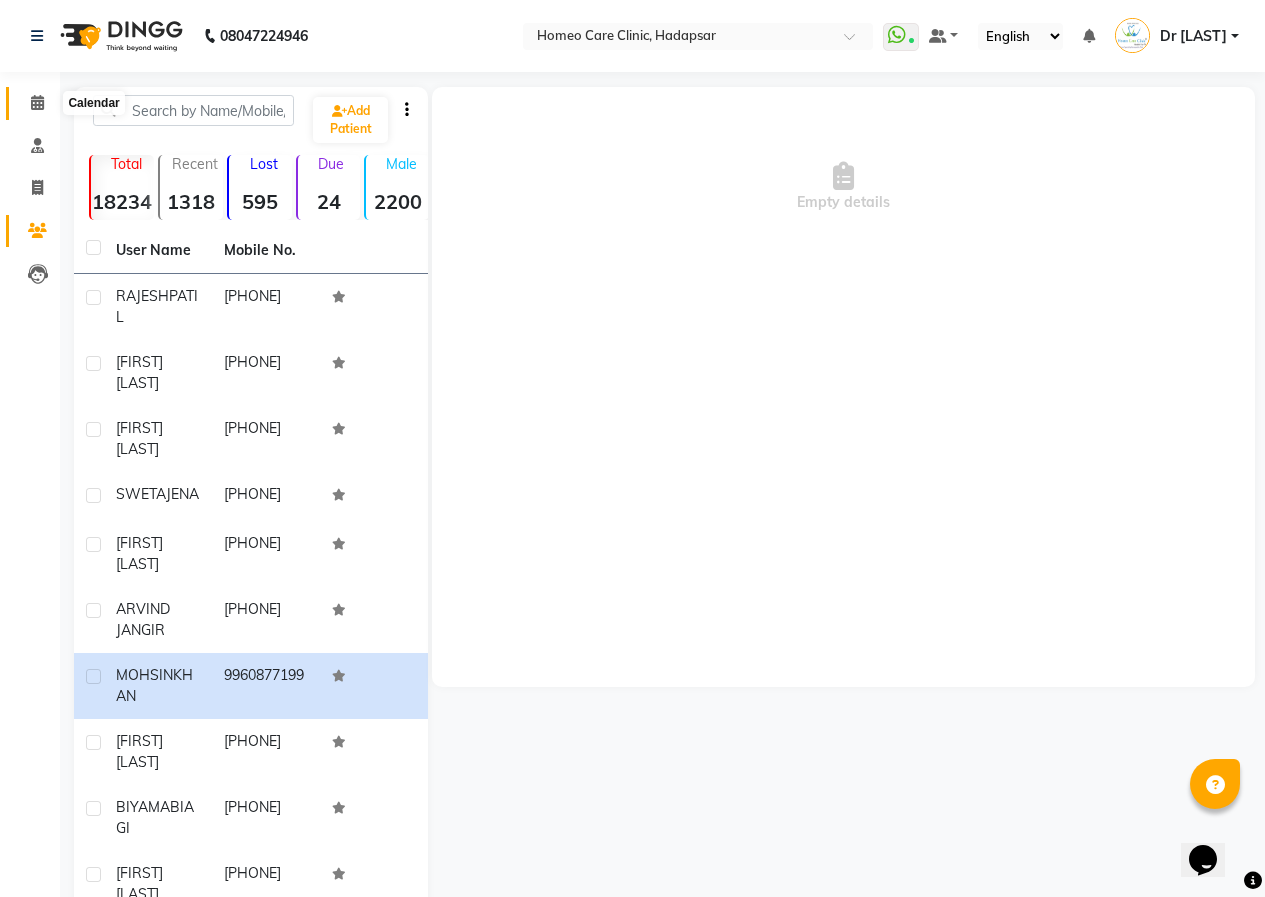 click 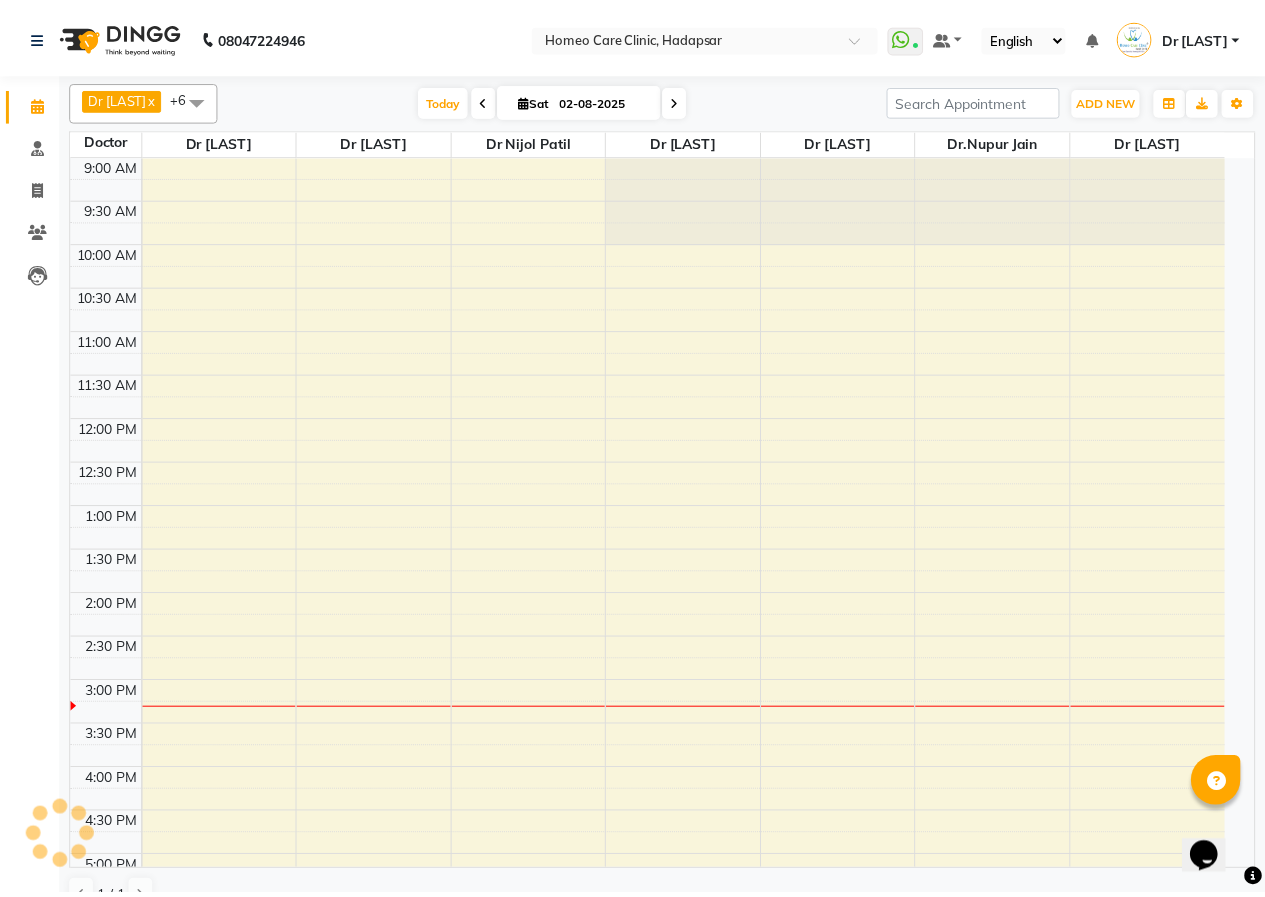 scroll, scrollTop: 529, scrollLeft: 0, axis: vertical 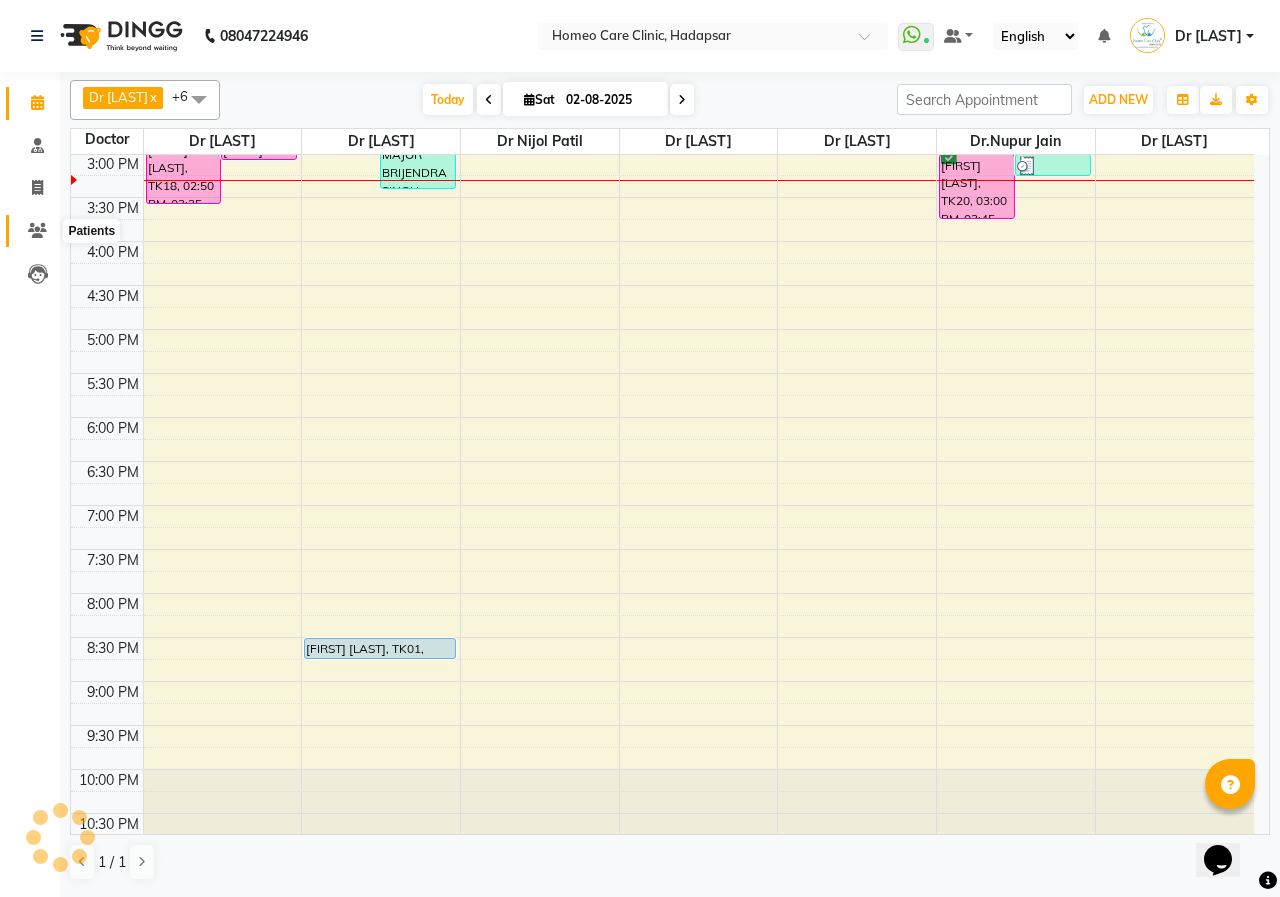click 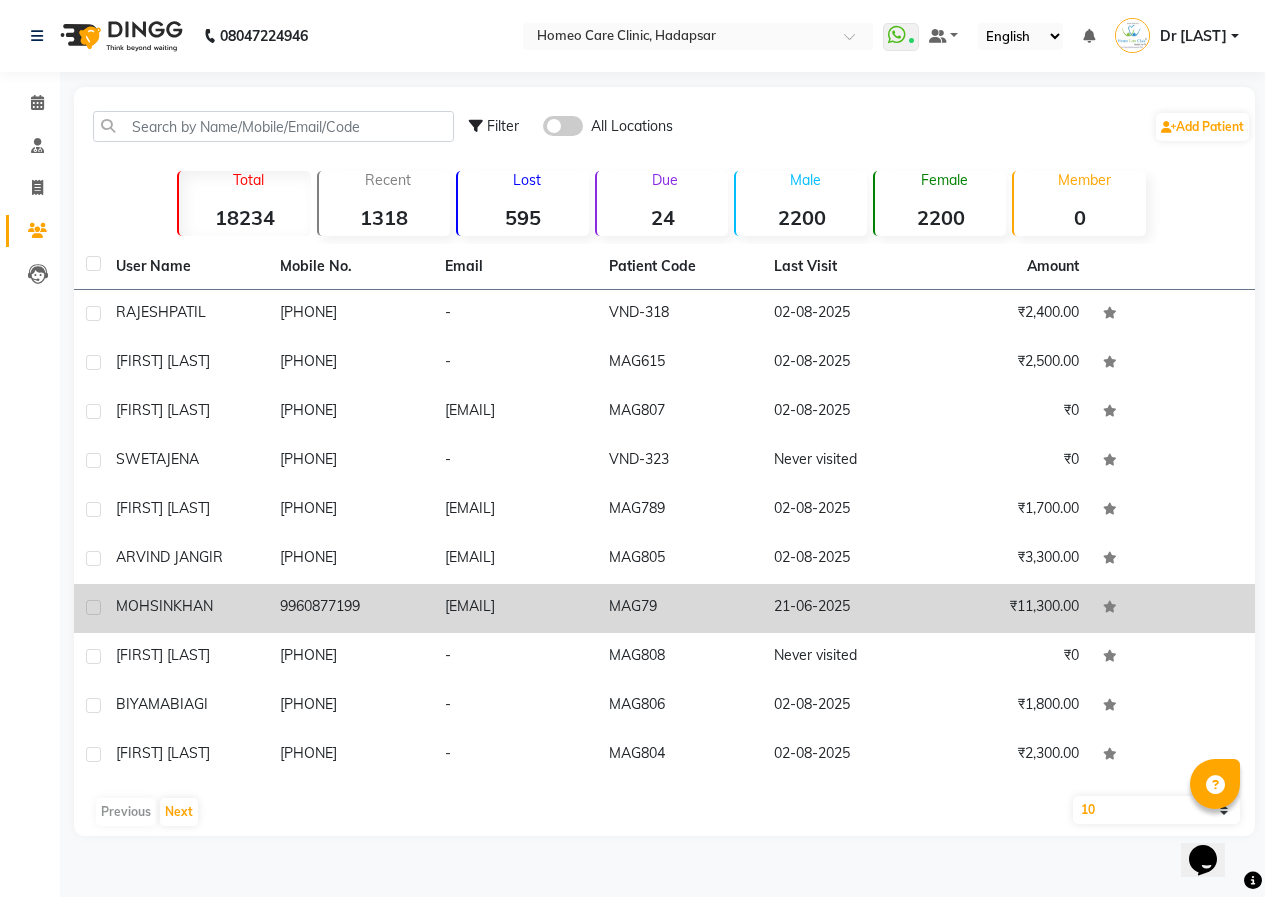 click on "[FIRST] [LAST]" 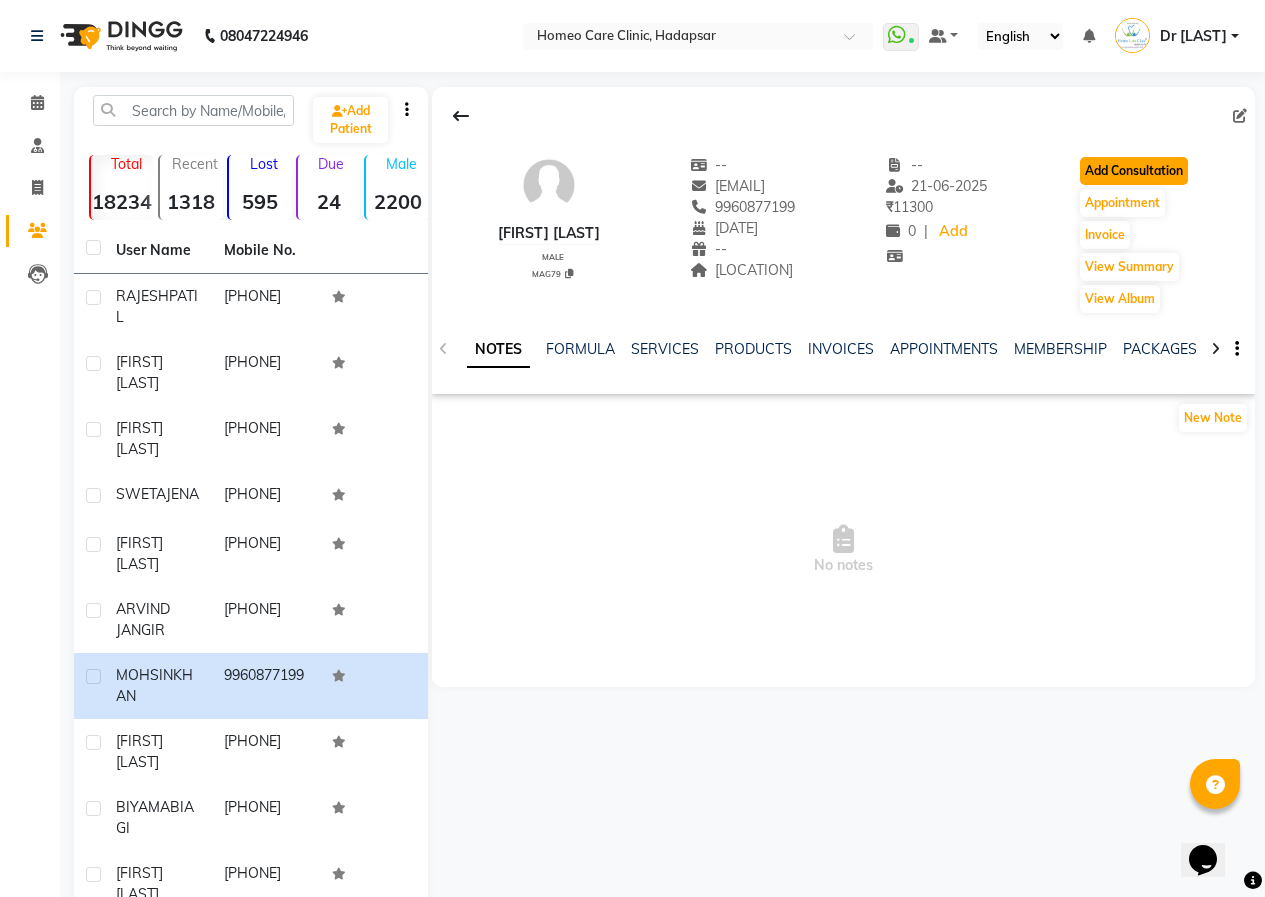 click on "Add Consultation" 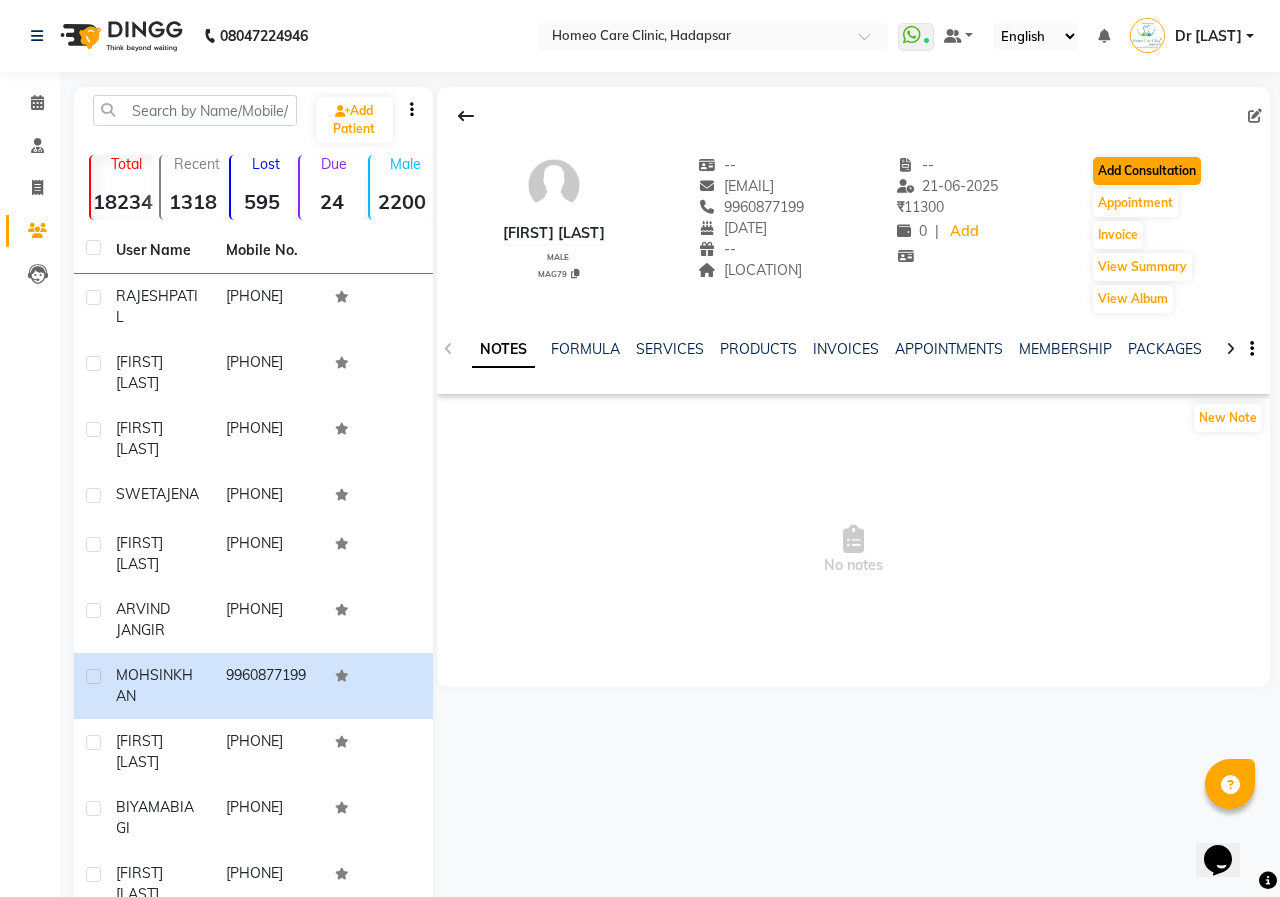 select on "male" 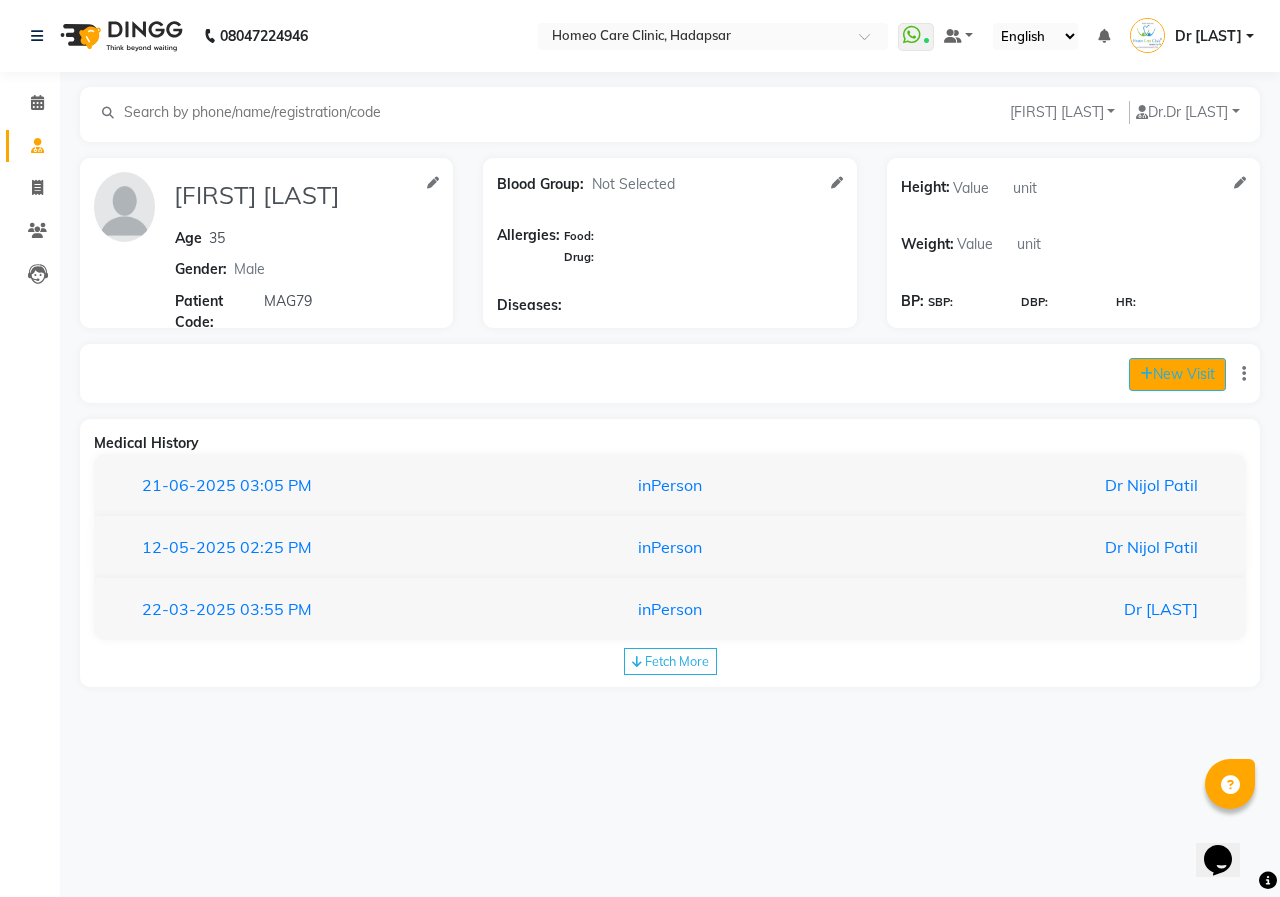 click on "New Visit" 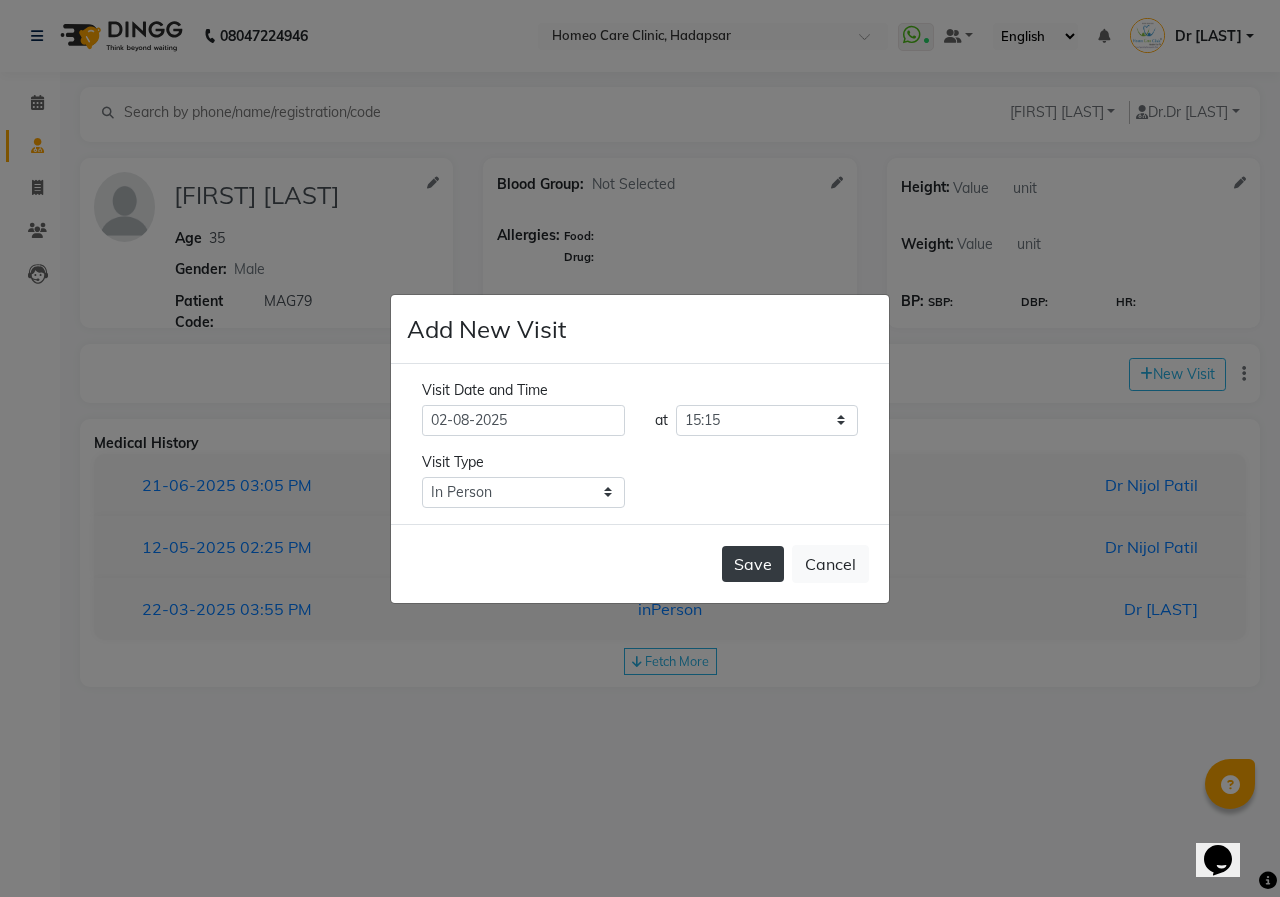 click on "Save" 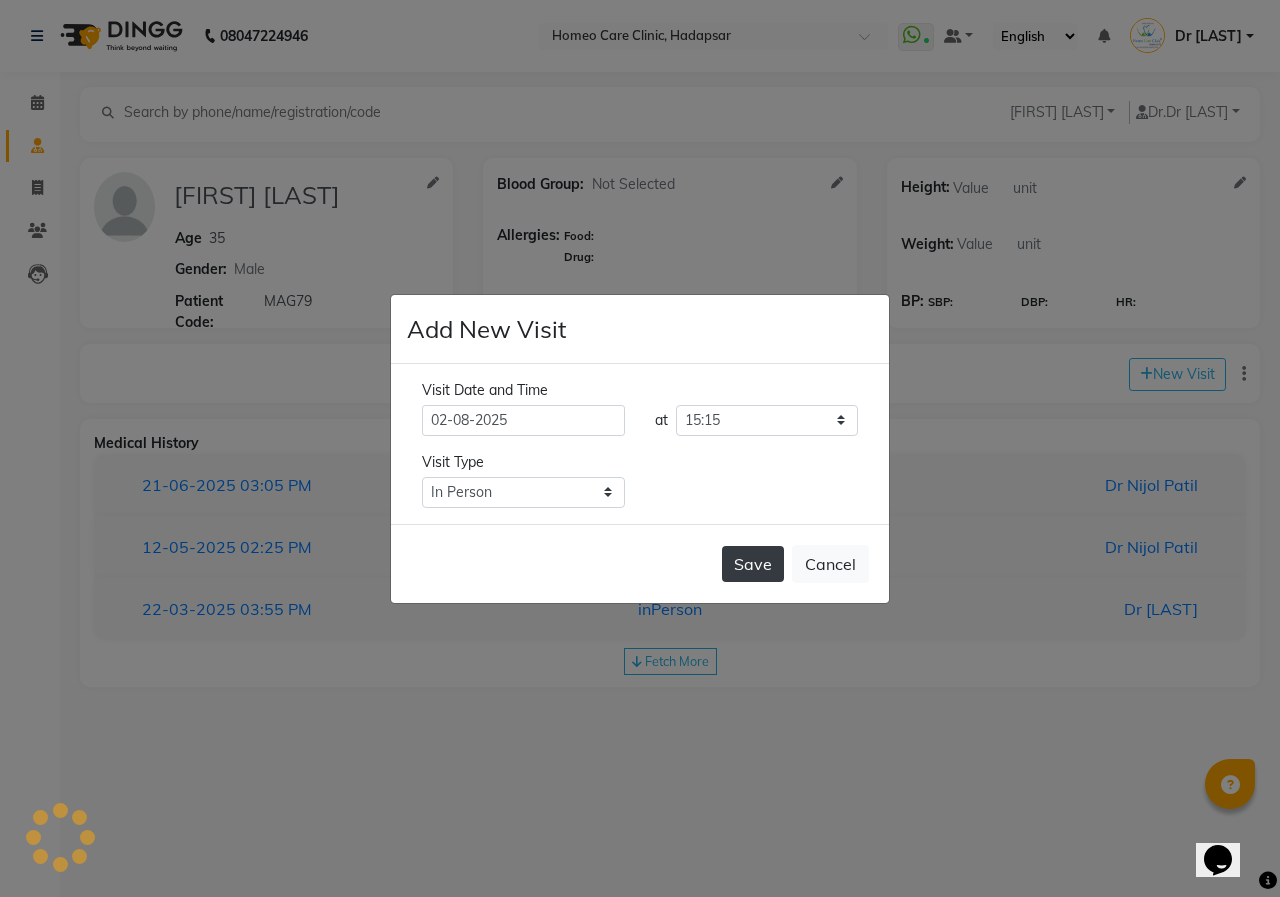 type on "[FIRST] [LAST]" 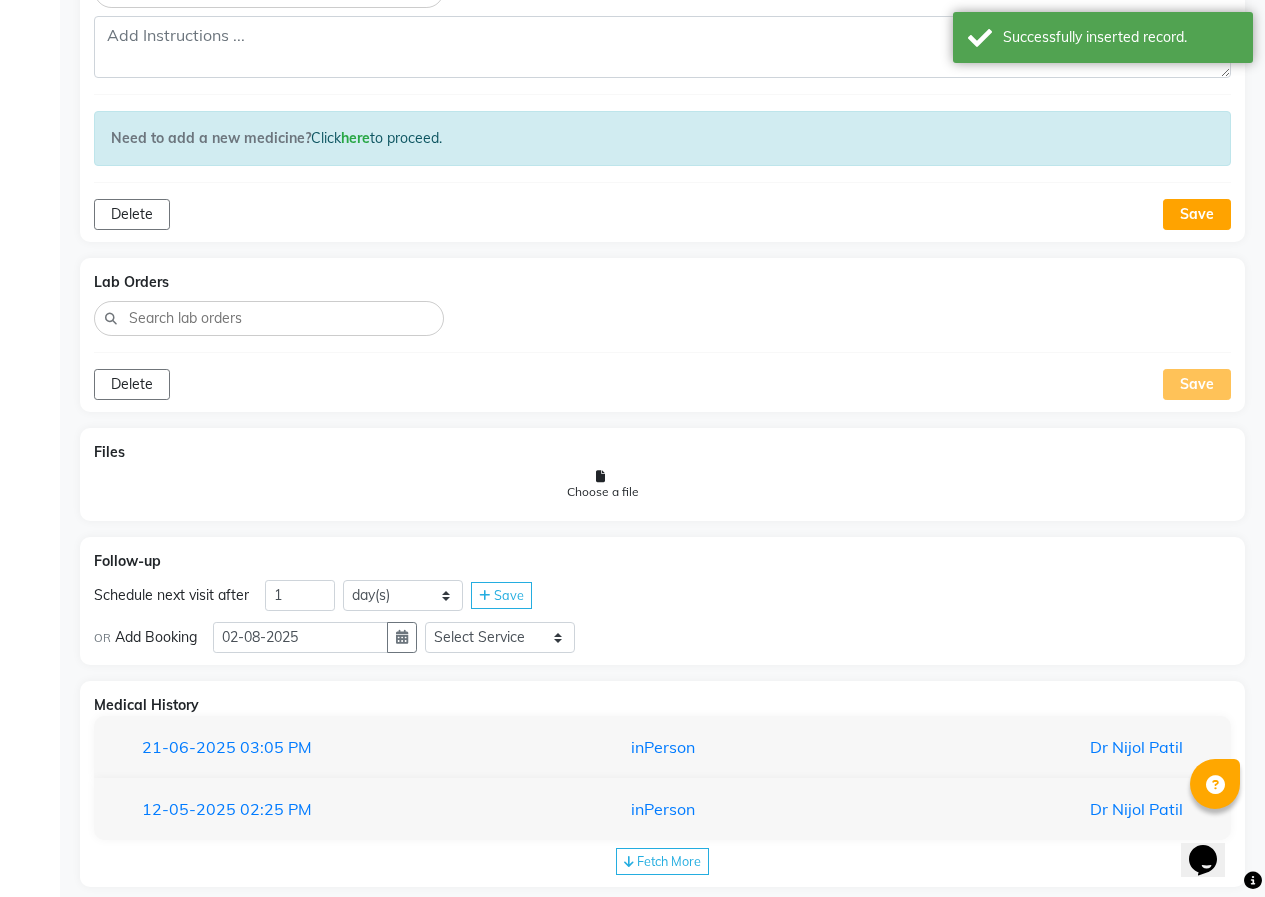 scroll, scrollTop: 900, scrollLeft: 0, axis: vertical 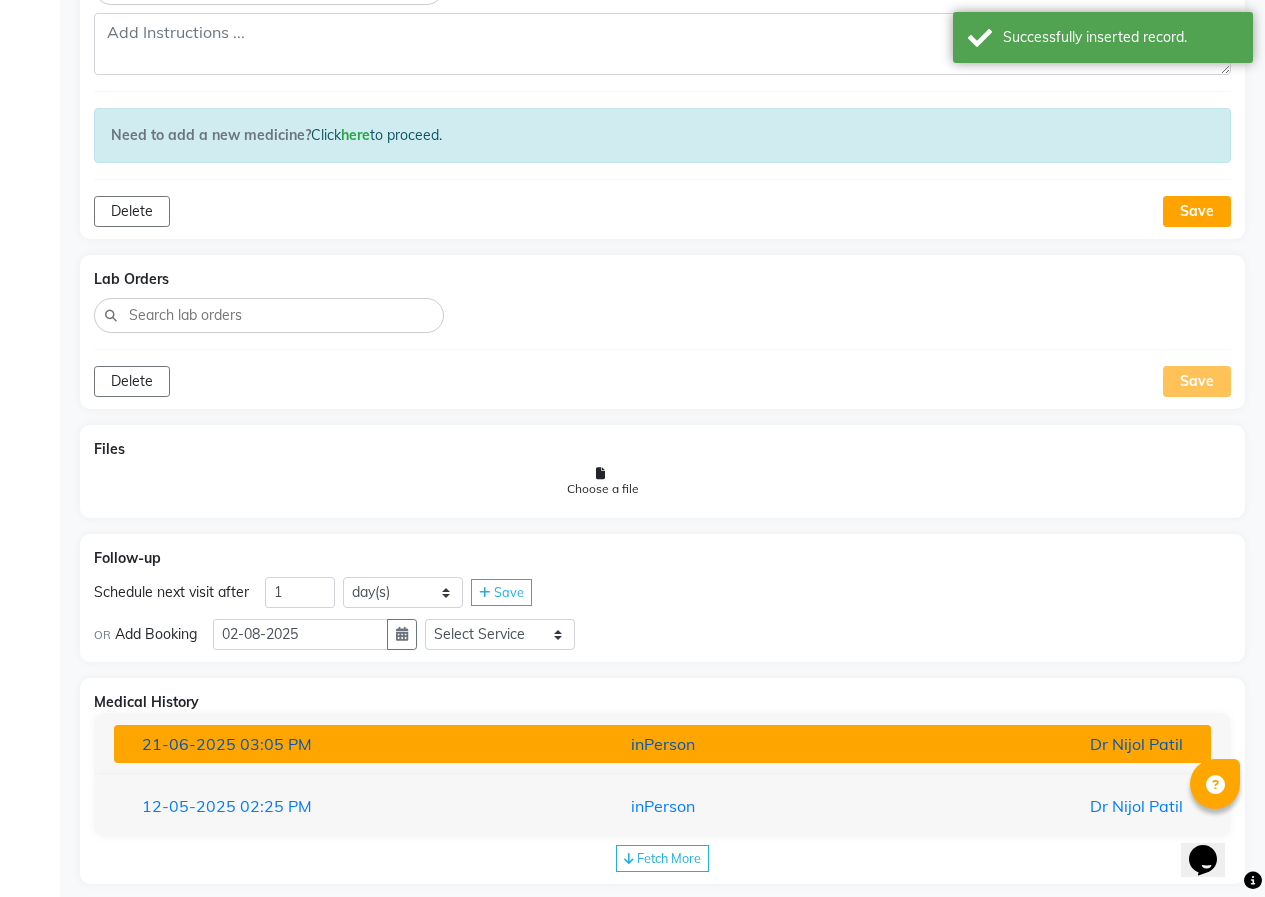 click on "03:05 PM" at bounding box center [276, 744] 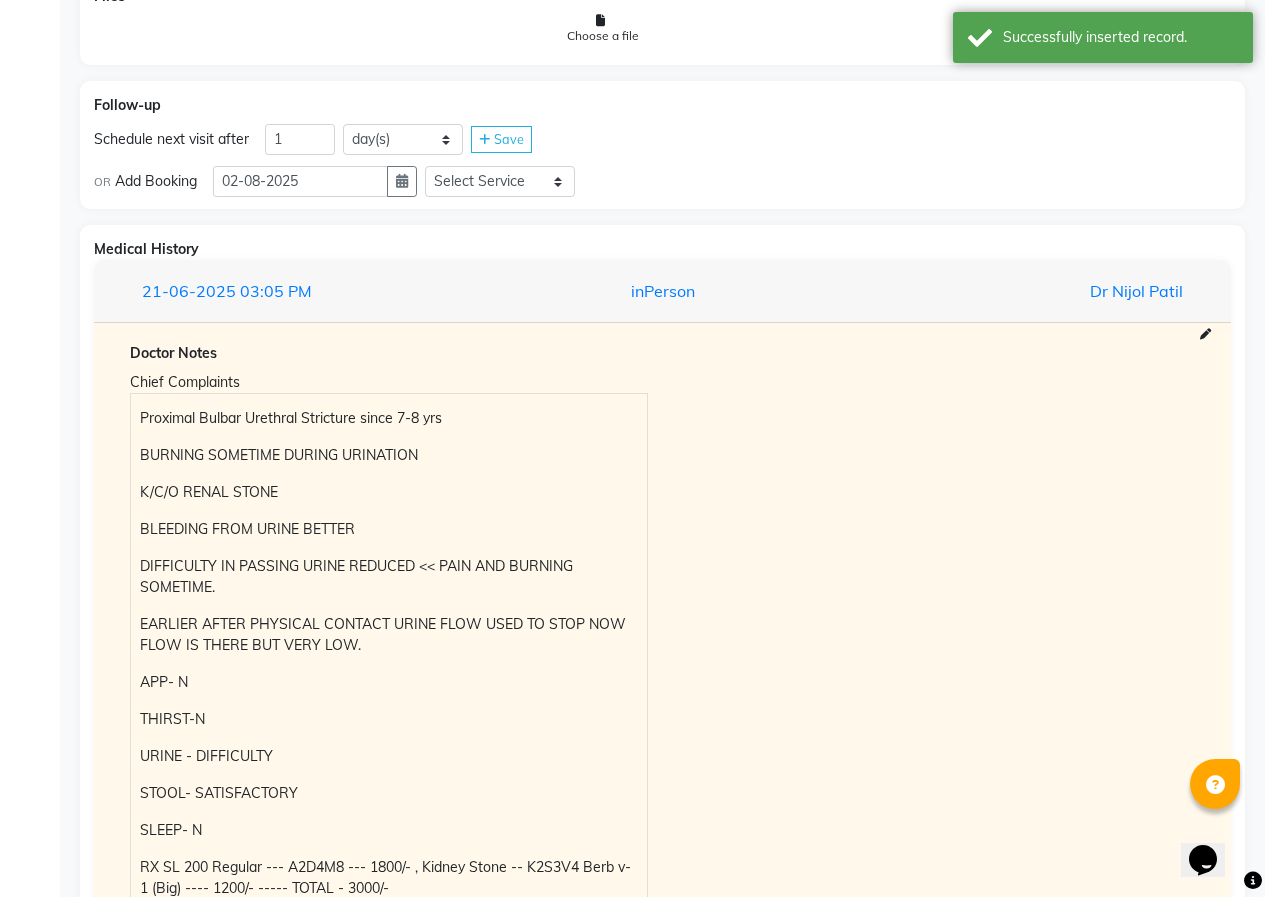 scroll, scrollTop: 1400, scrollLeft: 0, axis: vertical 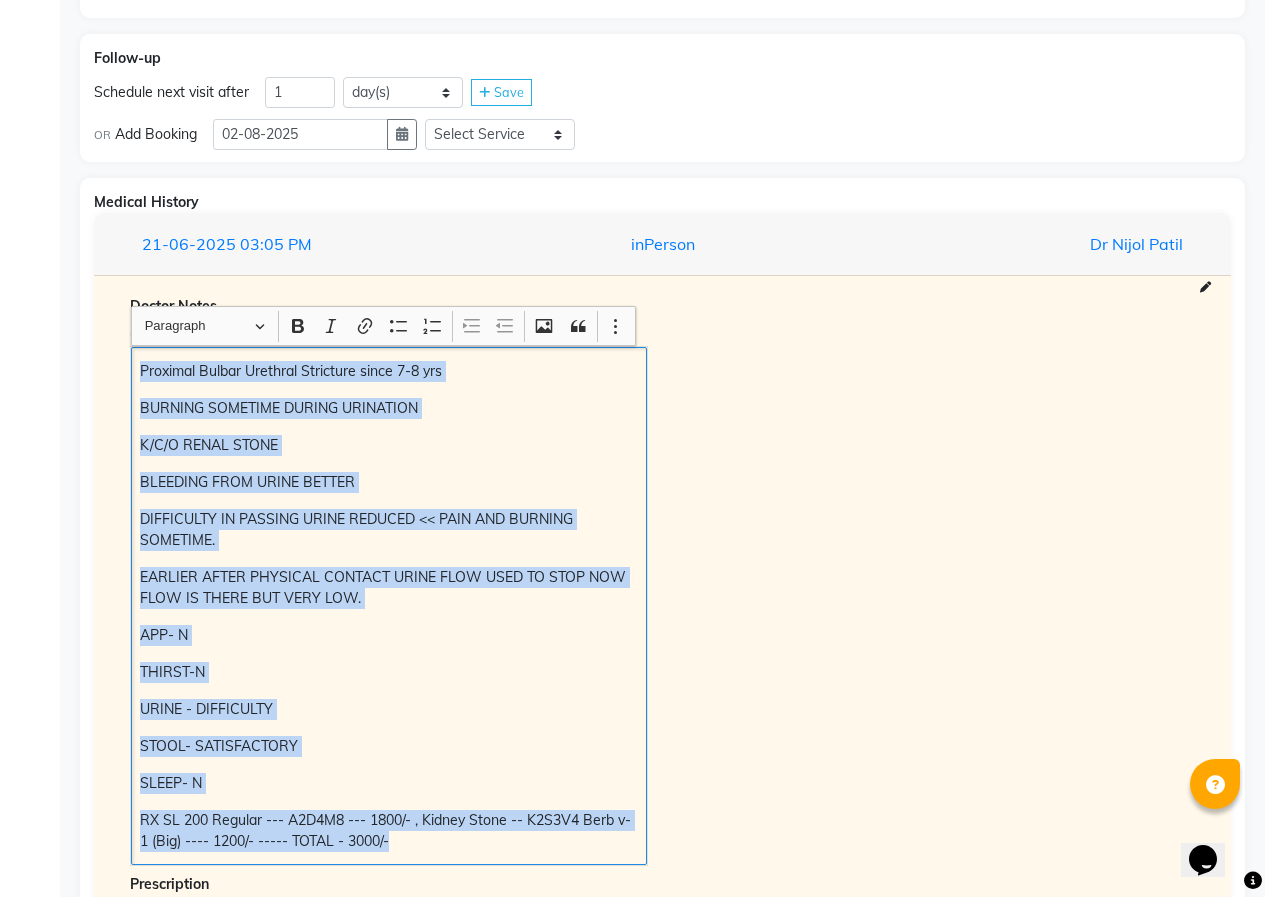 drag, startPoint x: 140, startPoint y: 369, endPoint x: 608, endPoint y: 831, distance: 657.623 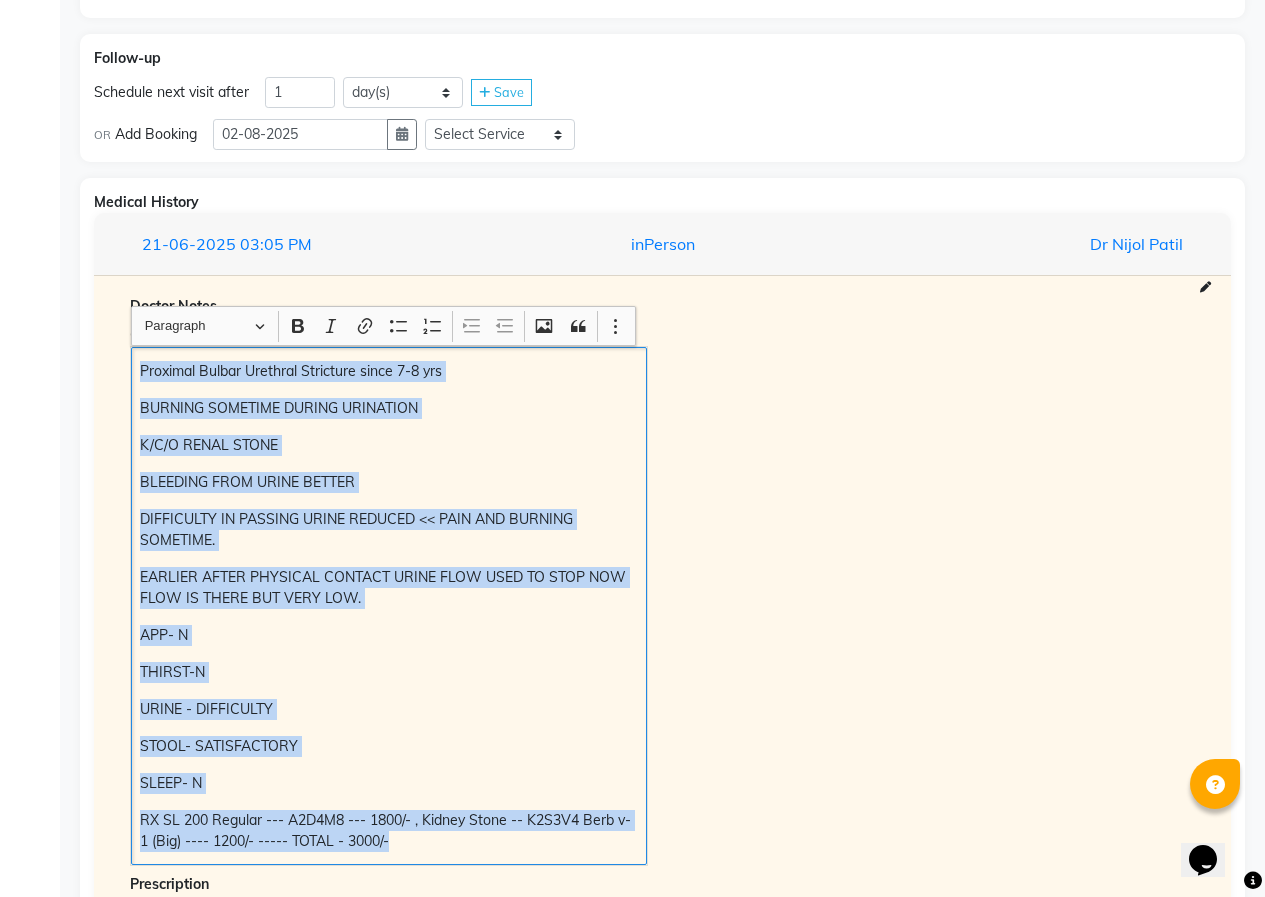 click on "Proximal Bulbar Urethral Stricture since 7-8 yrs BURNING SOMETIME DURING URINATION K/C/O RENAL STONE BLEEDING FROM URINE BETTER - NOT NOW DIFFICULTY IN PASSING URINE REDUCED << PAIN AND BURNING SOMETIME. EARLIER AFTER PHYSICAL CONTACT URINE FLOW USED TO STOP NOW FLOW IS THERE BUT VERY LOW. URGENCY FOR URINATION SINCE 15 DAYS APP- N THIRST-N URINE - DIFFICULTY STOOL- N SLEEP- N Observations Examination Diagnosis Notes NPRS: 0 Delete Save Prescription Click Save" at bounding box center (389, 606) 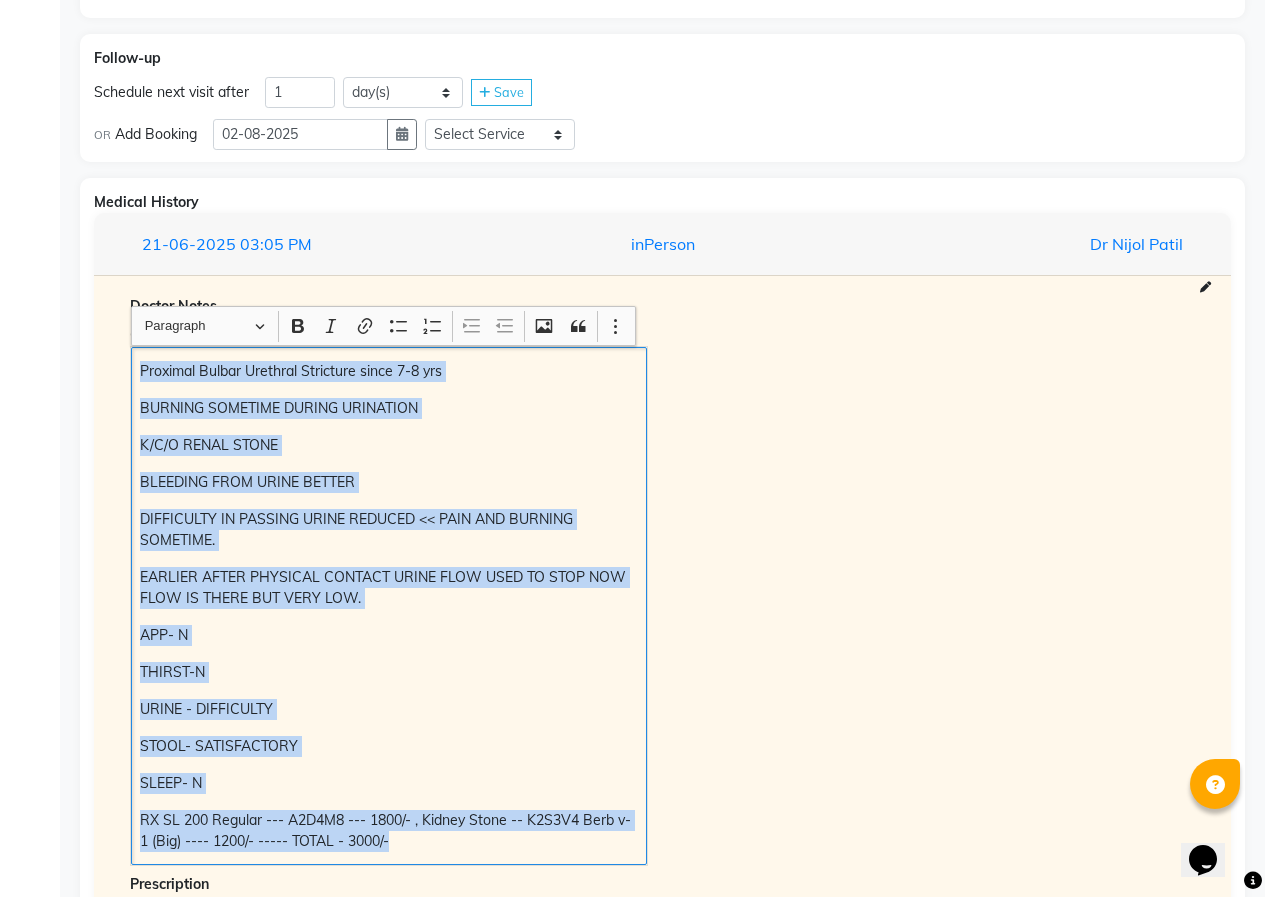 copy on "Proximal Bulbar Urethral Stricture since 7-8 yrs BURNING SOMETIME DURING URINATION K/C/O RENAL STONE BLEEDING FROM URINE BETTER - NOT NOW DIFFICULTY IN PASSING URINE REDUCED << PAIN AND BURNING SOMETIME. EARLIER AFTER PHYSICAL CONTACT URINE FLOW USED TO STOP NOW FLOW IS THERE BUT VERY LOW. URGENCY FOR URINATION SINCE 15 DAYS APP- N THIRST-N URINE - DIFFICULTY STOOL- N SLEEP- N Observations Examination Diagnosis Notes NPRS: 0 Delete Save Prescription Click Save" 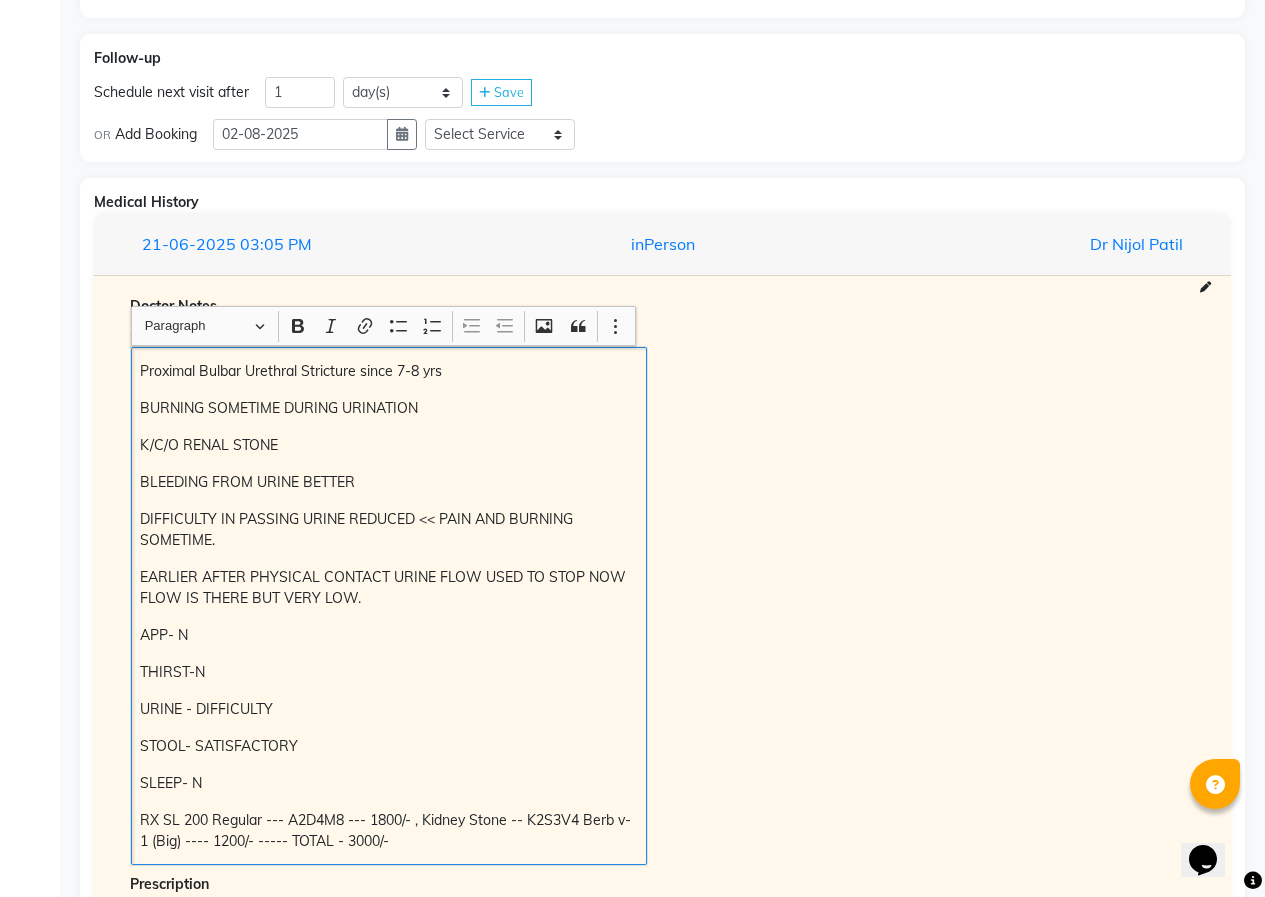 click on "Doctor Notes Chief Complaints Proximal Bulbar Urethral Stricture since 7-8 yrs BURNING SOMETIME DURING URINATION K/C/O RENAL STONE BLEEDING FROM URINE BETTER<< PAIN AND BURNING SOMETIME. EARLIER AFTER PHYSICAL CONTACT URINE FLOW USED TO STOP NOW FLOW IS THERE BUT VERY LOW. APP- N THIRST-N URINE - DIFFICULTY STOOL- SATISFACTORY SLEEP- N RX SL 200 Regular --- A2D4M8 --- 1800/- , Kidney Stone -- K2S3V4 Berb v-1 (Big) ---- 1200/- ----- TOTAL - 3000/- Prescription Instructions RX SL 200 Regular --- A2D4M8 --- 1800/- , Kidney Stone -- K2S3V4 Berb v-1 (Big) ---- 1200/- ----- TOTAL - 3000/- Follow-up Next Follow Up In: 40 day" at bounding box center [662, 649] 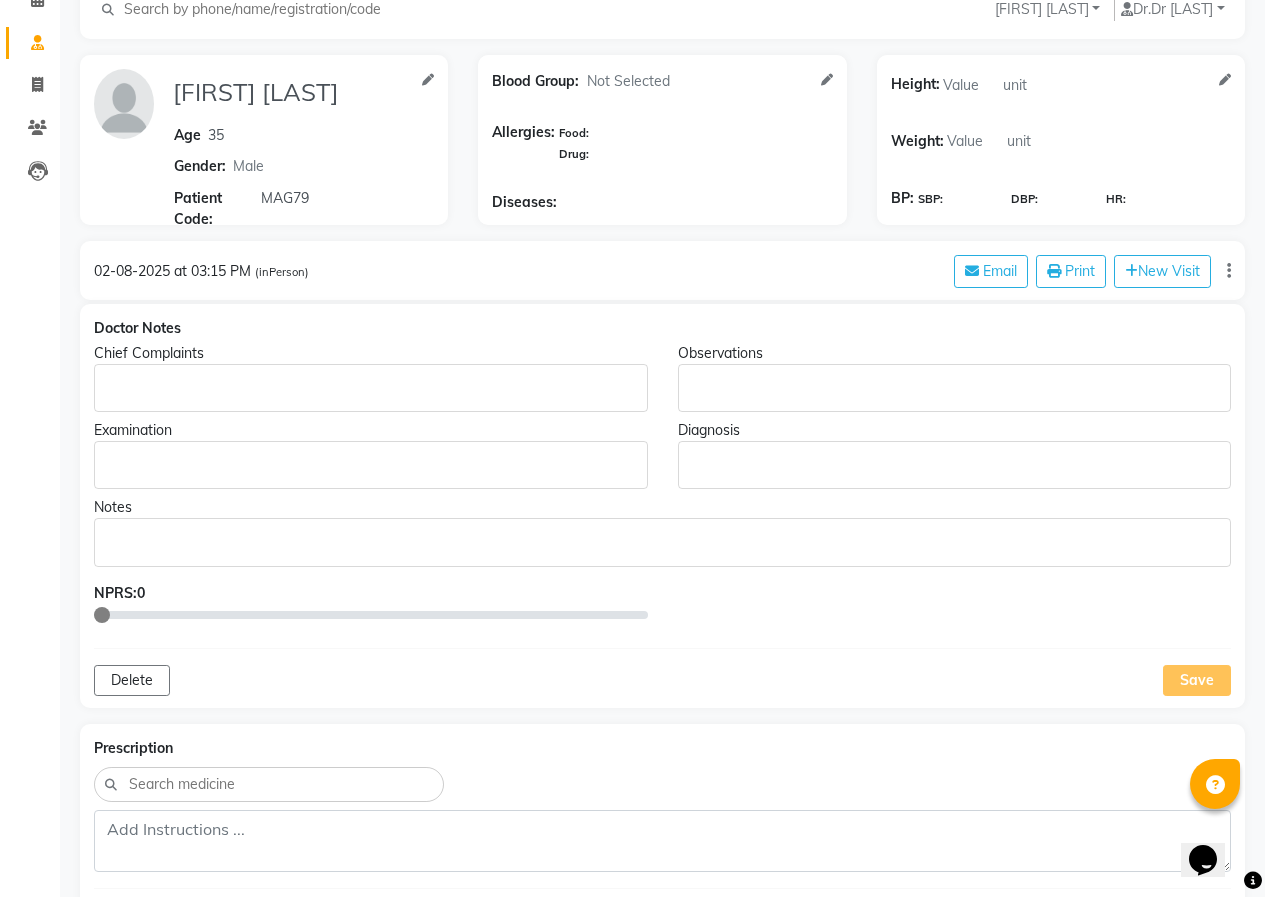 scroll, scrollTop: 100, scrollLeft: 0, axis: vertical 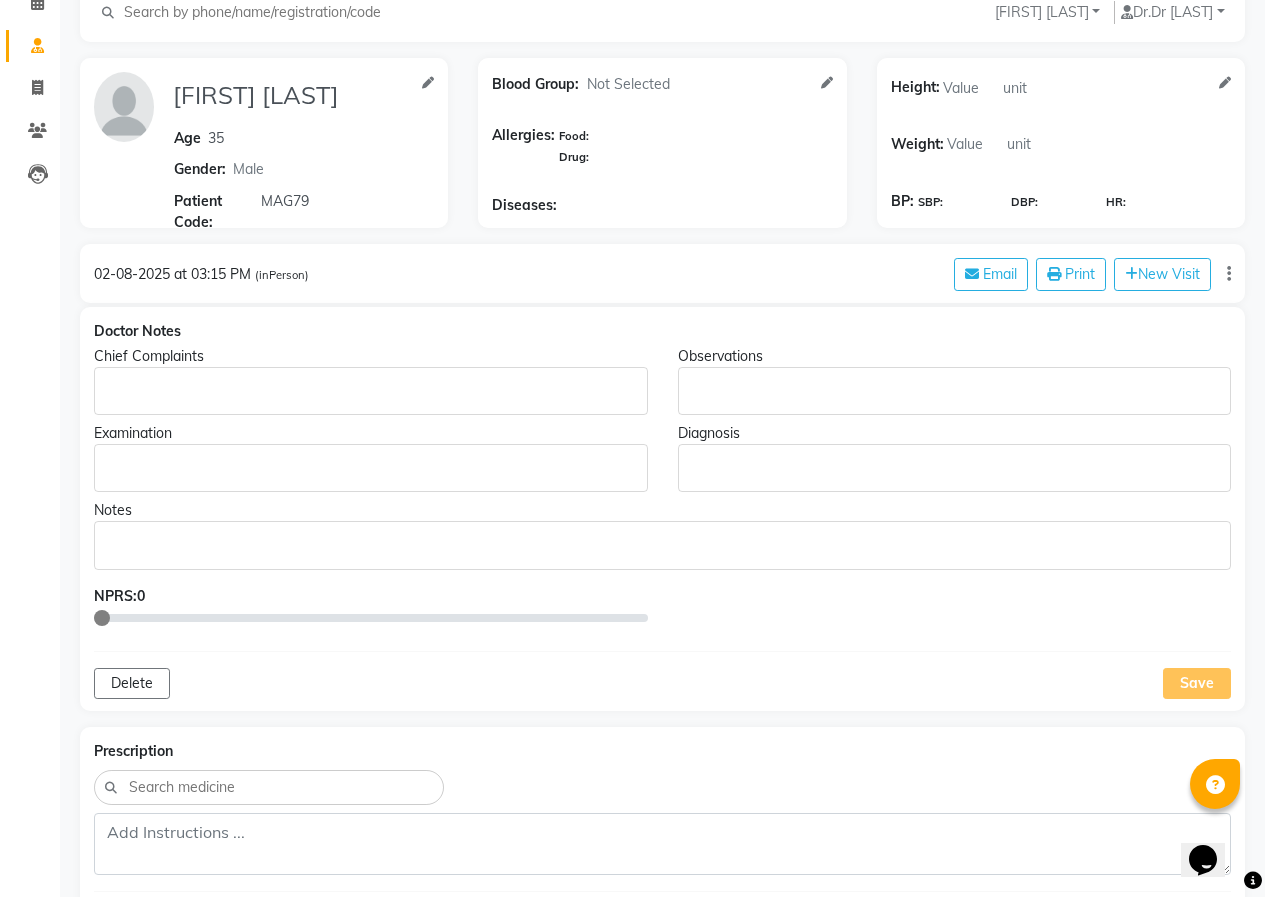 click 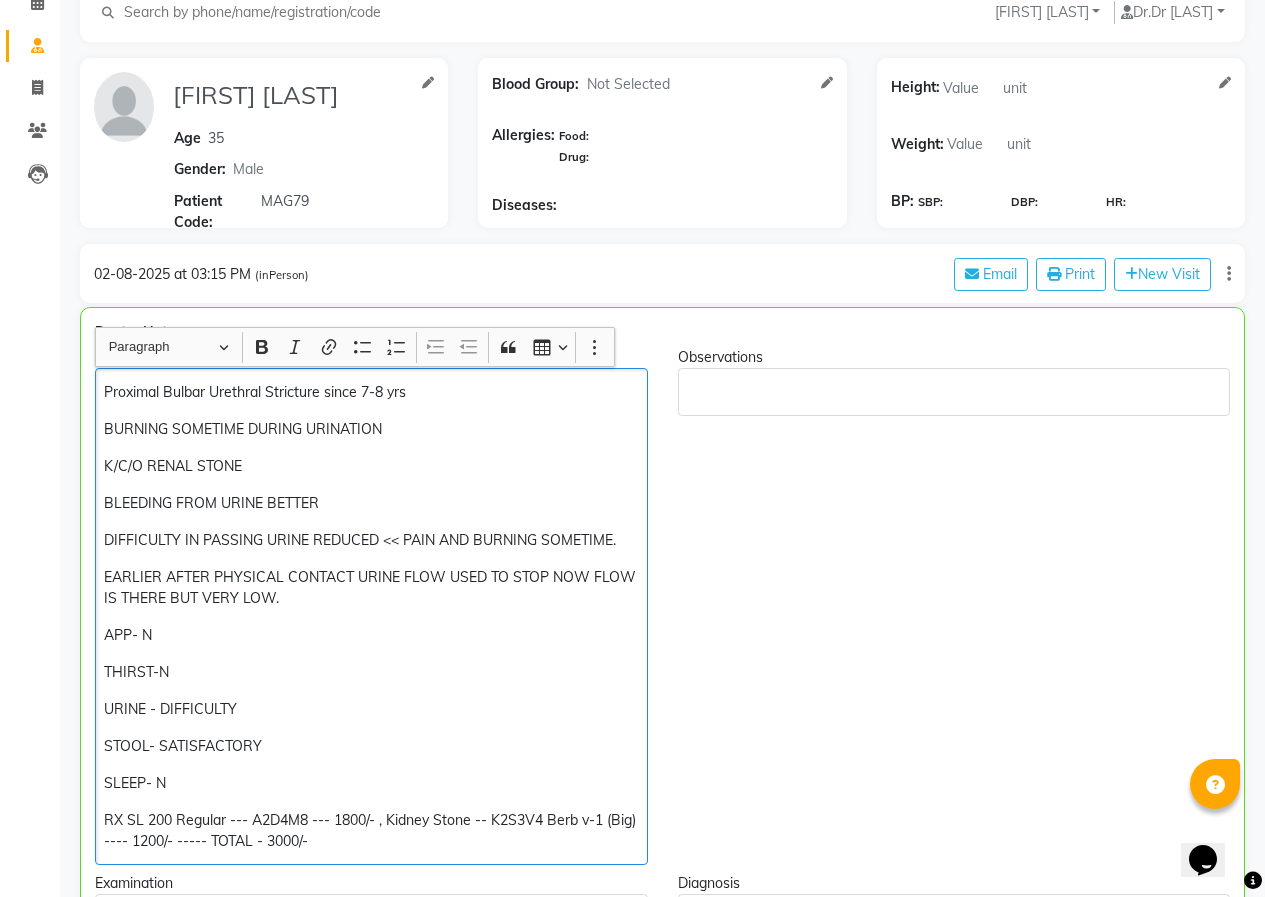 scroll, scrollTop: 101, scrollLeft: 0, axis: vertical 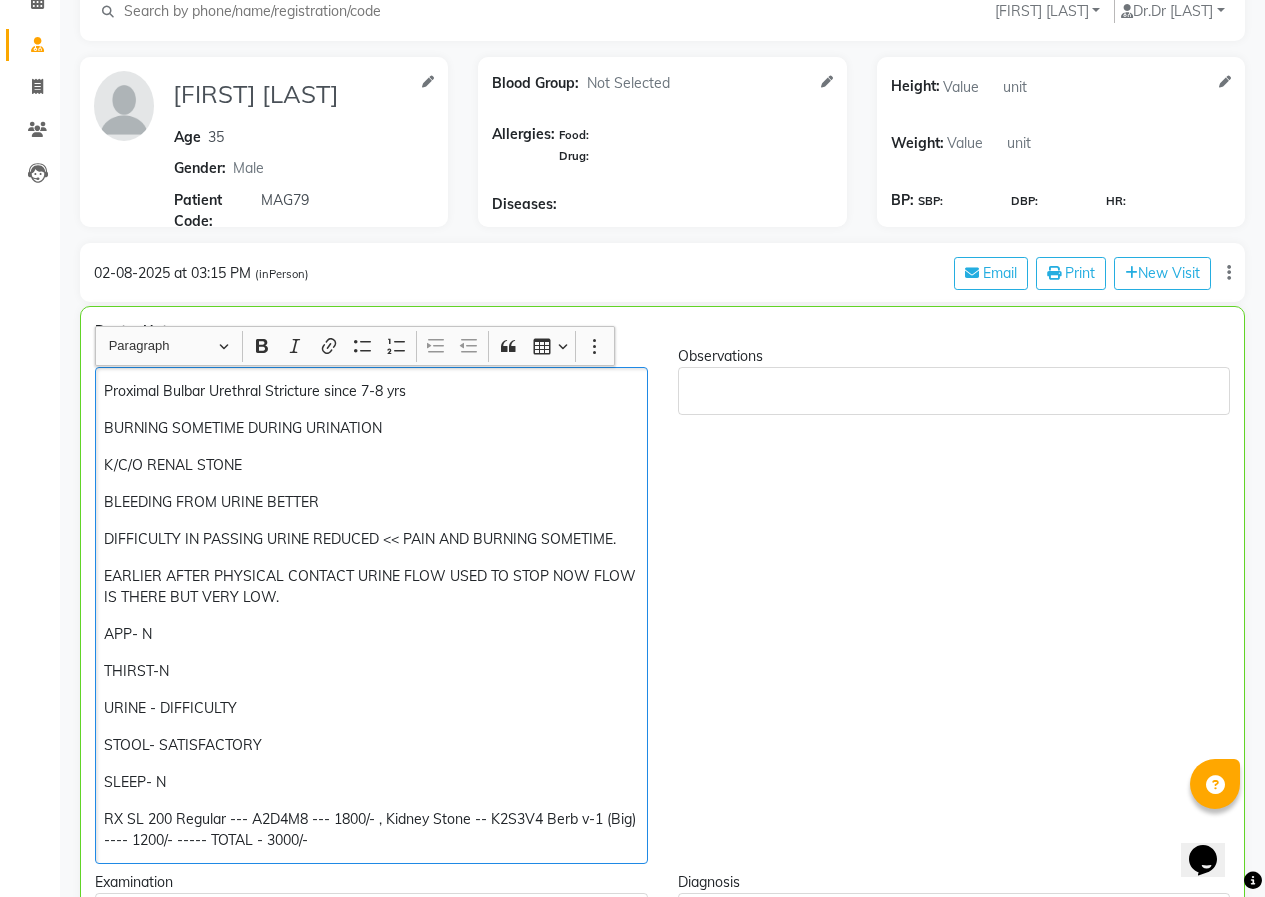 click on "BLEEDING FROM URINE BETTER" 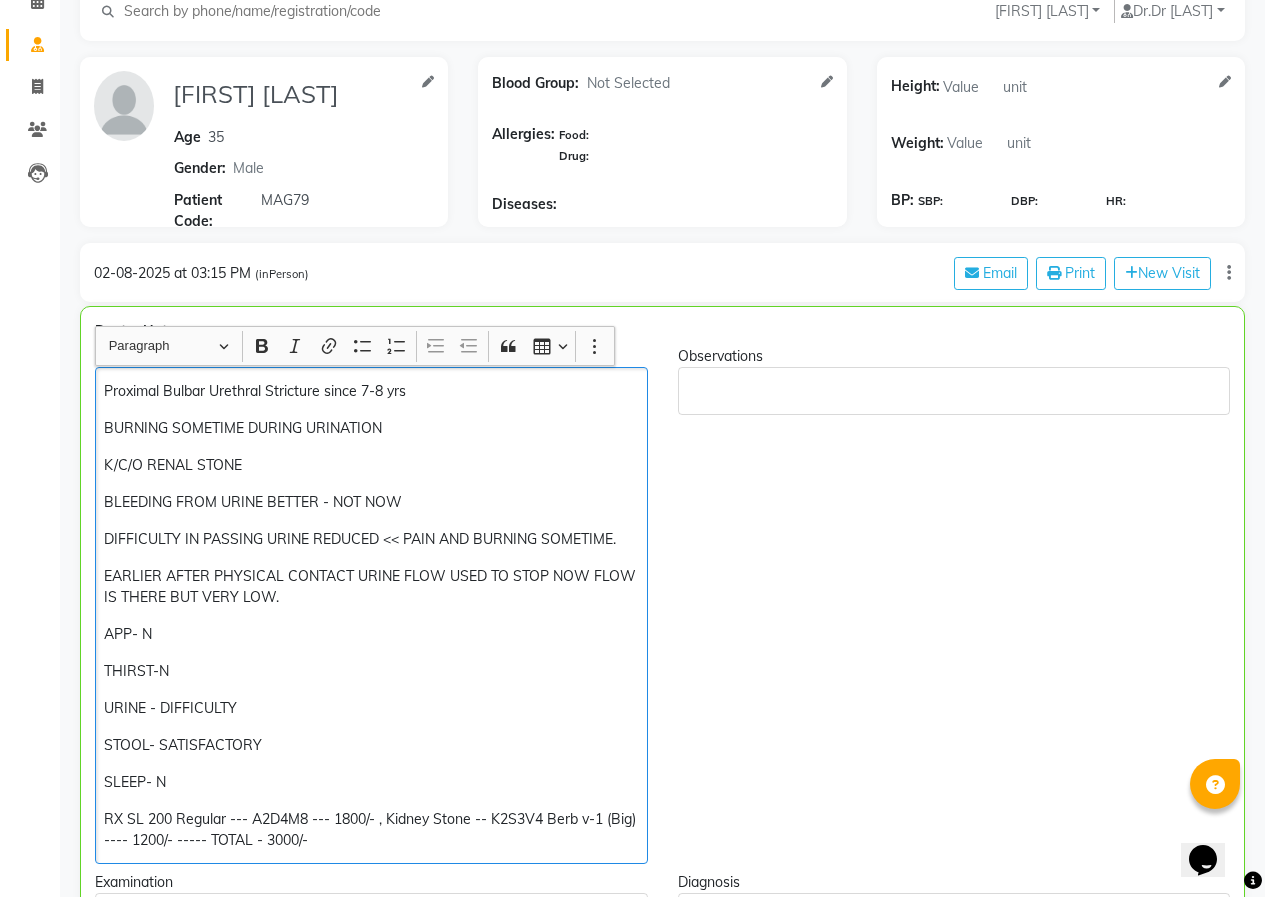 click on "EARLIER AFTER PHYSICAL CONTACT URINE FLOW USED TO STOP NOW FLOW IS THERE BUT VERY LOW." 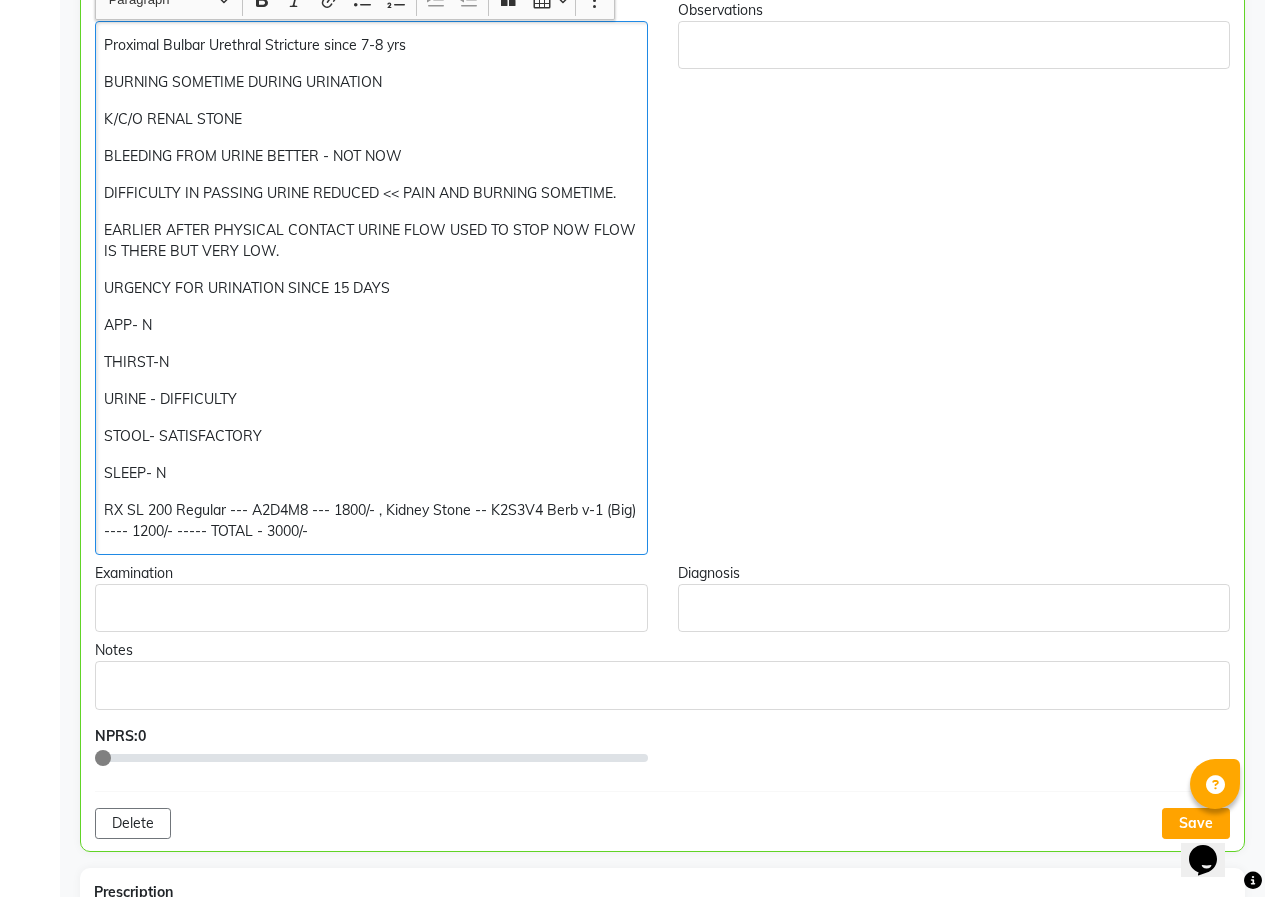 scroll, scrollTop: 501, scrollLeft: 0, axis: vertical 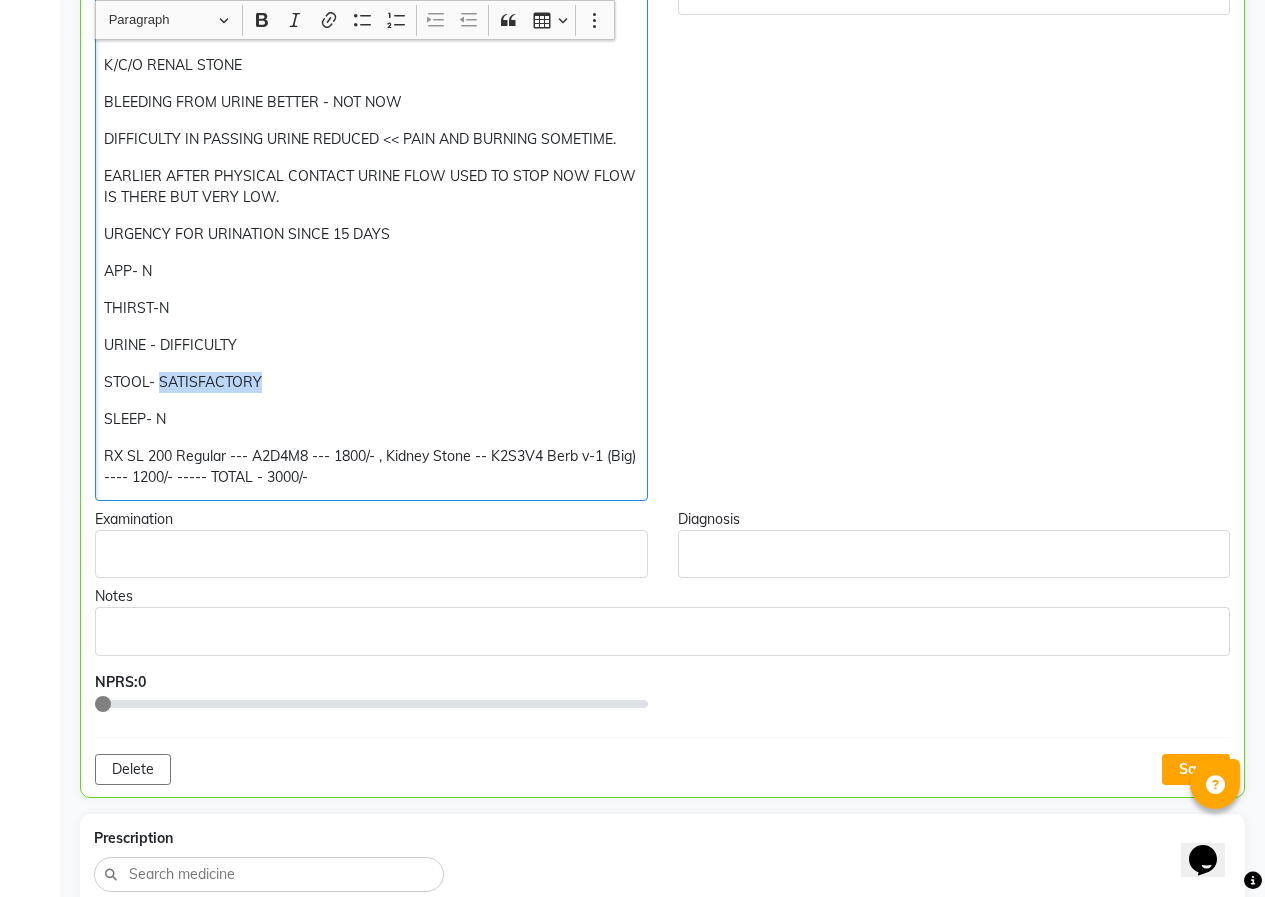 drag, startPoint x: 263, startPoint y: 384, endPoint x: 160, endPoint y: 387, distance: 103.04368 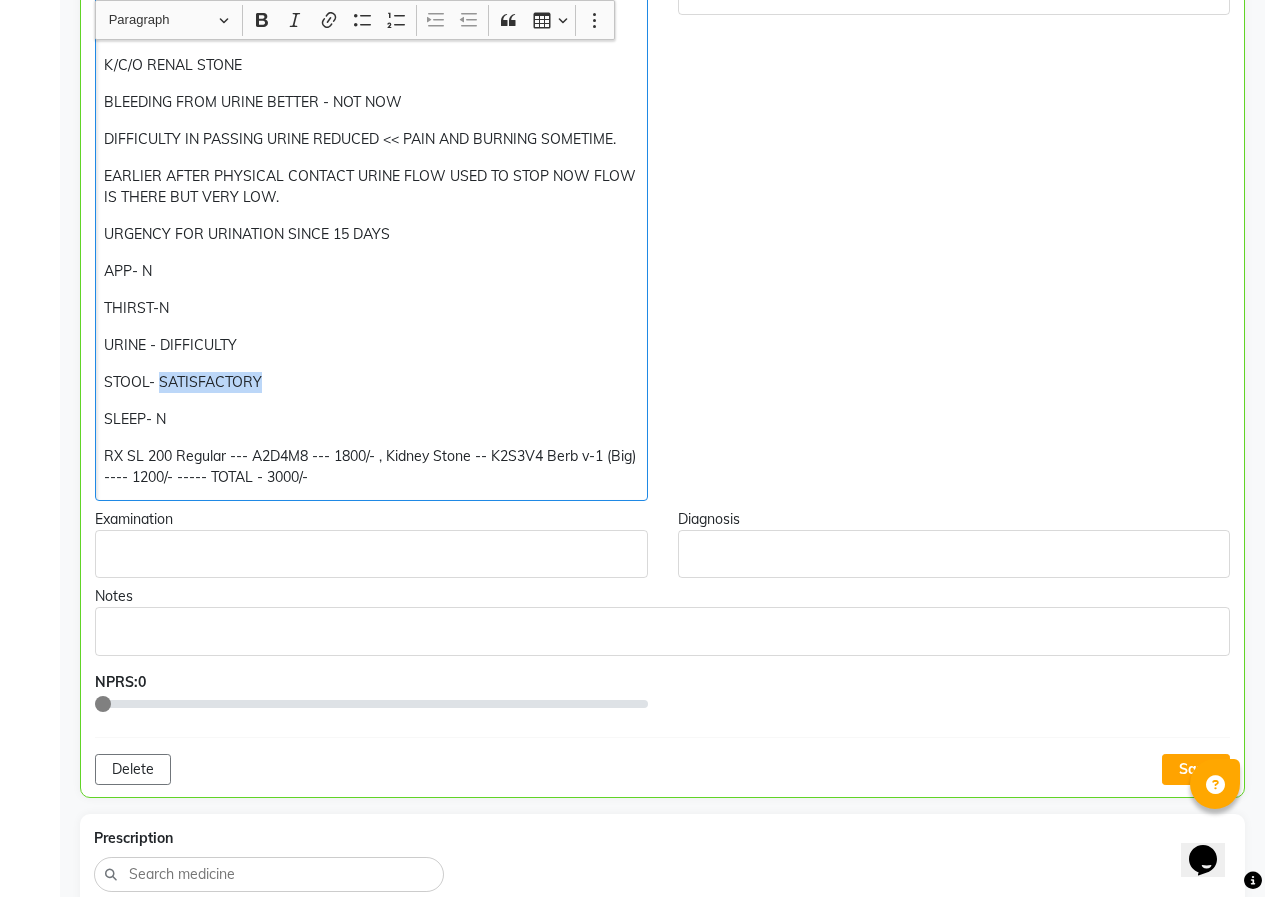 click on "STOOL- SATISFACTORY" 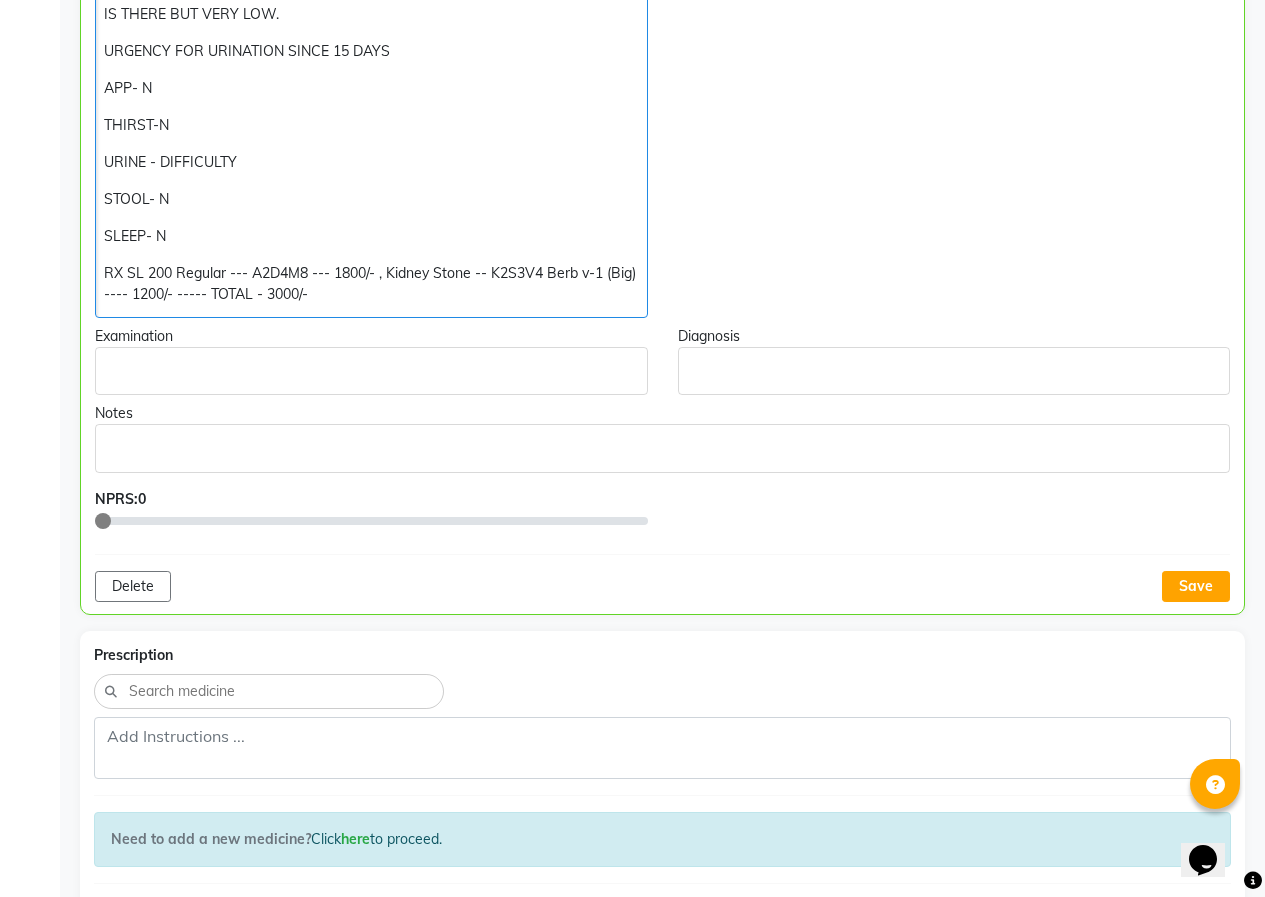 scroll, scrollTop: 701, scrollLeft: 0, axis: vertical 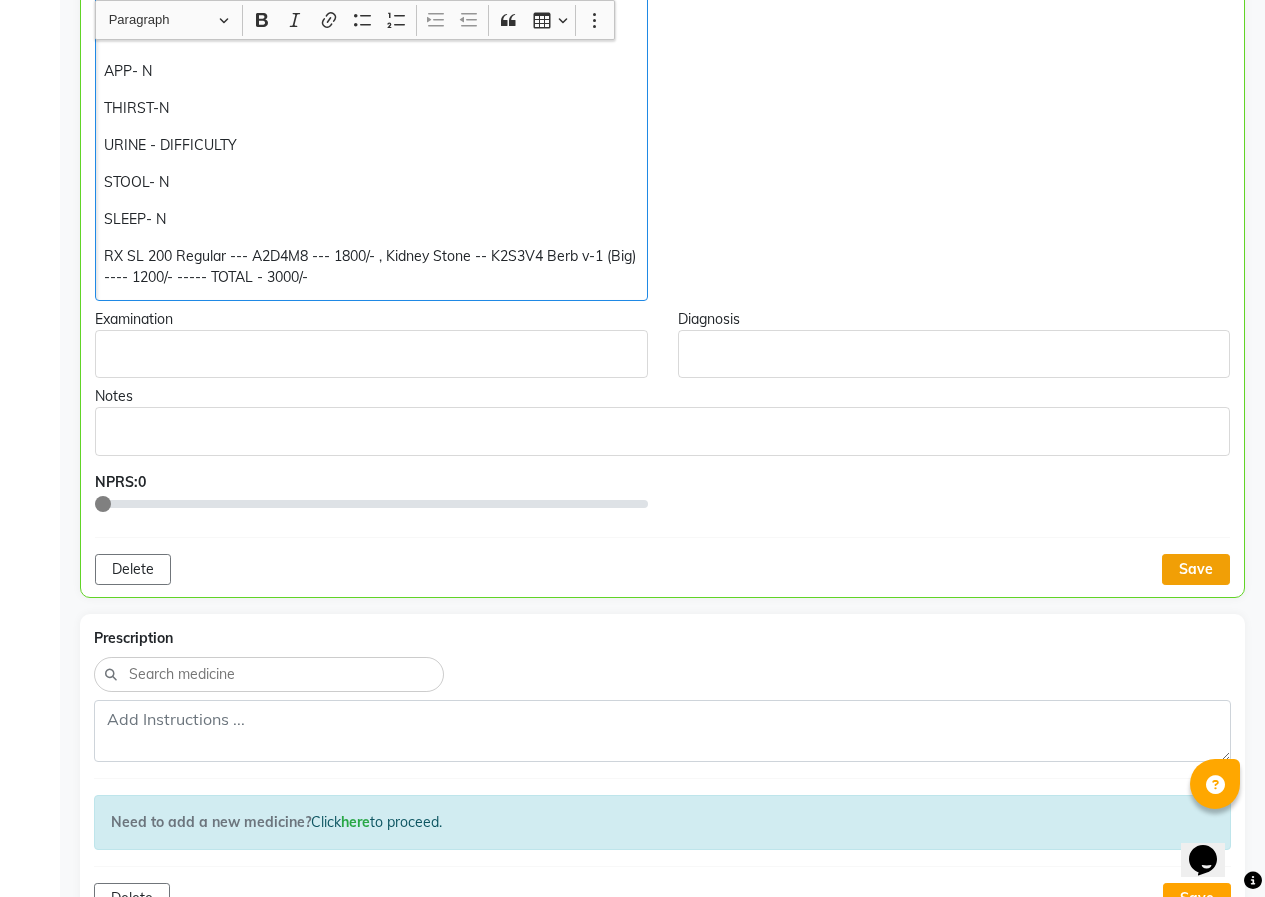 click on "Save" 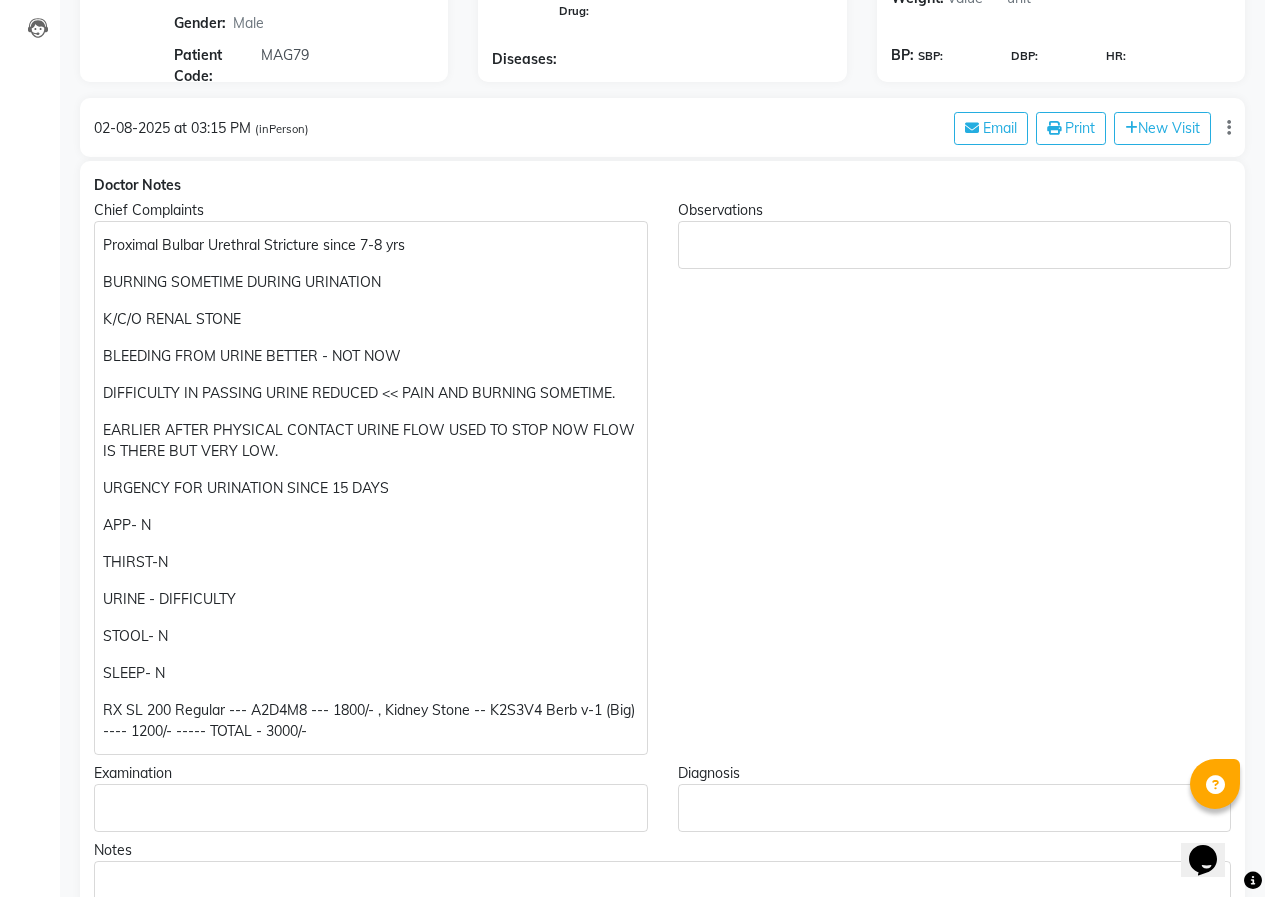 scroll, scrollTop: 201, scrollLeft: 0, axis: vertical 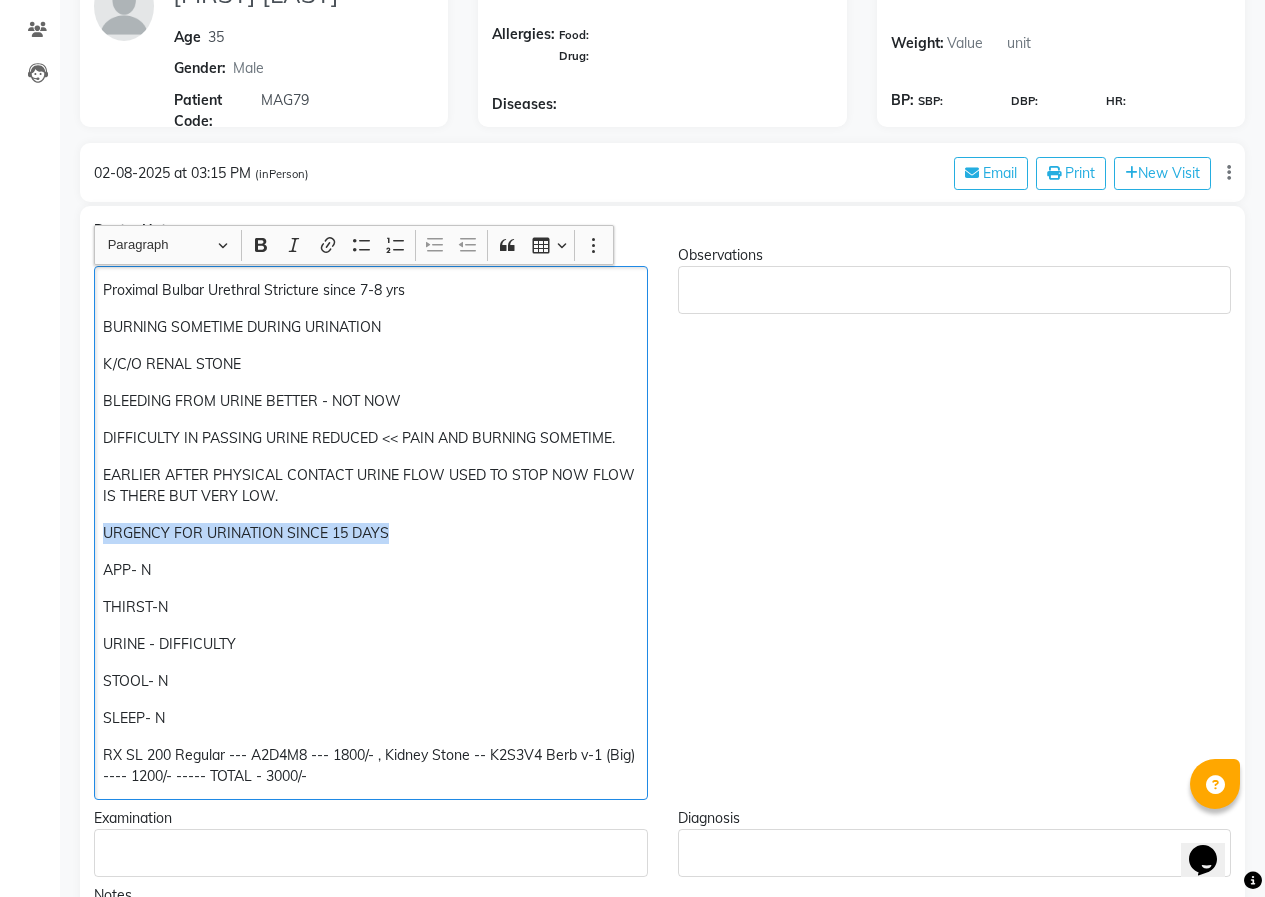 drag, startPoint x: 377, startPoint y: 528, endPoint x: 78, endPoint y: 519, distance: 299.1354 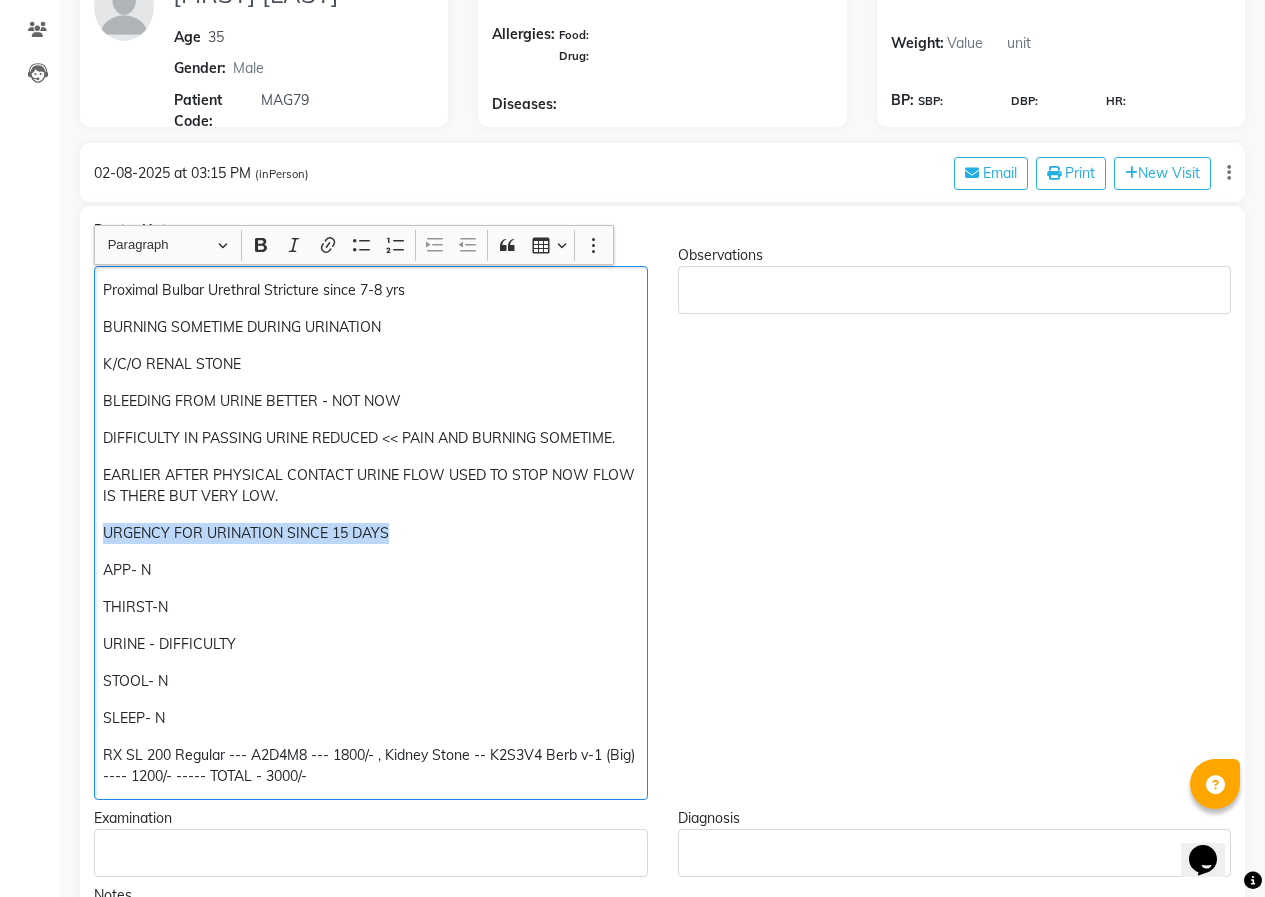 click on "[NAME] Add Family Member Dr. Dr Nikita Patil Dingg Support Dr.Anisa Choudhary Dr Faraz Choudhary Dr Komal Saste Dr Nijol Patil Dr Nikita Patil Dr.Nupur Jain Dr Pooja Doshi Dr Shraddha Nair Dr Vaseem Choudhary Ejas Choudhary Nikita Bhondave Prajakta Yadav [NAME] Age 35 Gender: Not Selected Male Female Patient Code: MAG79 Blood Group: Not Selected O- O+ A- A+ B- B+ AB- AB+ Allergies: Food: Drug: Diseases: Height: Weight: BP: SBP: DBP: HR: 02-08-2025 at 03:15 PM (inPerson) Email Print New Visit Doctor Notes Chief Complaints Proximal Bulbar Urethral Stricture since 7-8 yrs BURNING SOMETIME DURING URINATION K/C/O RENAL STONE BLEEDING FROM URINE BETTER - NOT NOW DIFFICULTY IN PASSING URINE REDUCED << PAIN AND BURNING SOMETIME. EARLIER AFTER PHYSICAL CONTACT URINE FLOW USED TO STOP NOW FLOW IS THERE BUT VERY LOW. URGENCY FOR URINATION SINCE 15 DAYS APP- N THIRST-N URINE - DIFFICULTY STOOL- N SLEEP- N Observations Examination Diagnosis Notes NPRS: 0 Delete Save Prescription Click Save" 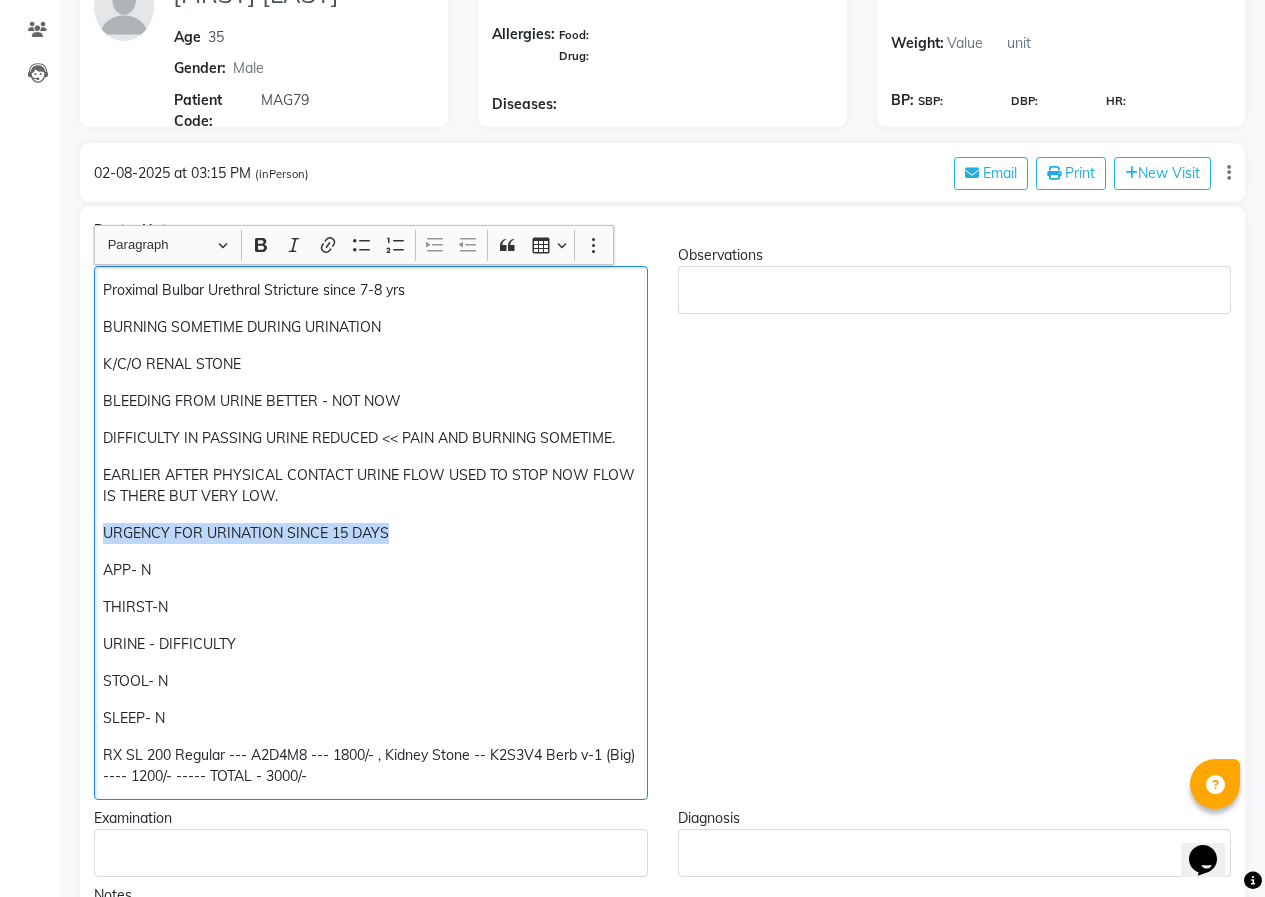 copy on "URGENCY FOR URINATION SINCE 15 DAYS" 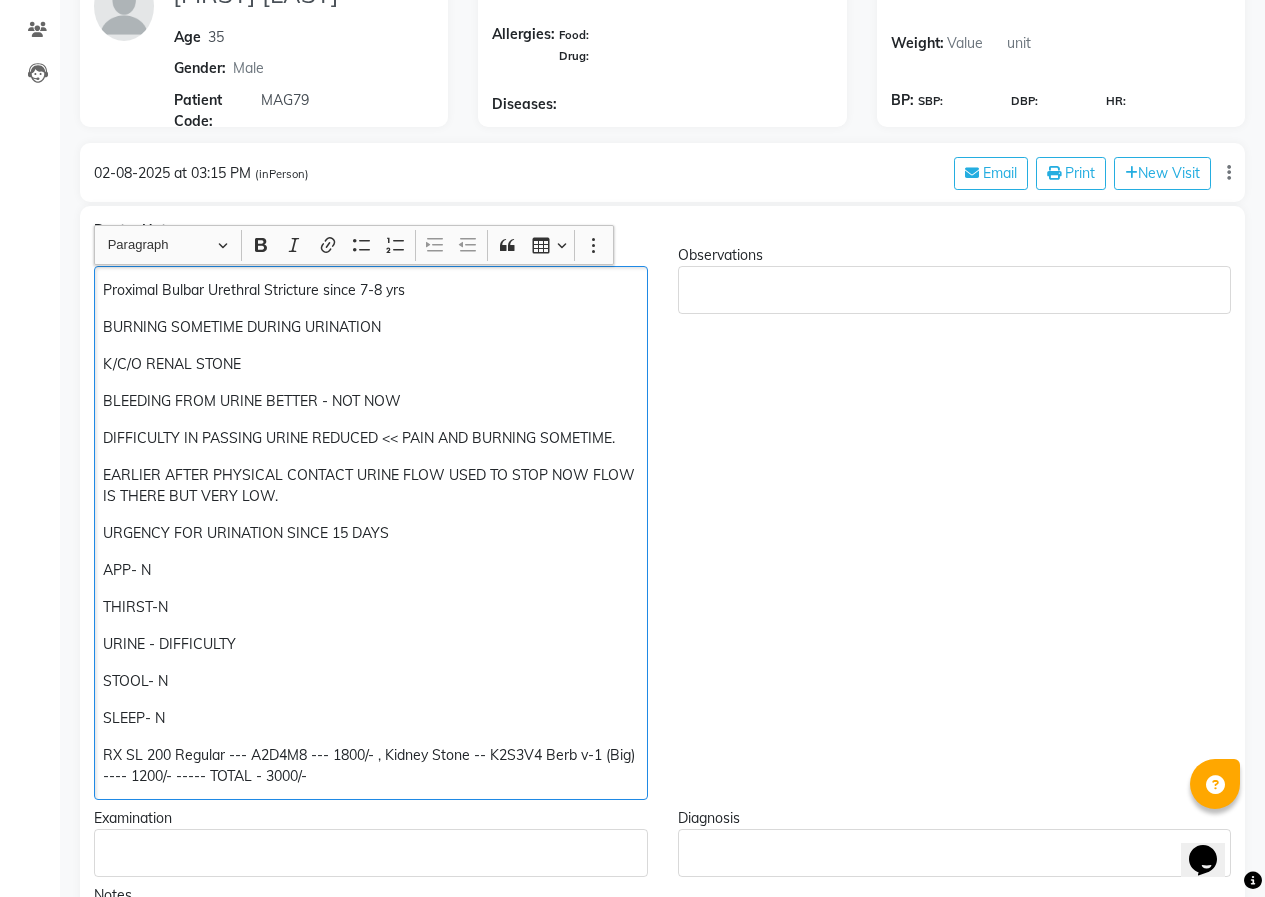 click on "Proximal Bulbar Urethral Stricture since 7-8 yrs" 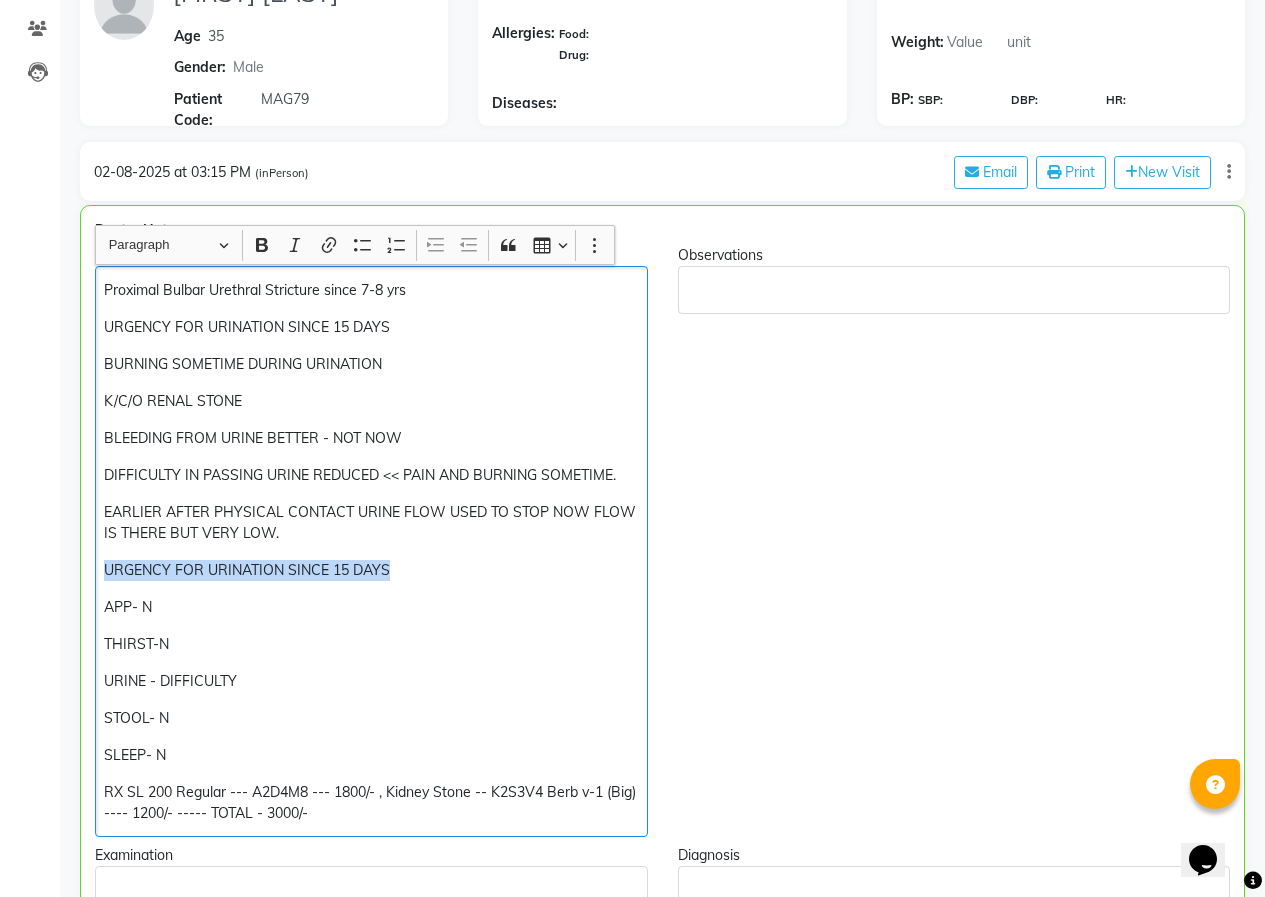 drag, startPoint x: 405, startPoint y: 571, endPoint x: 52, endPoint y: 572, distance: 353.0014 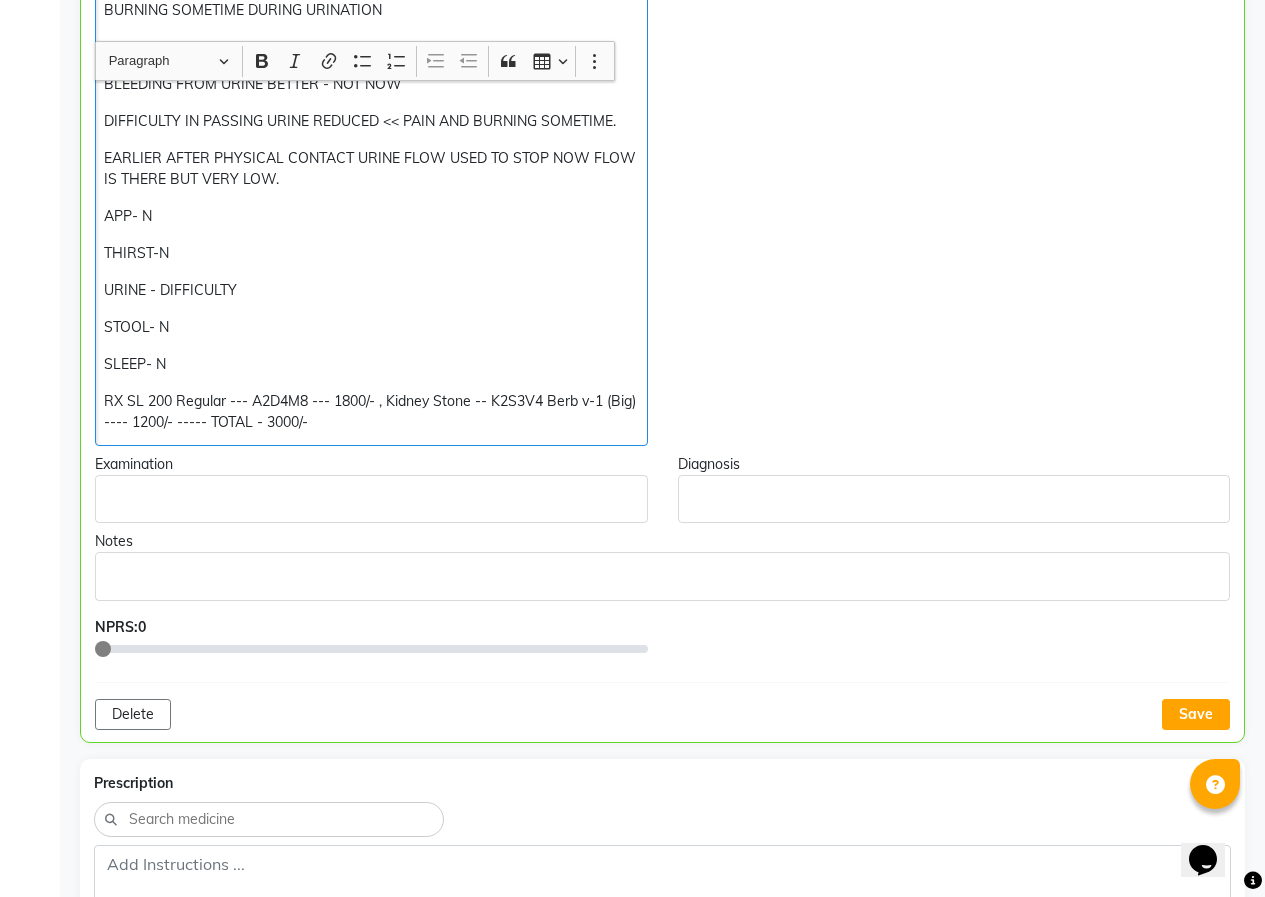 scroll, scrollTop: 602, scrollLeft: 0, axis: vertical 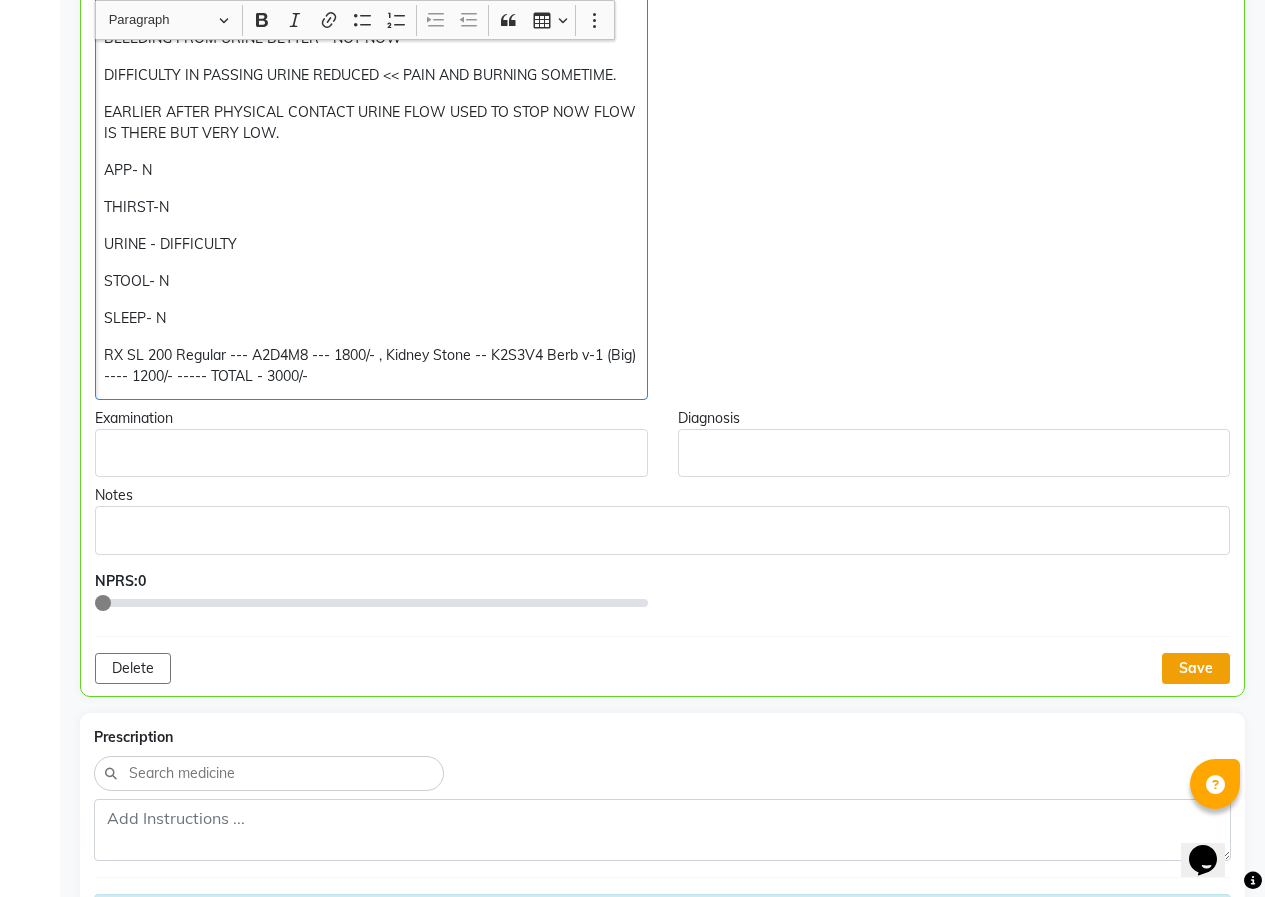click on "Save" 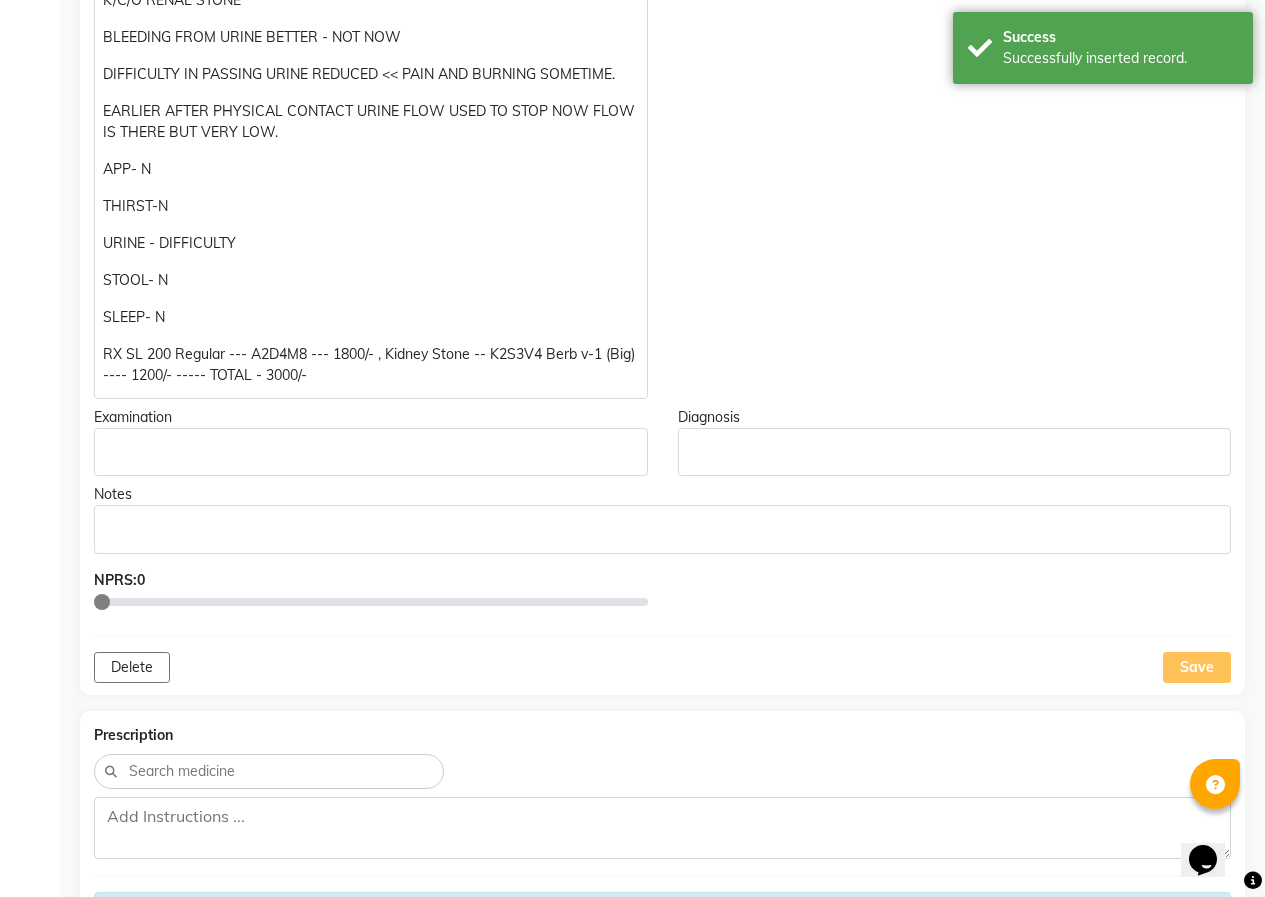 scroll, scrollTop: 702, scrollLeft: 0, axis: vertical 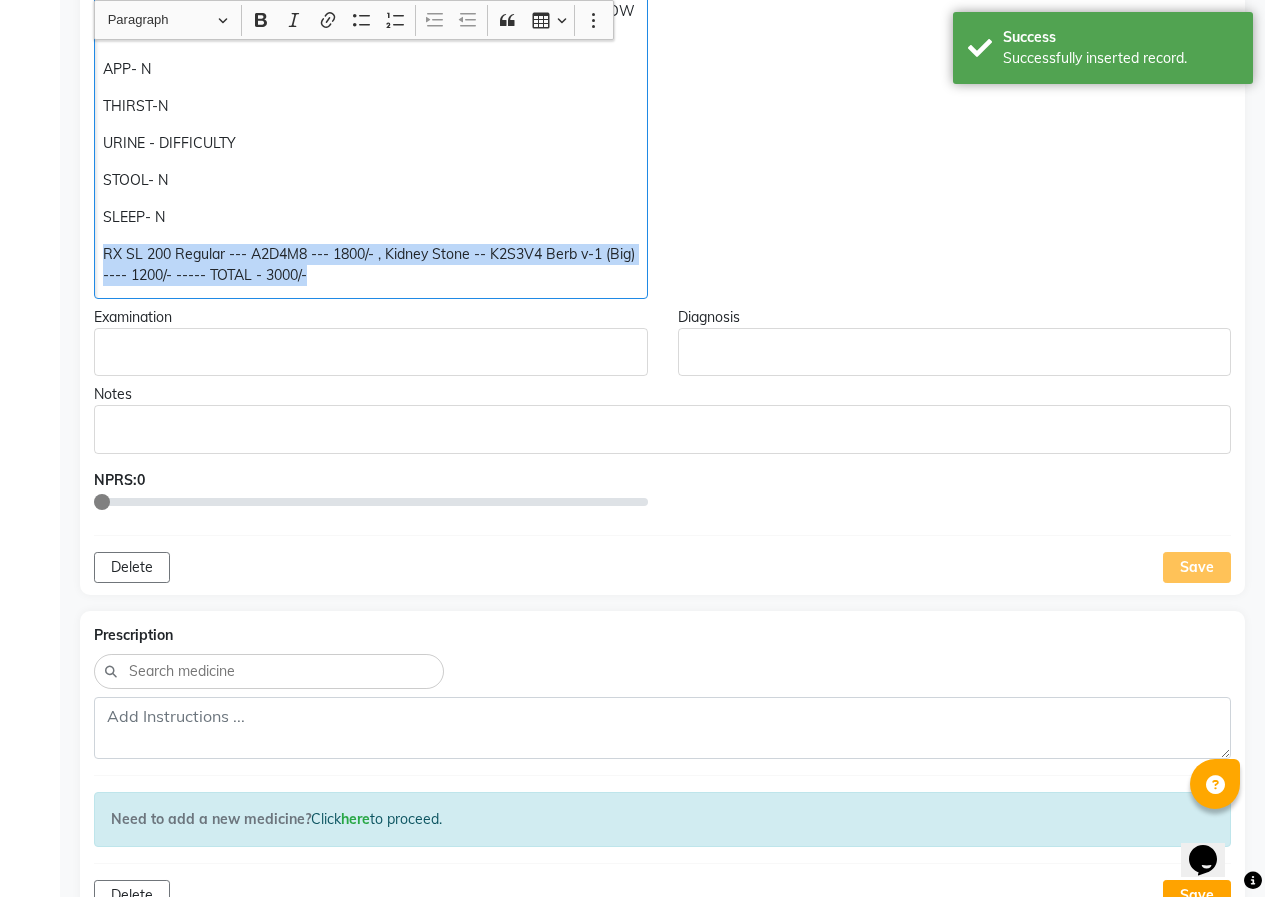 drag, startPoint x: 96, startPoint y: 250, endPoint x: 644, endPoint y: 277, distance: 548.66473 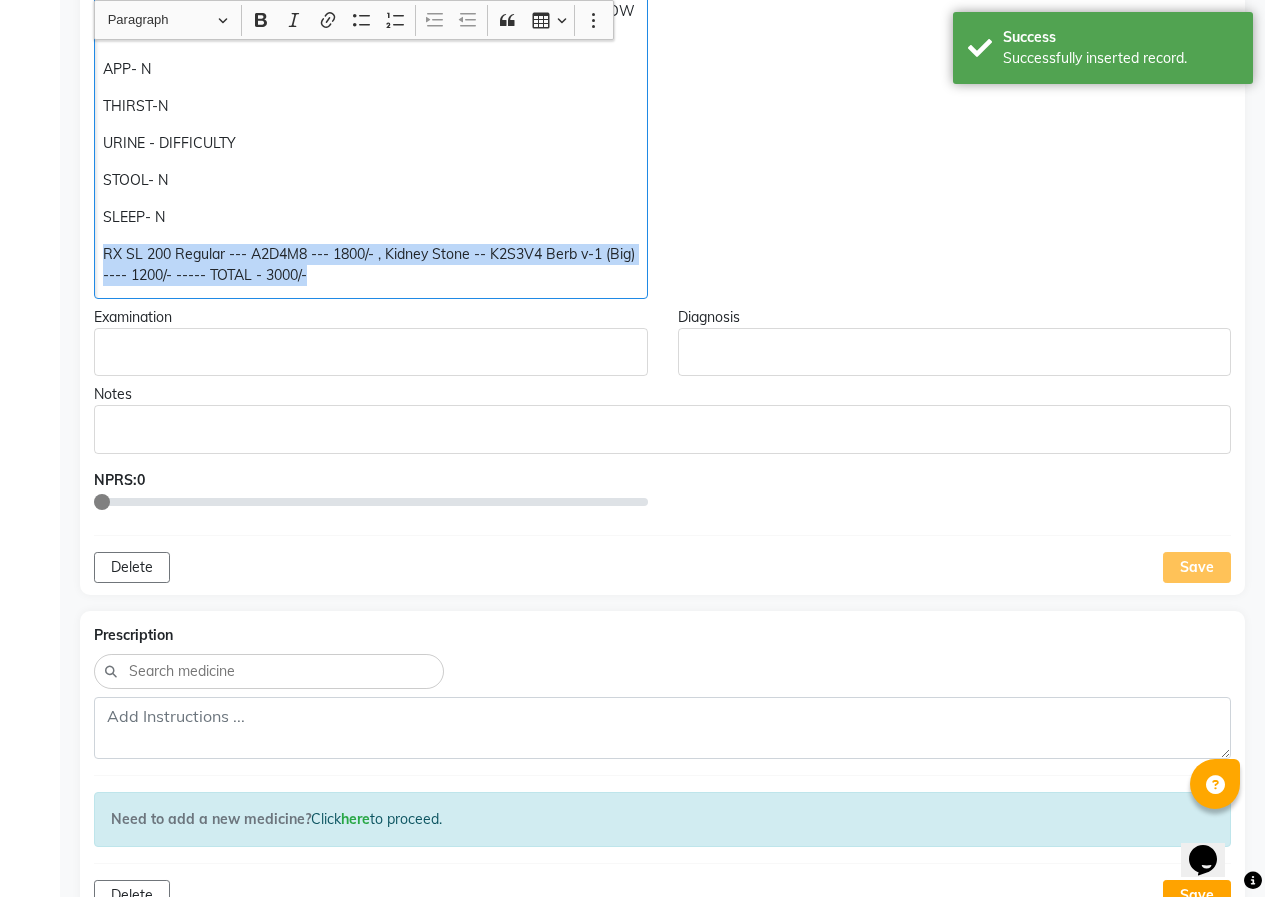 click on "Proximal Bulbar Urethral Stricture since 7-8 yrs URGENCY FOR URINATION SINCE 15 DAYS BURNING SOMETIME DURING URINATION K/C/O RENAL STONE BLEEDING FROM URINE BETTER - NOT NOW DIFFICULTY IN PASSING URINE REDUCED << PAIN AND BURNING SOMETIME. EARLIER AFTER PHYSICAL CONTACT URINE FLOW USED TO STOP NOW FLOW IS THERE BUT VERY LOW. APP- N THIRST-N URINE - DIFFICULTY STOOL- N SLEEP- N RX SL 200 Regular --- A2D4M8 --- 1800/- , Kidney Stone -- K2S3V4 Berb v-1 (Big) ---- 1200/- ----- TOTAL - 3000/-" 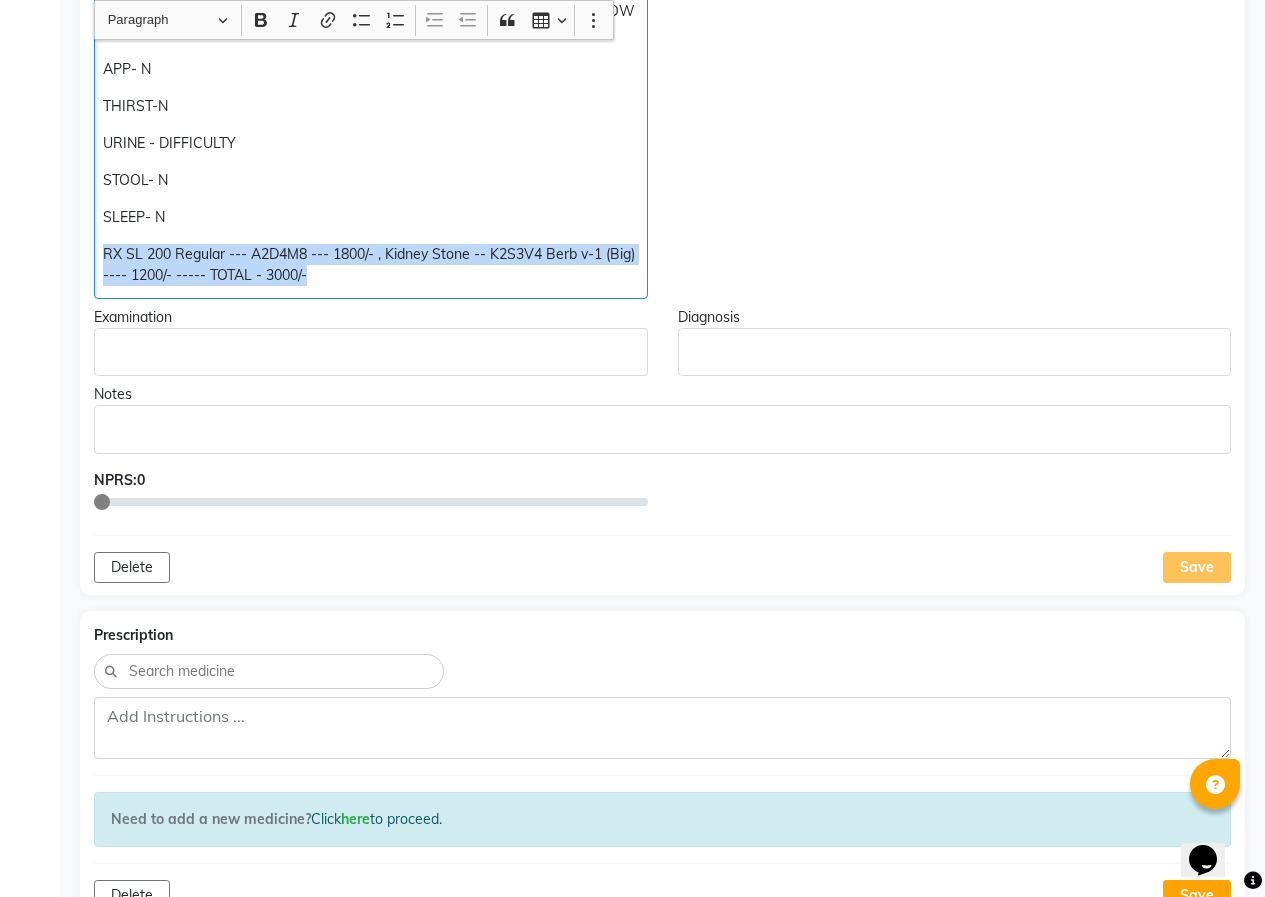 copy on "RX SL 200 Regular --- A2D4M8 --- 1800/- , Kidney Stone -- K2S3V4 Berb v-1 (Big) ---- 1200/- ----- TOTAL - 3000/-" 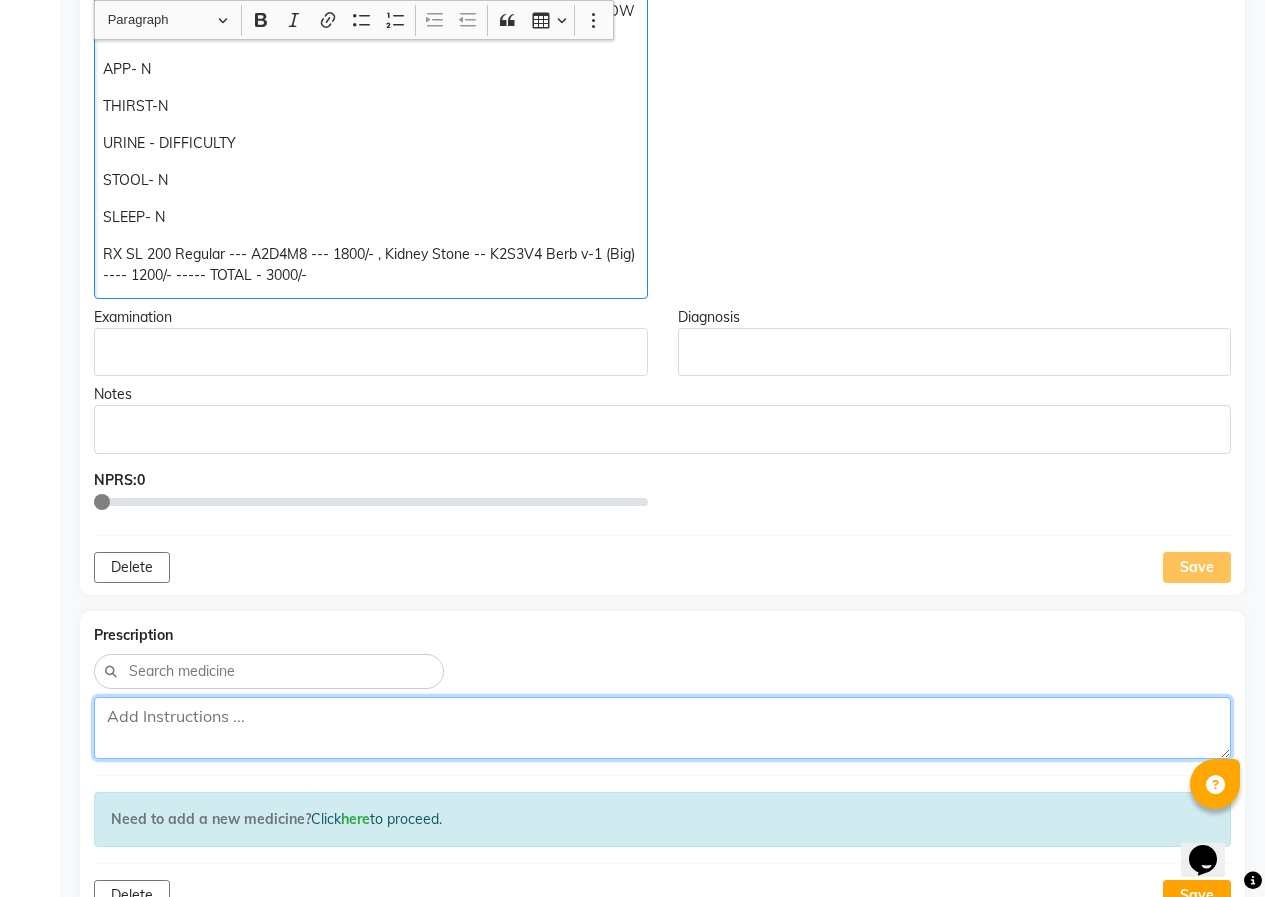 click 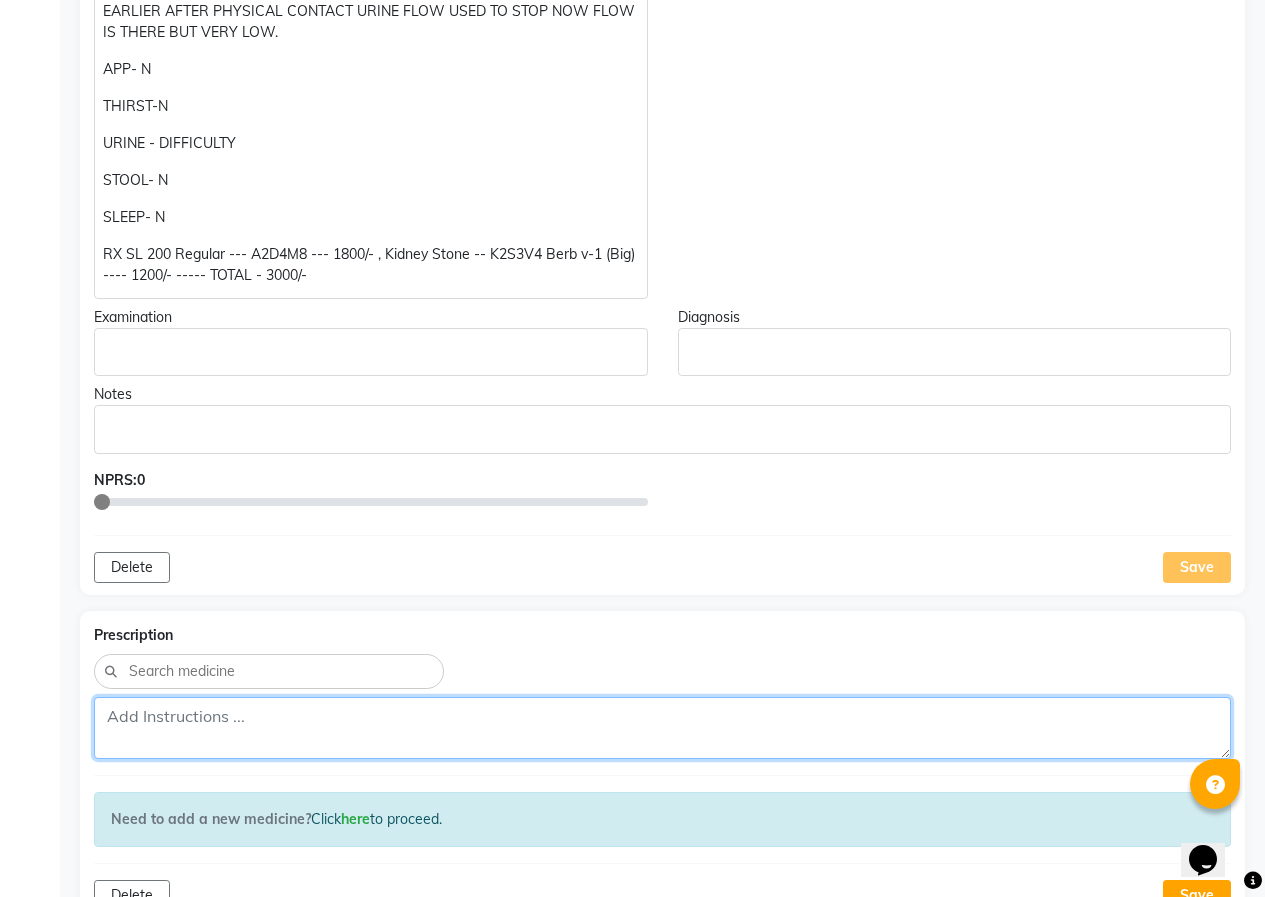 paste on "RX SL 200 Regular --- A2D4M8 --- 1800/- , Kidney Stone -- K2S3V4 Berb v-1 (Big) ---- 1200/- ----- TOTAL - 3000/-" 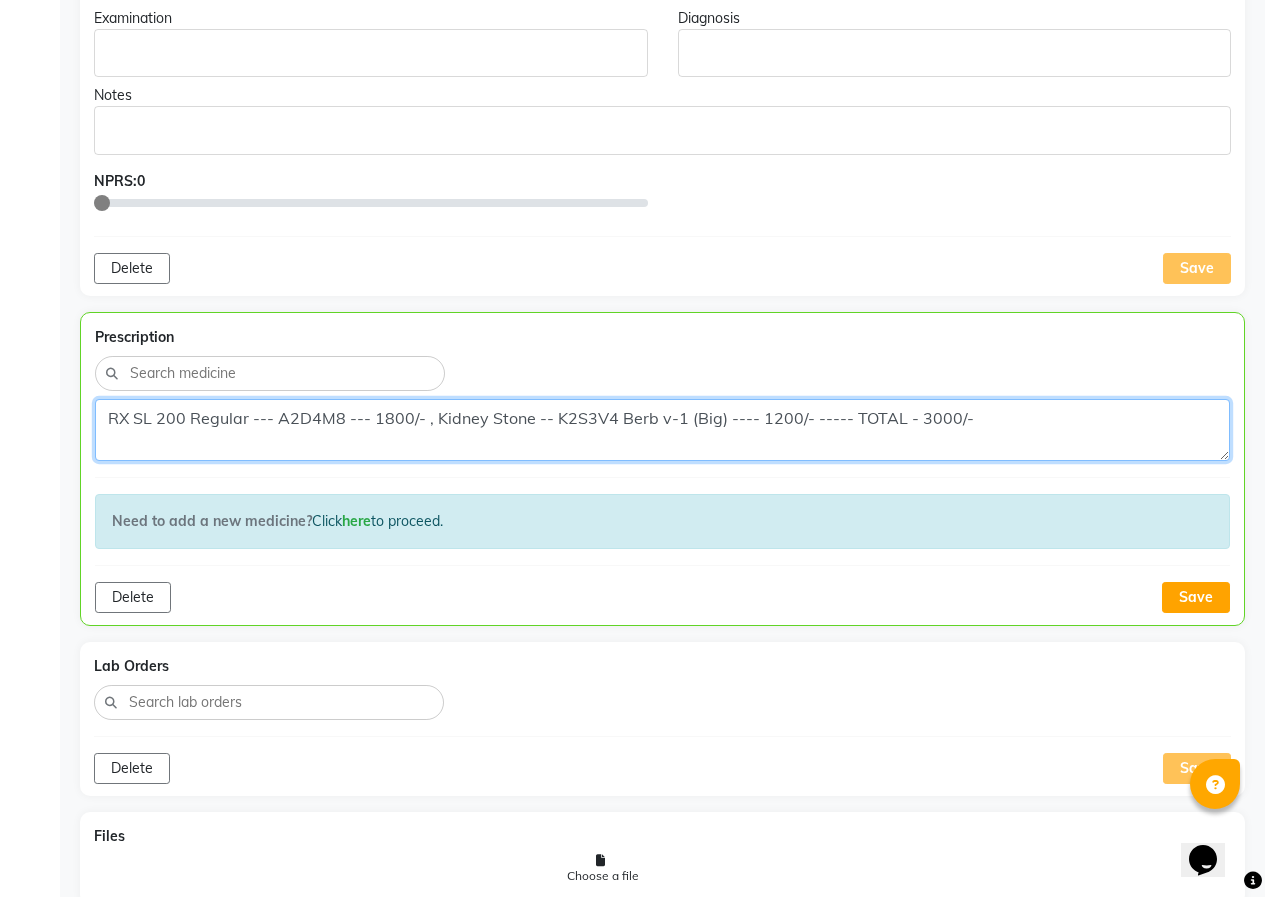 scroll, scrollTop: 1002, scrollLeft: 0, axis: vertical 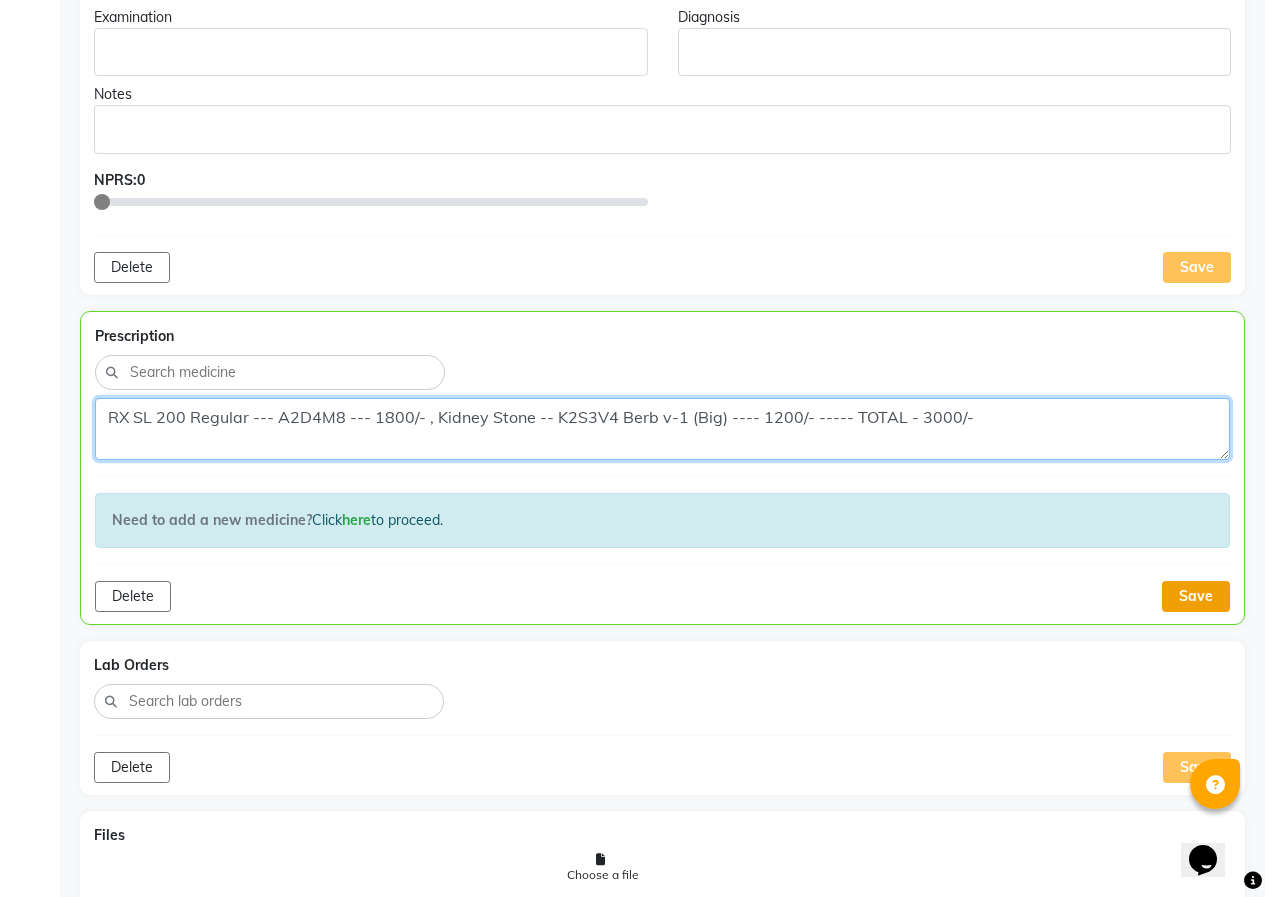 type on "RX SL 200 Regular --- A2D4M8 --- 1800/- , Kidney Stone -- K2S3V4 Berb v-1 (Big) ---- 1200/- ----- TOTAL - 3000/-" 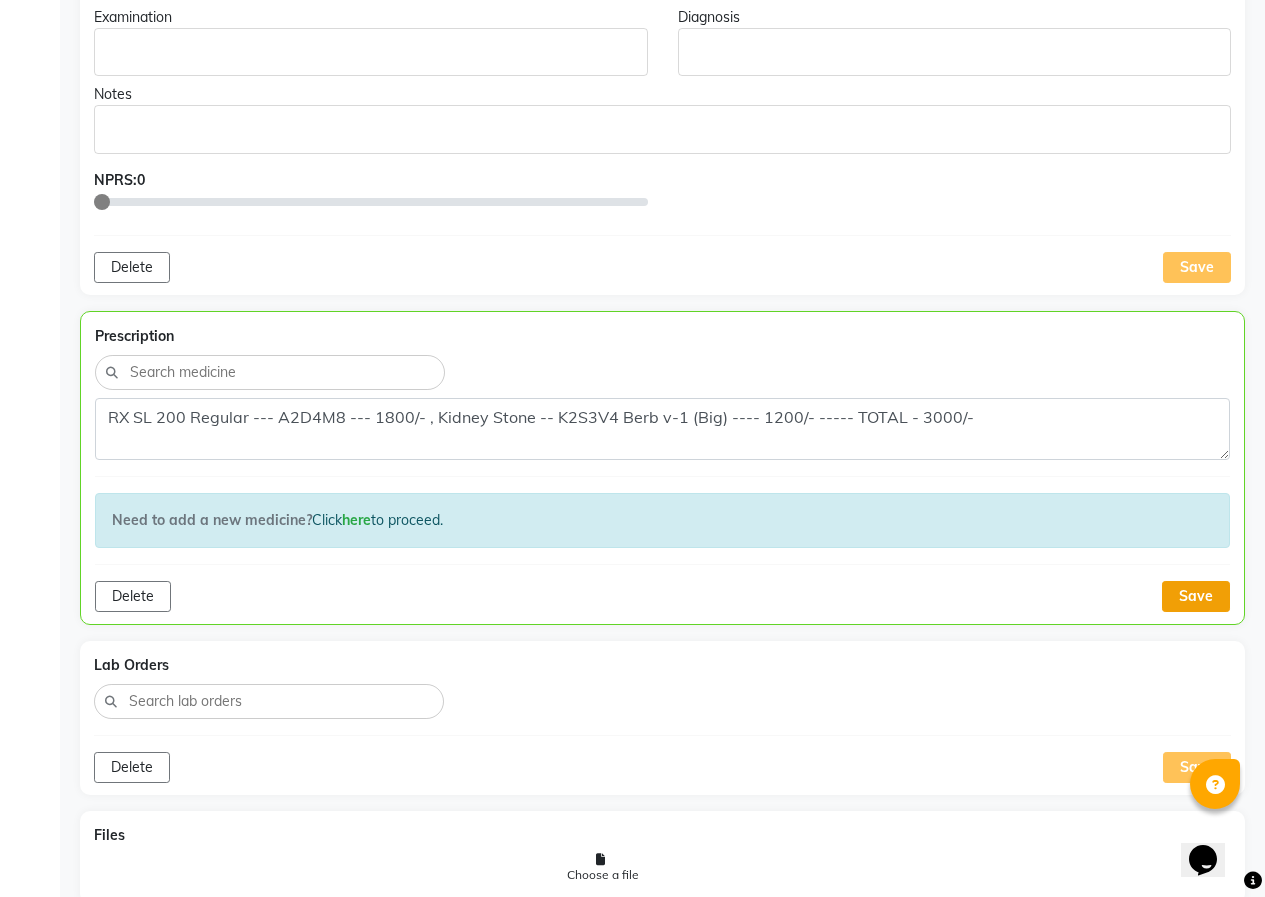click on "Save" 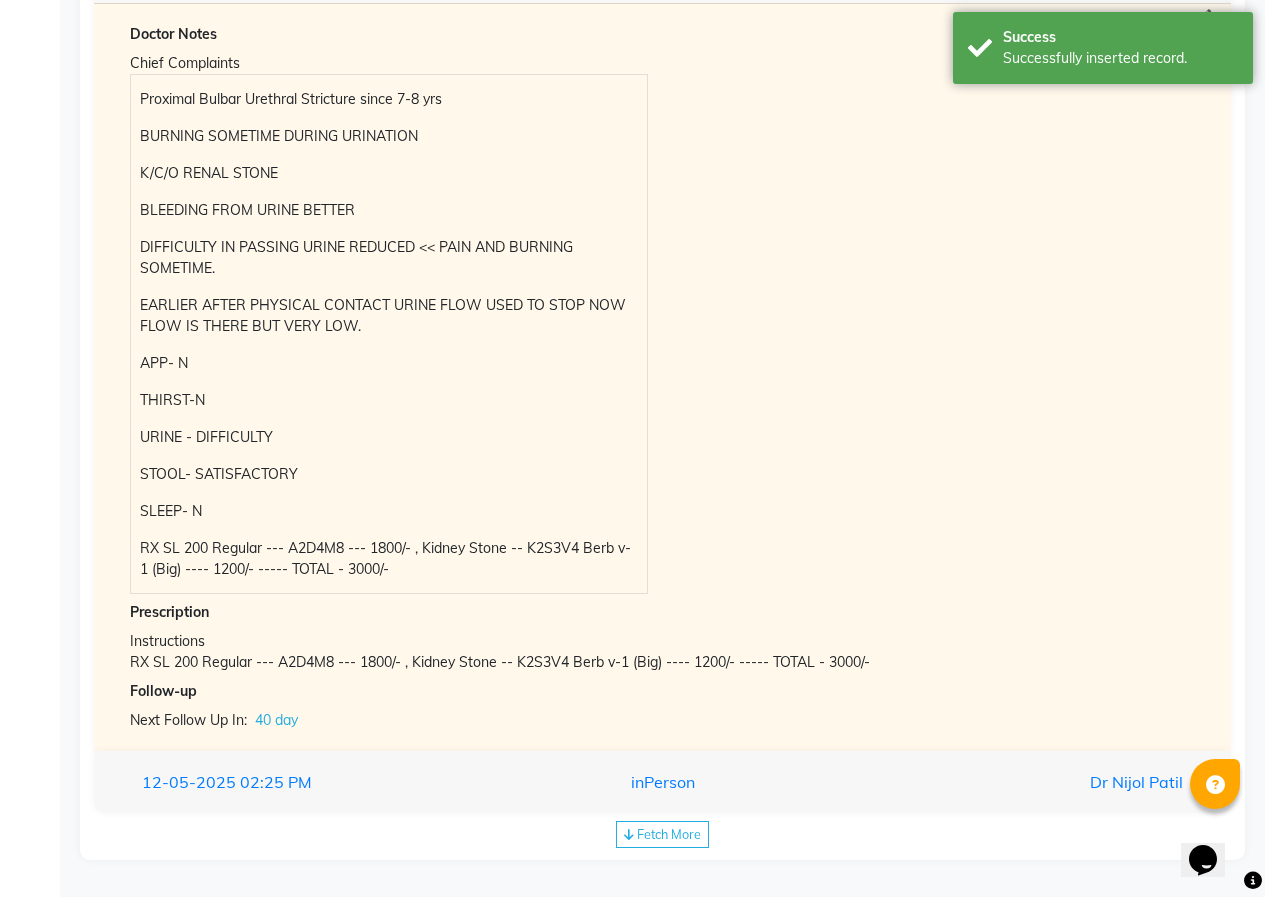 scroll, scrollTop: 2161, scrollLeft: 0, axis: vertical 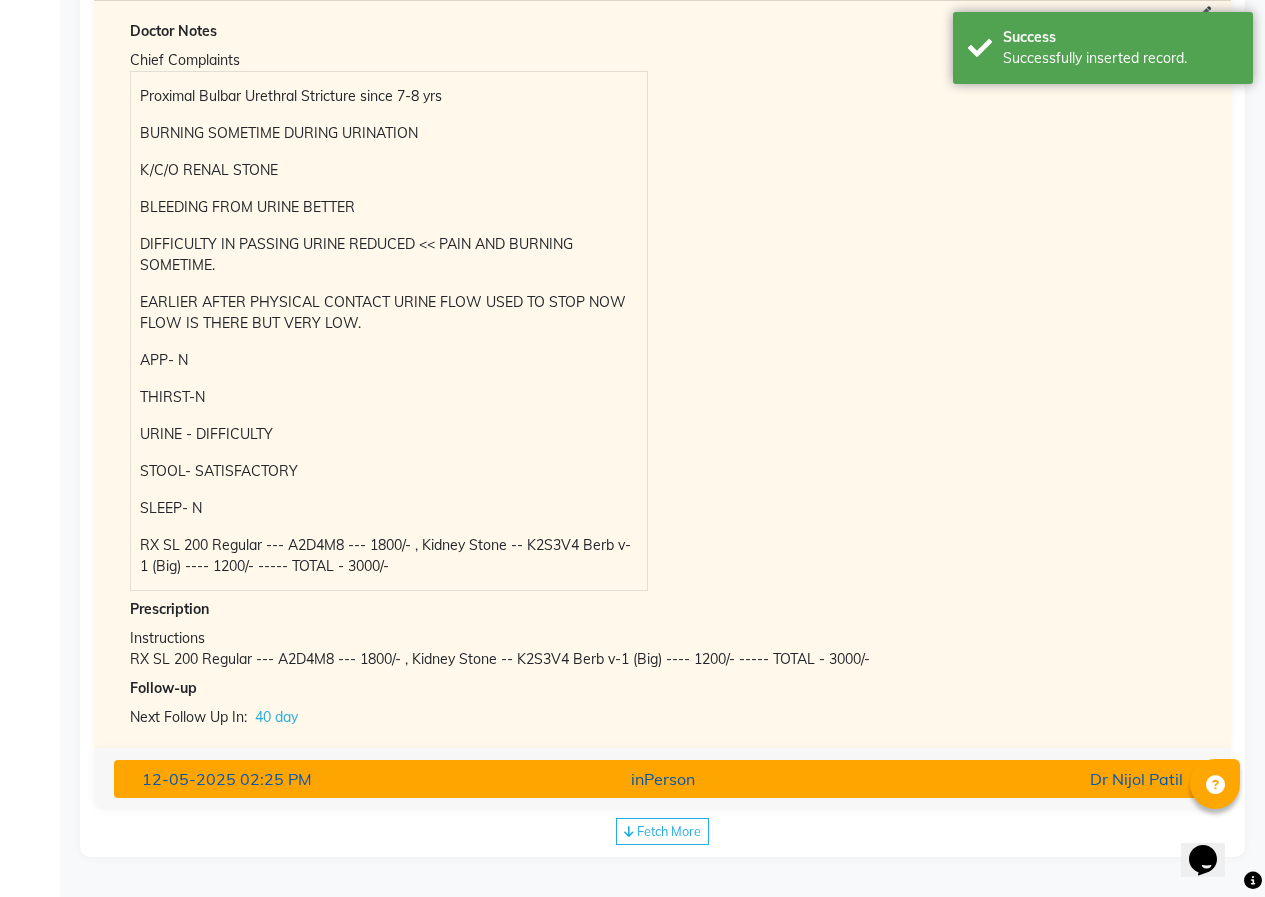 click on "12-05-2025" at bounding box center (189, 779) 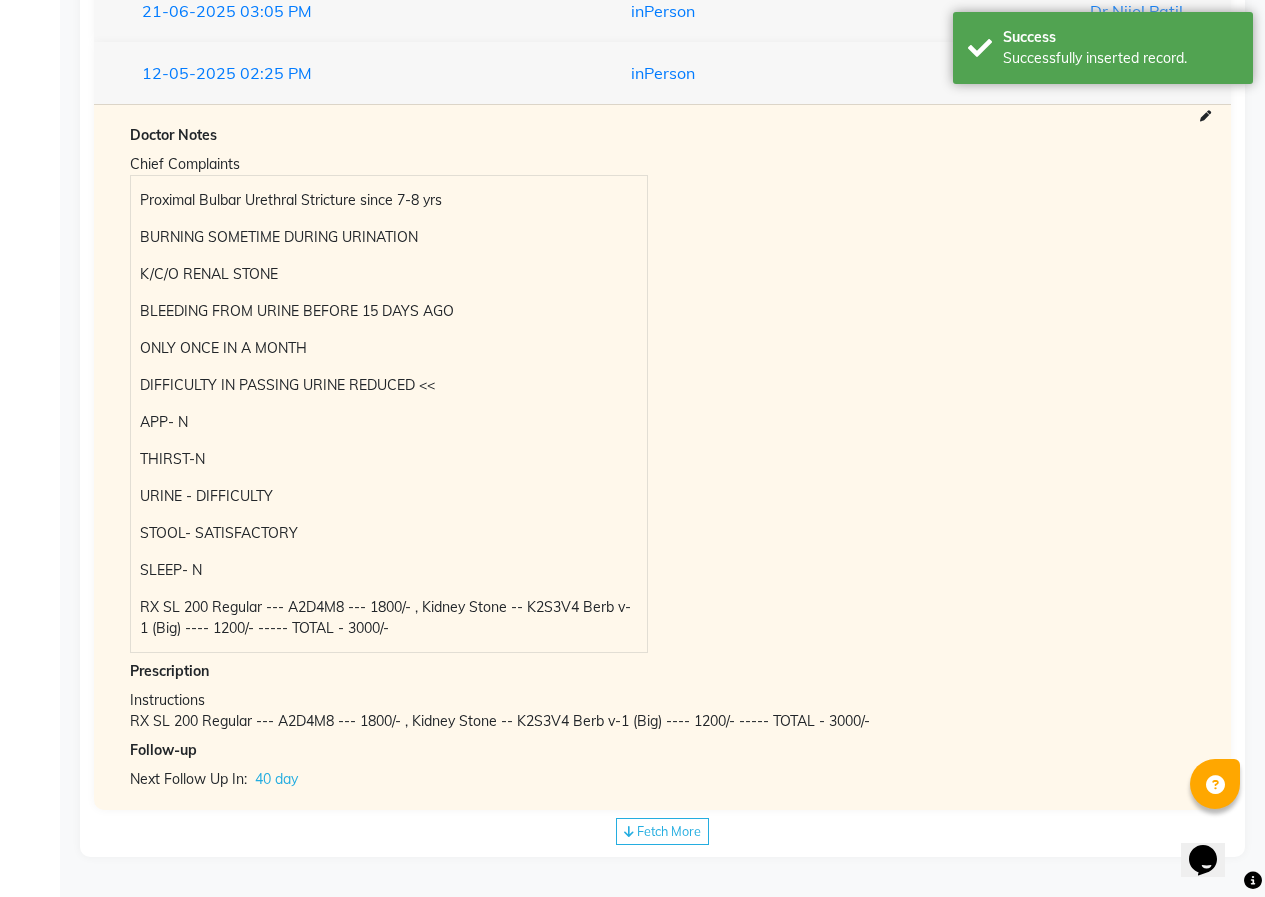 scroll, scrollTop: 2119, scrollLeft: 0, axis: vertical 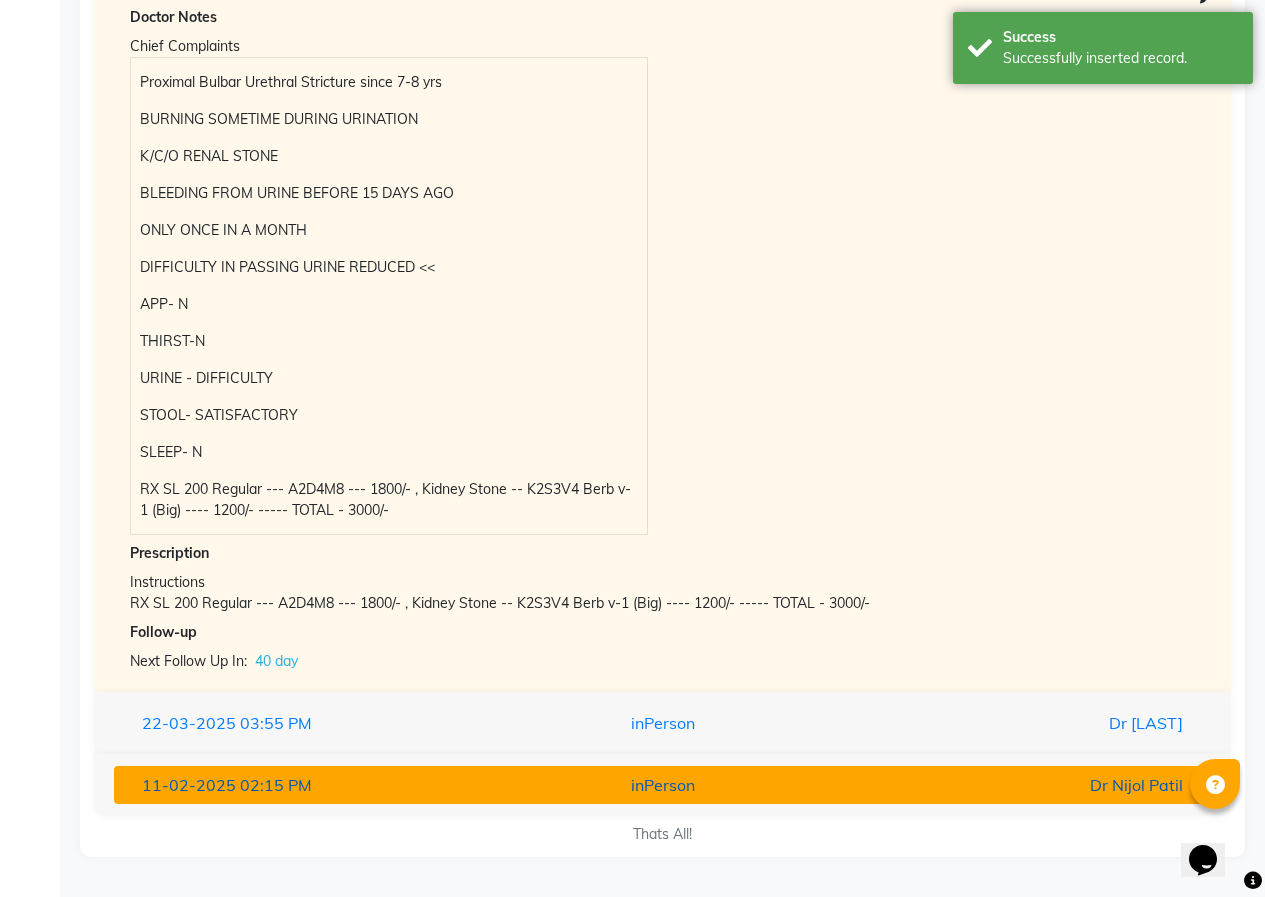 click on "inPerson" at bounding box center [662, 785] 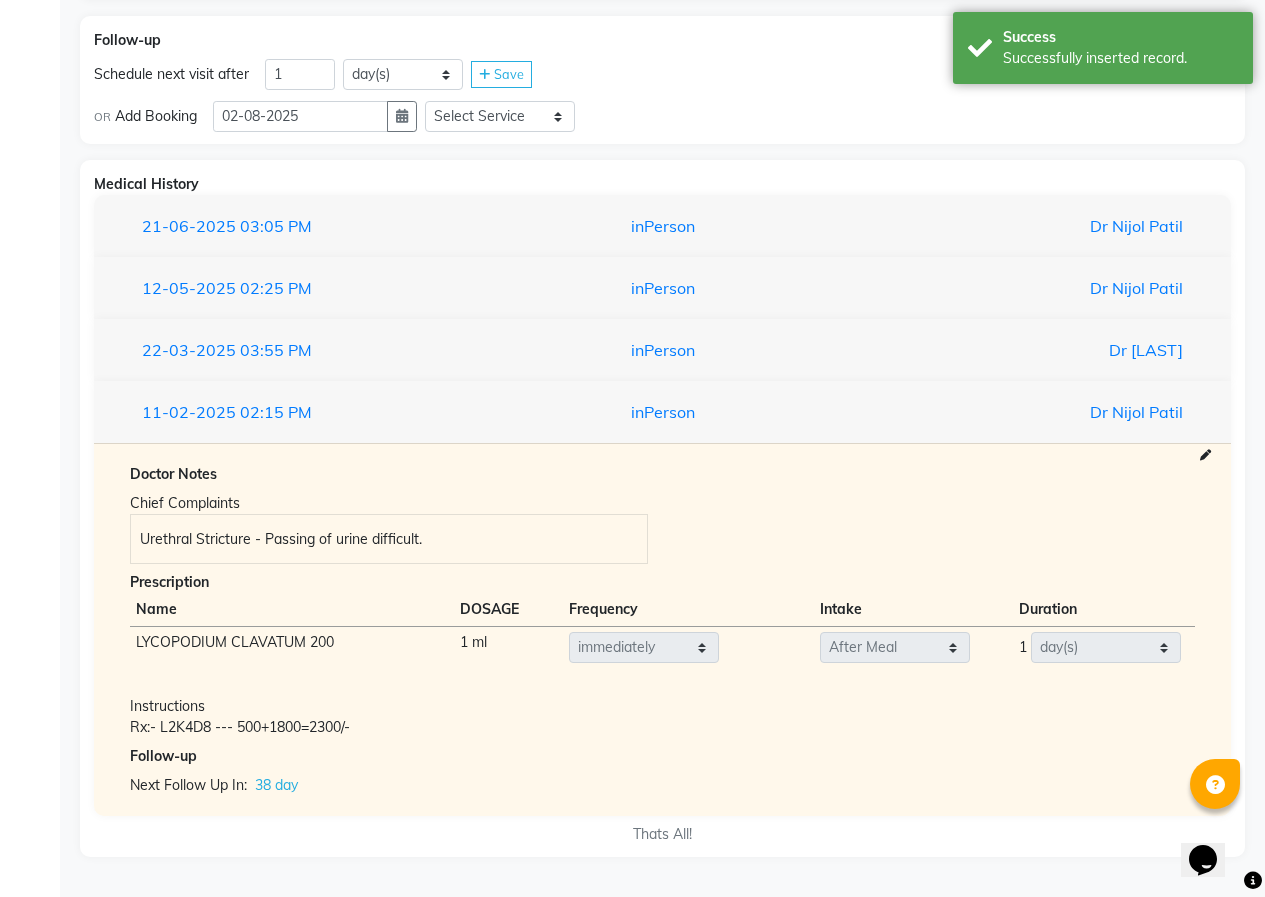 scroll, scrollTop: 1904, scrollLeft: 0, axis: vertical 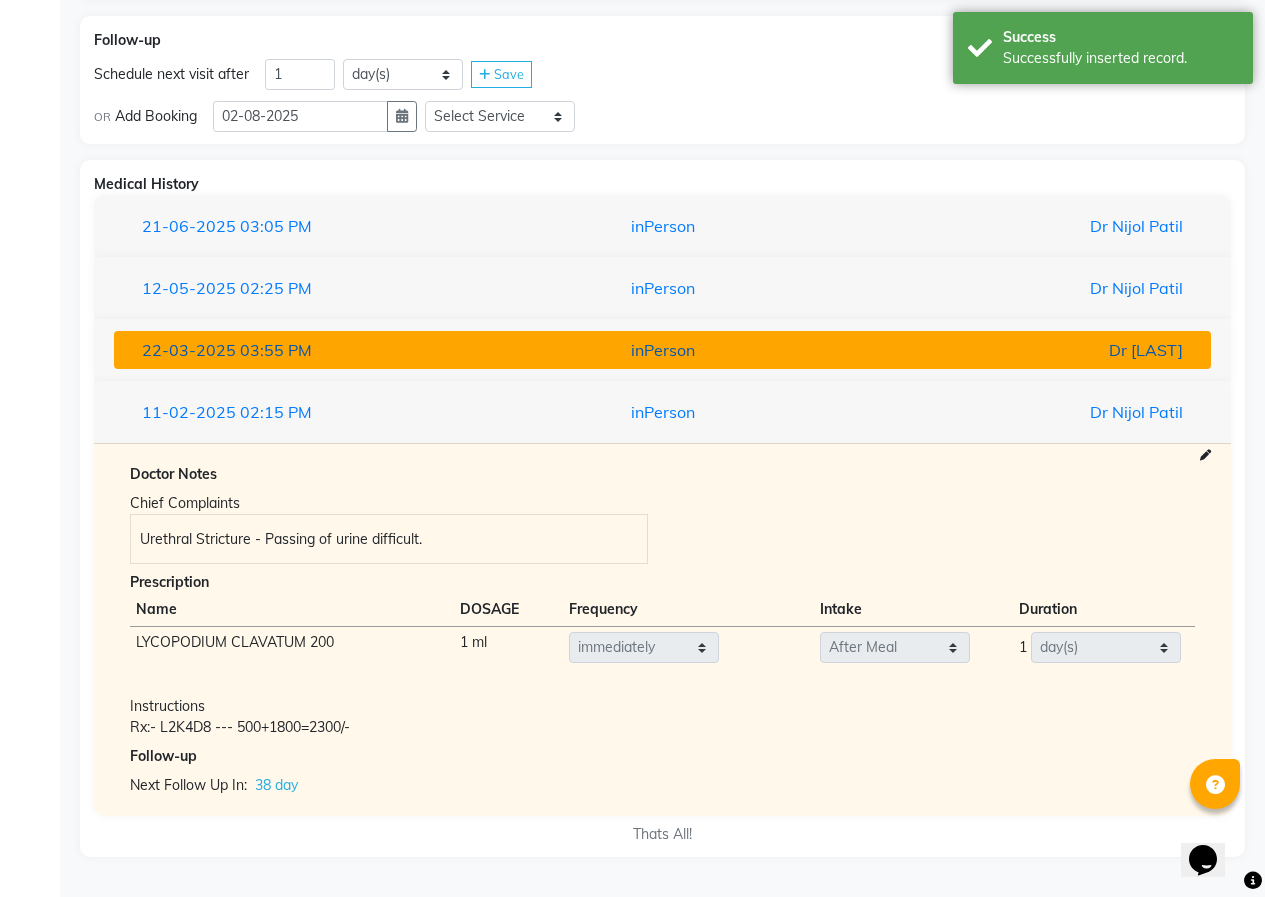 click on "inPerson" at bounding box center (662, 350) 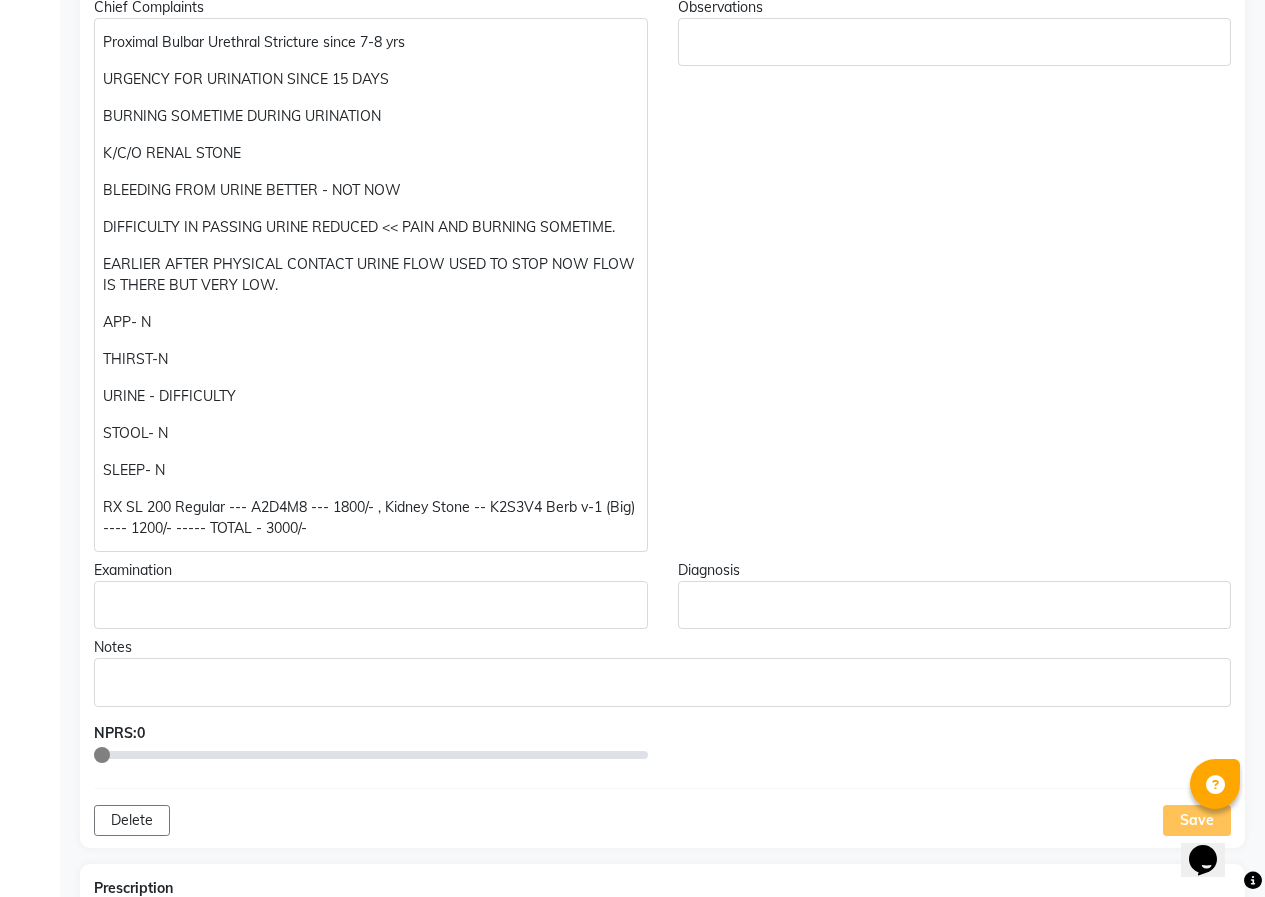 scroll, scrollTop: 204, scrollLeft: 0, axis: vertical 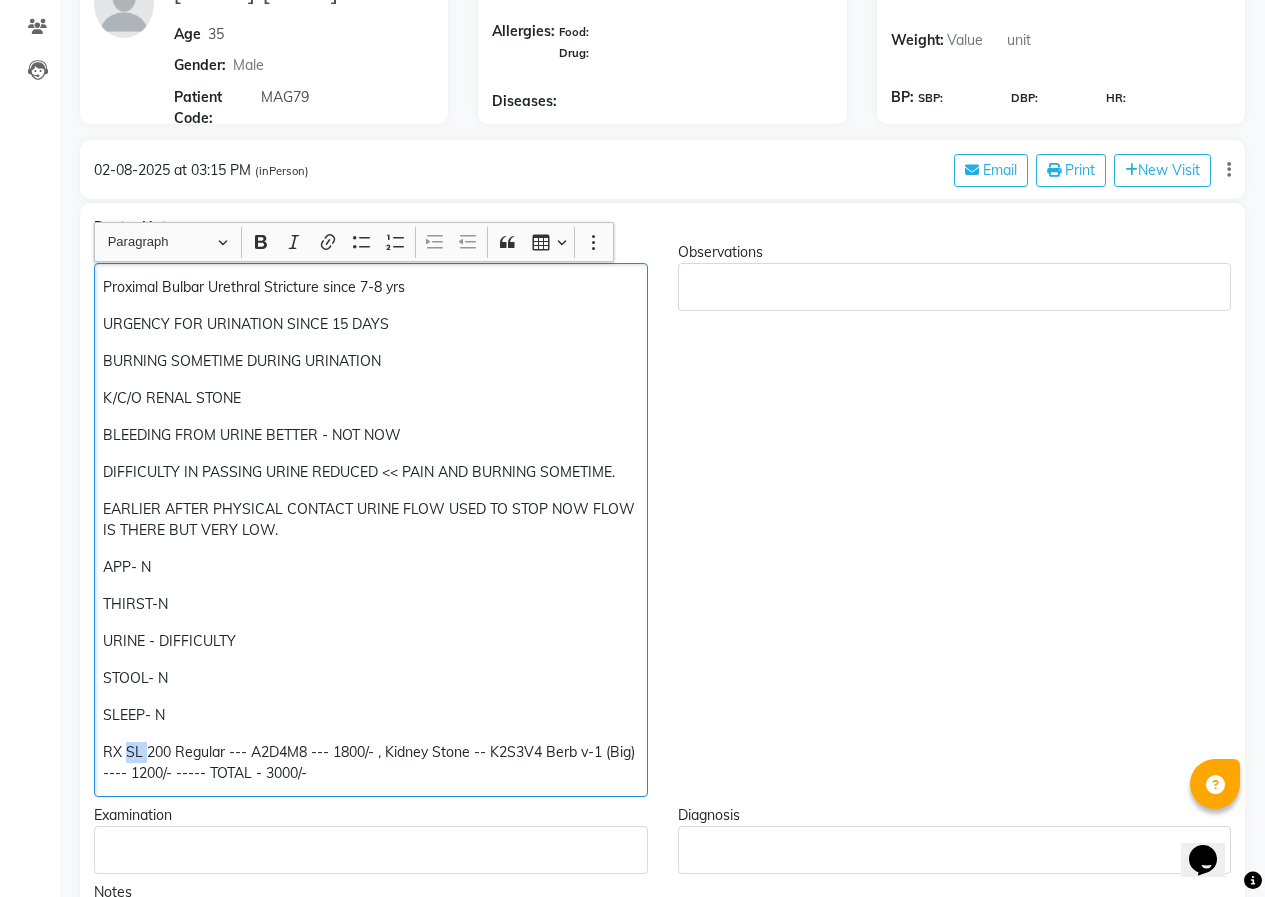 drag, startPoint x: 149, startPoint y: 754, endPoint x: 129, endPoint y: 754, distance: 20 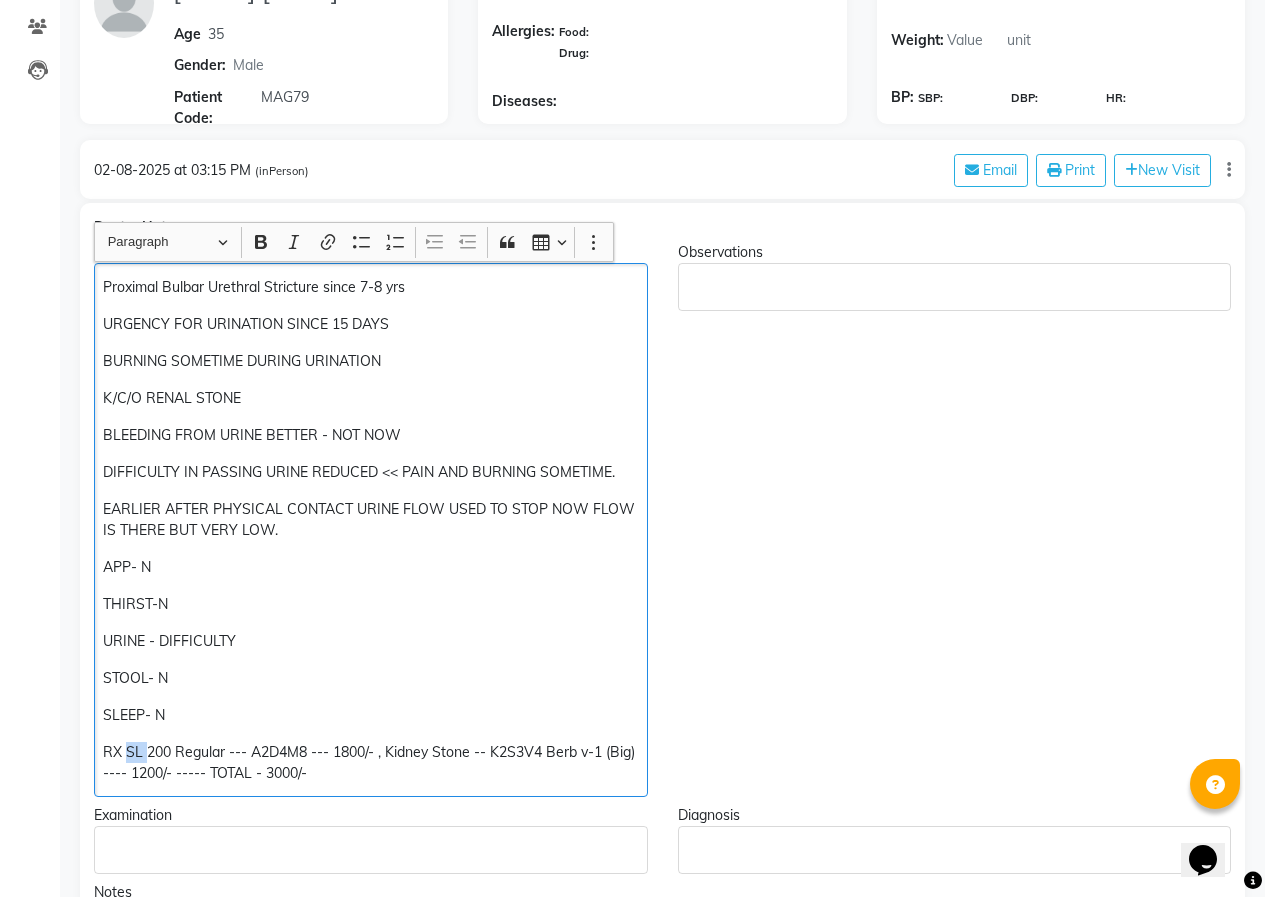 click on "RX SL 200 Regular --- A2D4M8 --- 1800/- , Kidney Stone -- K2S3V4 Berb v-1 (Big) ---- 1200/- ----- TOTAL - 3000/-" 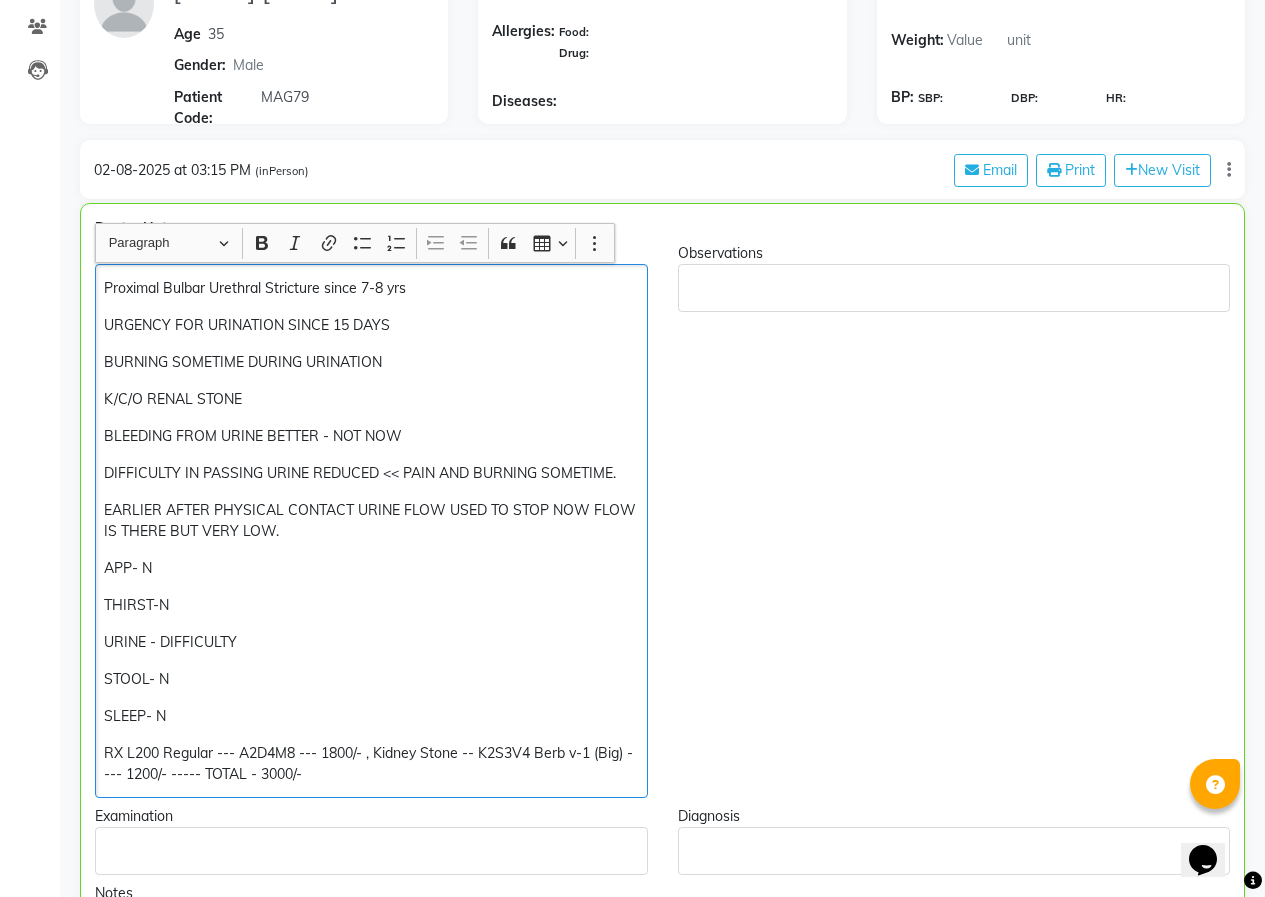 scroll, scrollTop: 205, scrollLeft: 0, axis: vertical 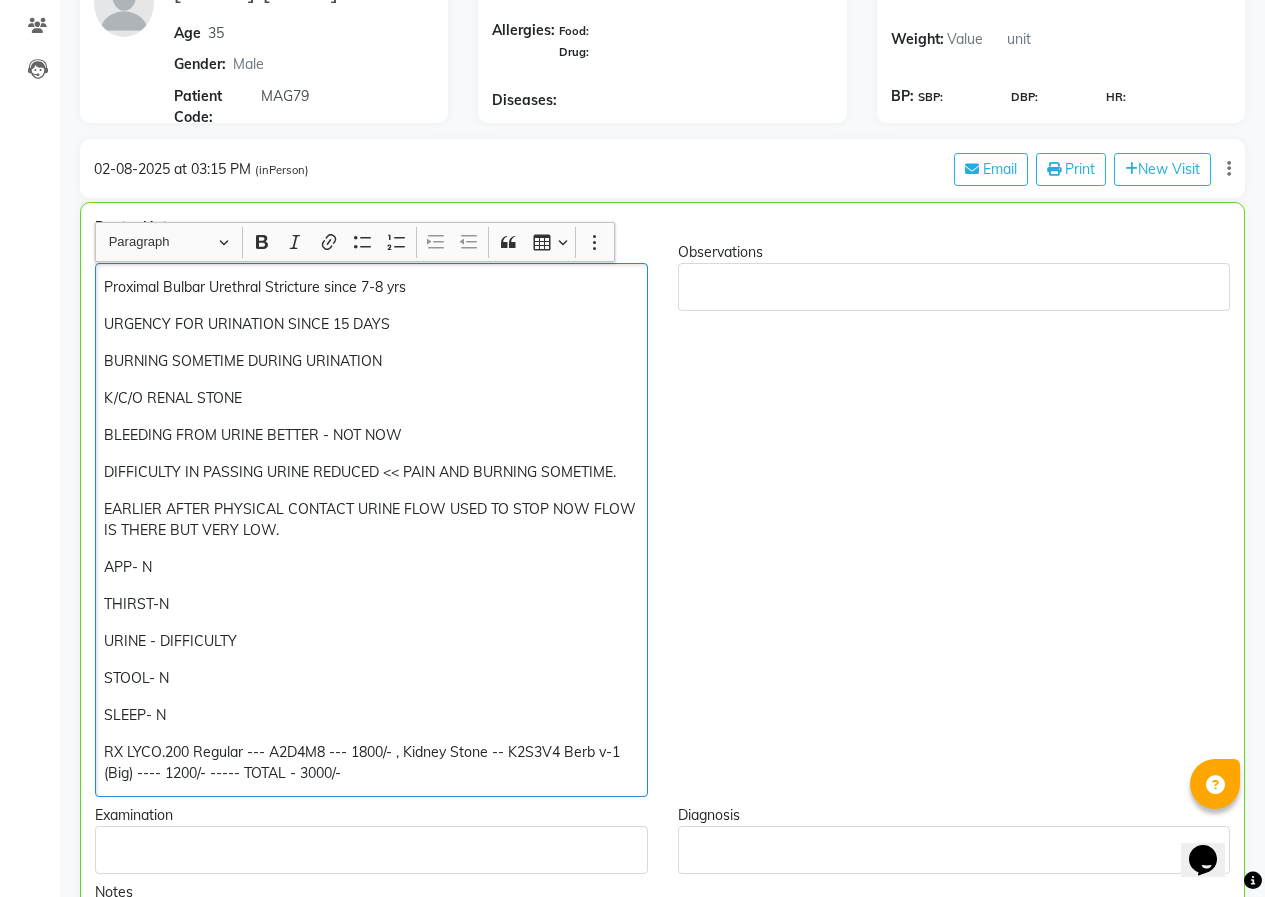 click on "RX LYCO.200 Regular --- A2D4M8 --- 1800/- , Kidney Stone -- K2S3V4 Berb v-1 (Big) ---- 1200/- ----- TOTAL - 3000/-" 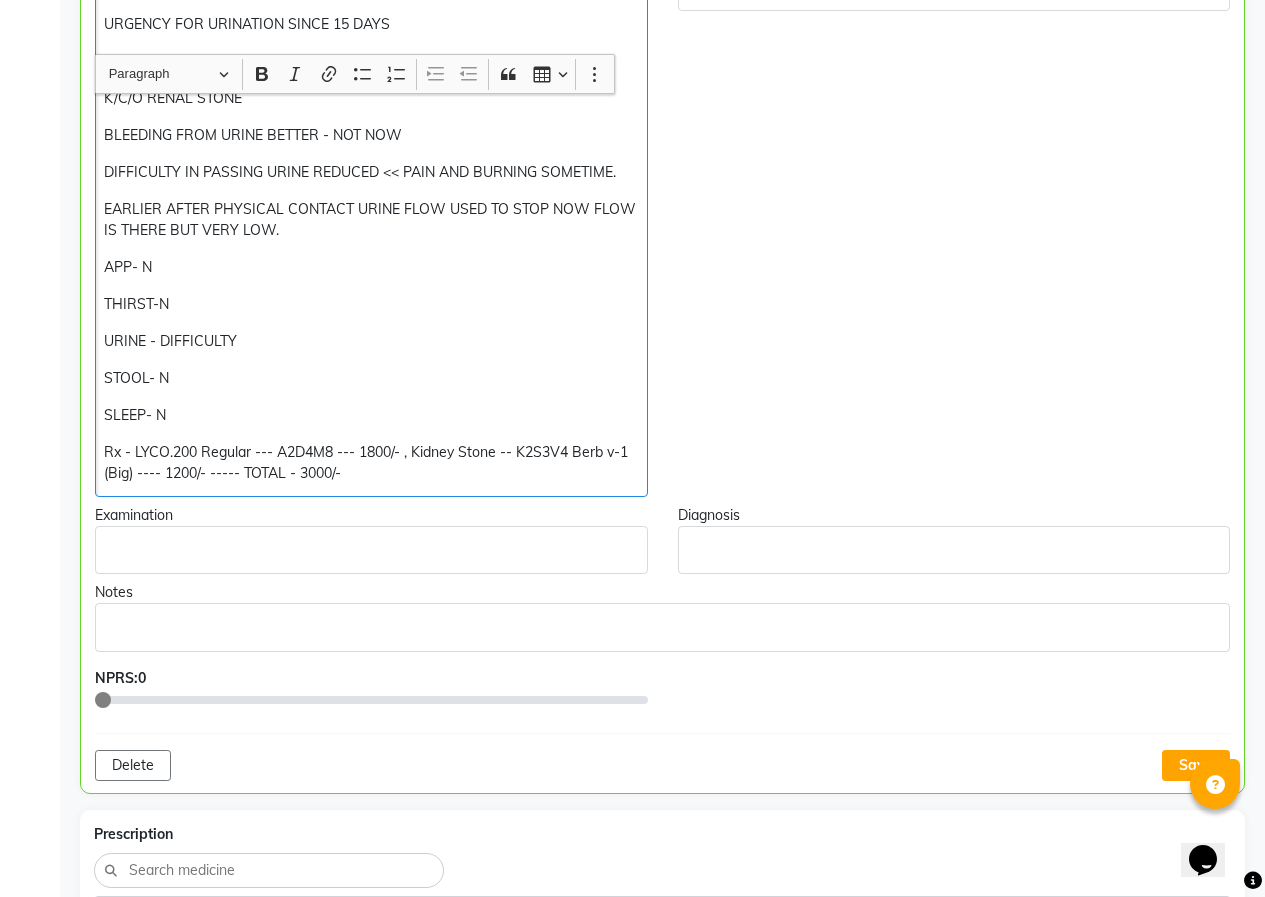 scroll, scrollTop: 705, scrollLeft: 0, axis: vertical 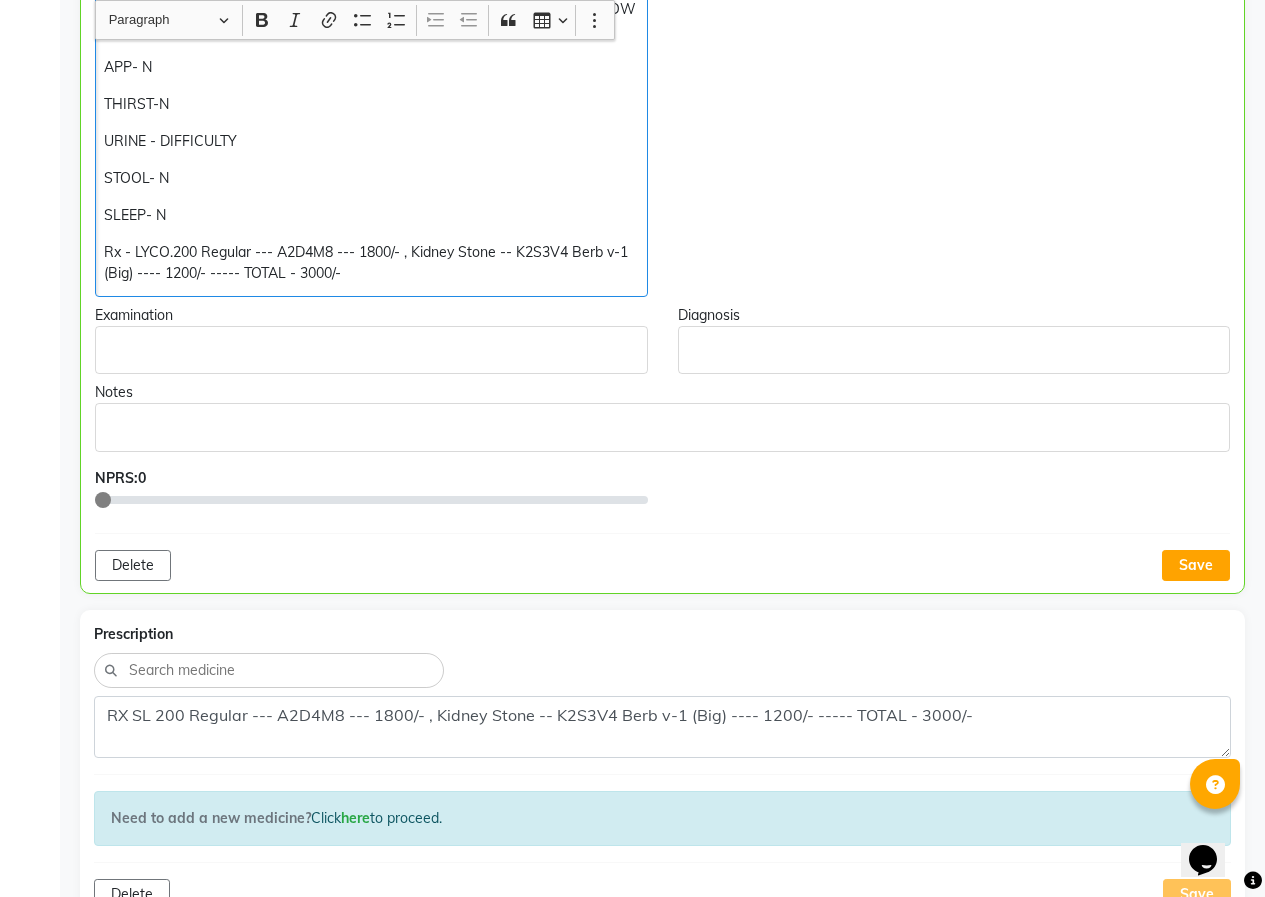 click on "Save" 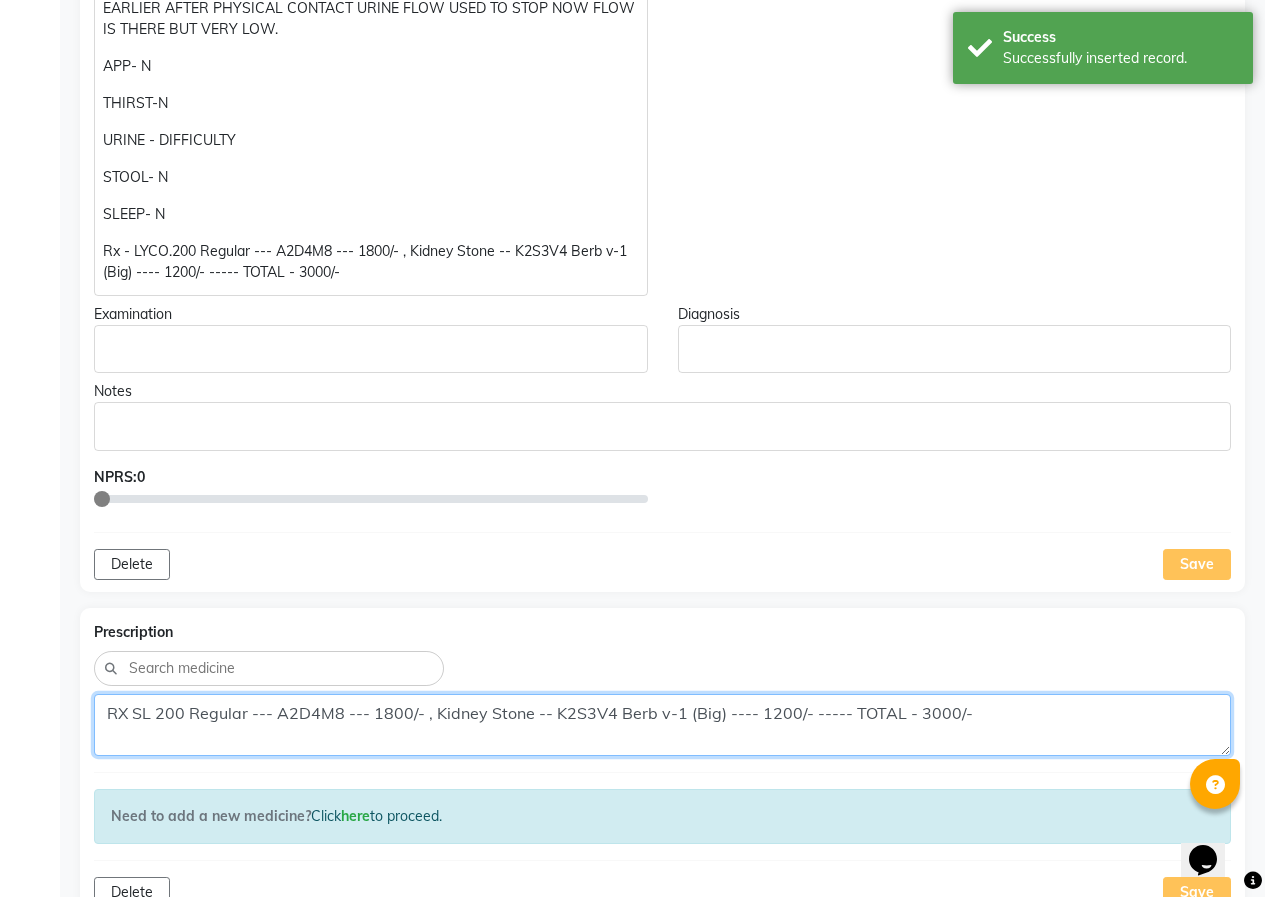drag, startPoint x: 156, startPoint y: 715, endPoint x: 132, endPoint y: 720, distance: 24.5153 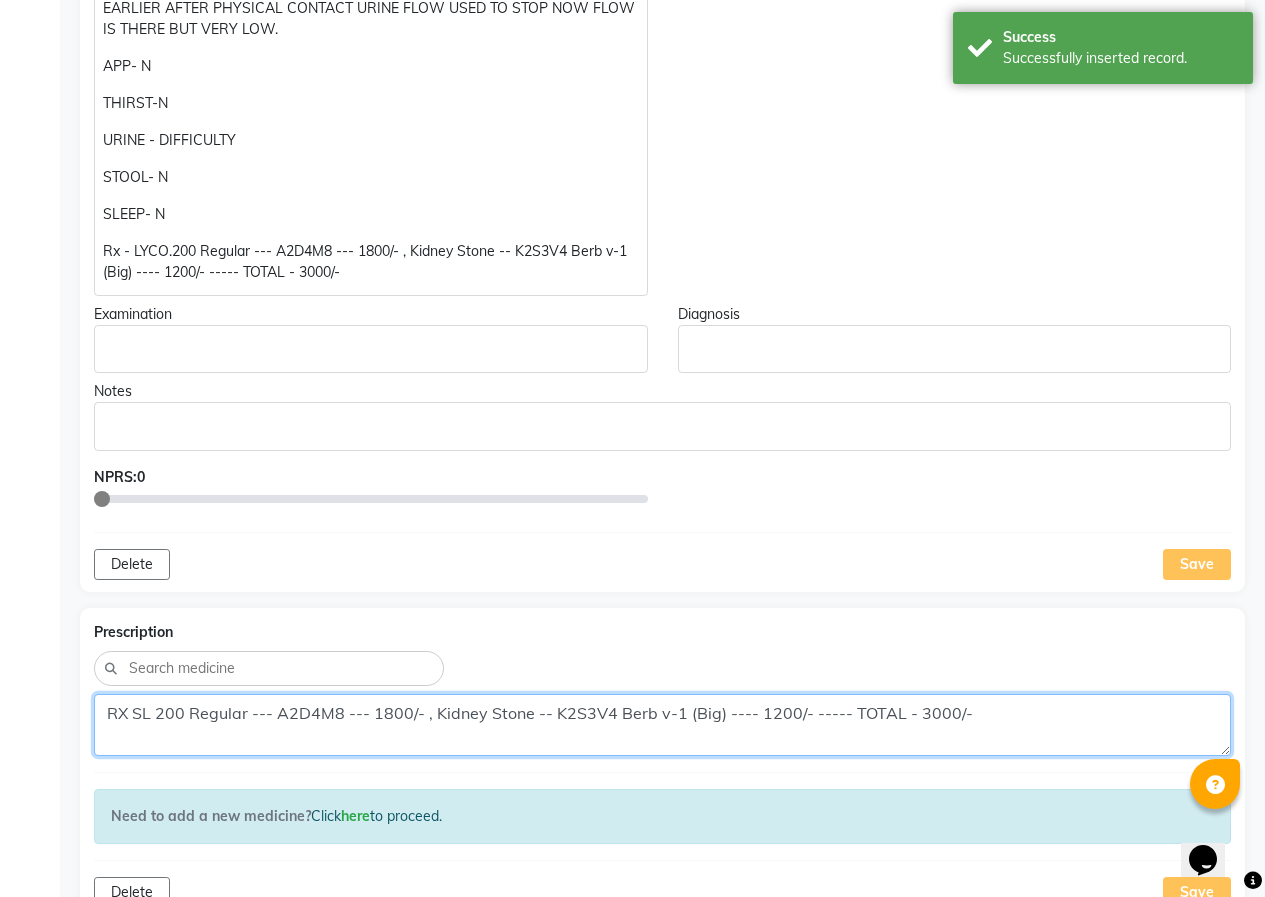click on "RX SL 200 Regular --- A2D4M8 --- 1800/- , Kidney Stone -- K2S3V4 Berb v-1 (Big) ---- 1200/- ----- TOTAL - 3000/-" 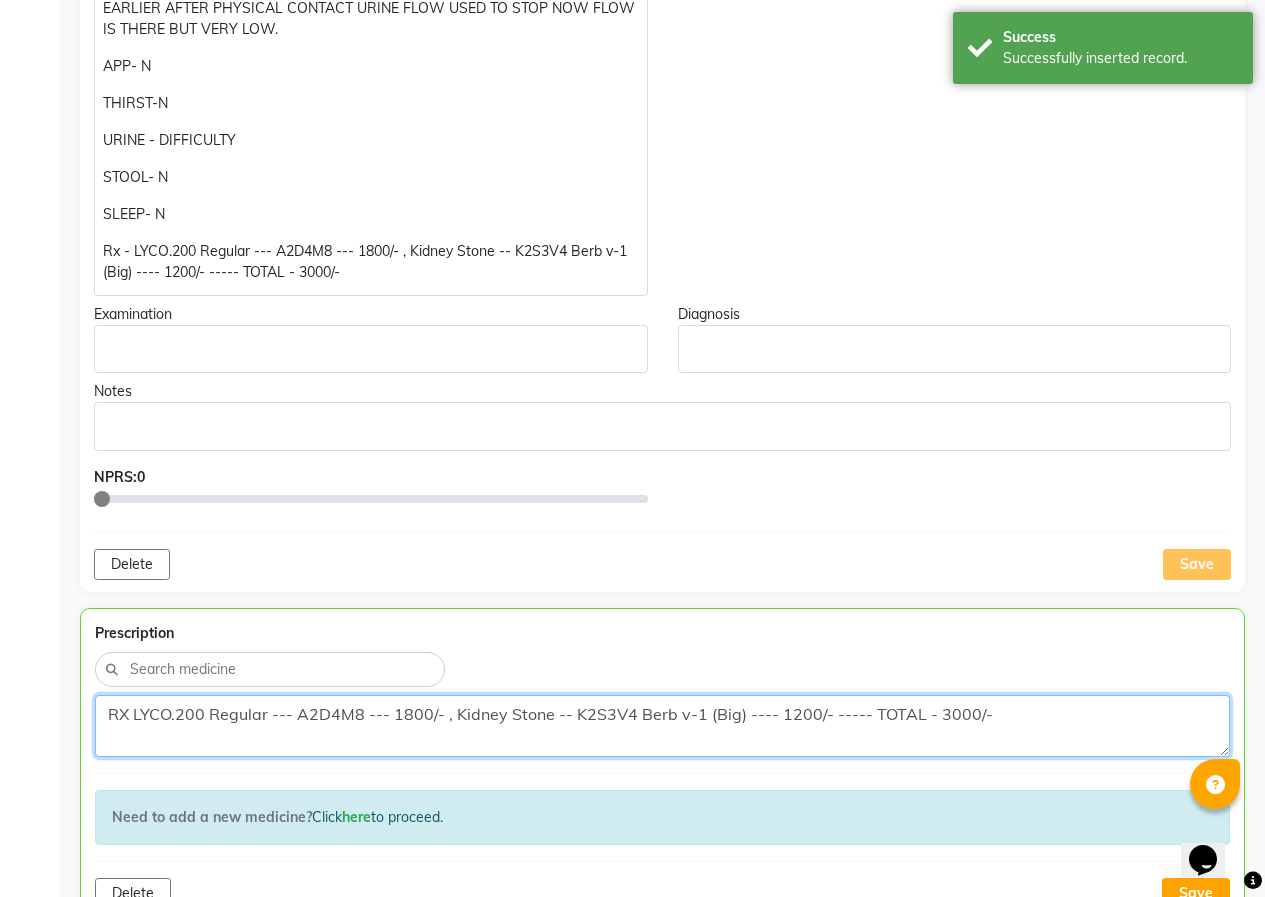 click on "RX LYCO.200 Regular --- A2D4M8 --- 1800/- , Kidney Stone -- K2S3V4 Berb v-1 (Big) ---- 1200/- ----- TOTAL - 3000/-" 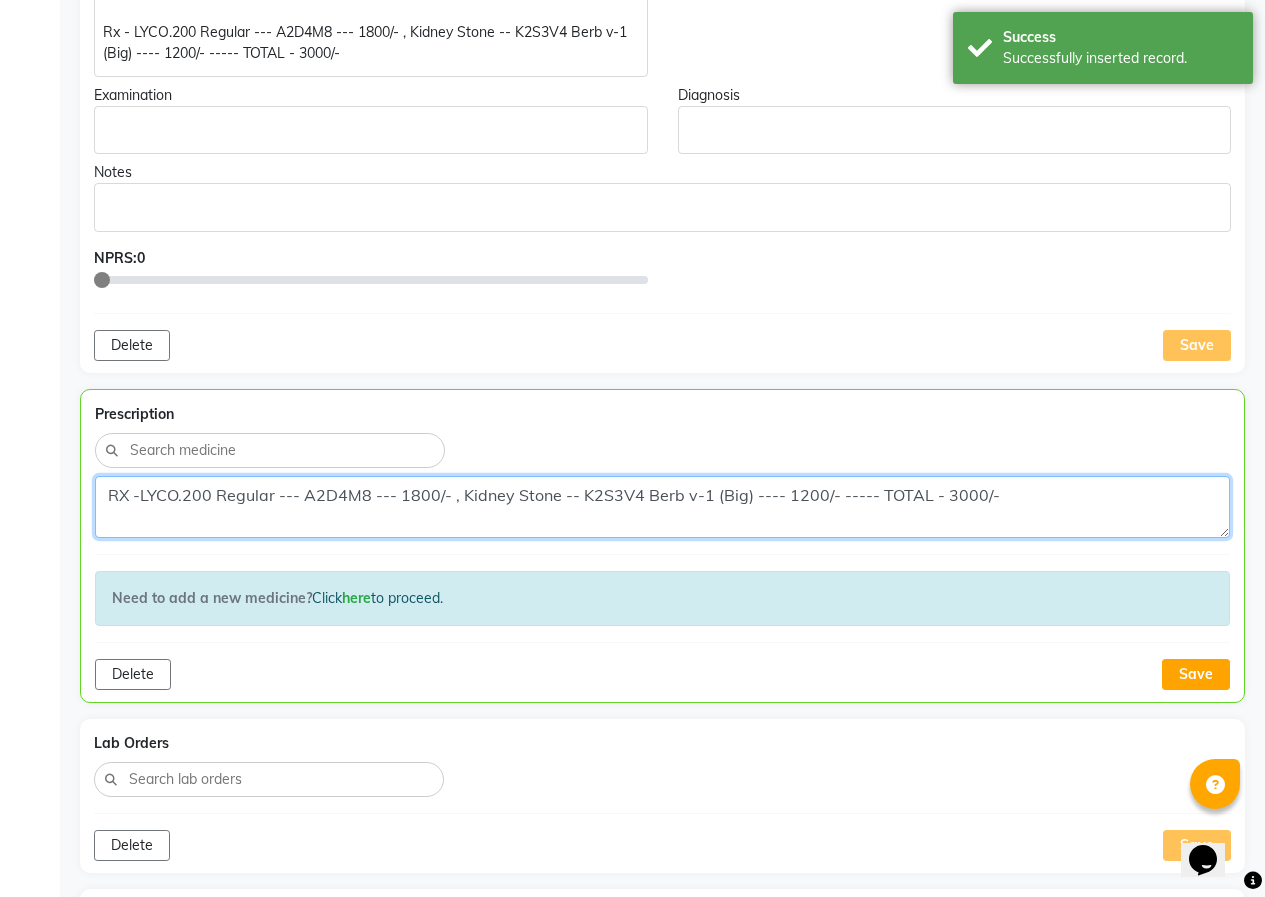 scroll, scrollTop: 1005, scrollLeft: 0, axis: vertical 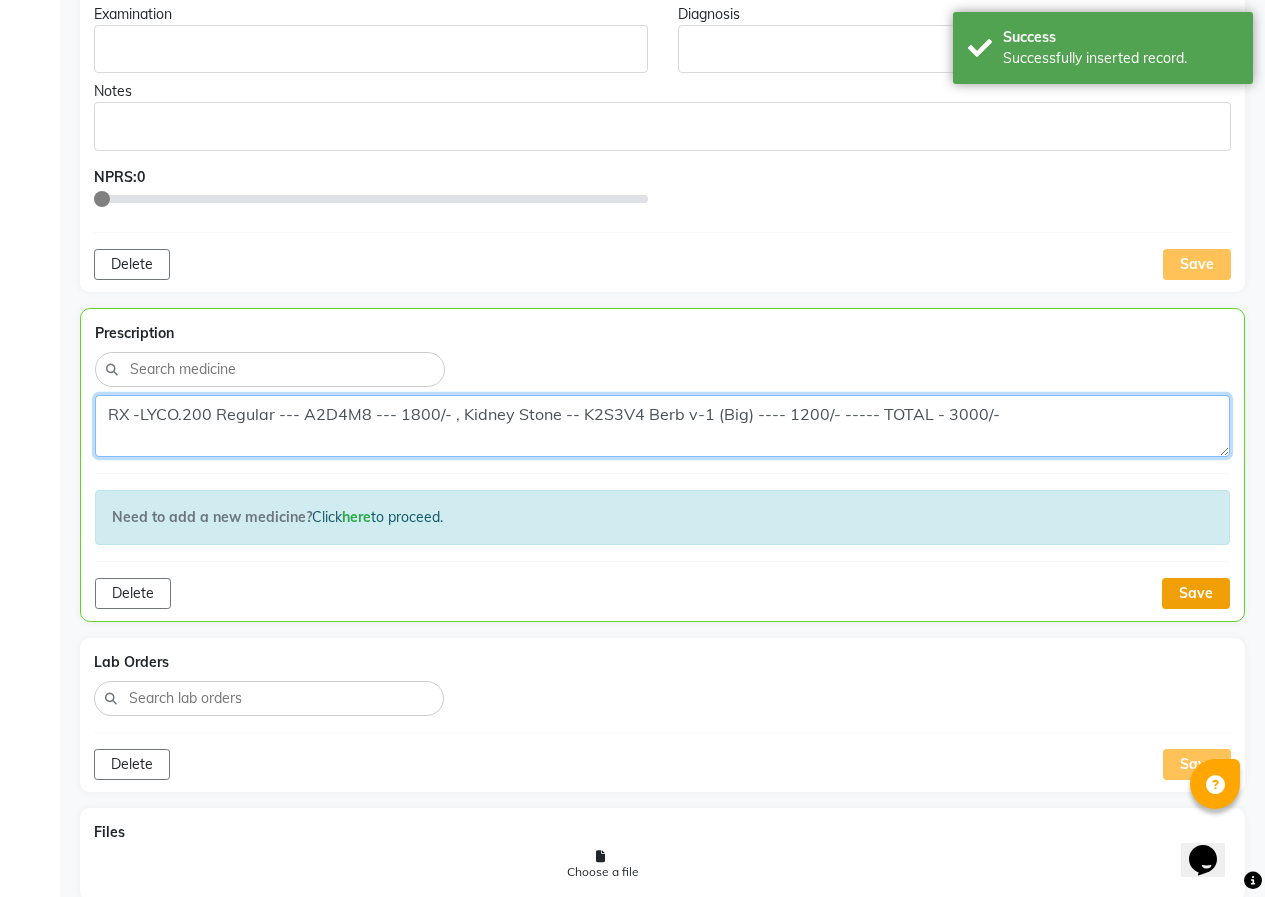 type on "RX -LYCO.200 Regular --- A2D4M8 --- 1800/- , Kidney Stone -- K2S3V4 Berb v-1 (Big) ---- 1200/- ----- TOTAL - 3000/-" 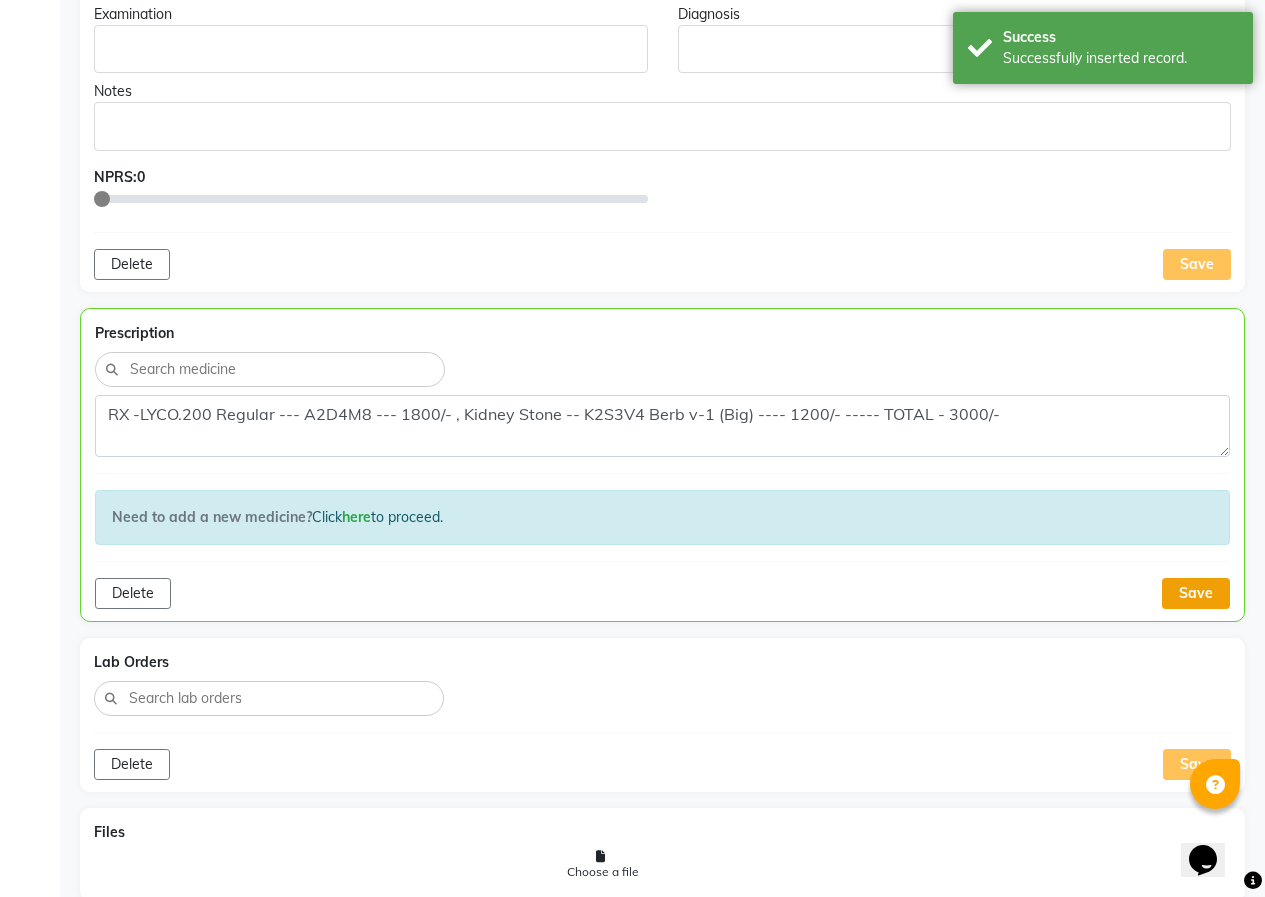 click on "Save" 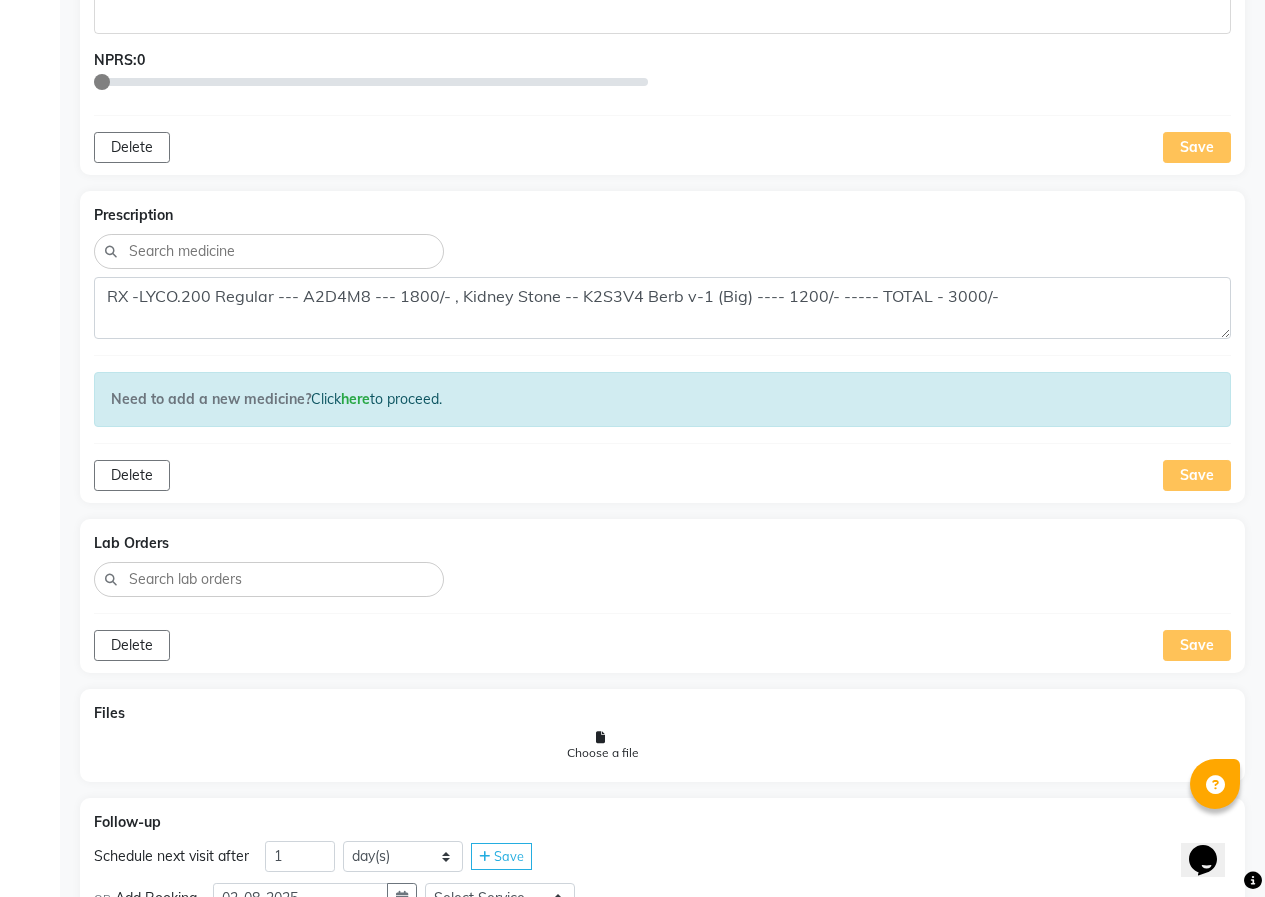 scroll, scrollTop: 1305, scrollLeft: 0, axis: vertical 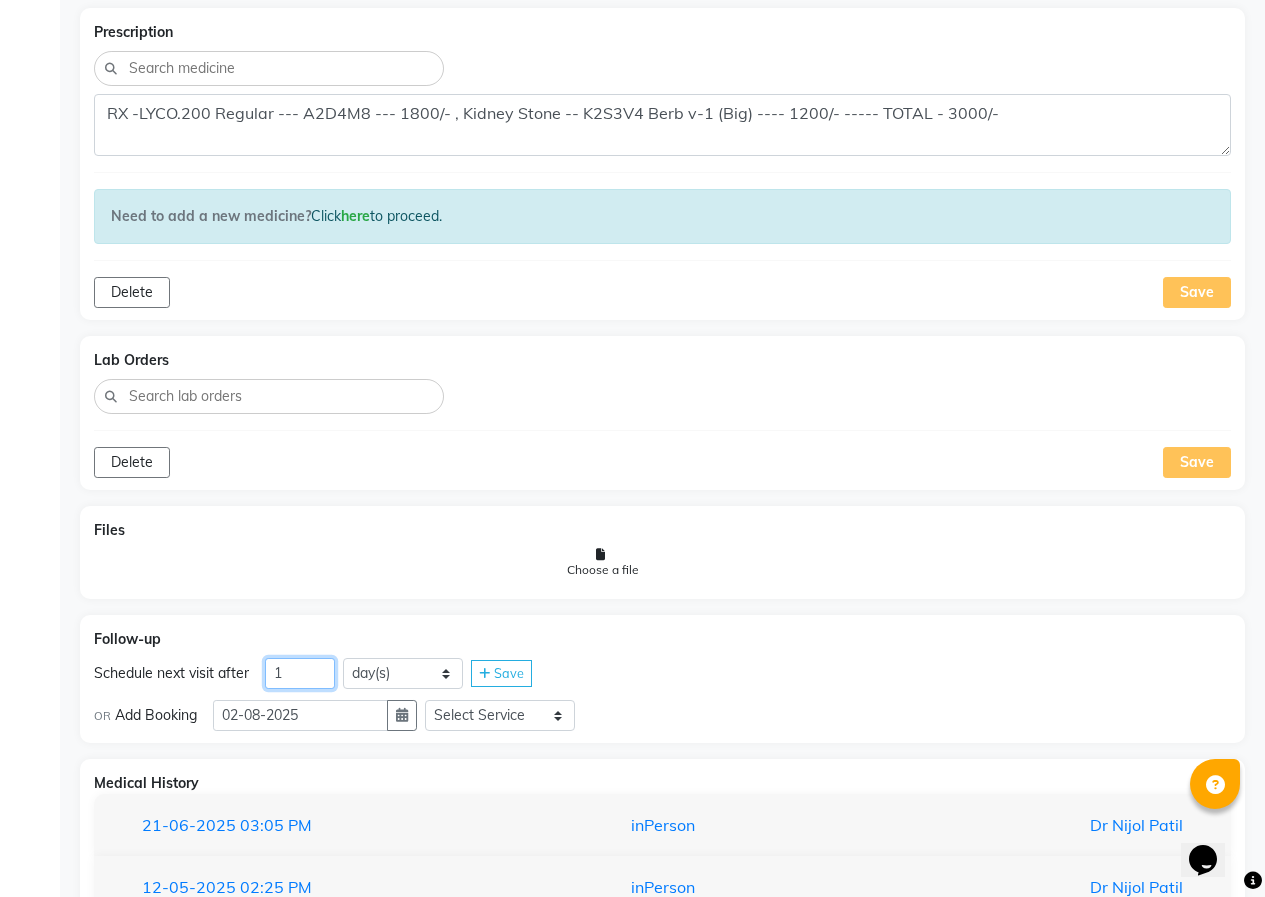 drag, startPoint x: 301, startPoint y: 669, endPoint x: 248, endPoint y: 674, distance: 53.235325 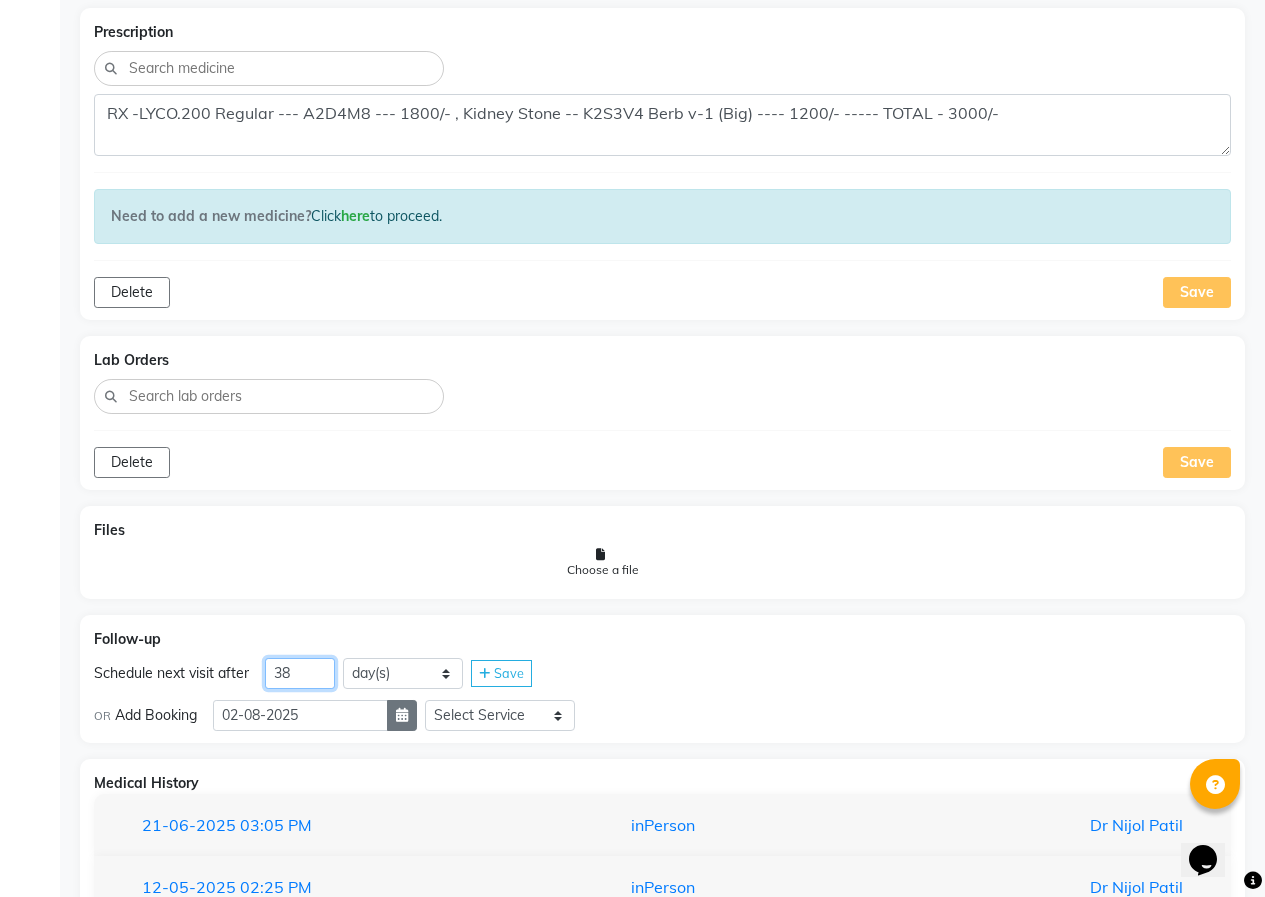 type on "38" 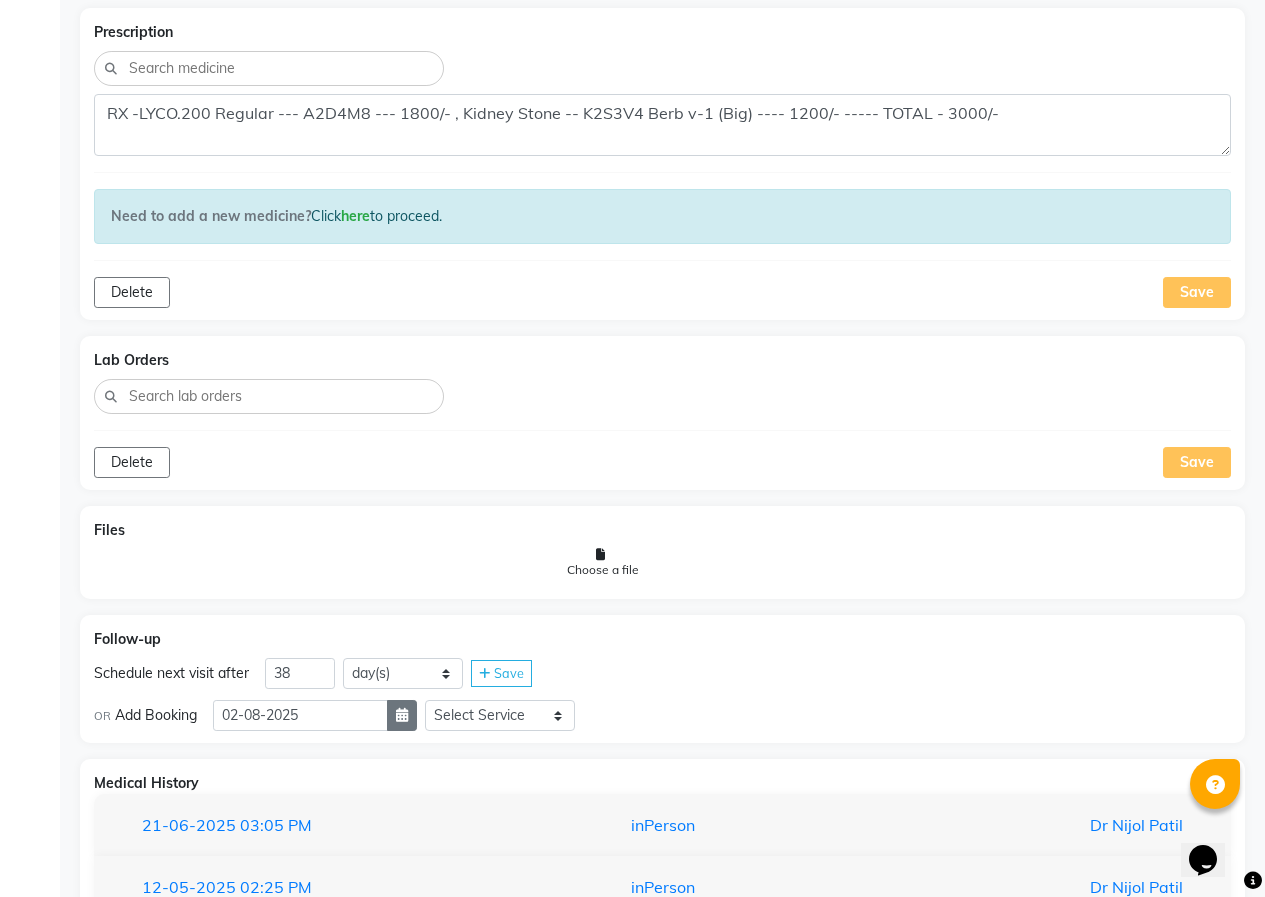 click 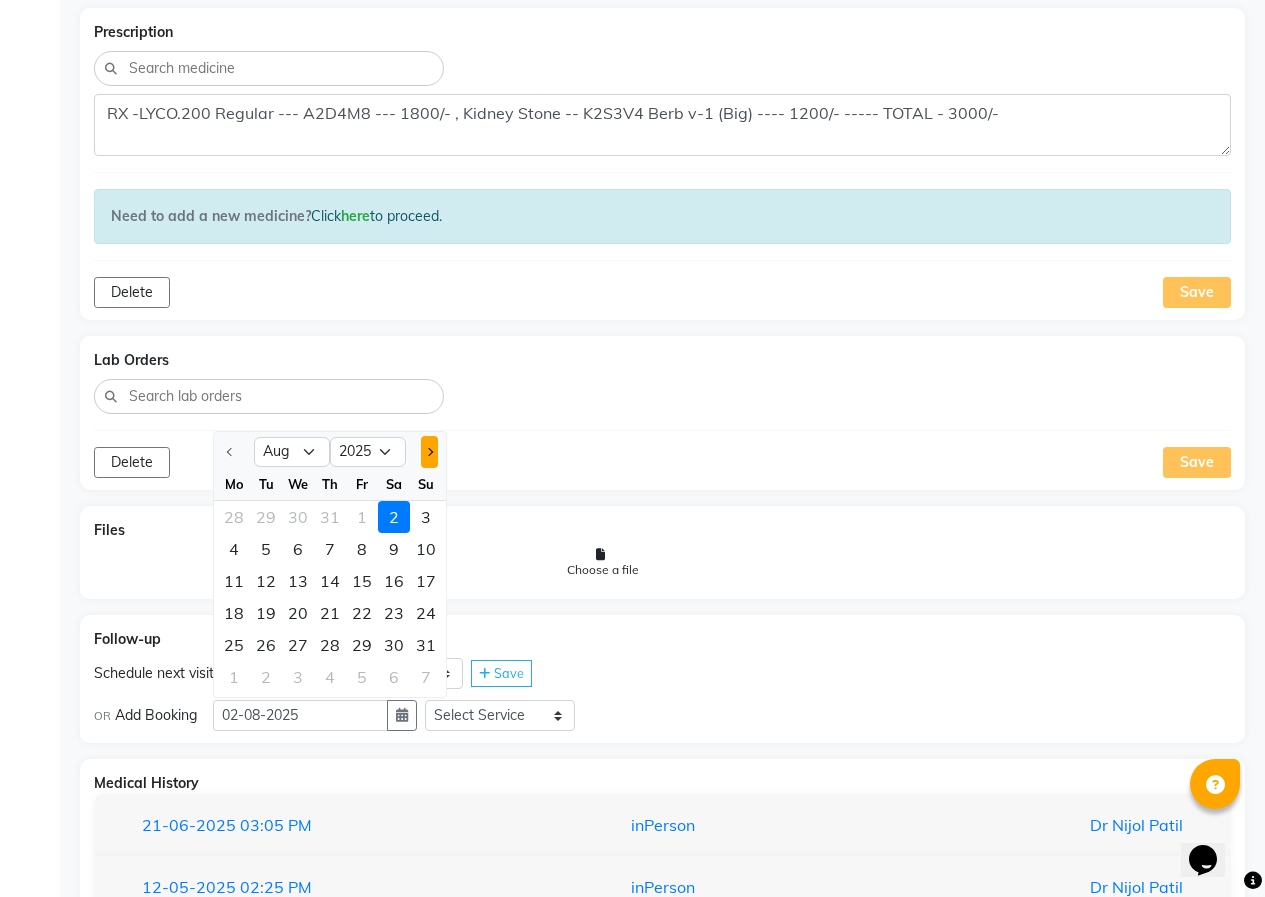click 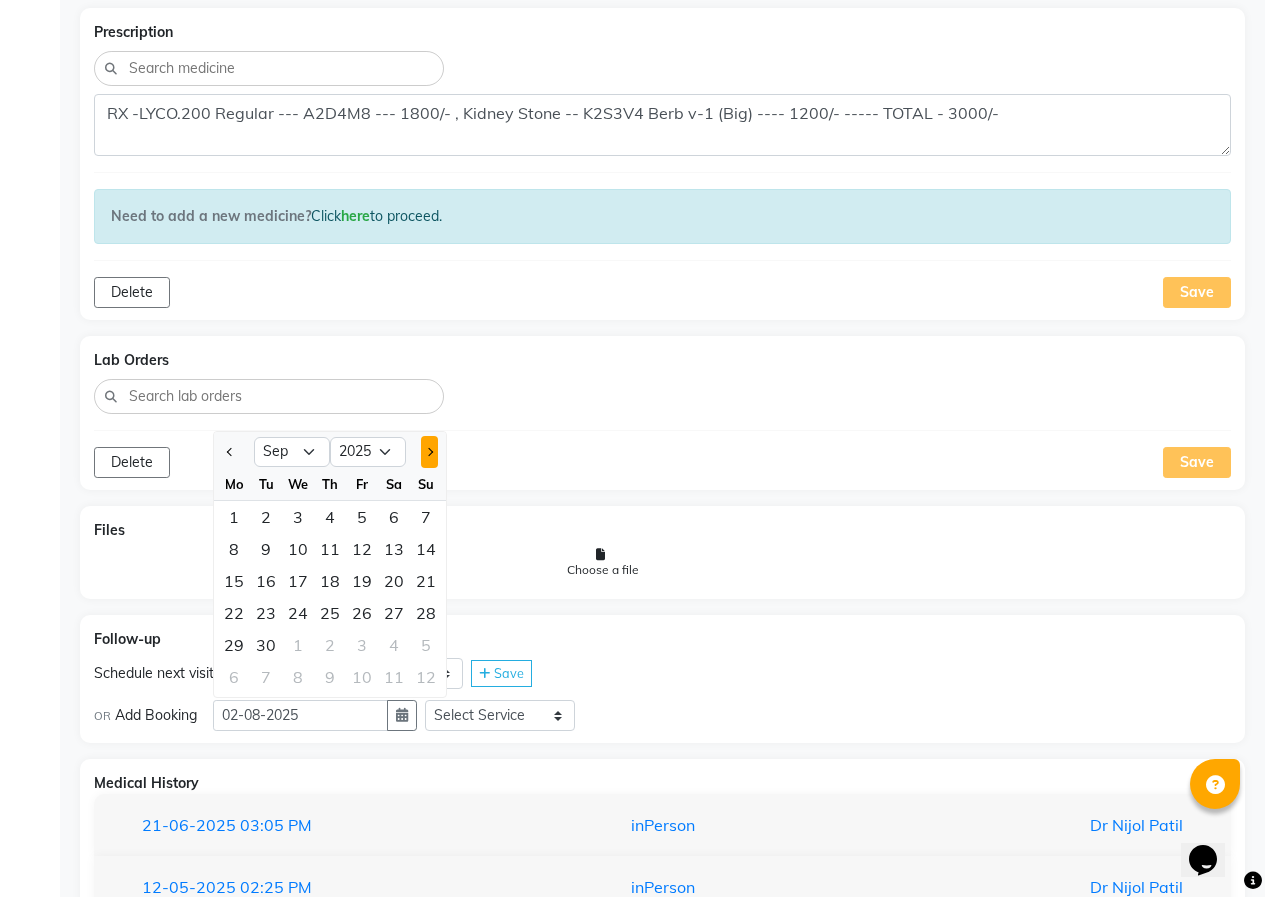 click 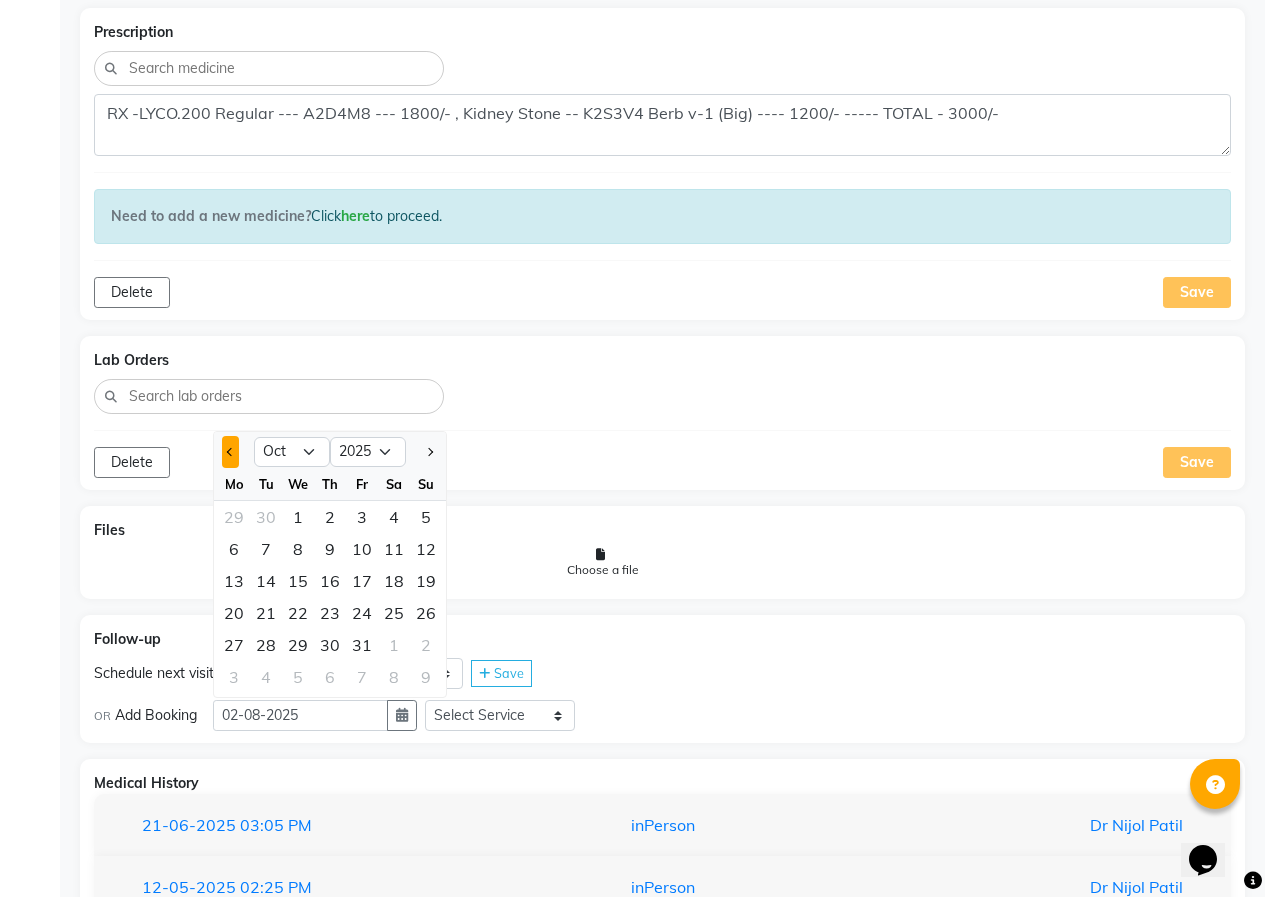 click 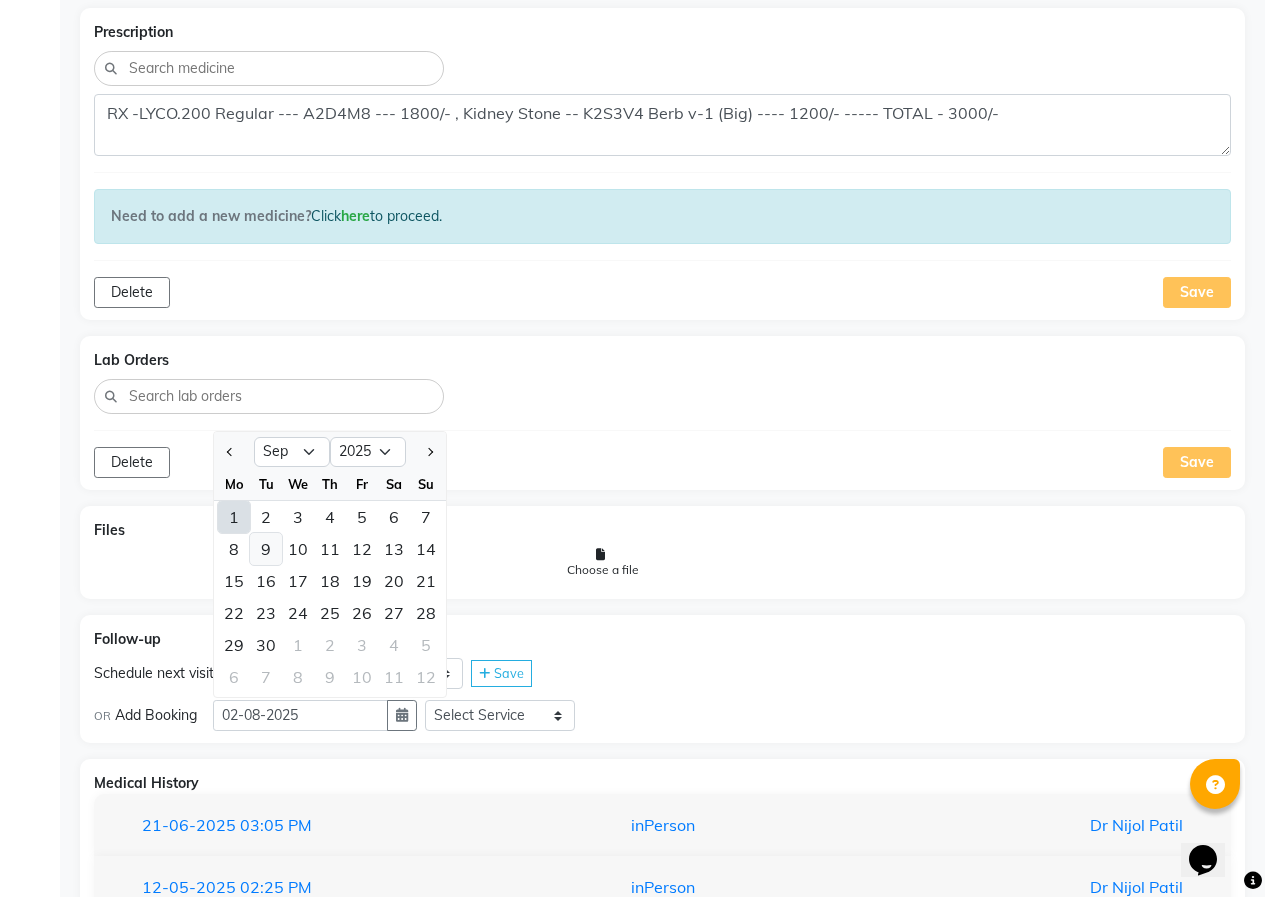 click on "9" 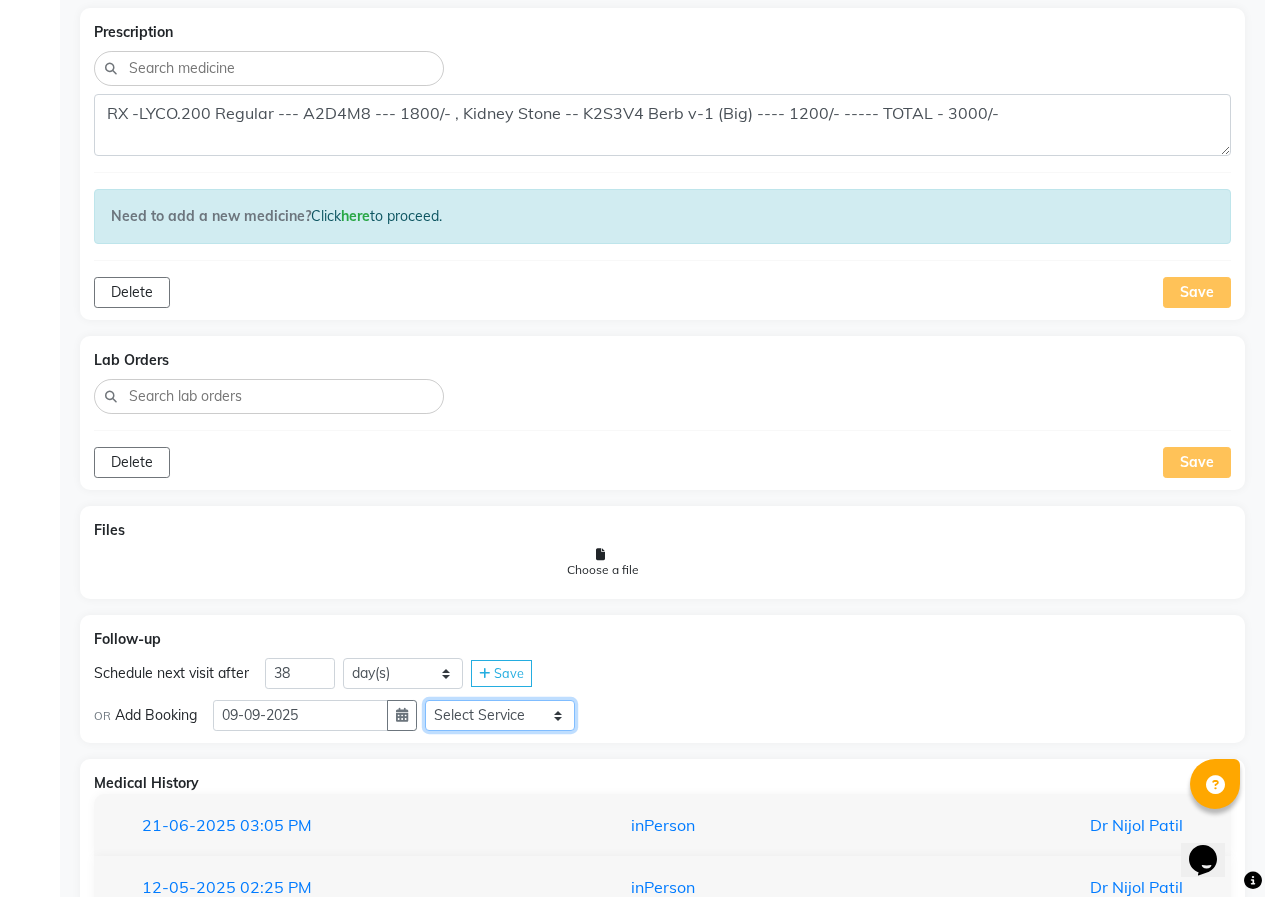 click on "Select Service  In Person - Consultation  Medicine  Medicine 1  Hydra Facial  Medi Facial  Vampire Facial With Plasma  Oxygeno Facial  Anti Aging Facial  Korean Glass GLow Facial  Full Face  Upper Lip  Chin  Underarms  Full Legs & arms  Back-side  Chest  Abdomen  Yellow Peel  Black Peel  Party Peel  Glow Peel  Argi Peel  Under-arm Peel  Depigmento Peel  Anti Aging Peel  Lip Peel  Hair PRP  GFC PRP  Mesotherapy / Dermaroller  Under Eye PRP  Face PRP  Dermapen / Mesotherapt for Full Face  Dermapen / Mesotherapt for Scars  Carbon Peel  LASER BLEECH Laser Bleech  BB Glow  Indian Glass Glow  Courier Charges in City  Courier Charges out of City  In Person - Follow Up  Hair Treatment   Skin Treatment   Online - Consultation  Online - Follow Up" 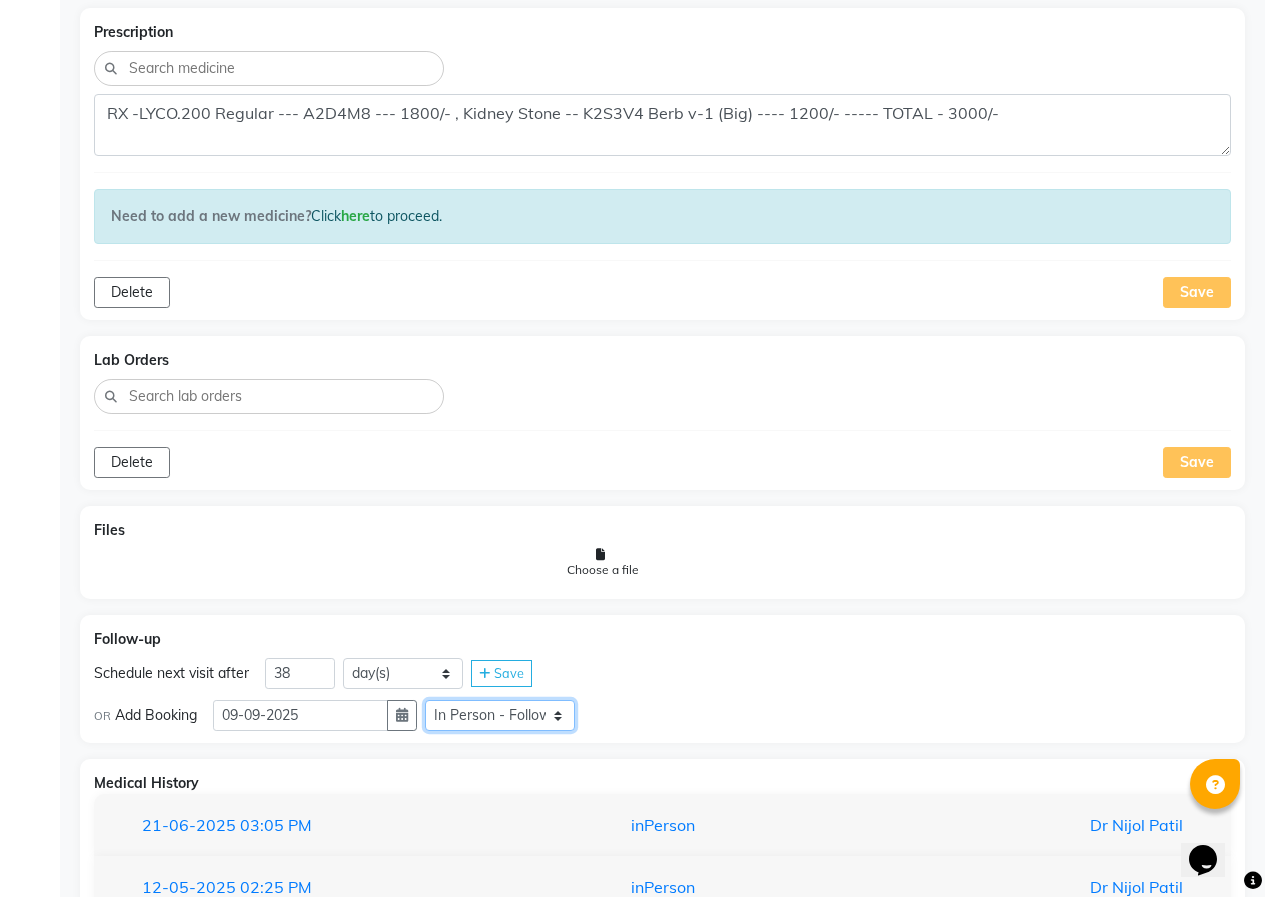 click on "Select Service  In Person - Consultation  Medicine  Medicine 1  Hydra Facial  Medi Facial  Vampire Facial With Plasma  Oxygeno Facial  Anti Aging Facial  Korean Glass GLow Facial  Full Face  Upper Lip  Chin  Underarms  Full Legs & arms  Back-side  Chest  Abdomen  Yellow Peel  Black Peel  Party Peel  Glow Peel  Argi Peel  Under-arm Peel  Depigmento Peel  Anti Aging Peel  Lip Peel  Hair PRP  GFC PRP  Mesotherapy / Dermaroller  Under Eye PRP  Face PRP  Dermapen / Mesotherapt for Full Face  Dermapen / Mesotherapt for Scars  Carbon Peel  LASER BLEECH Laser Bleech  BB Glow  Indian Glass Glow  Courier Charges in City  Courier Charges out of City  In Person - Follow Up  Hair Treatment   Skin Treatment   Online - Consultation  Online - Follow Up" 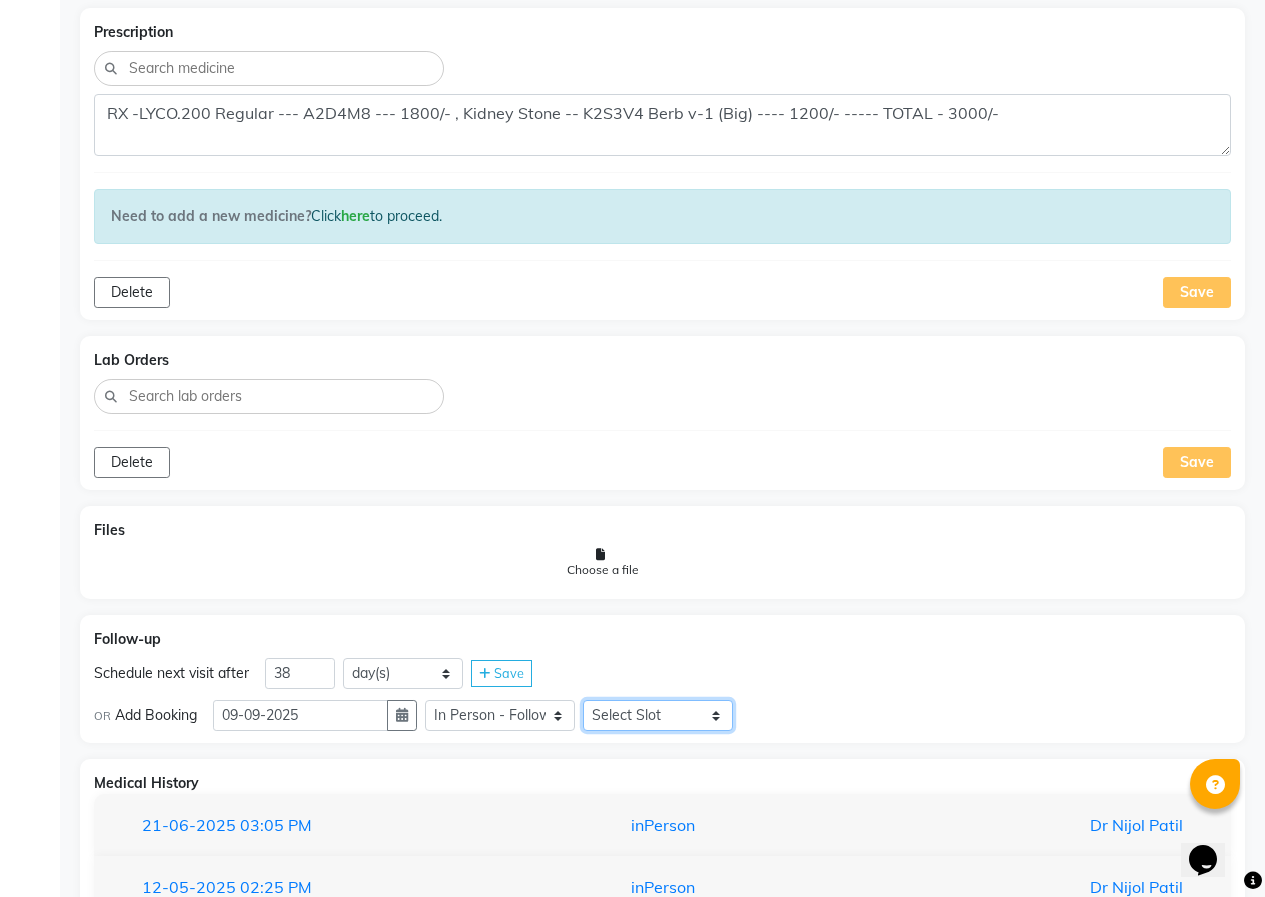 click on "Select Slot 10:15 10:30 10:45 11:00 11:15 11:30 11:45 12:00 12:15 12:30 12:45 13:00 13:15 13:30 13:45 14:00 14:15 14:30 15:00 15:15 15:30 15:45 16:00 16:15 16:30 16:45 17:00 17:15 17:30 17:45 18:00 18:15 18:30 18:45 19:00 19:15 19:30 19:45 20:00 20:15 20:30 20:45 21:00 21:15 21:30 21:45" 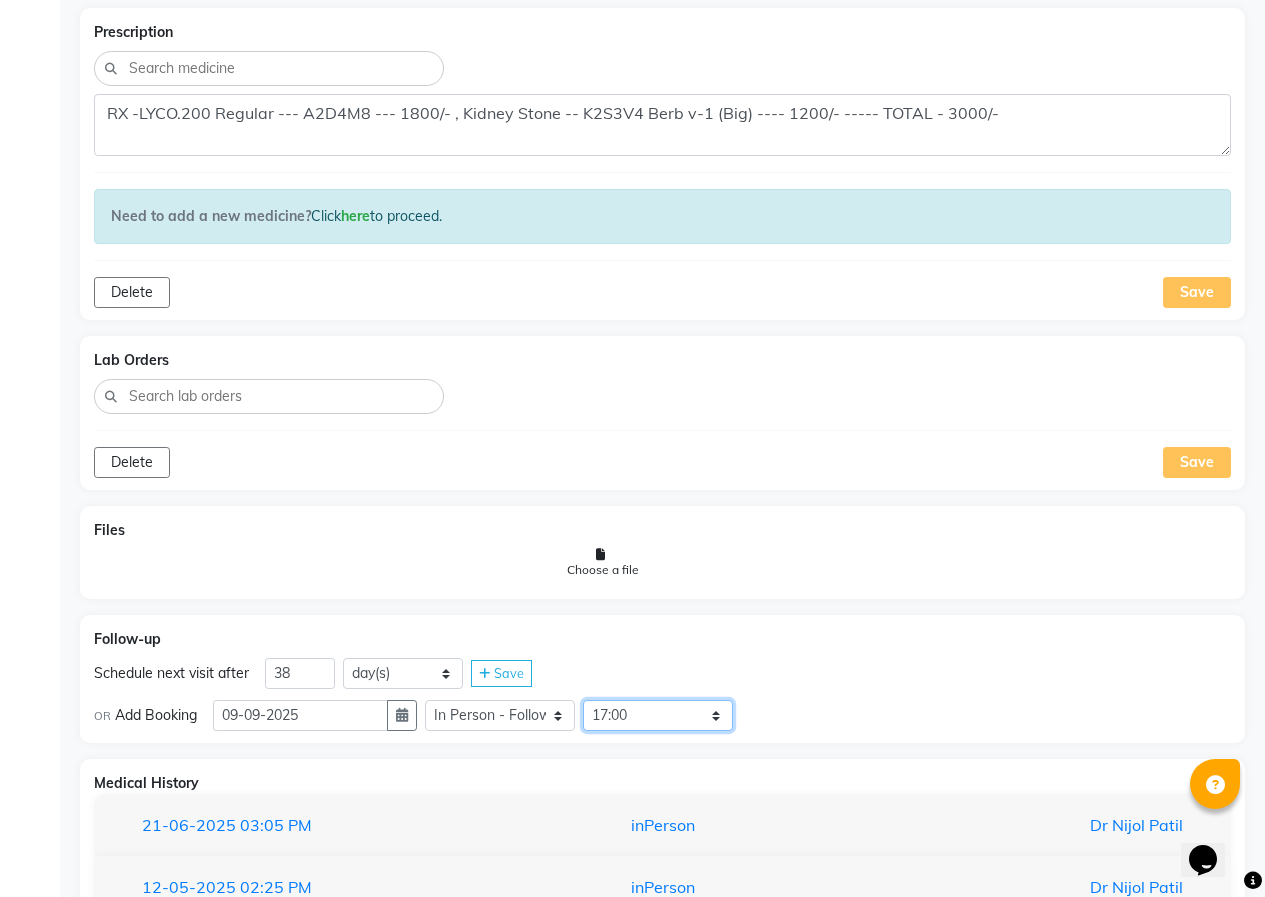 click on "Select Slot 10:15 10:30 10:45 11:00 11:15 11:30 11:45 12:00 12:15 12:30 12:45 13:00 13:15 13:30 13:45 14:00 14:15 14:30 15:00 15:15 15:30 15:45 16:00 16:15 16:30 16:45 17:00 17:15 17:30 17:45 18:00 18:15 18:30 18:45 19:00 19:15 19:30 19:45 20:00 20:15 20:30 20:45 21:00 21:15 21:30 21:45" 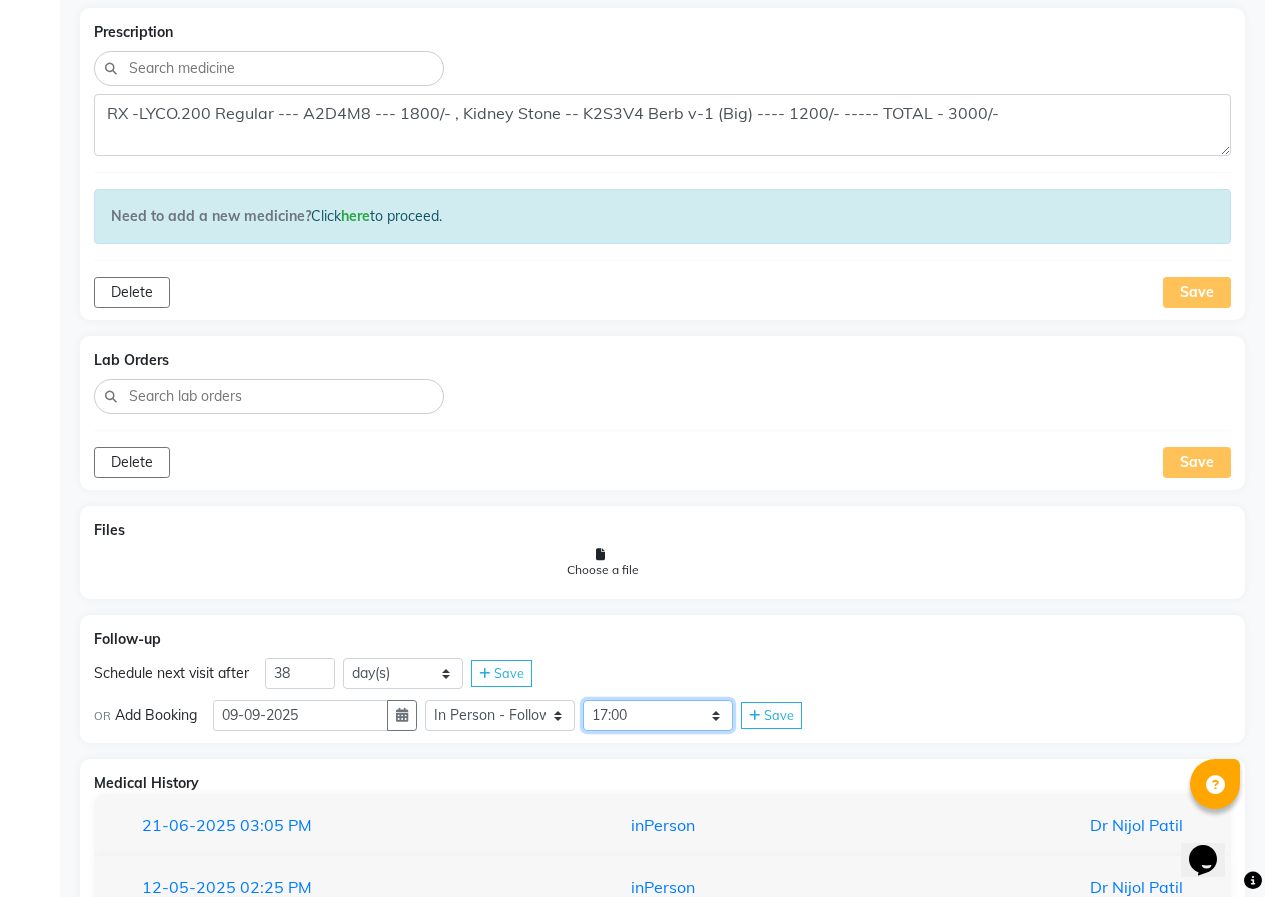 click on "Select Slot 10:15 10:30 10:45 11:00 11:15 11:30 11:45 12:00 12:15 12:30 12:45 13:00 13:15 13:30 13:45 14:00 14:15 14:30 15:00 15:15 15:30 15:45 16:00 16:15 16:30 16:45 17:00 17:15 17:30 17:45 18:00 18:15 18:30 18:45 19:00 19:15 19:30 19:45 20:00 20:15 20:30 20:45 21:00 21:15 21:30 21:45" 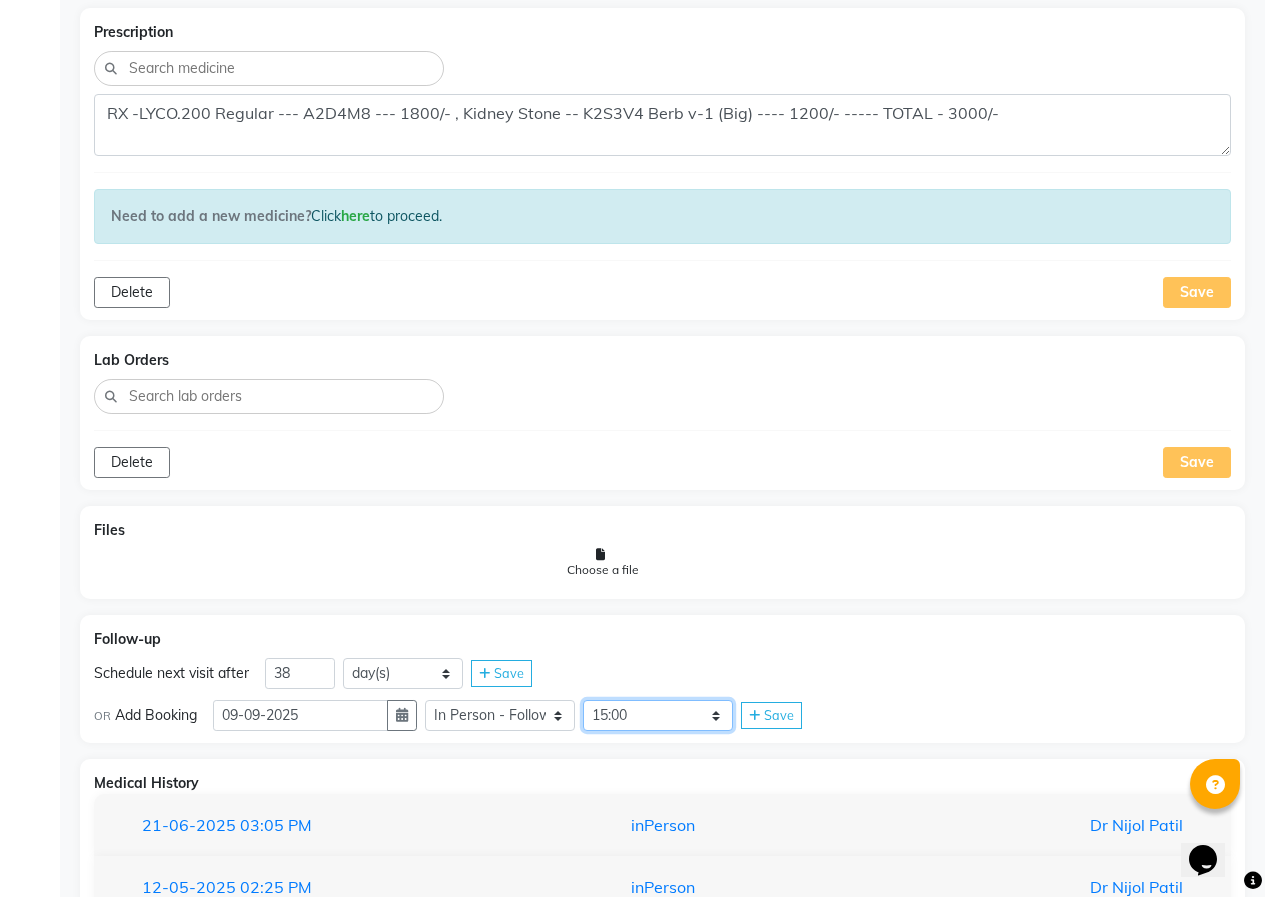 click on "Select Slot 10:15 10:30 10:45 11:00 11:15 11:30 11:45 12:00 12:15 12:30 12:45 13:00 13:15 13:30 13:45 14:00 14:15 14:30 15:00 15:15 15:30 15:45 16:00 16:15 16:30 16:45 17:00 17:15 17:30 17:45 18:00 18:15 18:30 18:45 19:00 19:15 19:30 19:45 20:00 20:15 20:30 20:45 21:00 21:15 21:30 21:45" 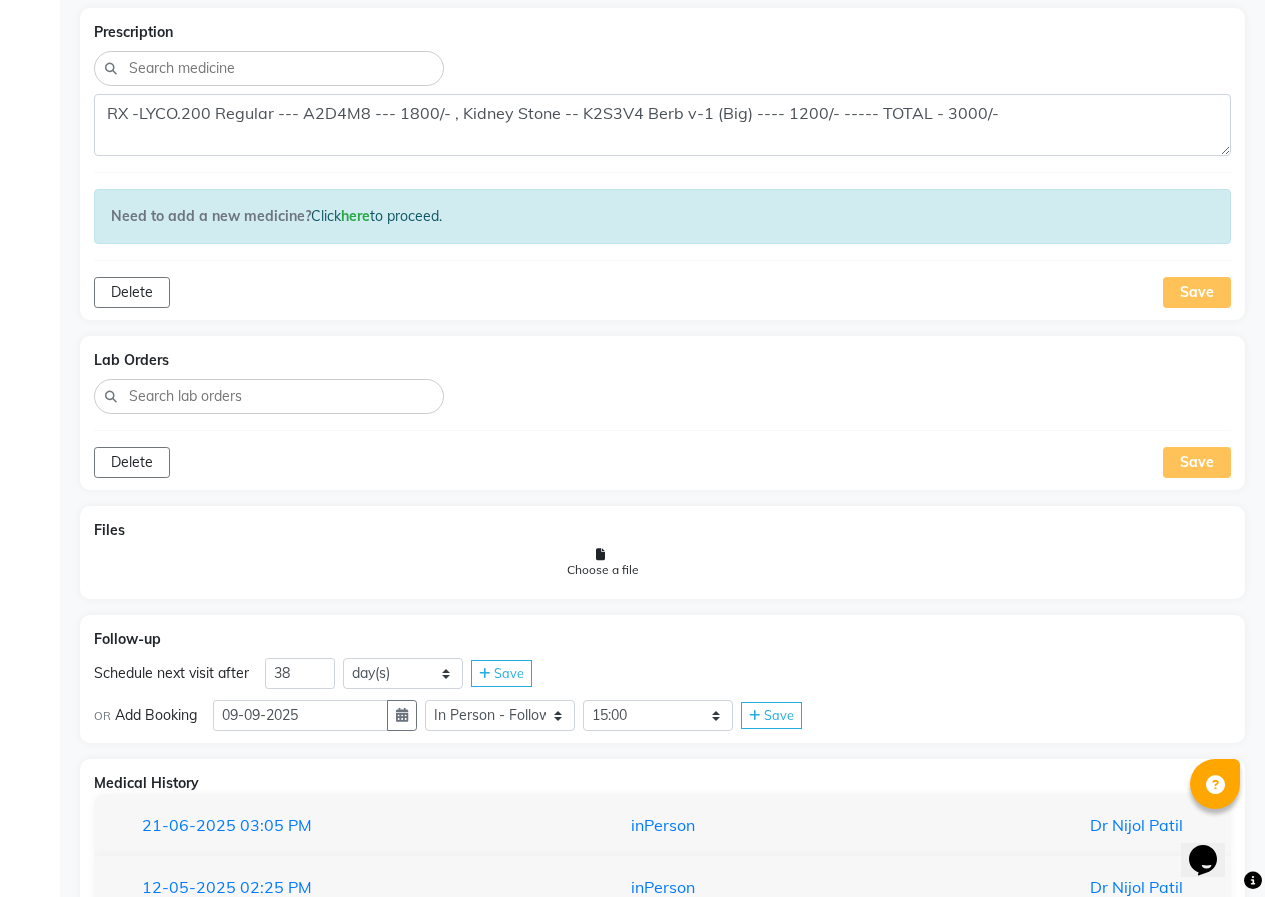 click on "Save" 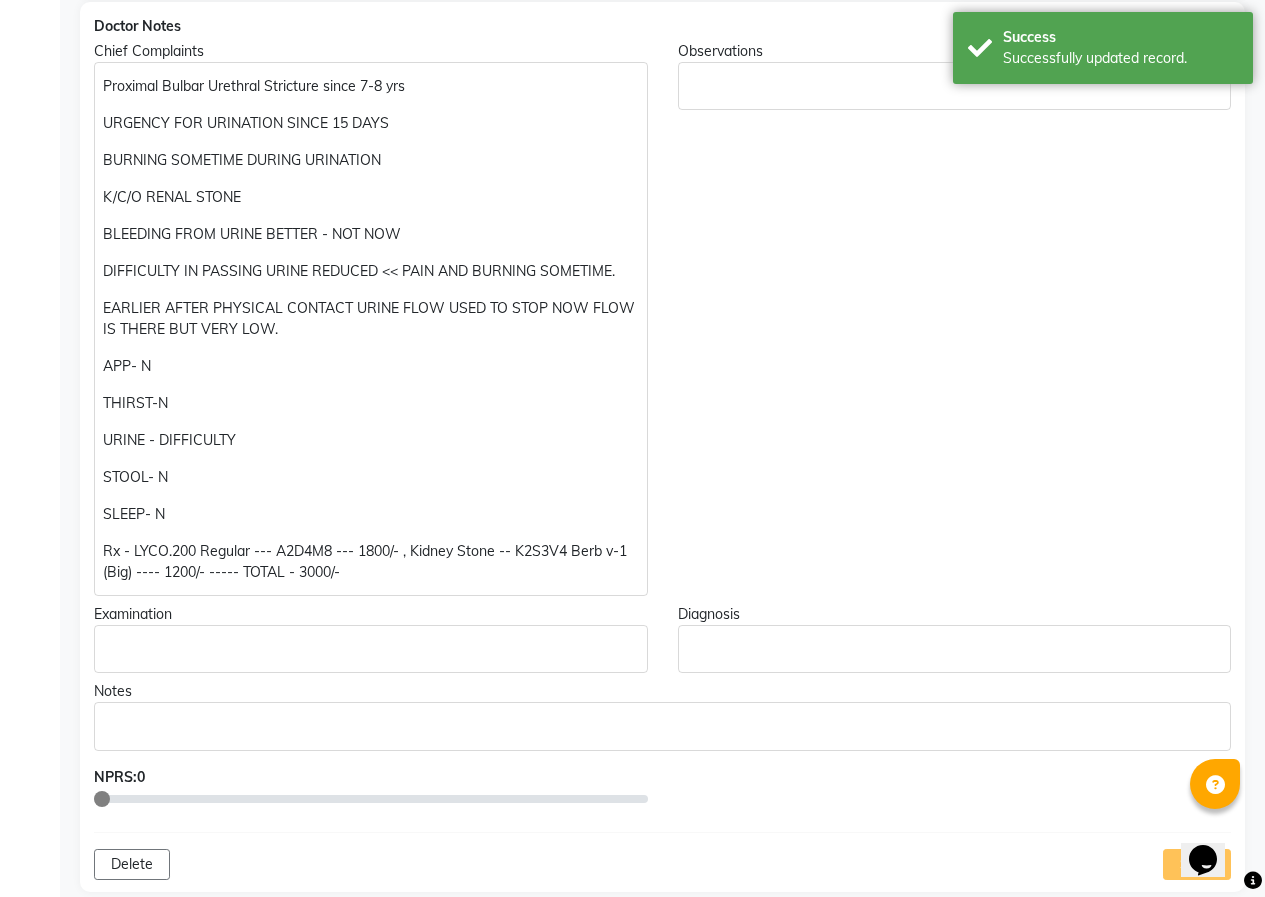 scroll, scrollTop: 305, scrollLeft: 0, axis: vertical 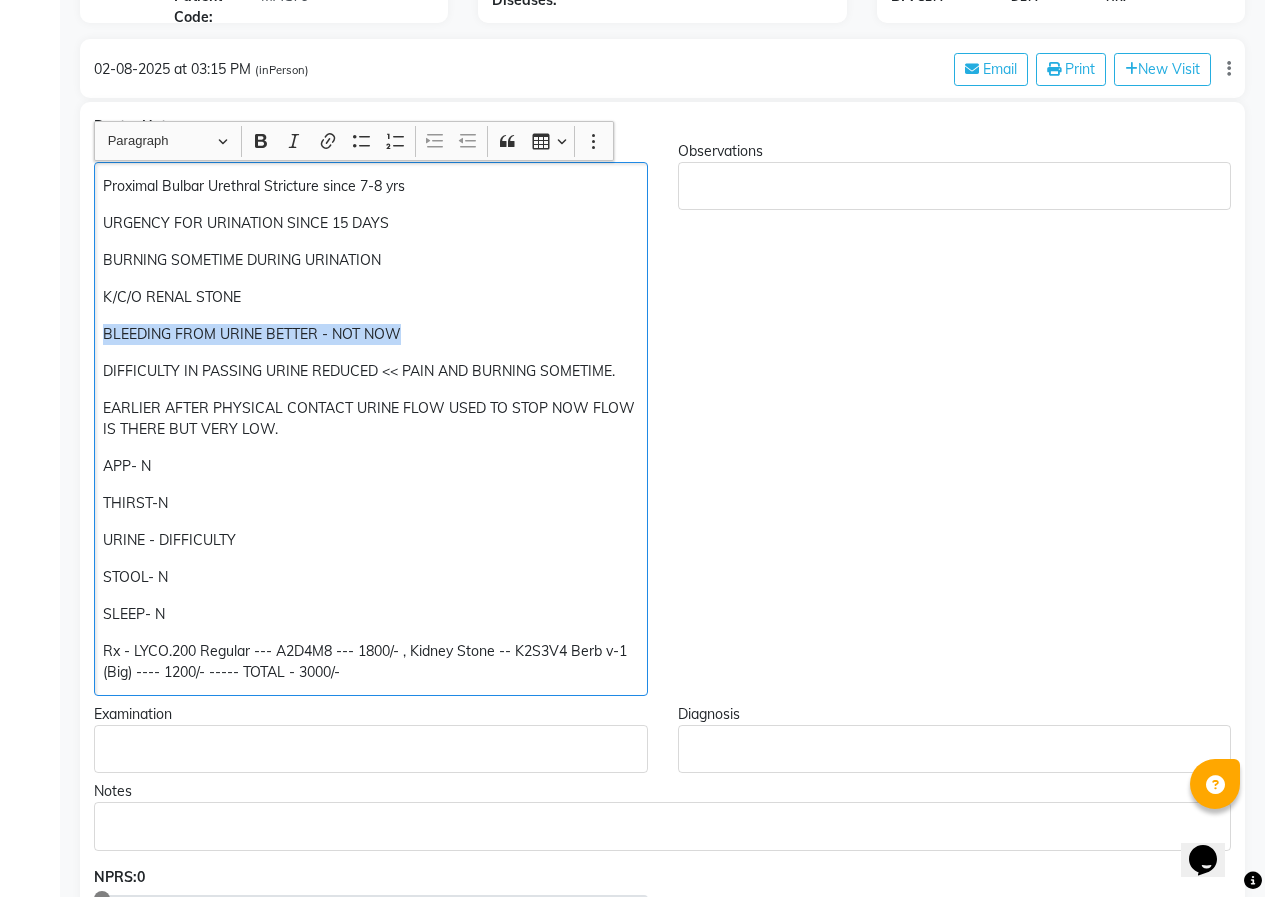 drag, startPoint x: 411, startPoint y: 331, endPoint x: 99, endPoint y: 332, distance: 312.00162 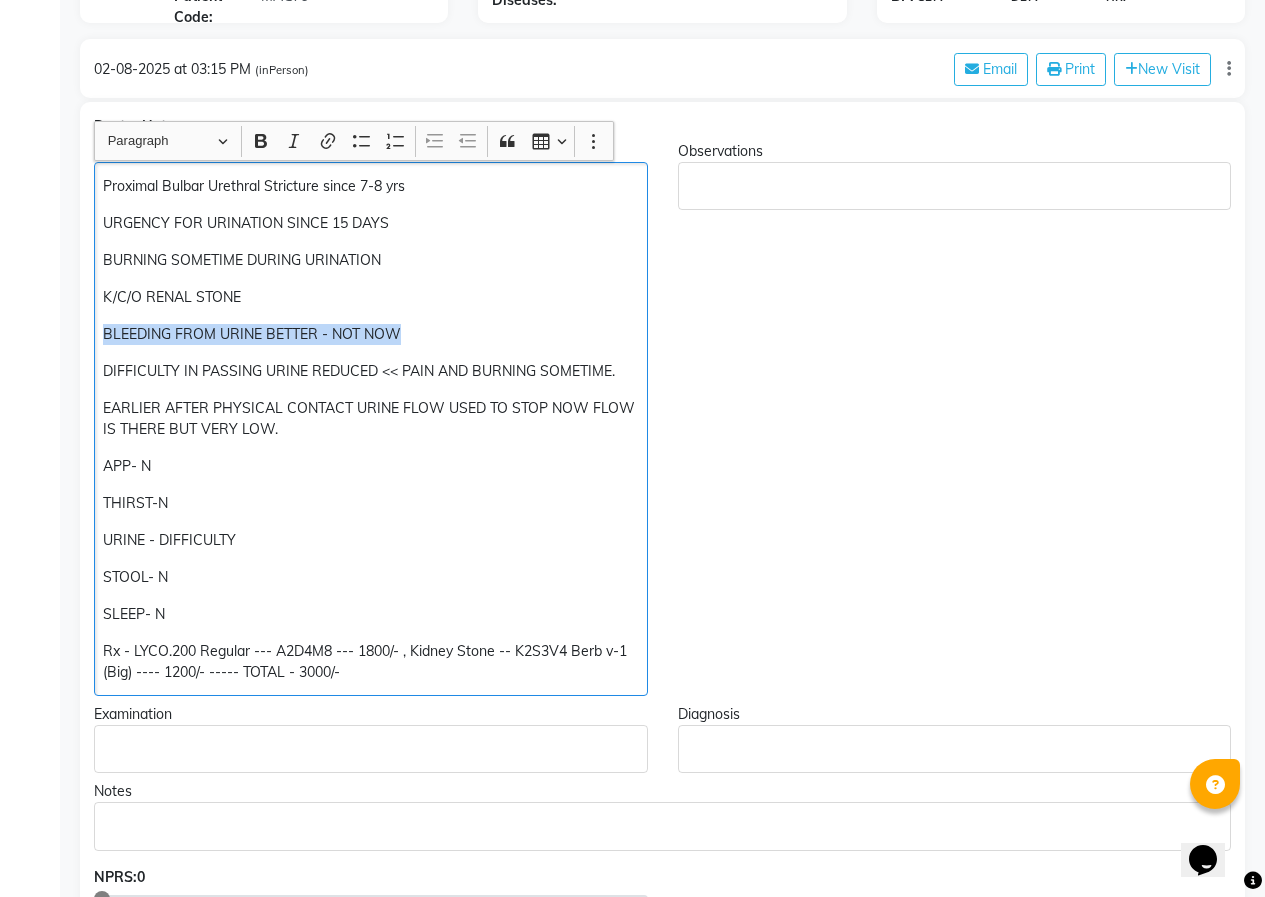 click on "Proximal Bulbar Urethral Stricture since 7-8 yrs URGENCY FOR URINATION SINCE 15 DAYS BURNING SOMETIME DURING URINATION K/C/O RENAL STONE BLEEDING FROM URINE BETTER - NOT NOW DIFFICULTY IN PASSING URINE REDUCED << PAIN AND BURNING SOMETIME. EARLIER AFTER PHYSICAL CONTACT URINE FLOW USED TO STOP NOW FLOW IS THERE BUT VERY LOW. APP- N THIRST-N URINE - DIFFICULTY STOOL- N SLEEP- N RX - LYCO.200 Regular --- A2D4M8 --- 1800/- , Kidney Stone -- K2S3V4 Berb v-1 (Big) ---- 1200/- ----- TOTAL - 3000/-" 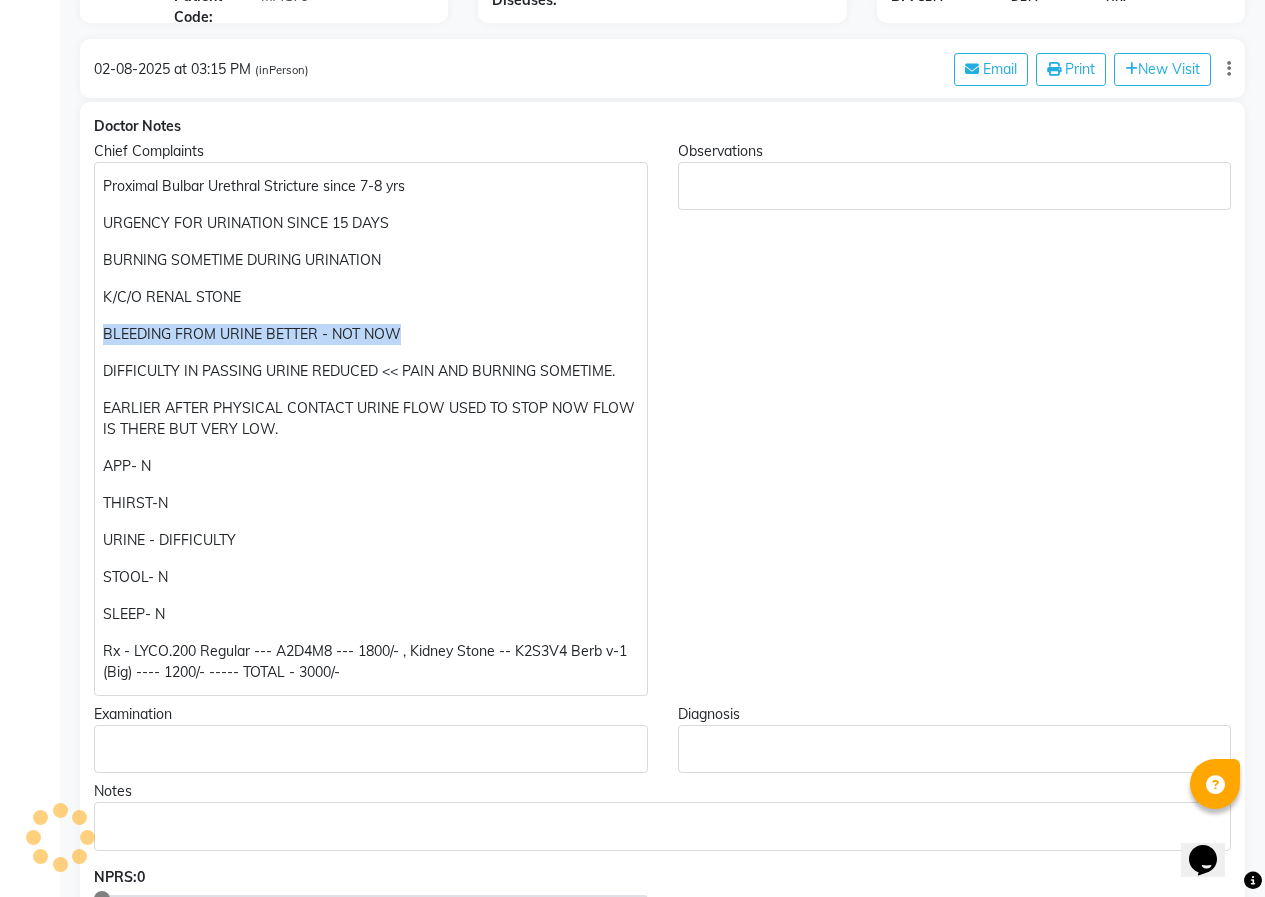 click on "[NAME] Add Family Member Dr. Dr Nikita Patil Dingg Support Dr.Anisa Choudhary Dr Faraz Choudhary Dr Komal Saste Dr Nijol Patil Dr Nikita Patil Dr.Nupur Jain Dr Pooja Doshi Dr Shraddha Nair Dr Vaseem Choudhary Ejas Choudhary Nikita Bhondave Prajakta Yadav [NAME] Age 35 Gender: Not Selected Male Female Patient Code: MAG79 Blood Group: Not Selected O- O+ A- A+ B- B+ AB- AB+ Allergies: Food: Drug: Diseases: Height: Weight: BP: SBP: DBP: HR: 02-08-2025 at 03:15 PM (inPerson) Email Print New Visit Doctor Notes Chief Complaints Proximal Bulbar Urethral Stricture since 7-8 yrs URGENCY FOR URINATION SINCE 15 DAYS BURNING SOMETIME DURING URINATION K/C/O RENAL STONE BLEEDING FROM URINE BETTER - NOT NOW DIFFICULTY IN PASSING URINE REDUCED << PAIN AND BURNING SOMETIME. EARLIER AFTER PHYSICAL CONTACT URINE FLOW USED TO STOP NOW FLOW IS THERE BUT VERY LOW. APP- N THIRST-N URINE - DIFFICULTY STOOL- N SLEEP- N Observations Examination Diagnosis Notes NPRS: 0 Delete Save Prescription Click Save" 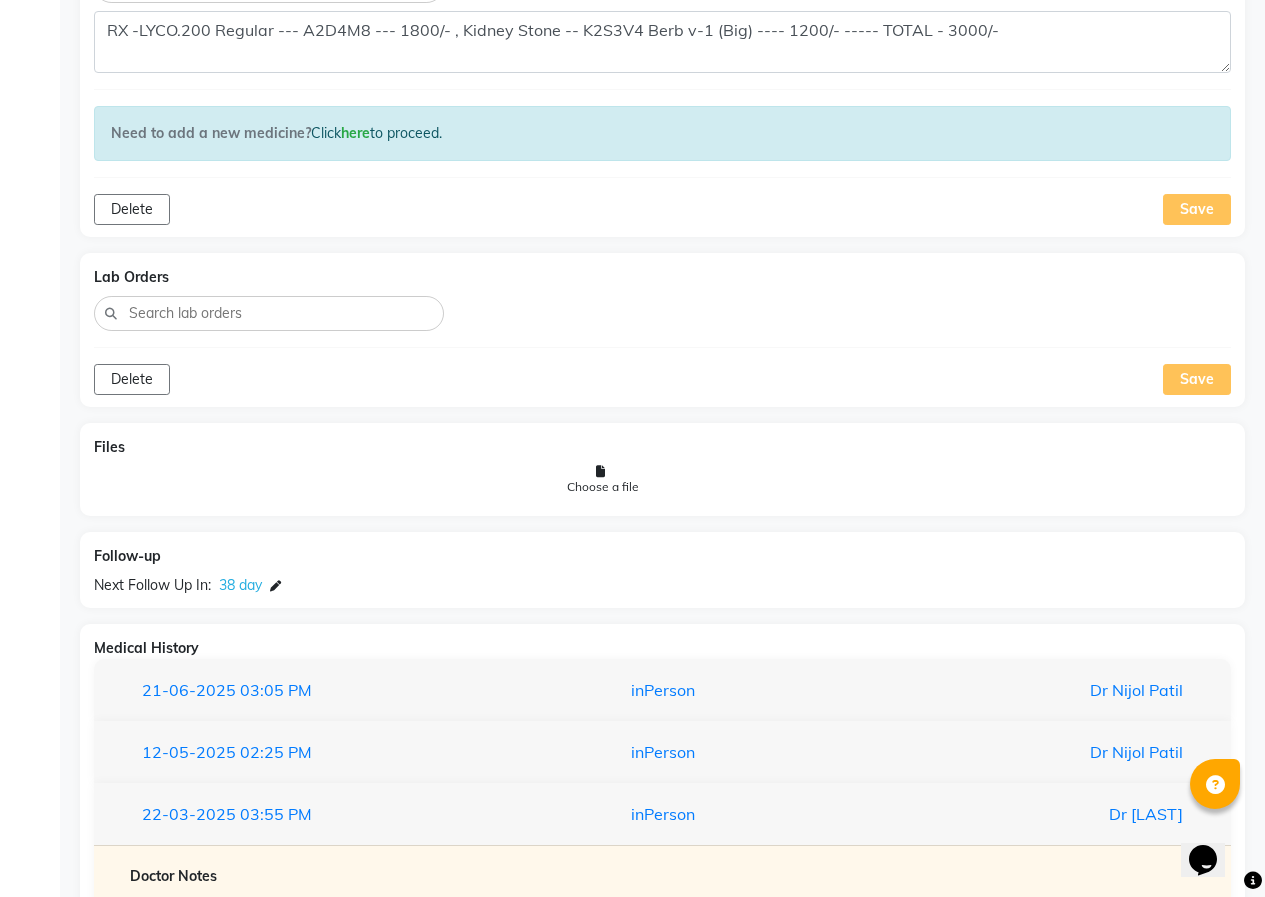 scroll, scrollTop: 1505, scrollLeft: 0, axis: vertical 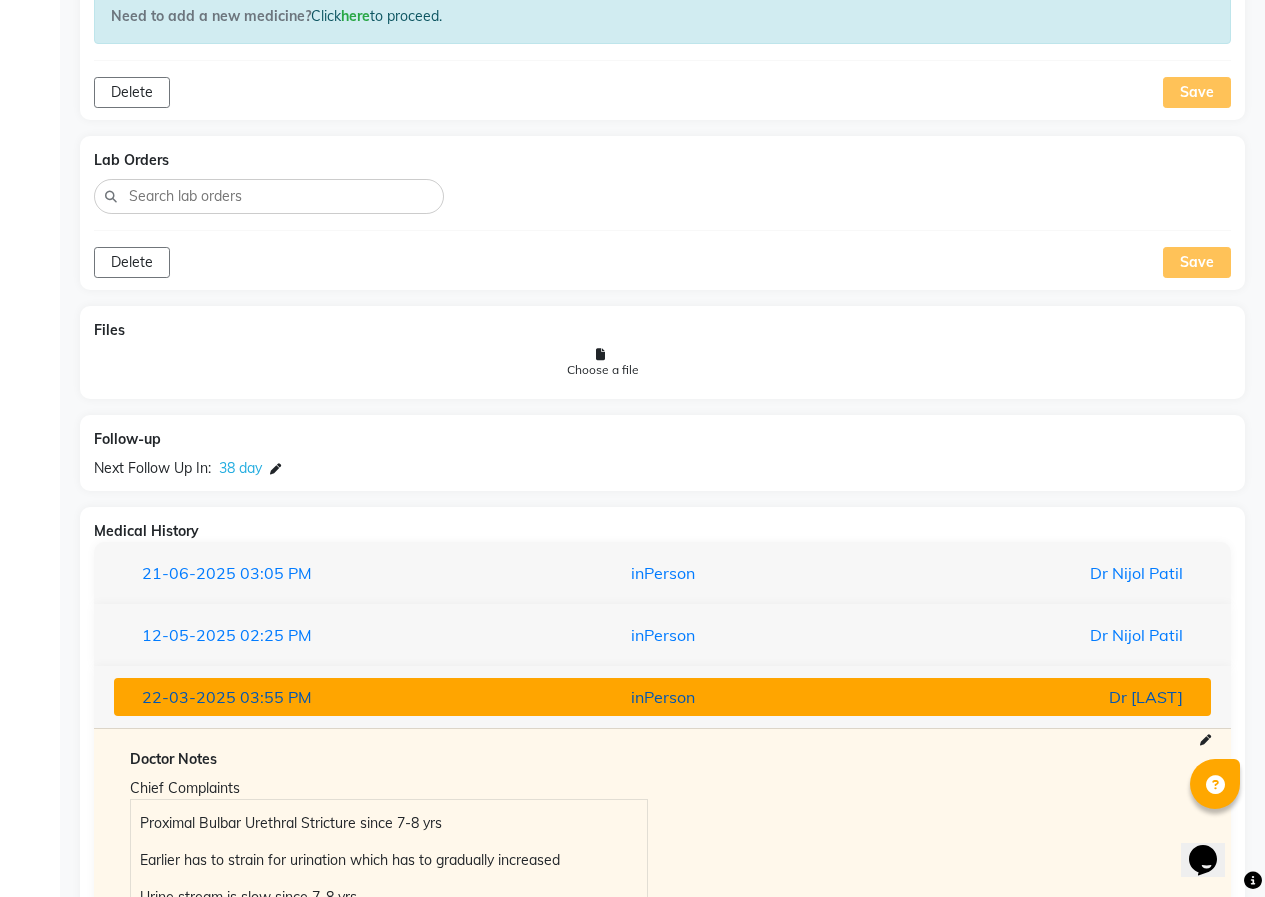 click on "inPerson" at bounding box center (662, 697) 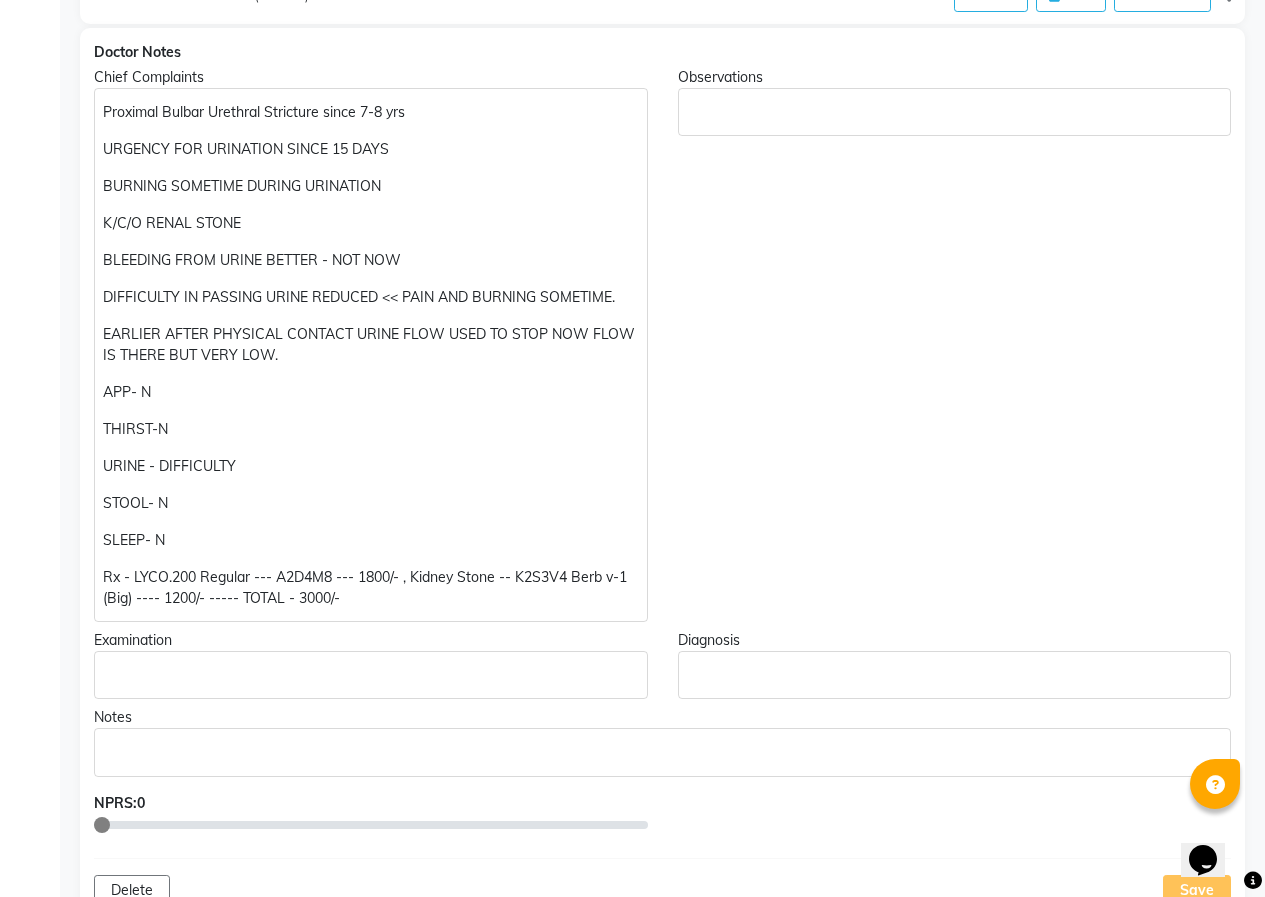 scroll, scrollTop: 79, scrollLeft: 0, axis: vertical 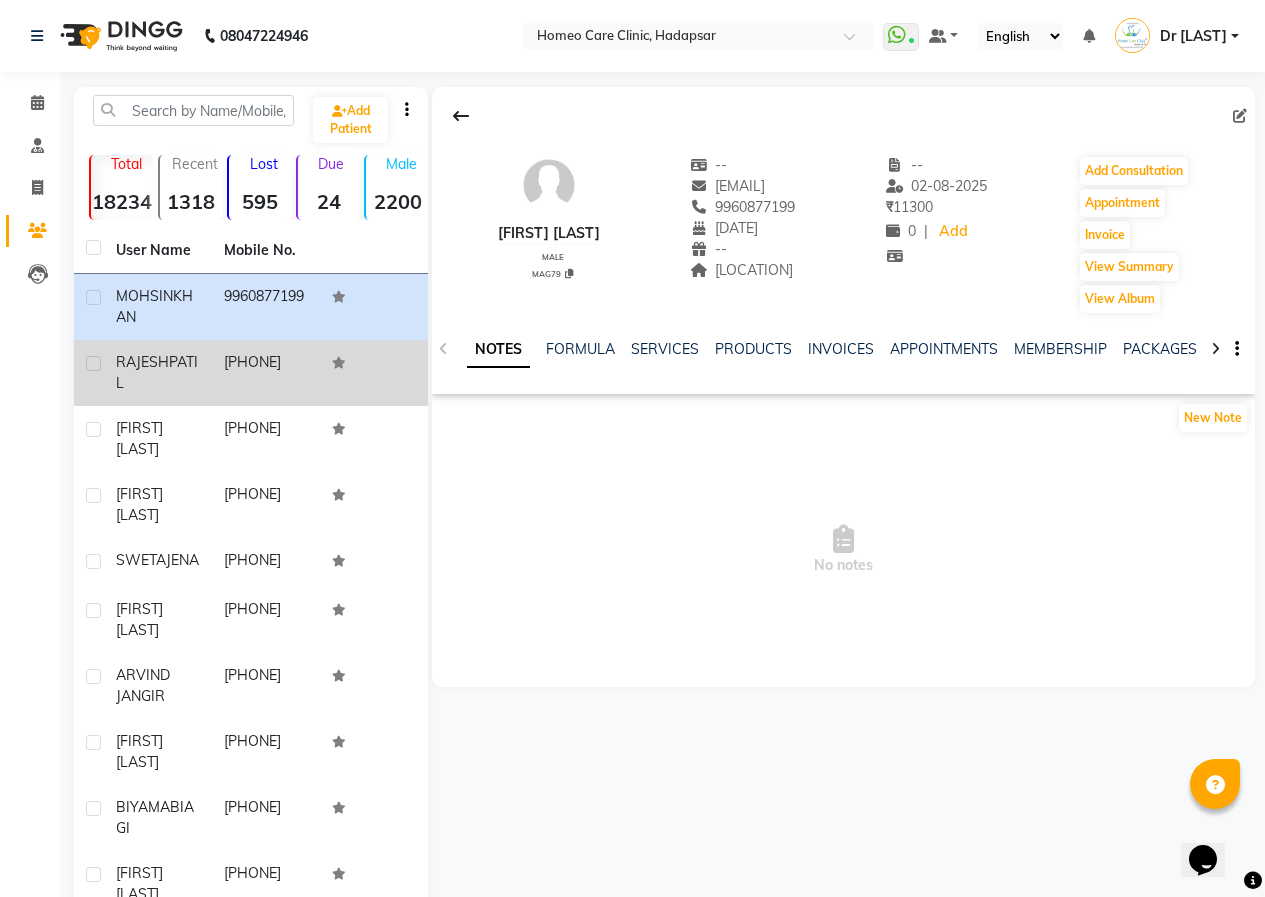 click on "[PHONE]" 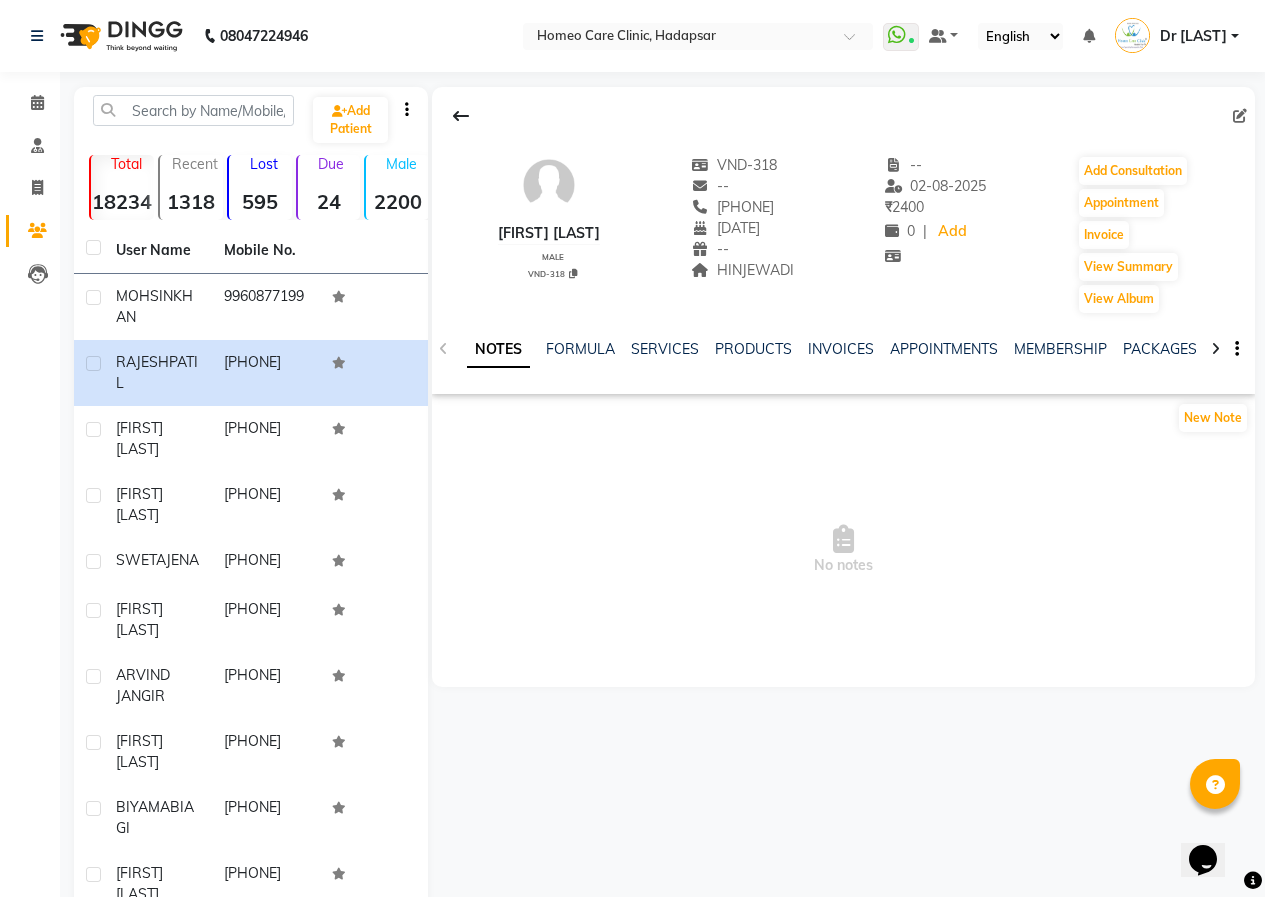 click 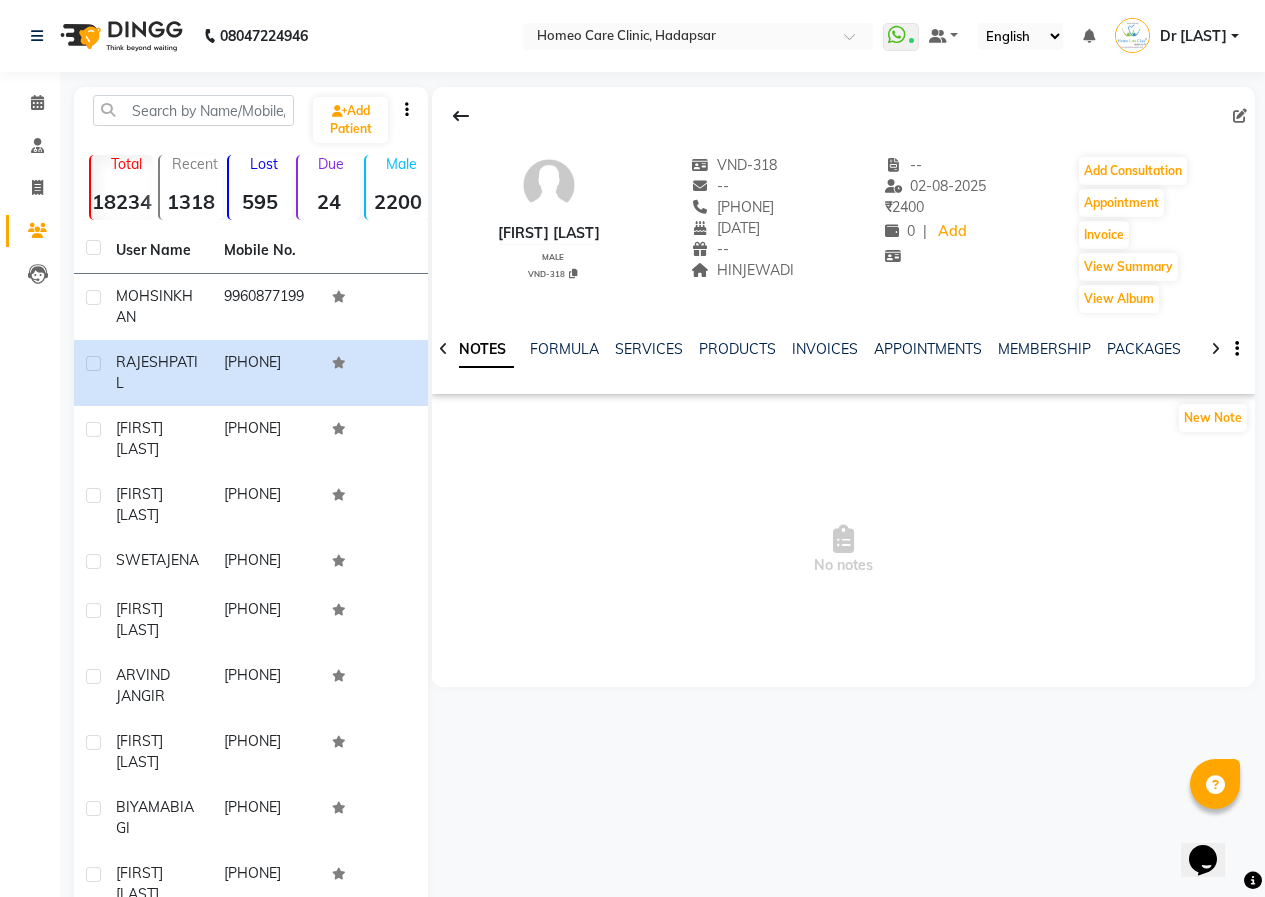 click 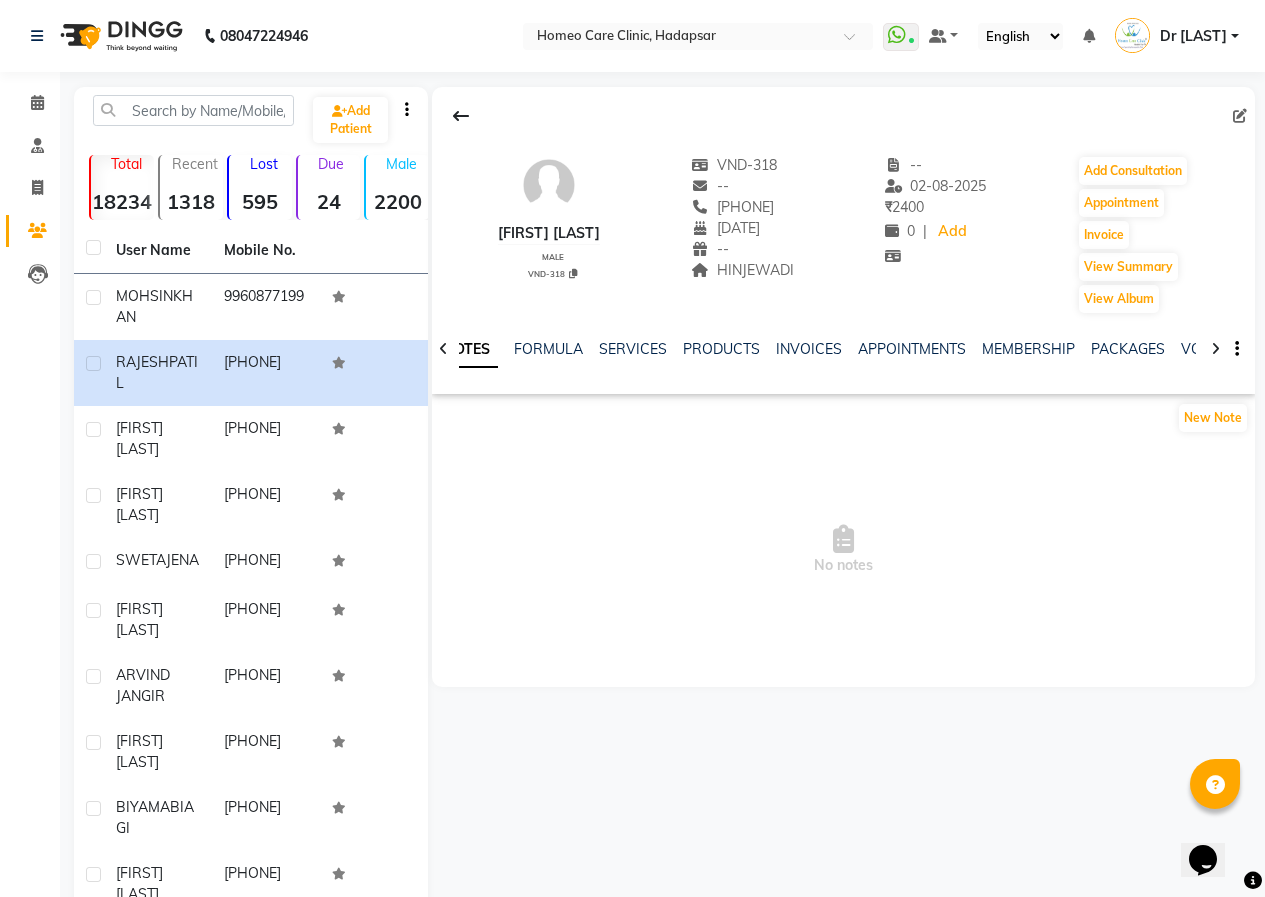 click 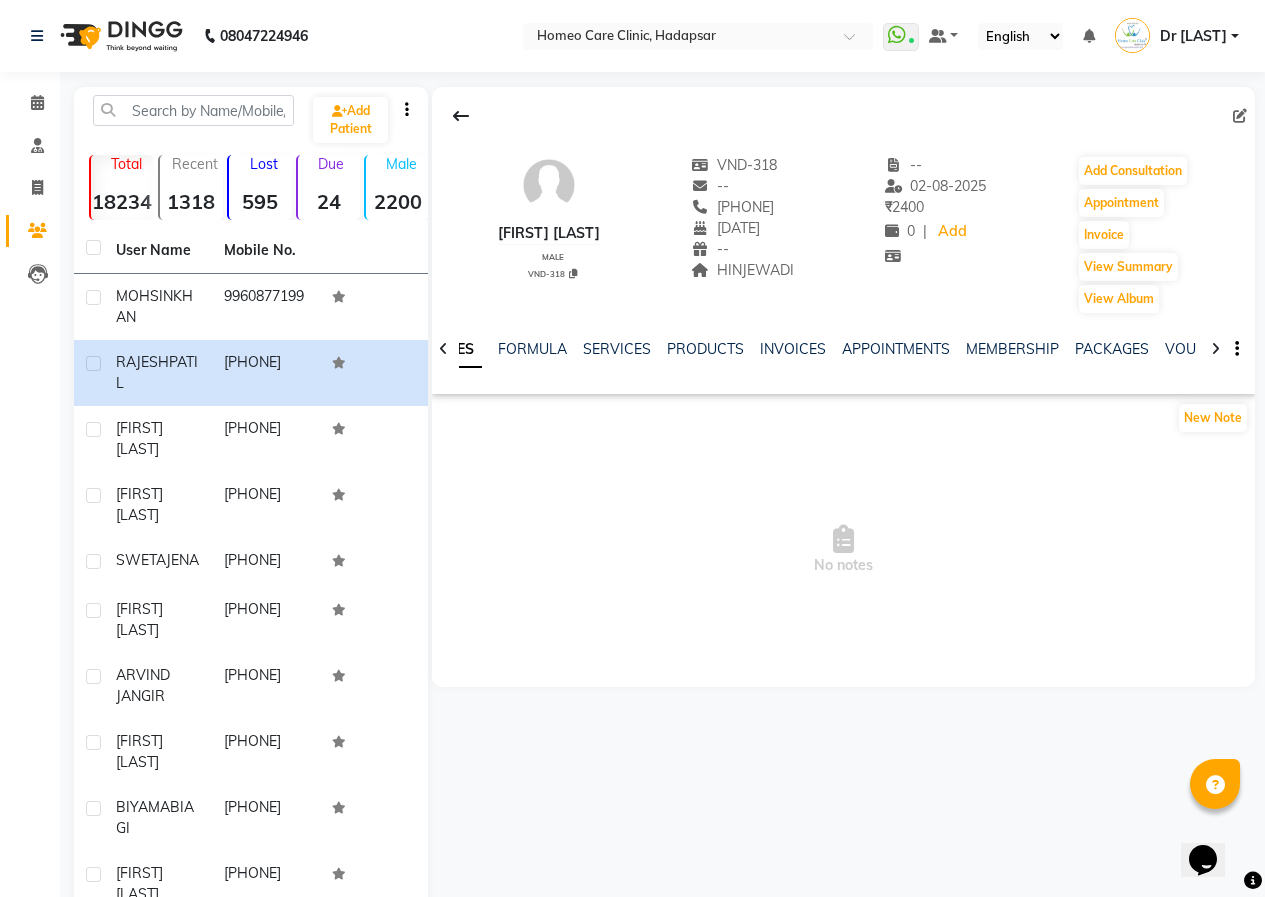 click 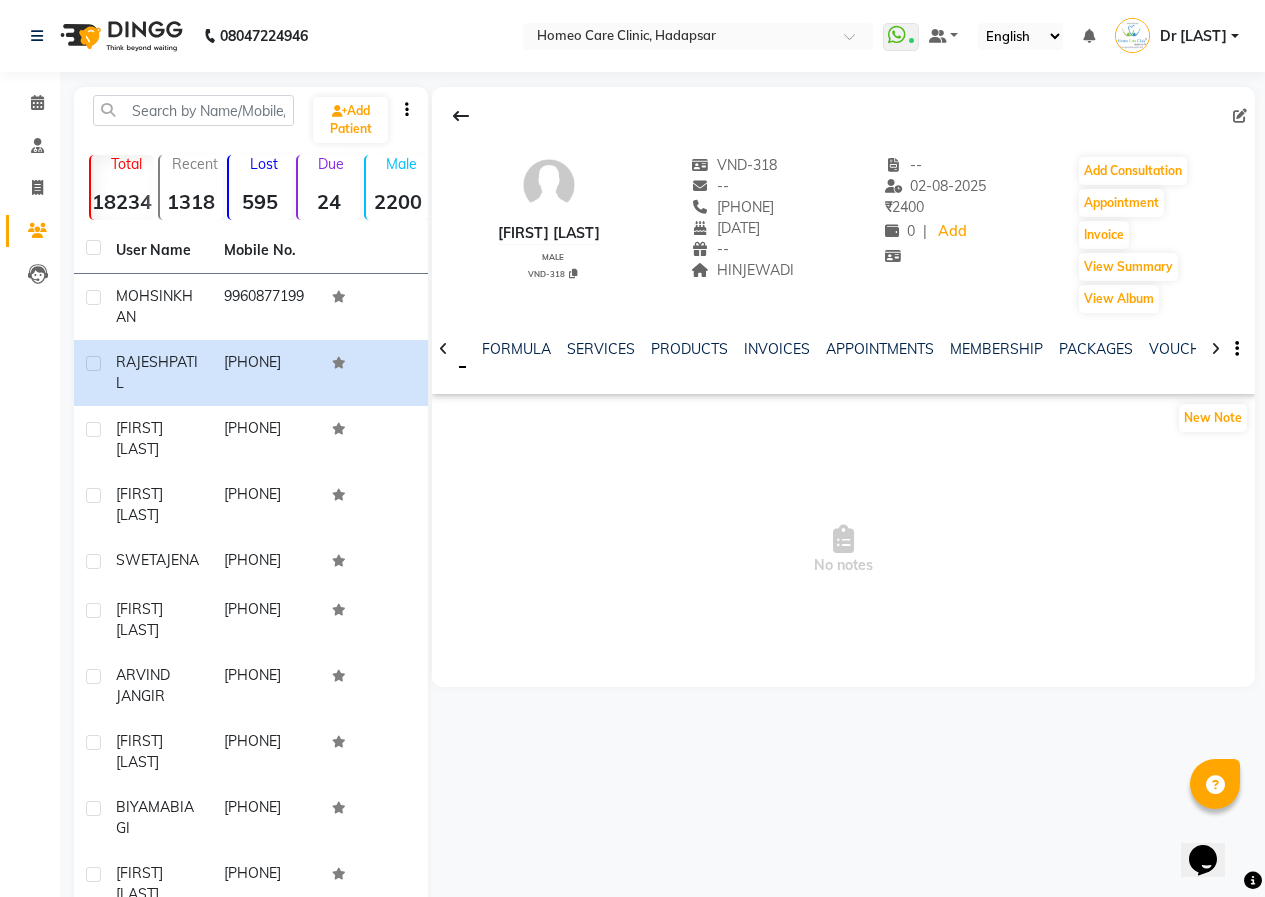 click 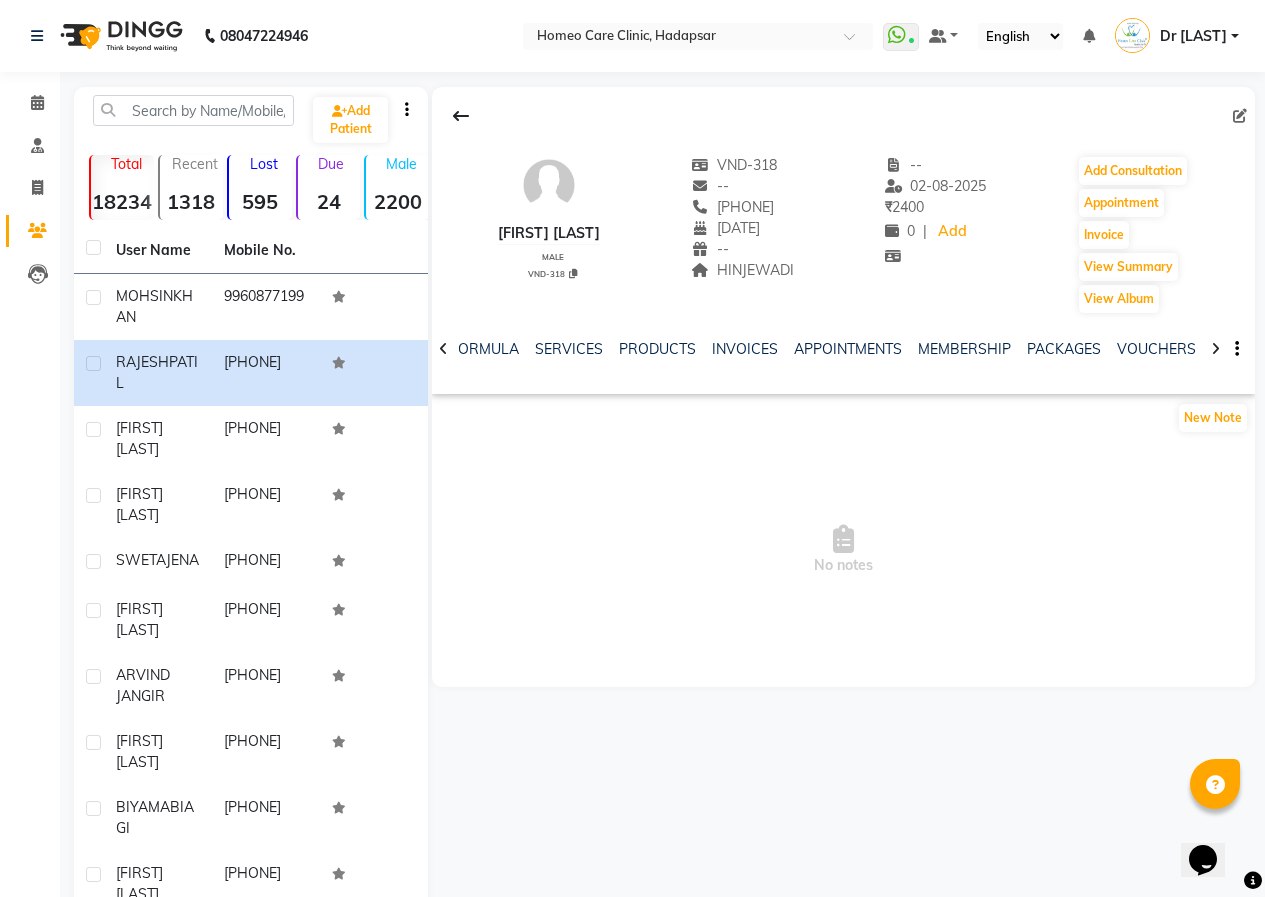 click 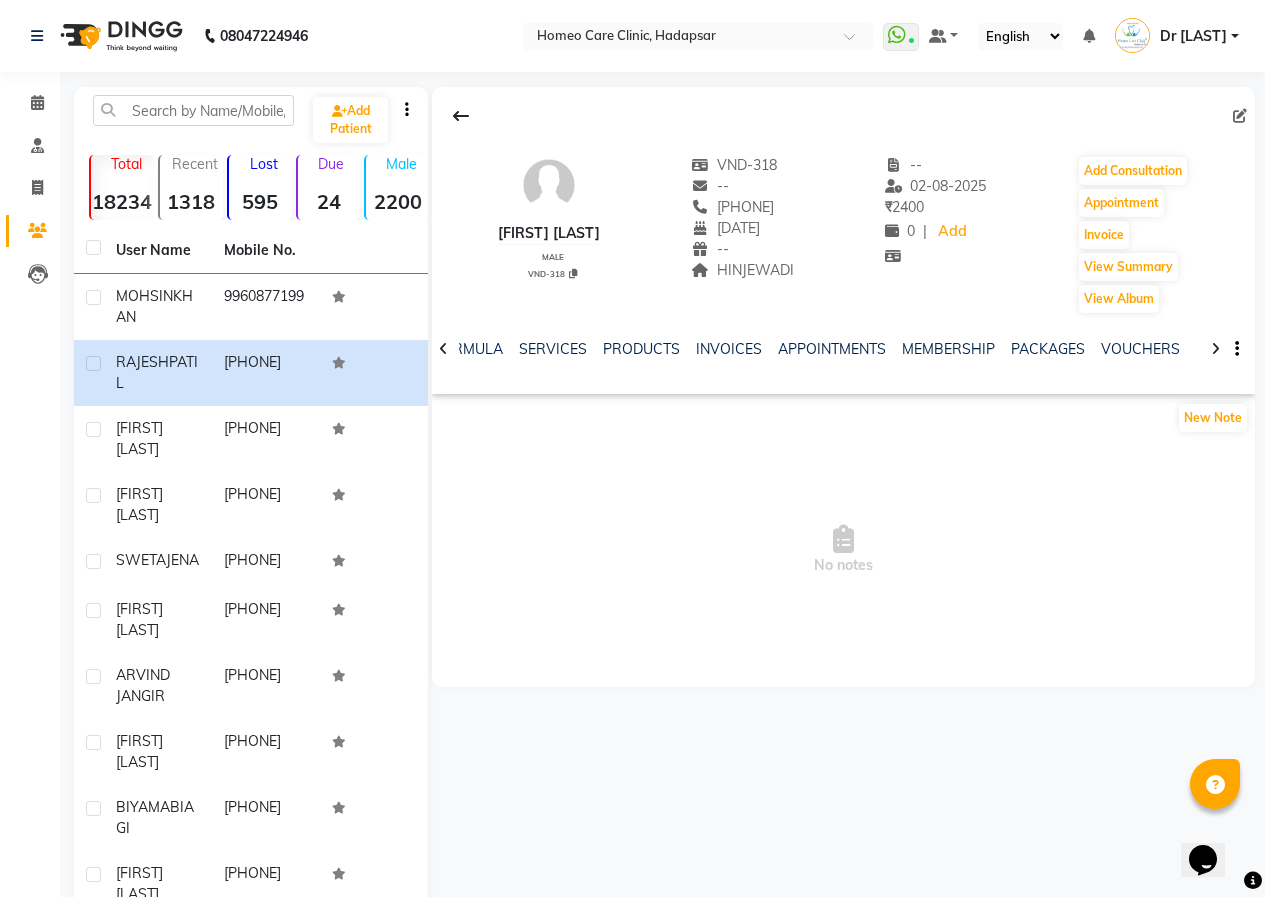 click 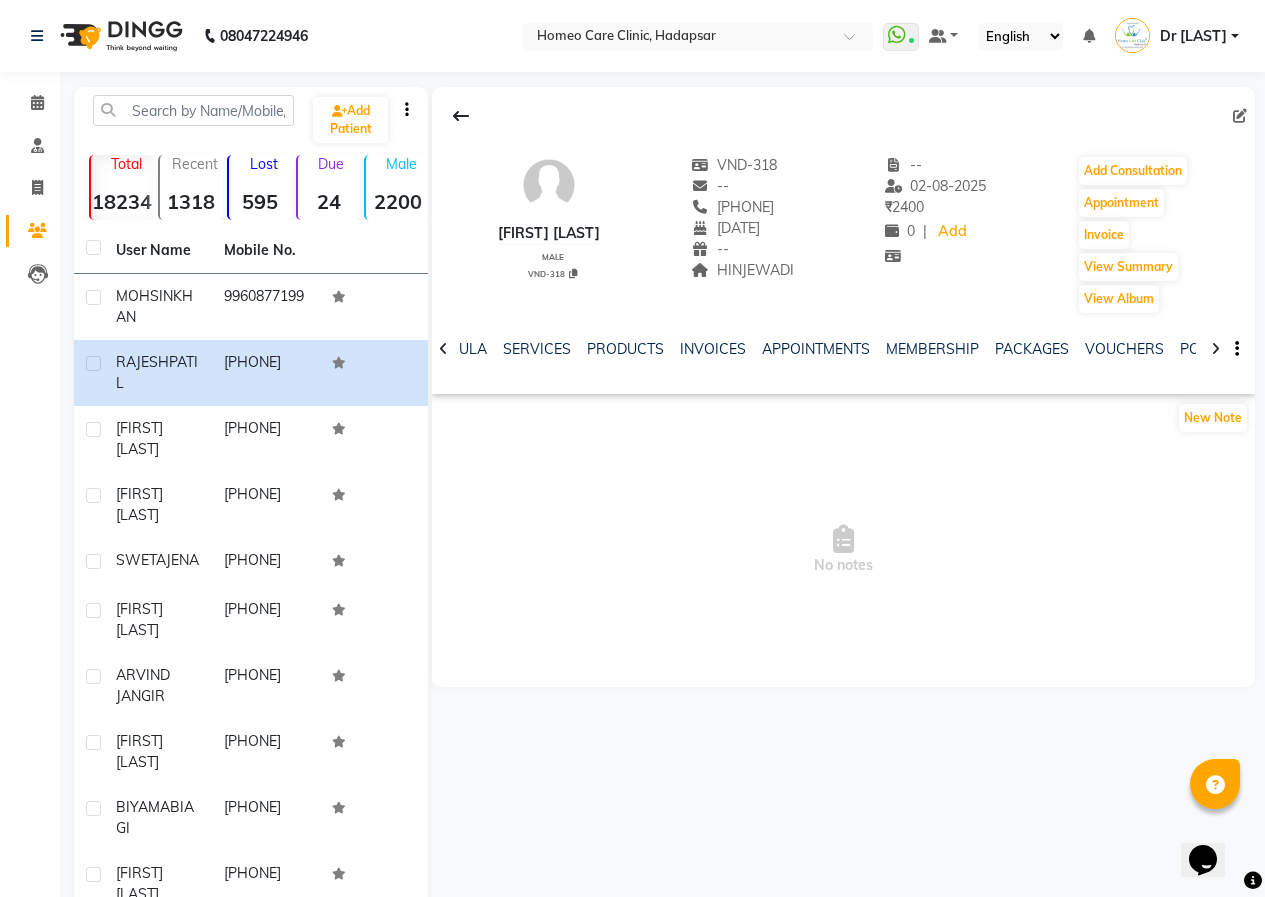 click 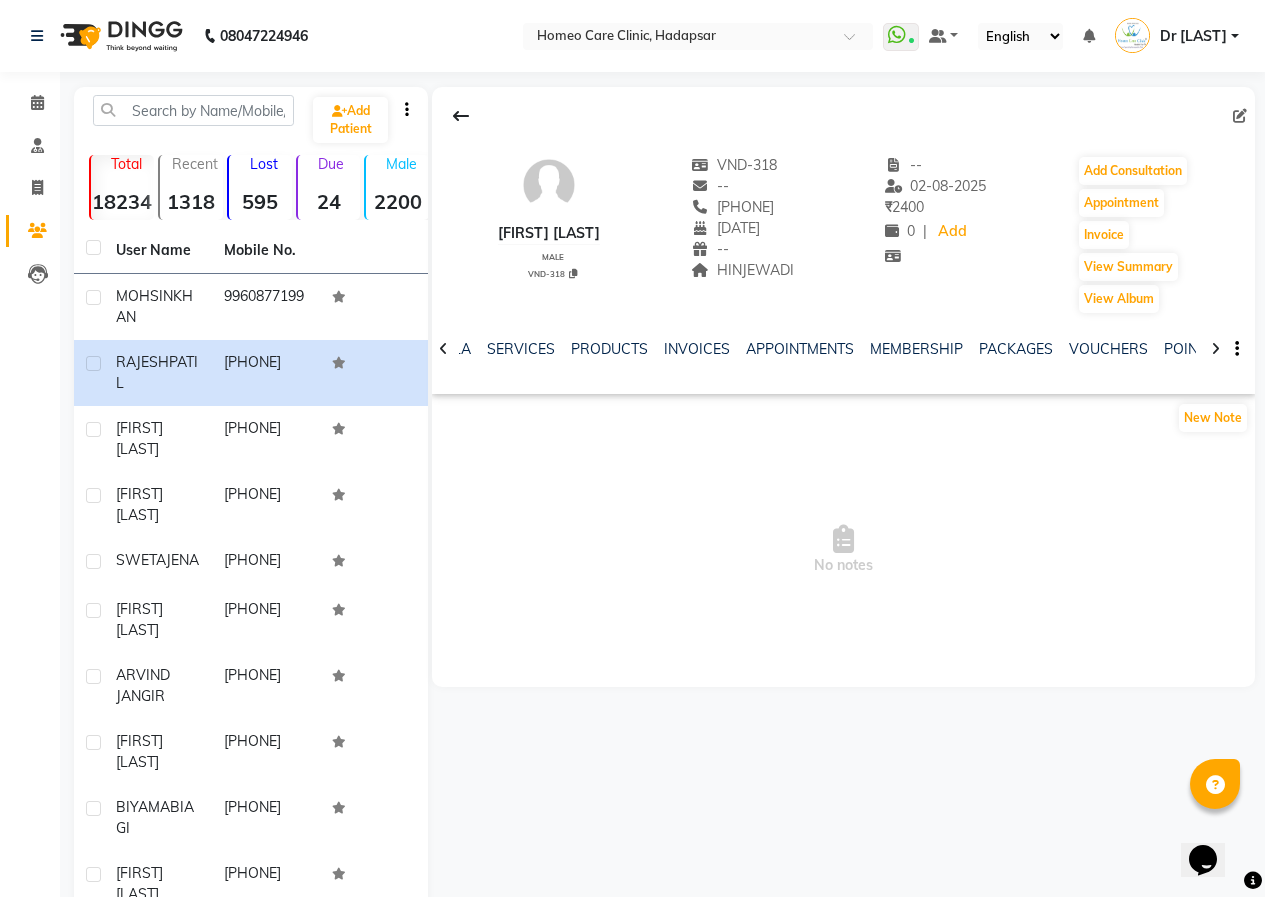 click 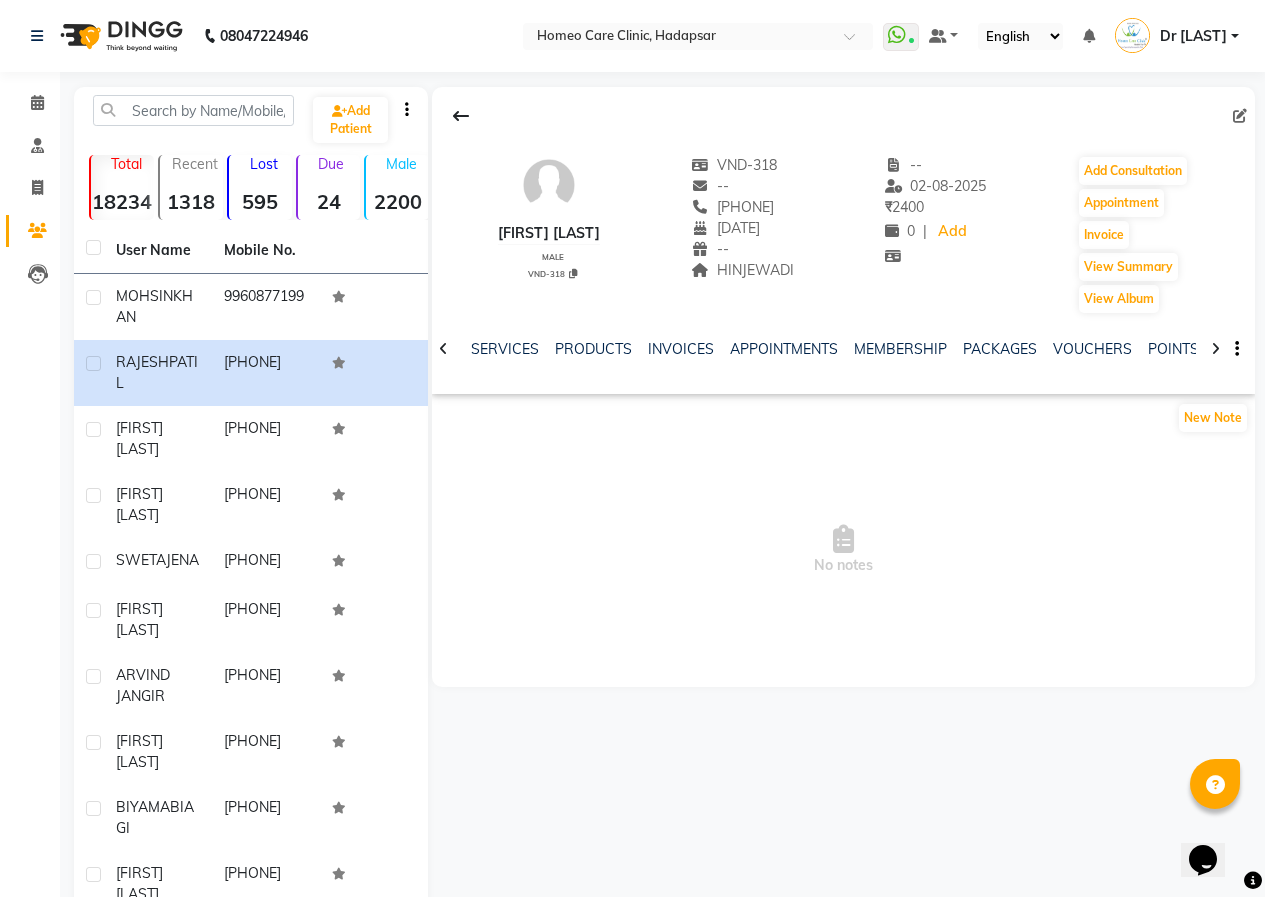 click 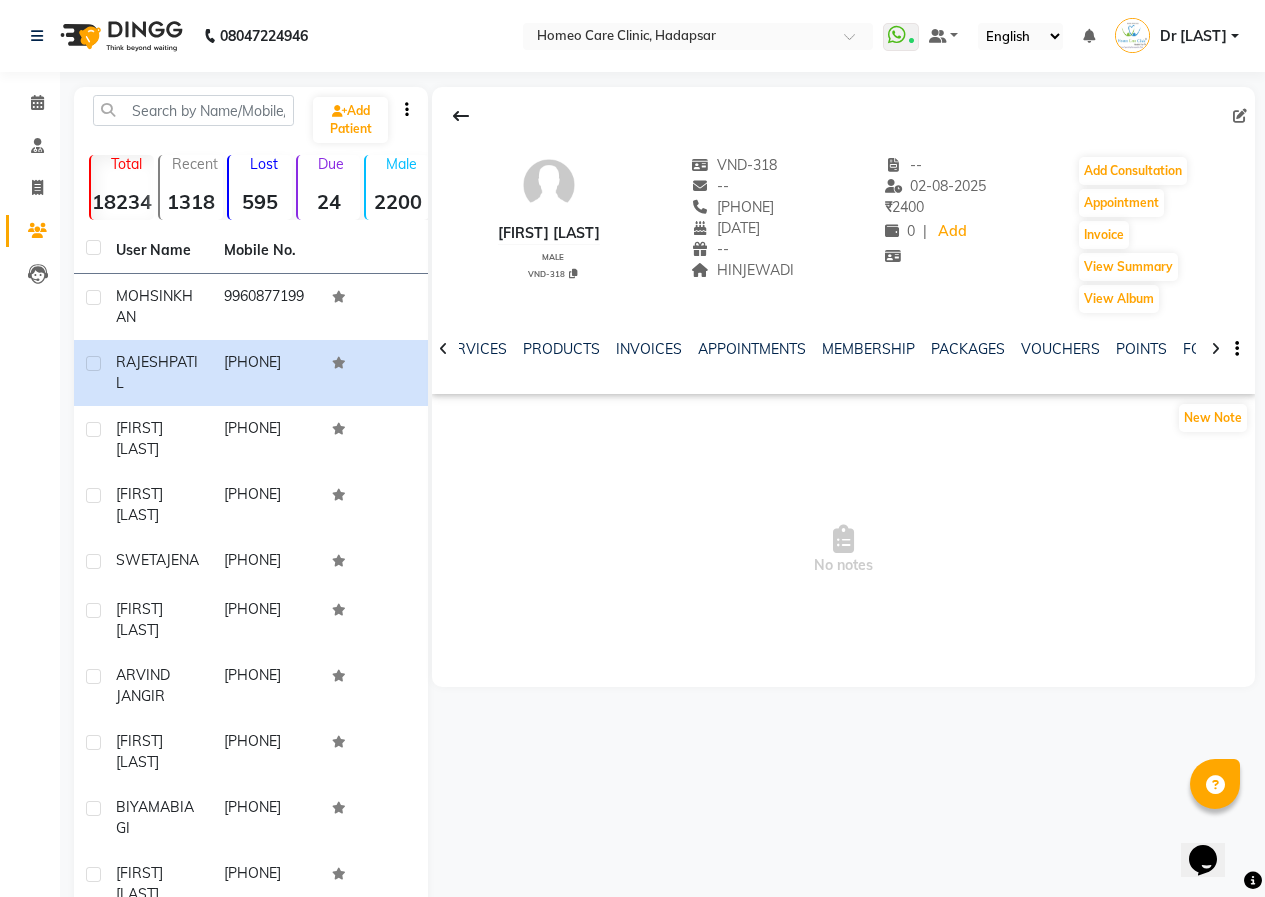 click 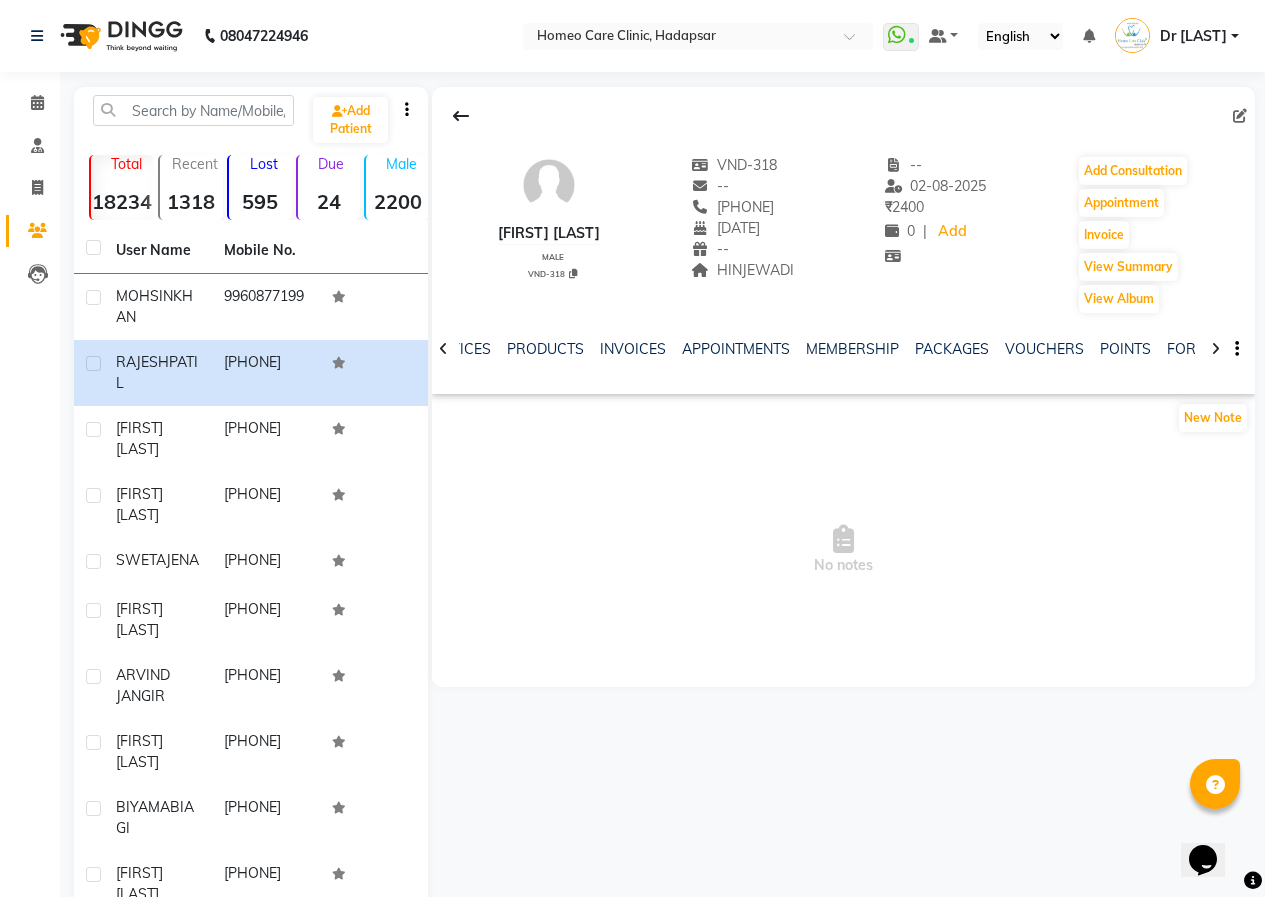 click 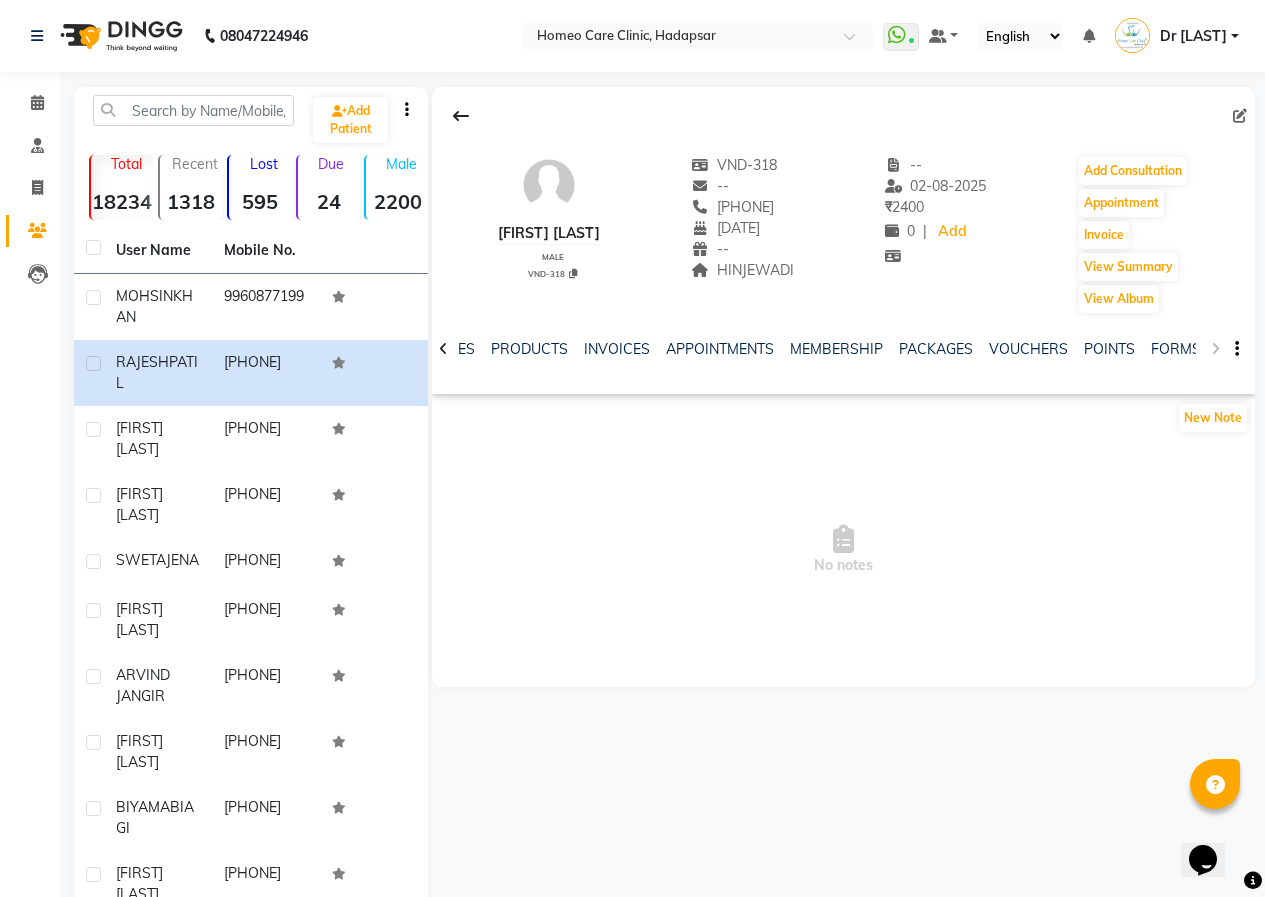 click on "NOTES FORMULA SERVICES PRODUCTS INVOICES APPOINTMENTS MEMBERSHIP PACKAGES VOUCHERS POINTS FORMS" 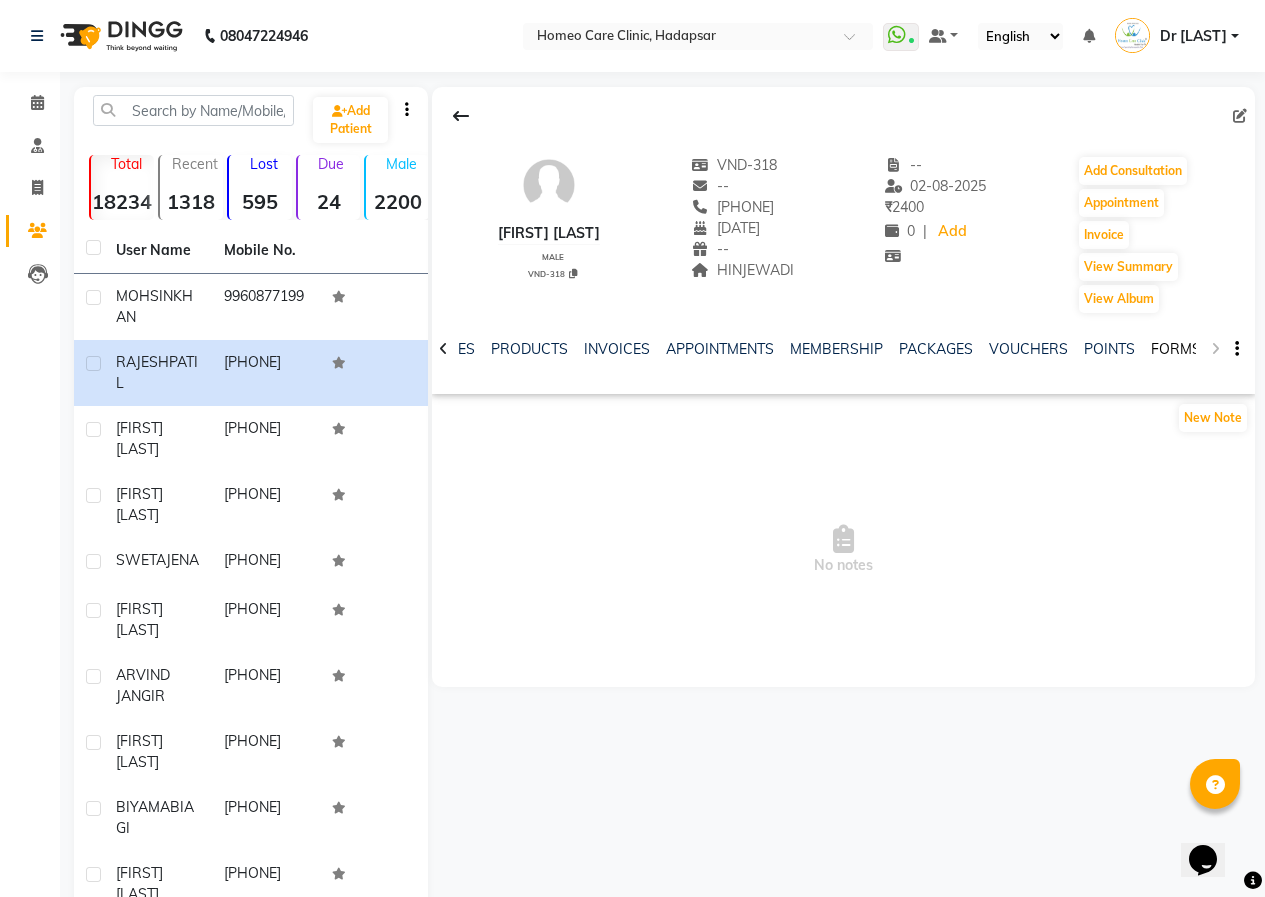 click on "FORMS" 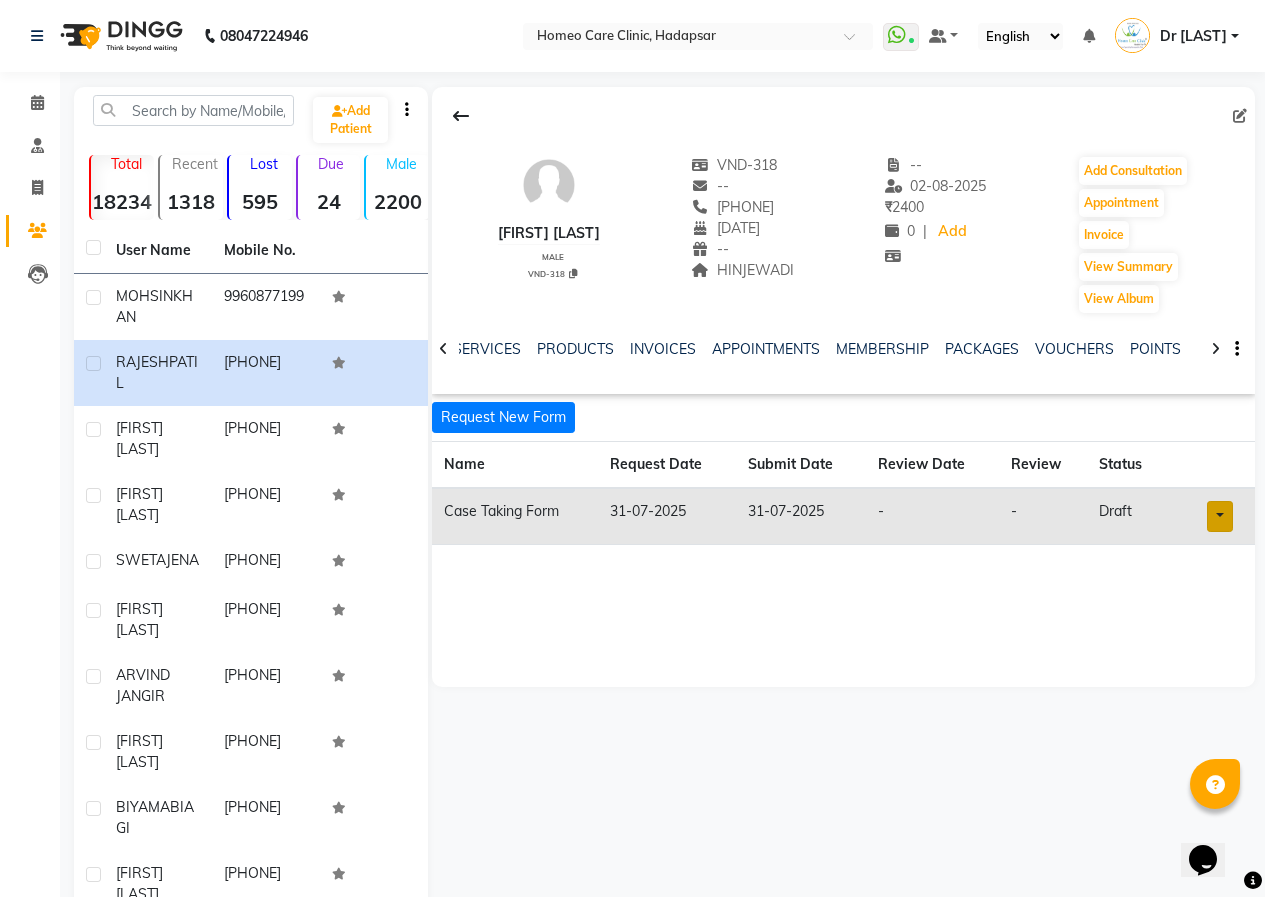 click at bounding box center (1220, 516) 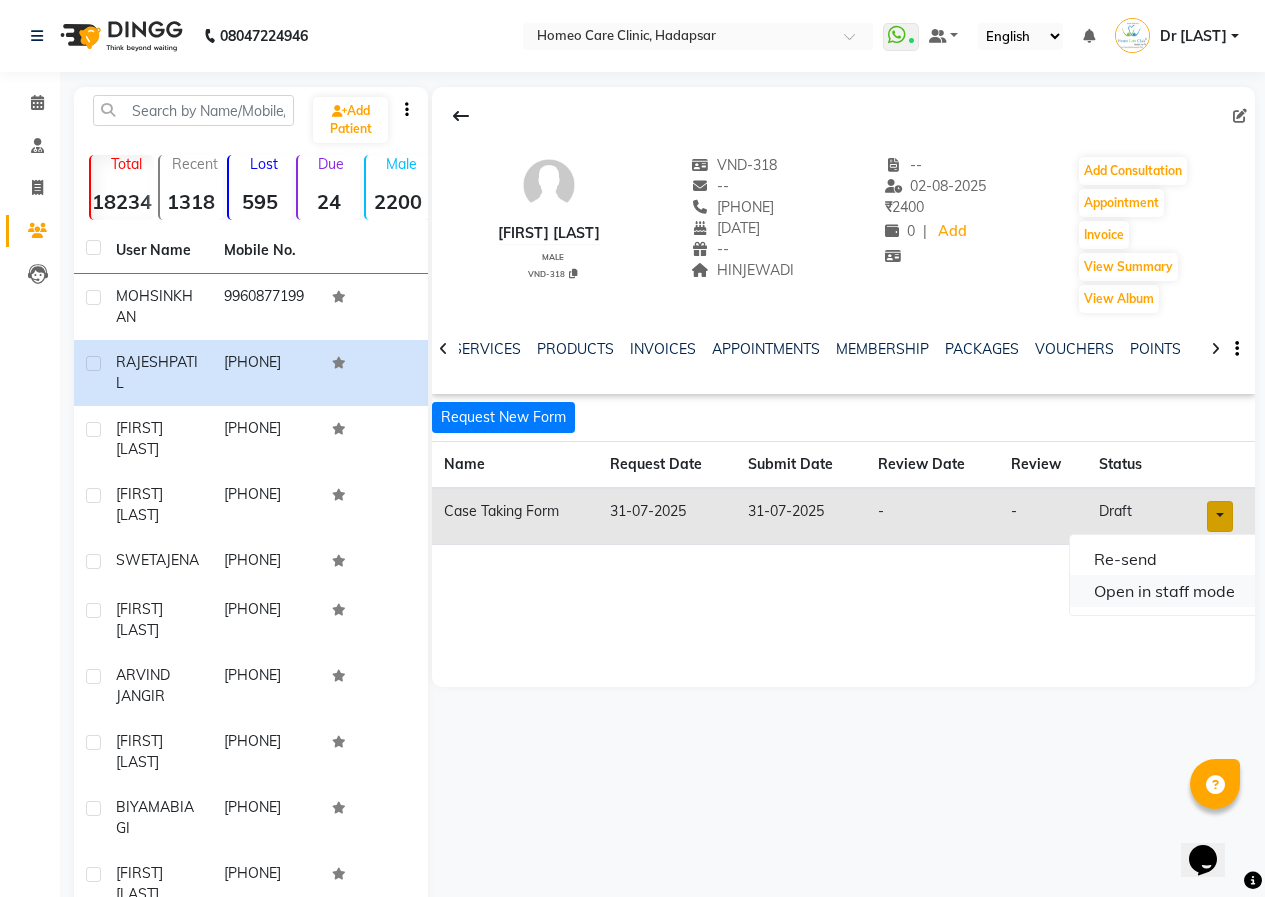 click on "Open in staff mode" 